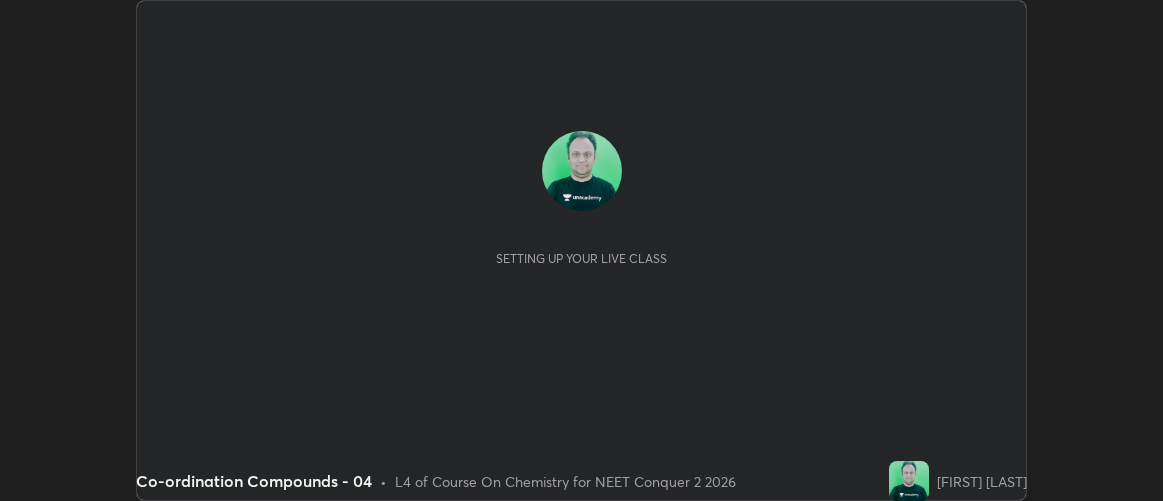 scroll, scrollTop: 0, scrollLeft: 0, axis: both 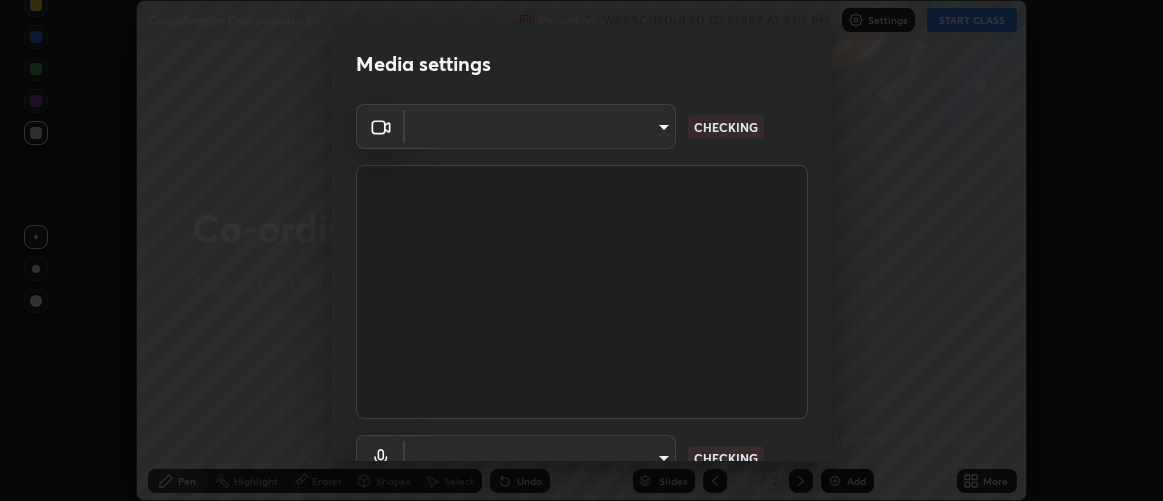 type on "d9b519daceb8a772394af6ea8e45353be5bbf62d8cb1cf3345c472de64055974" 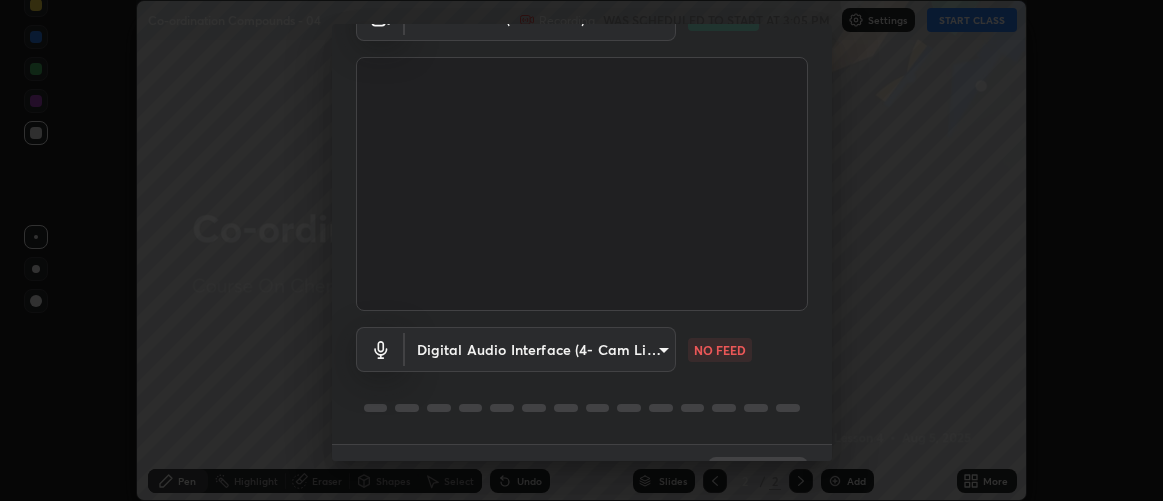 scroll, scrollTop: 154, scrollLeft: 0, axis: vertical 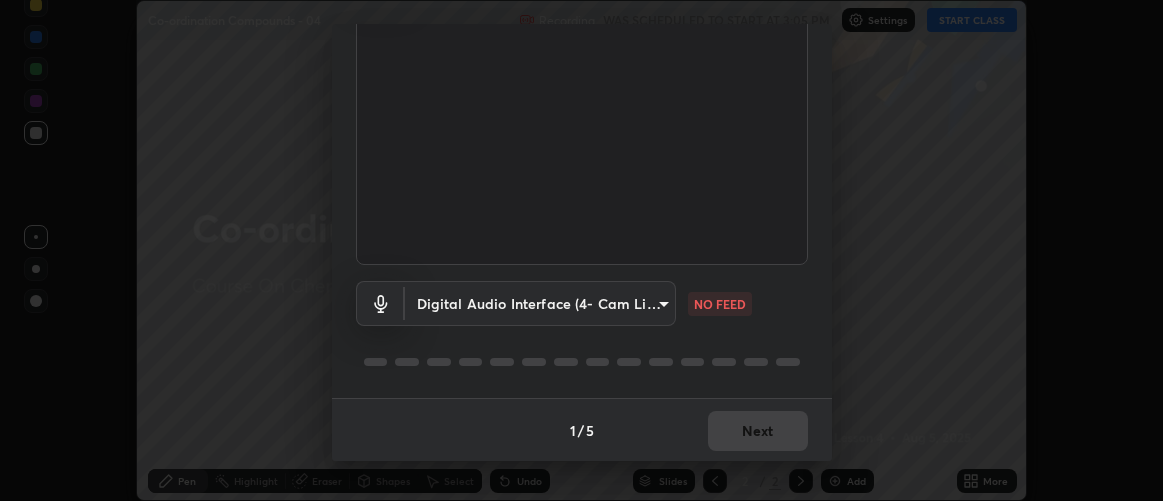 click on "Erase all Co-ordination Compounds - 04 Recording WAS SCHEDULED TO START AT  3:05 PM Settings START CLASS Setting up your live class Co-ordination Compounds - 04 • L4 of Course On Chemistry for NEET Conquer 2 2026 [FIRST] [LAST] Pen Highlight Eraser Shapes Select Undo Slides 2 / 2 Add More No doubts shared Encourage your learners to ask a doubt for better clarity Report an issue Reason for reporting Buffering Chat not working Audio - Video sync issue Educator video quality low ​ Attach an image Report Media settings Cam Link 4K (0fd9:0066) d9b519daceb8a772394af6ea8e45353be5bbf62d8cb1cf3345c472de64055974 WORKING Digital Audio Interface (4- Cam Link 4K) 0c1d6f4920dca52653f3d052c8a51fa5a6a0e005ead25fe7dac60ff8bbe121cd NO FEED 1 / 5 Next" at bounding box center [581, 250] 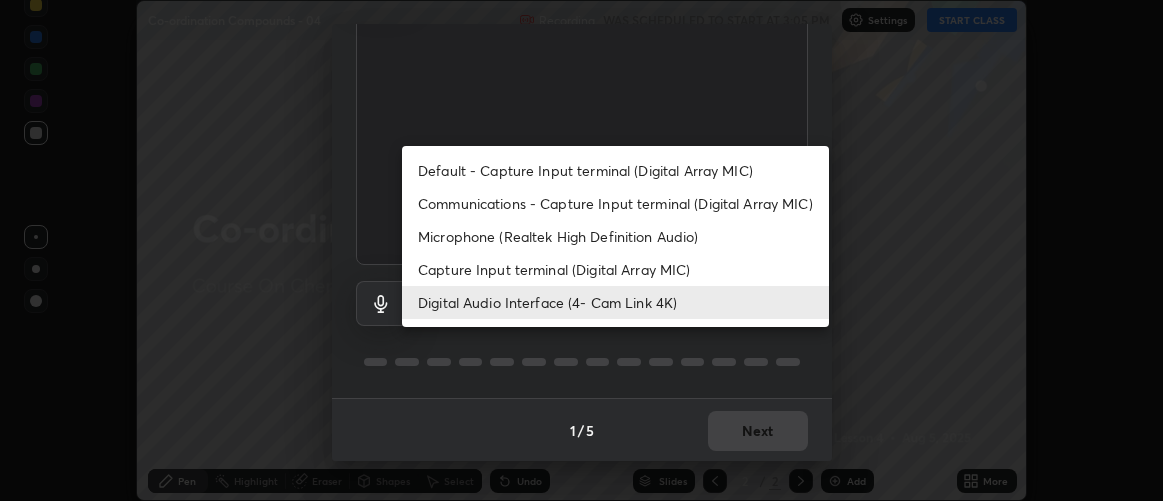 click on "Capture Input terminal (Digital Array MIC)" at bounding box center (615, 269) 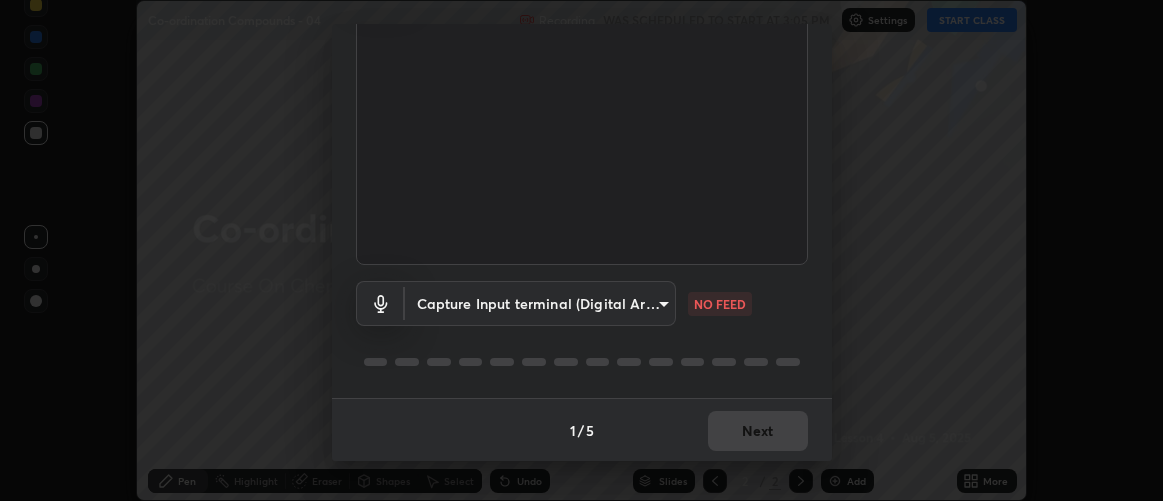 click on "Erase all Co-ordination Compounds - 04 Recording WAS SCHEDULED TO START AT  3:05 PM Settings START CLASS Setting up your live class Co-ordination Compounds - 04 • L4 of Course On Chemistry for NEET Conquer 2 2026 [FIRST] [LAST] Pen Highlight Eraser Shapes Select Undo Slides 2 / 2 Add More No doubts shared Encourage your learners to ask a doubt for better clarity Report an issue Reason for reporting Buffering Chat not working Audio - Video sync issue Educator video quality low ​ Attach an image Report Media settings Cam Link 4K (0fd9:0066) d9b519daceb8a772394af6ea8e45353be5bbf62d8cb1cf3345c472de64055974 WORKING Capture Input terminal (Digital Array MIC) 9157b0f189386d64e27d2c92c135a798e4b8f4758743ed9c0d116253c987514b NO FEED 1 / 5 Next Default - Capture Input terminal (Digital Array MIC) Communications - Capture Input terminal (Digital Array MIC) Microphone (Realtek High Definition Audio) Capture Input terminal (Digital Array MIC) Digital Audio Interface (4- Cam Link 4K)" at bounding box center (581, 250) 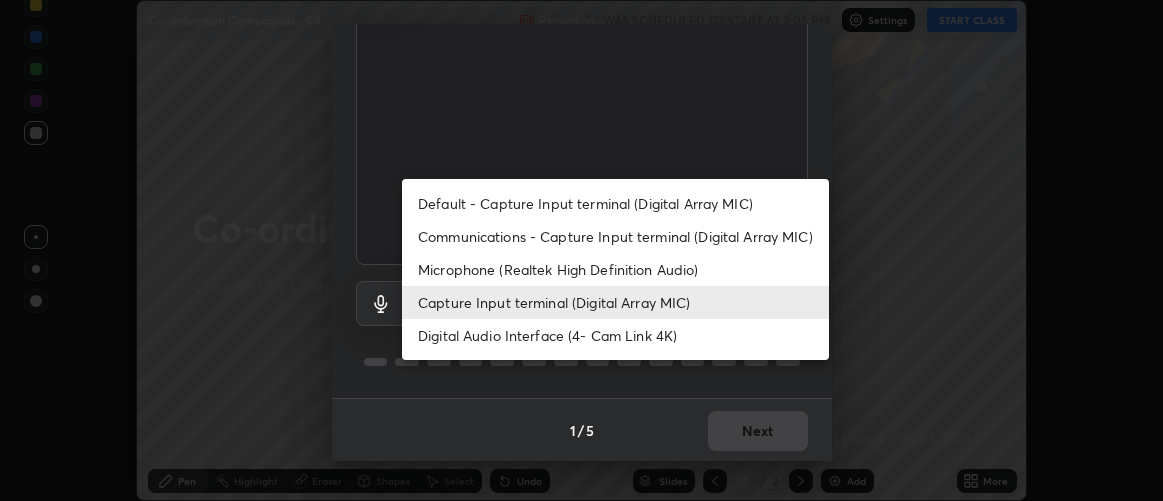 click on "Digital Audio Interface (4- Cam Link 4K)" at bounding box center [615, 335] 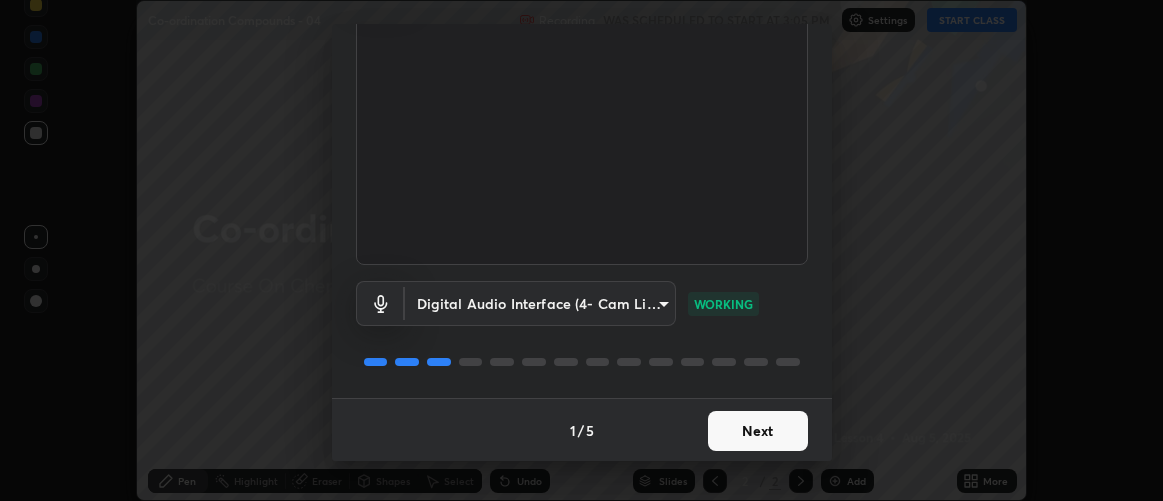 click on "Next" at bounding box center (758, 431) 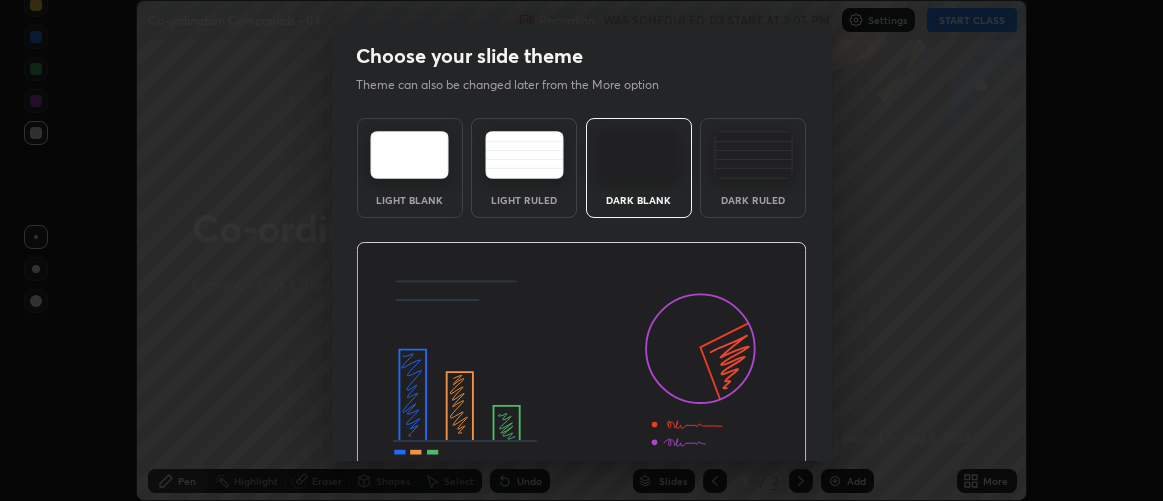 click at bounding box center (581, 369) 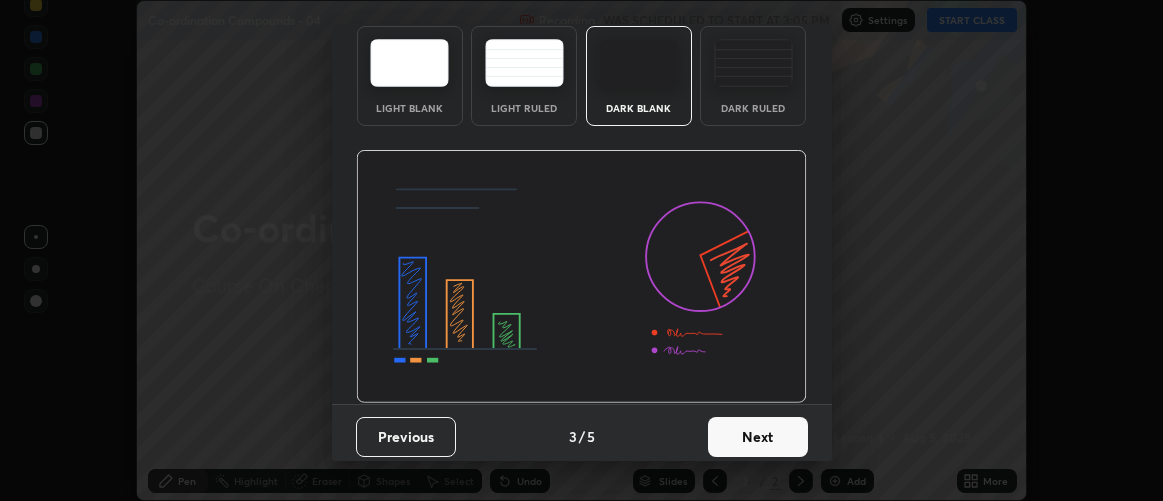 scroll, scrollTop: 98, scrollLeft: 0, axis: vertical 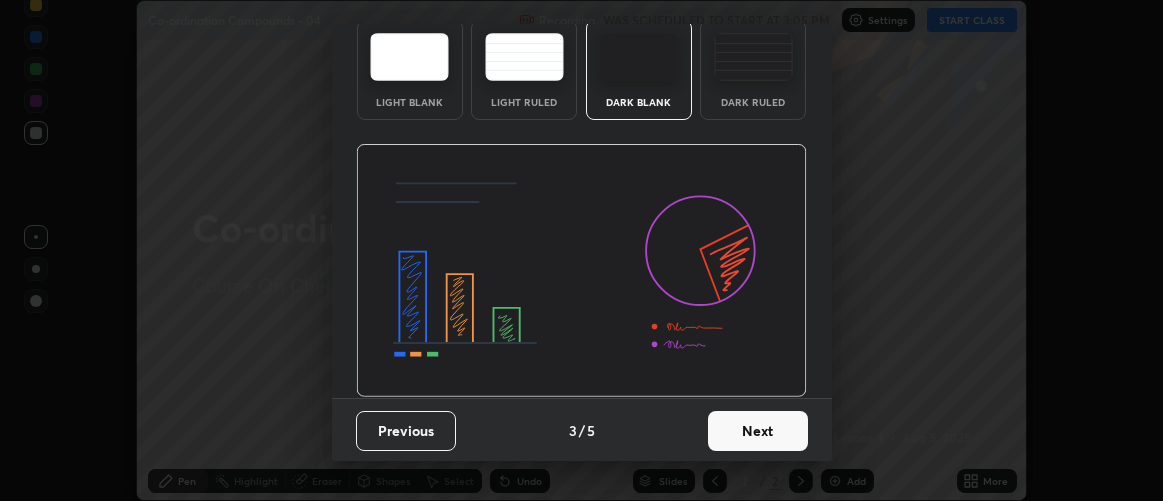 click on "Next" at bounding box center [758, 431] 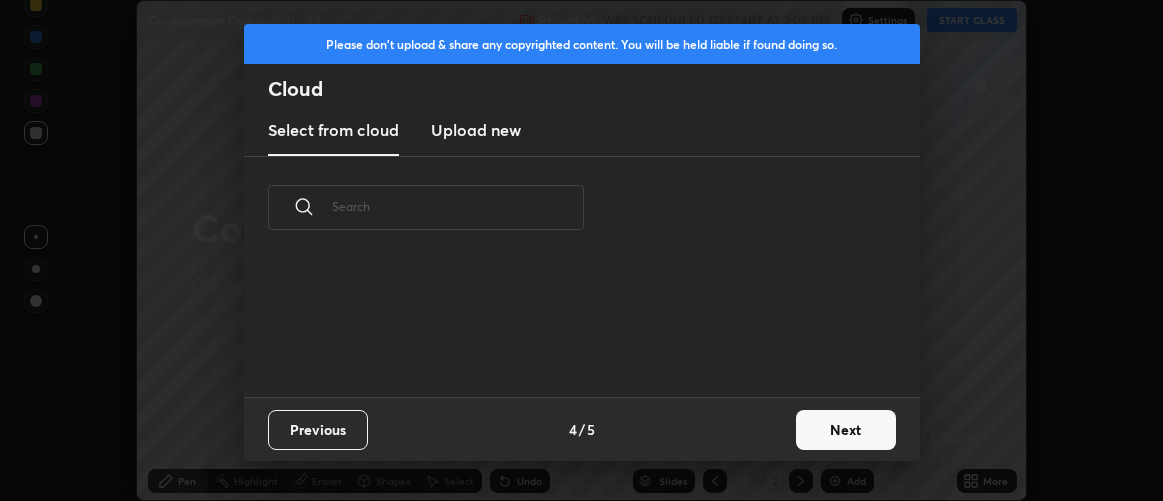 click on "Next" at bounding box center [846, 430] 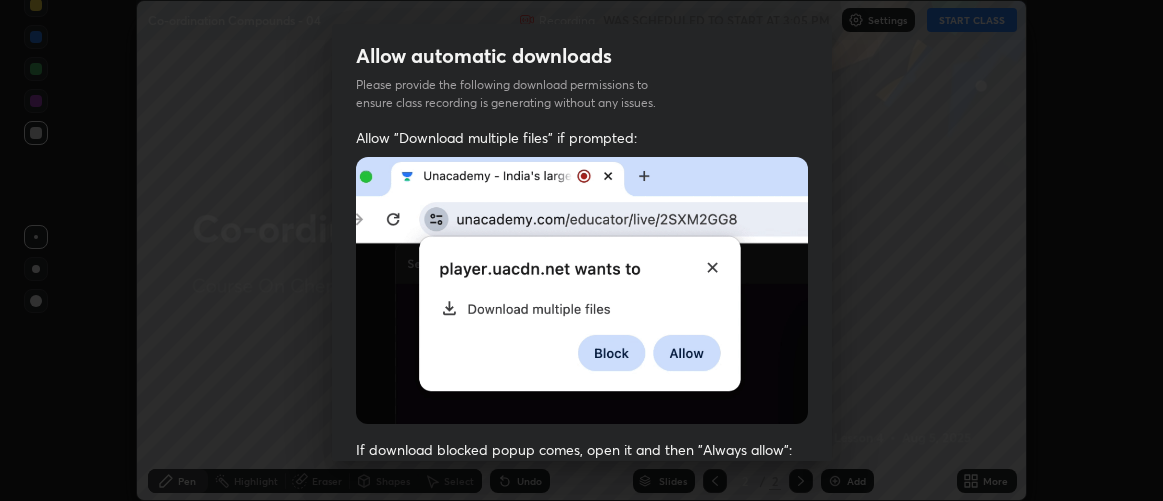 click on "Previous 5 / 5 Done" at bounding box center (582, 1002) 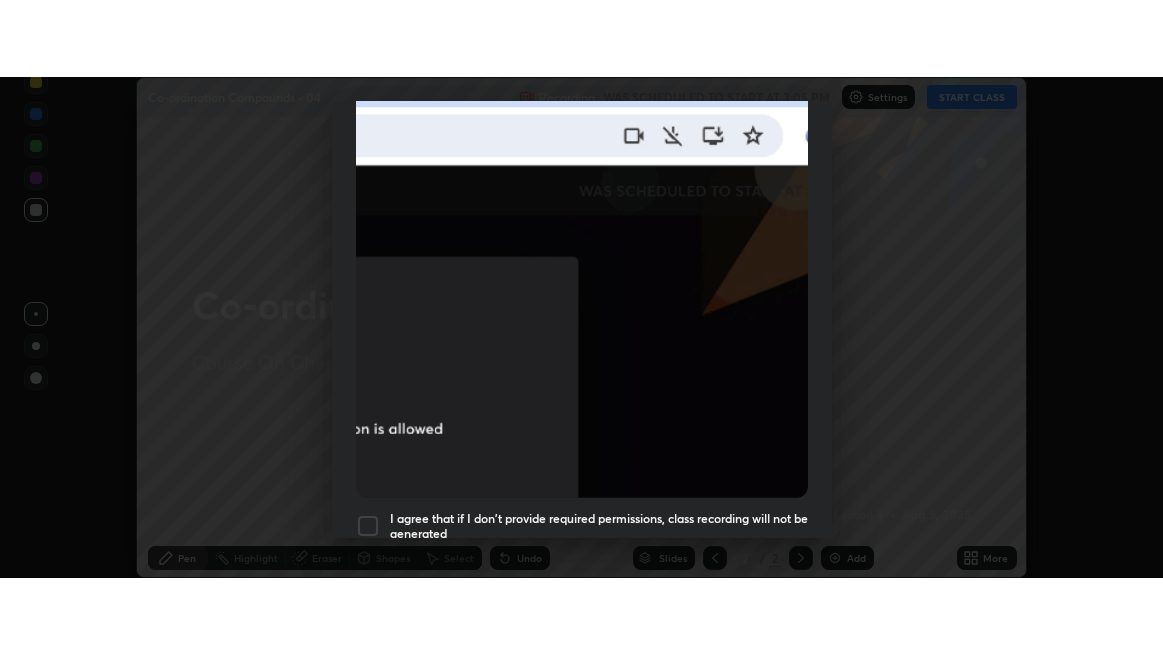 scroll, scrollTop: 563, scrollLeft: 0, axis: vertical 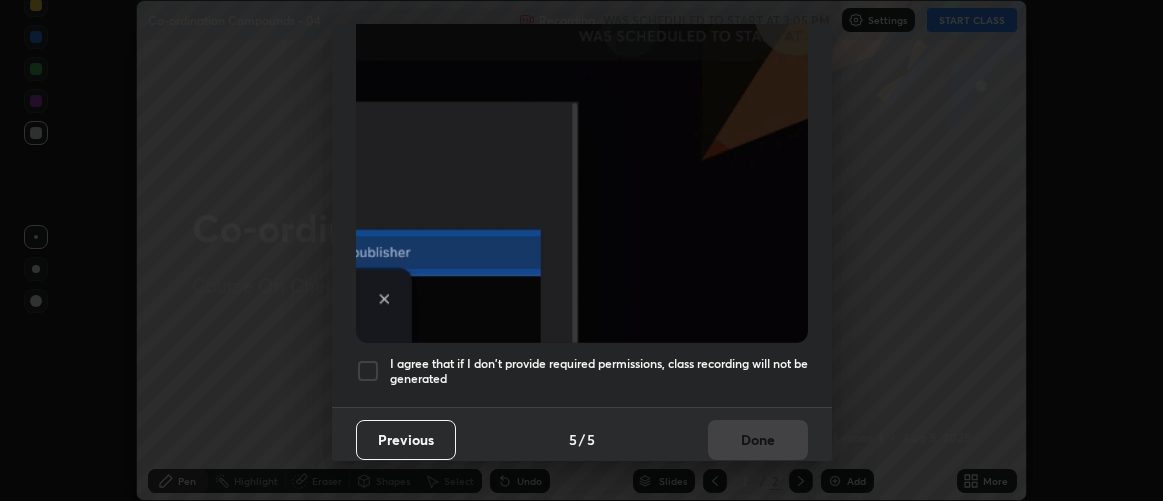 click on "I agree that if I don't provide required permissions, class recording will not be generated" at bounding box center (599, 371) 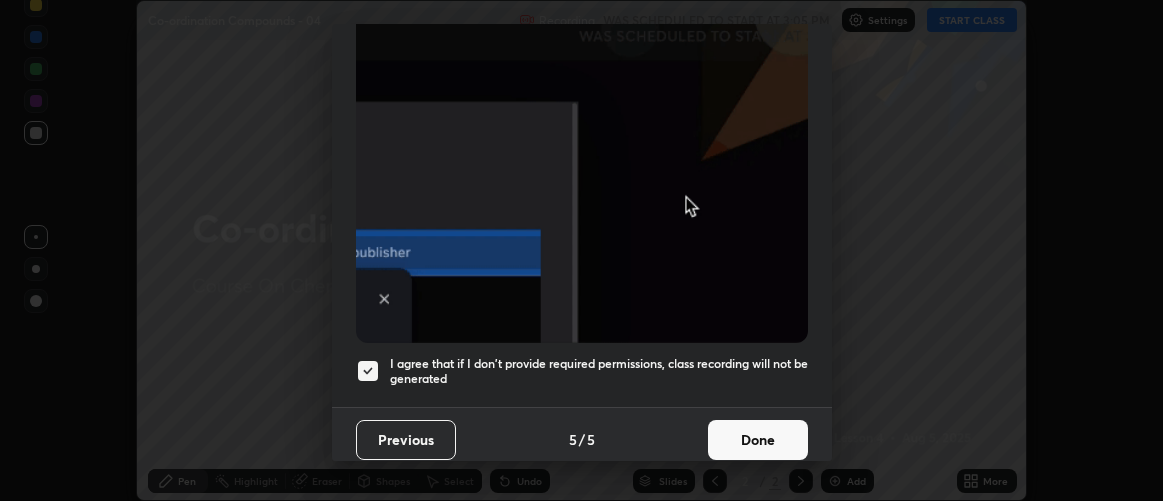 click on "I agree that if I don't provide required permissions, class recording will not be generated" at bounding box center [599, 371] 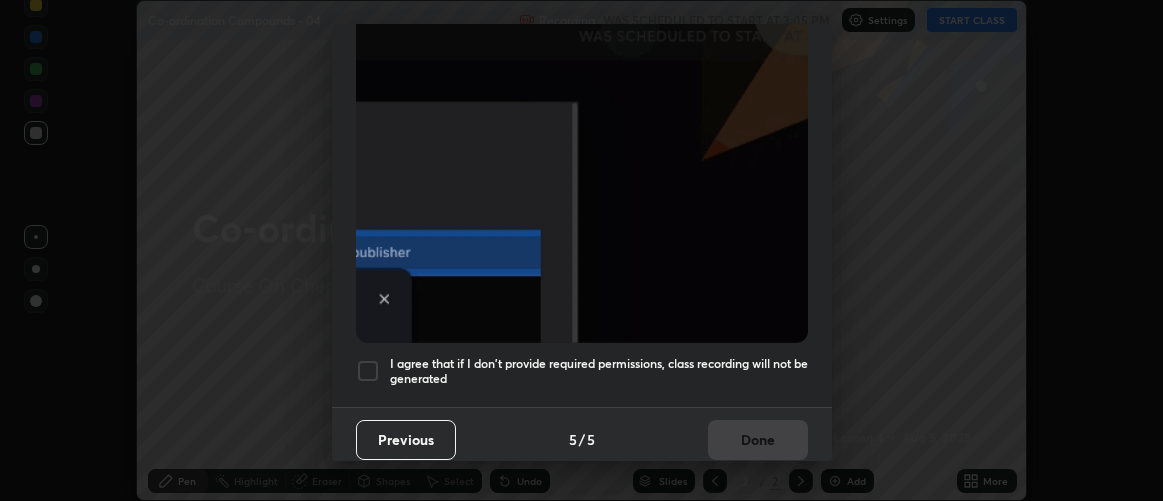 click on "I agree that if I don't provide required permissions, class recording will not be generated" at bounding box center [599, 371] 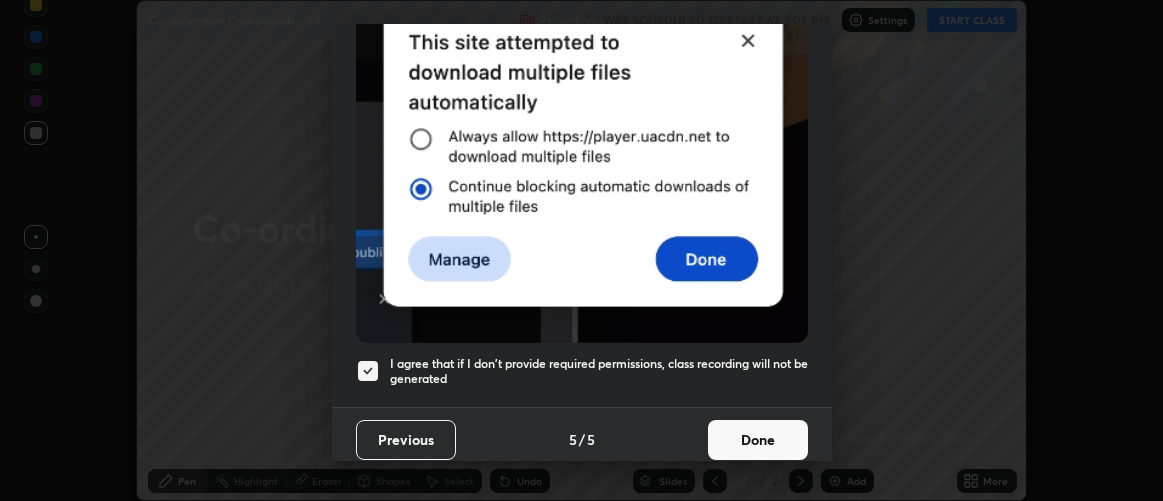 click on "Done" at bounding box center (758, 440) 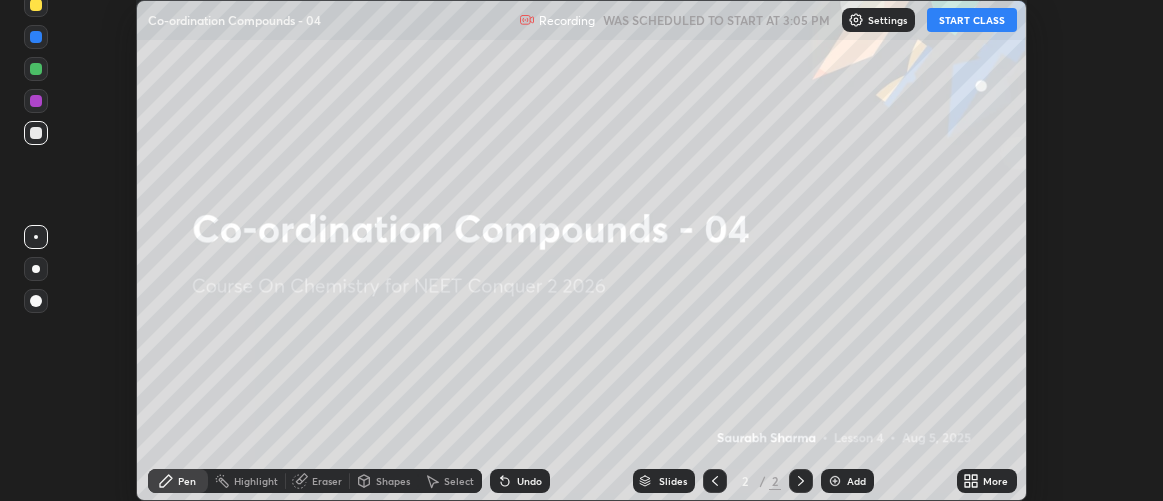 click on "More" at bounding box center (987, 481) 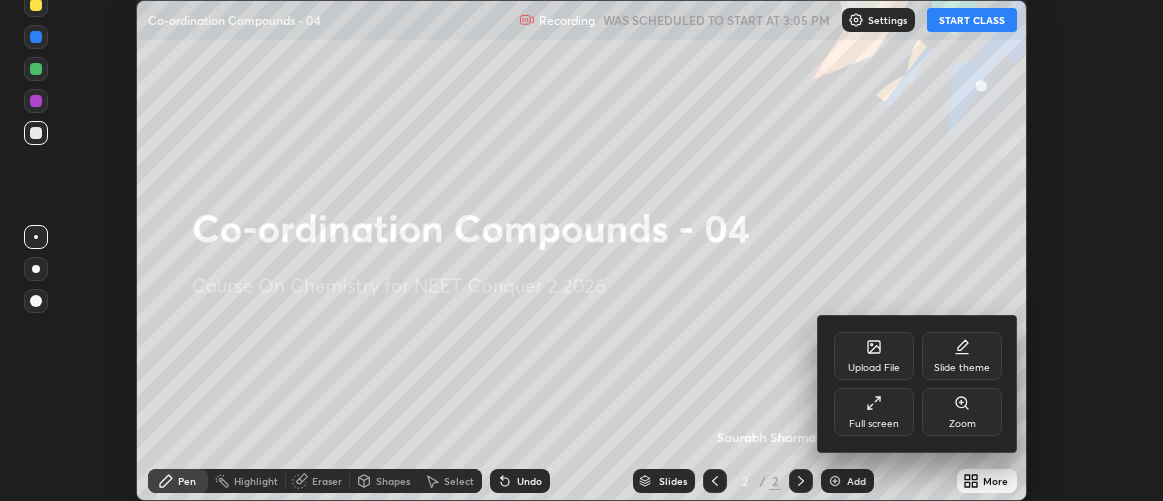 click on "Full screen" at bounding box center [874, 412] 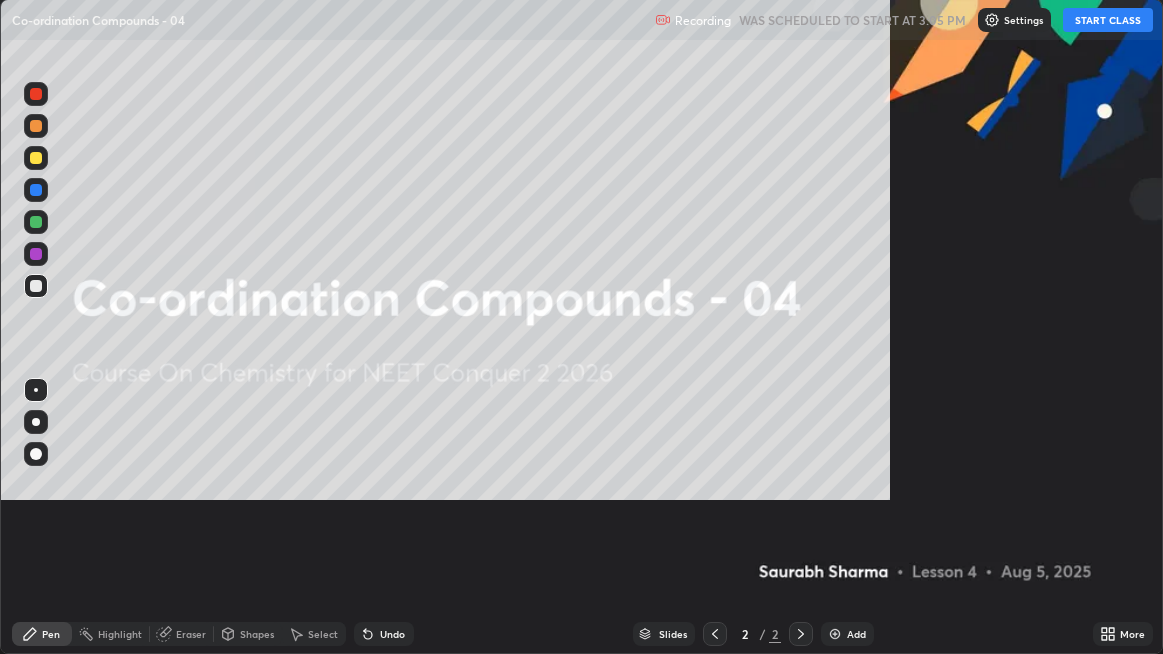 scroll, scrollTop: 99345, scrollLeft: 98836, axis: both 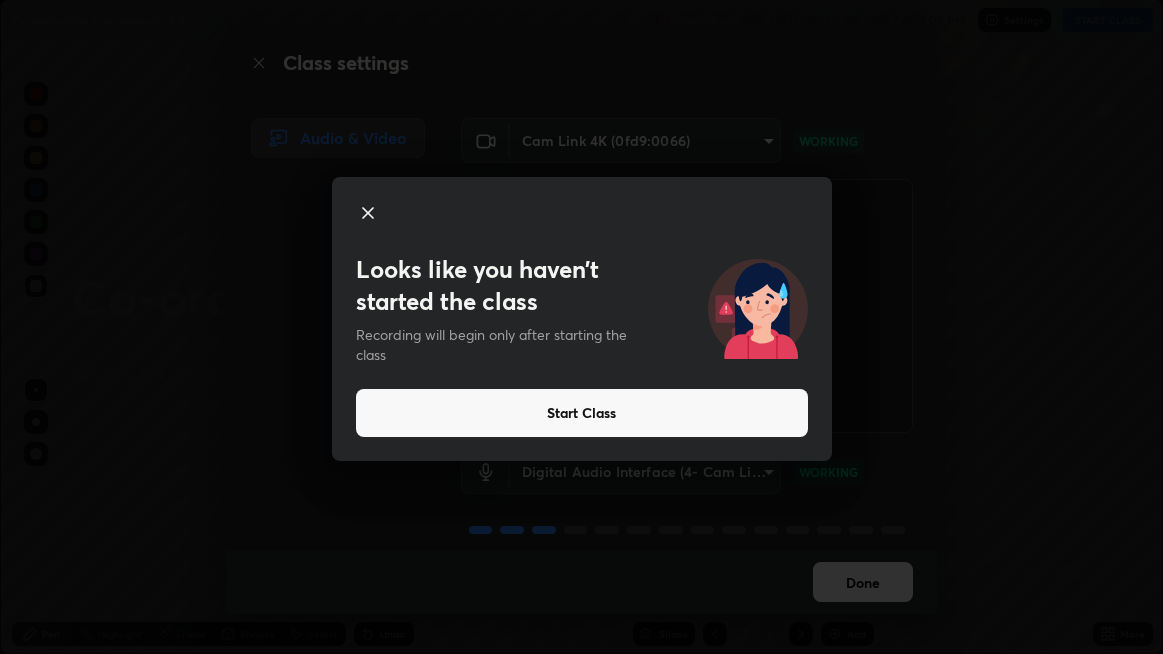 click on "Start Class" at bounding box center [582, 413] 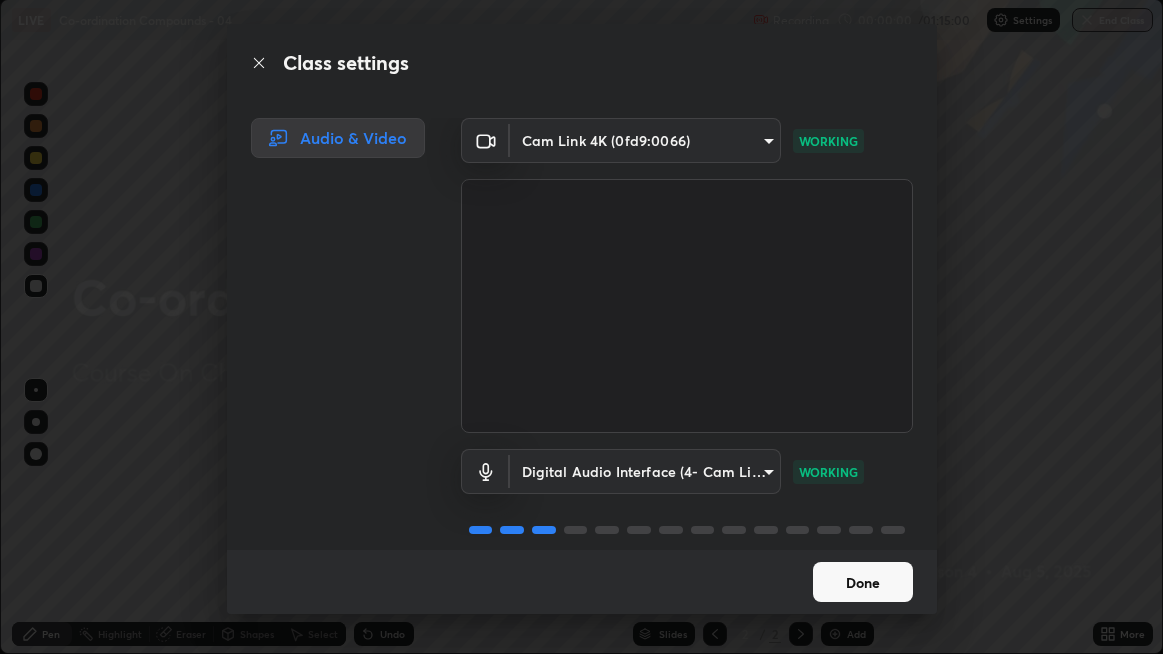 click at bounding box center [687, 306] 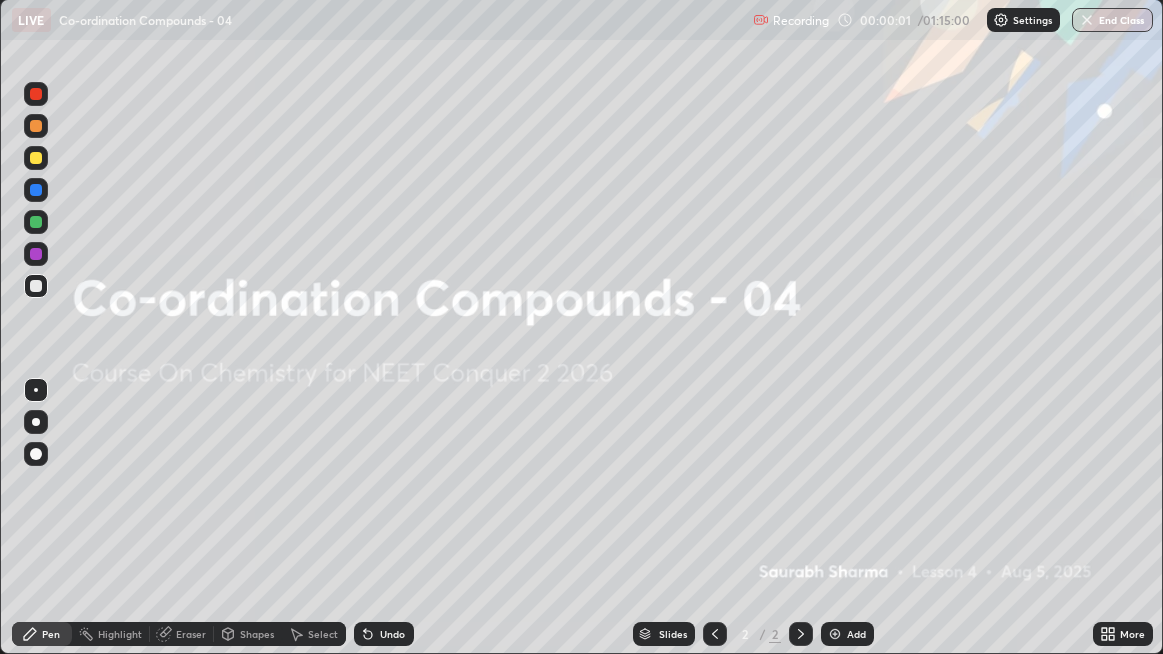 click on "Add" at bounding box center [847, 634] 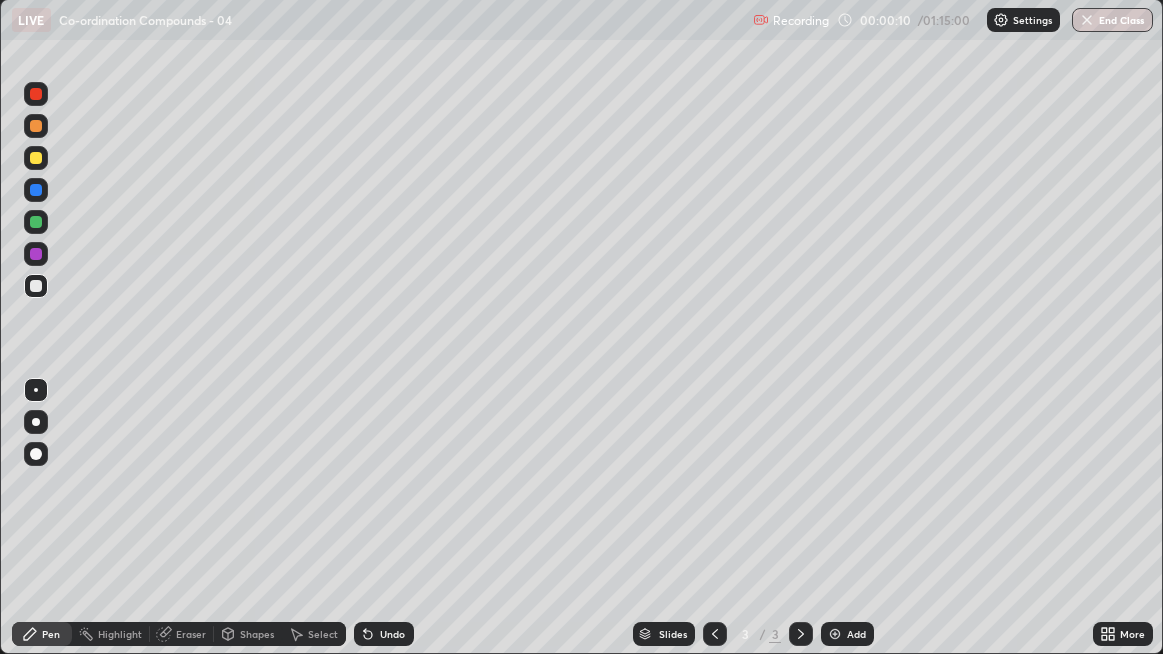 click on "Undo" at bounding box center (384, 634) 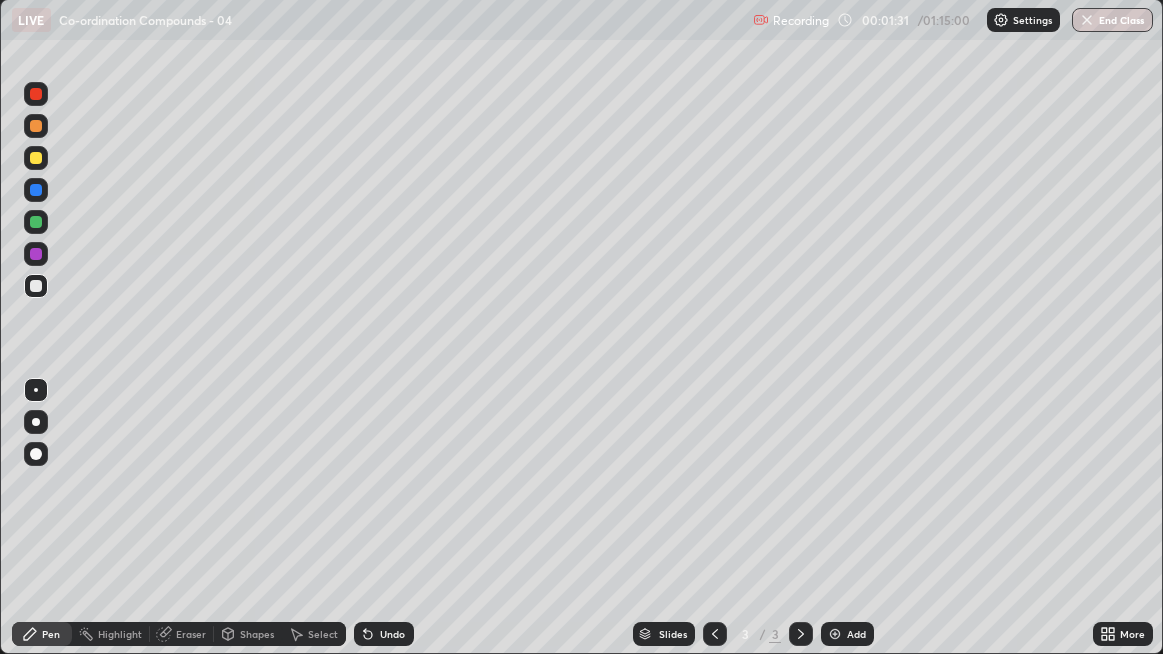 click 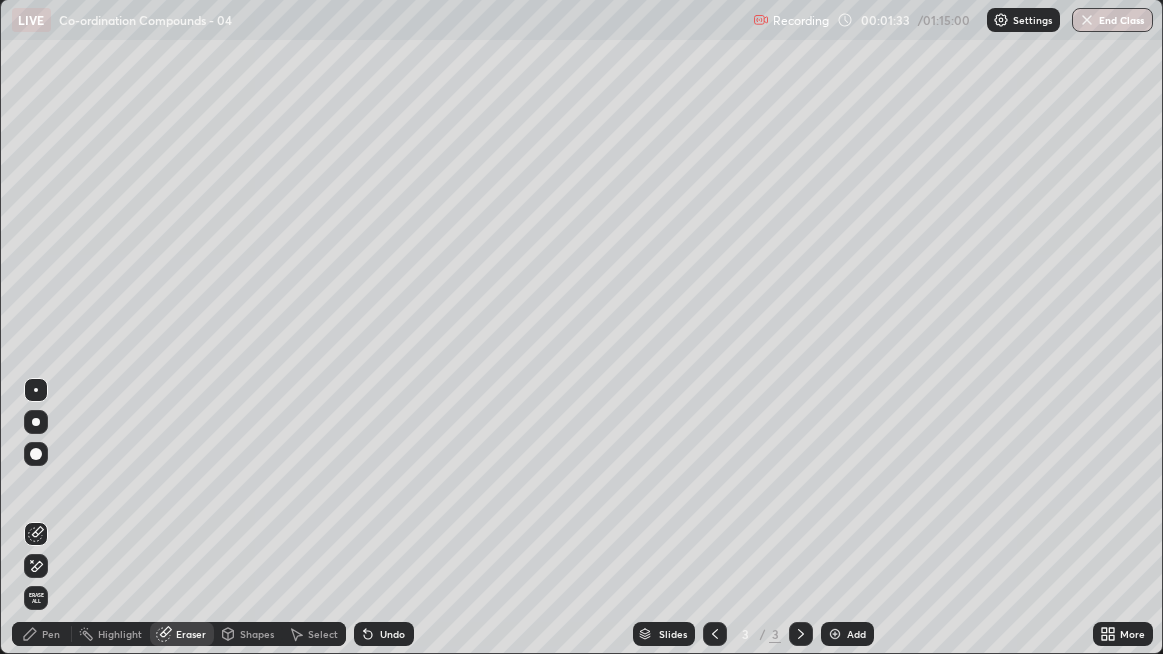 click on "Pen" at bounding box center (42, 634) 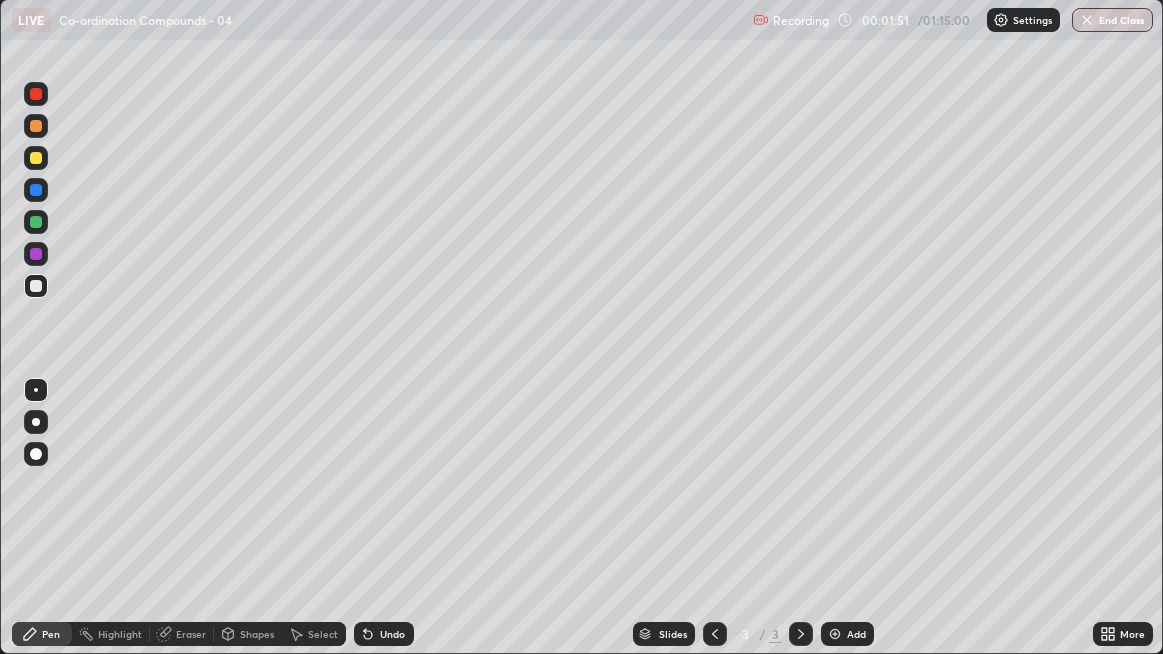 click at bounding box center [36, 158] 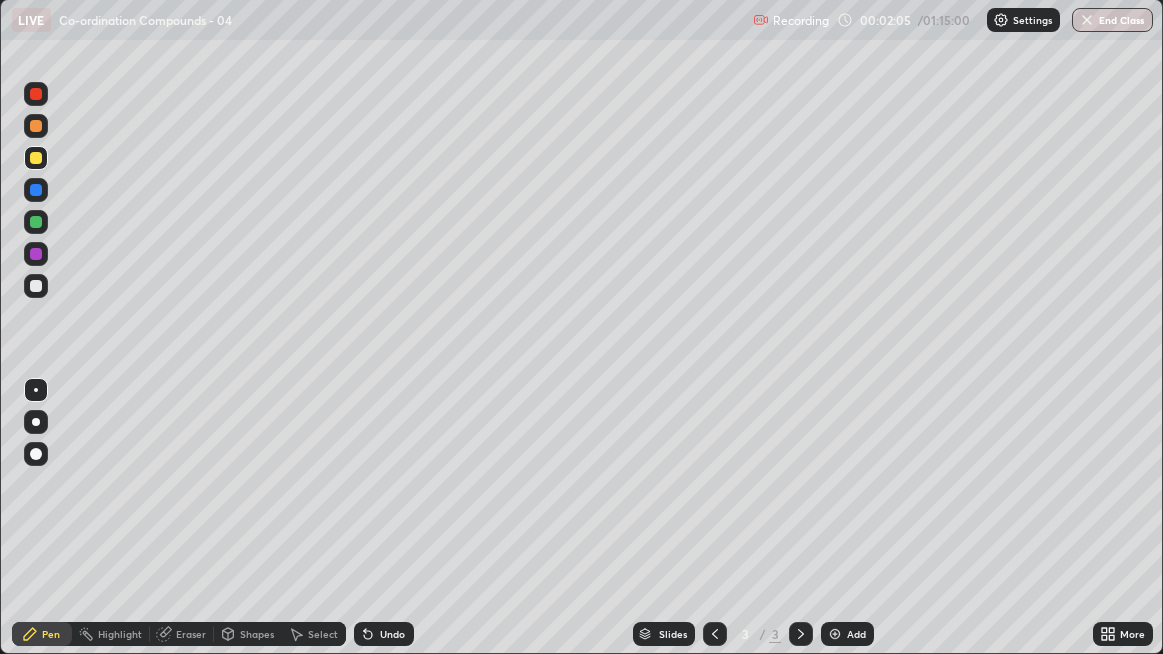 click on "Select" at bounding box center [314, 634] 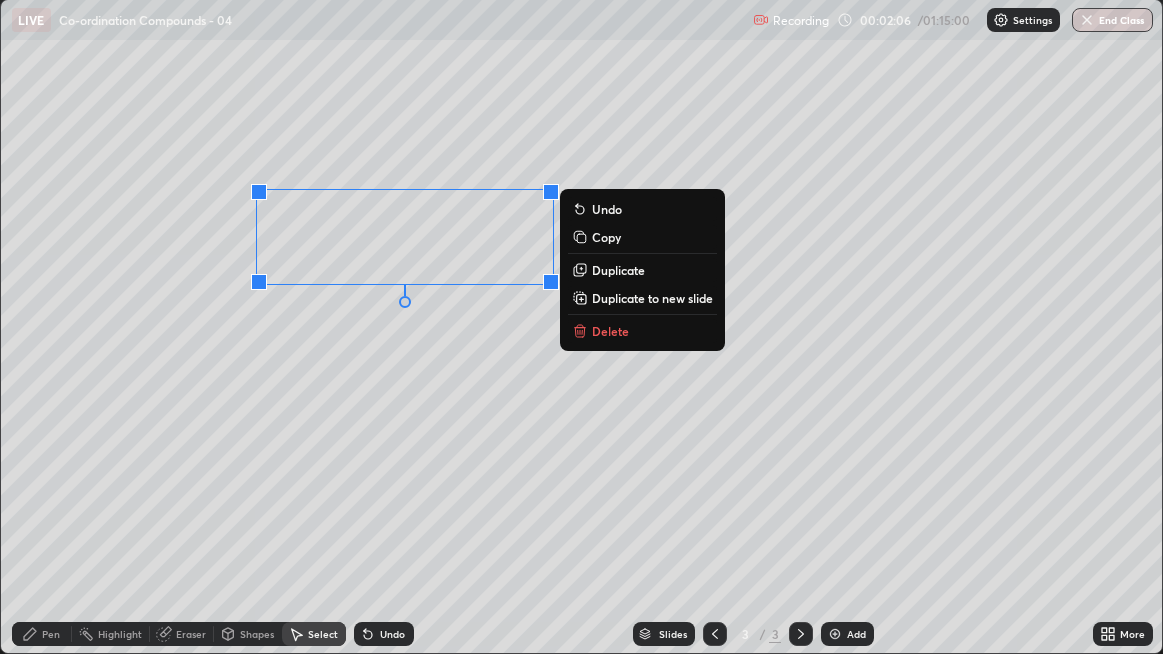 click on "Duplicate" at bounding box center (618, 270) 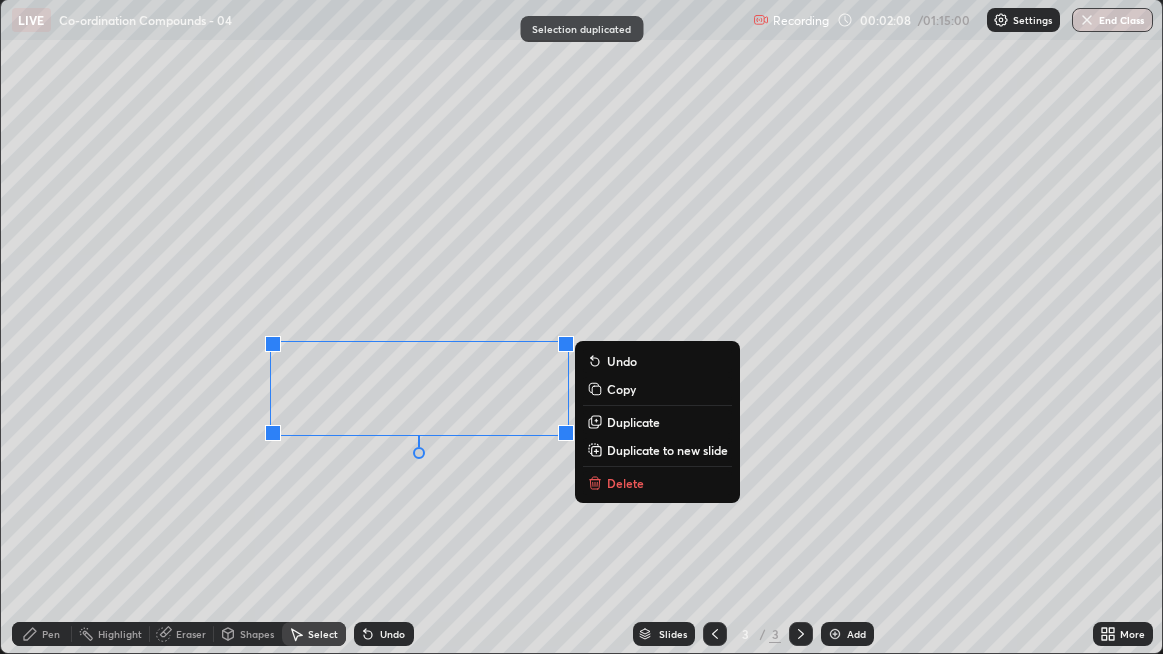 click on "0 ° Undo Copy Duplicate Duplicate to new slide Delete" at bounding box center (582, 326) 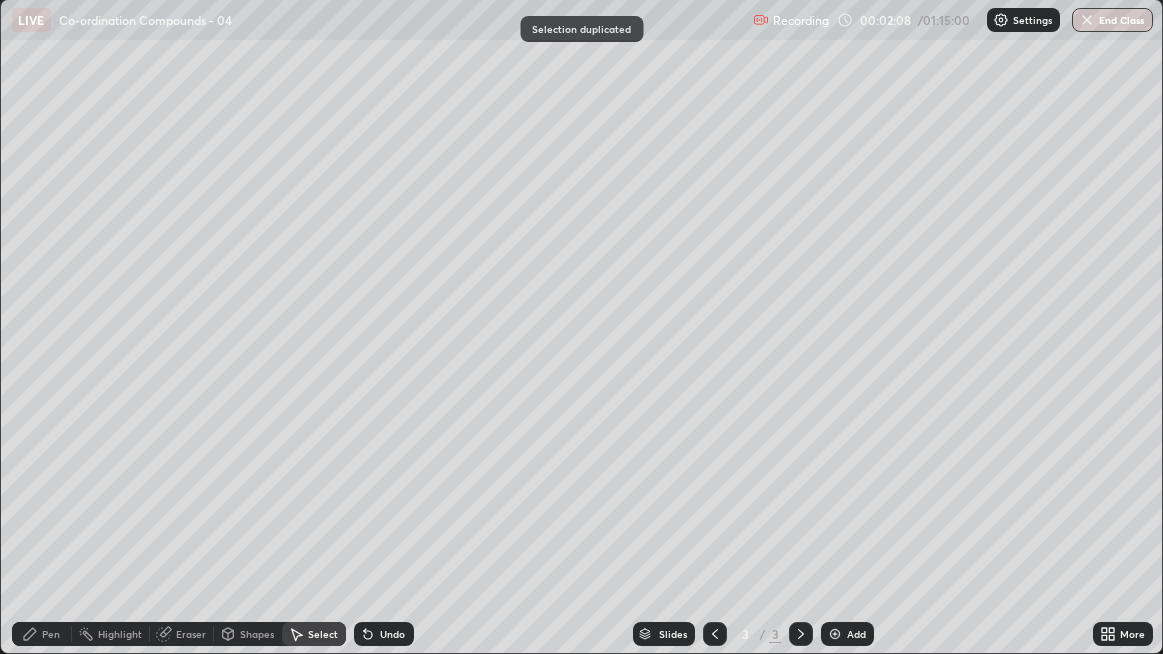click on "Eraser" at bounding box center [191, 634] 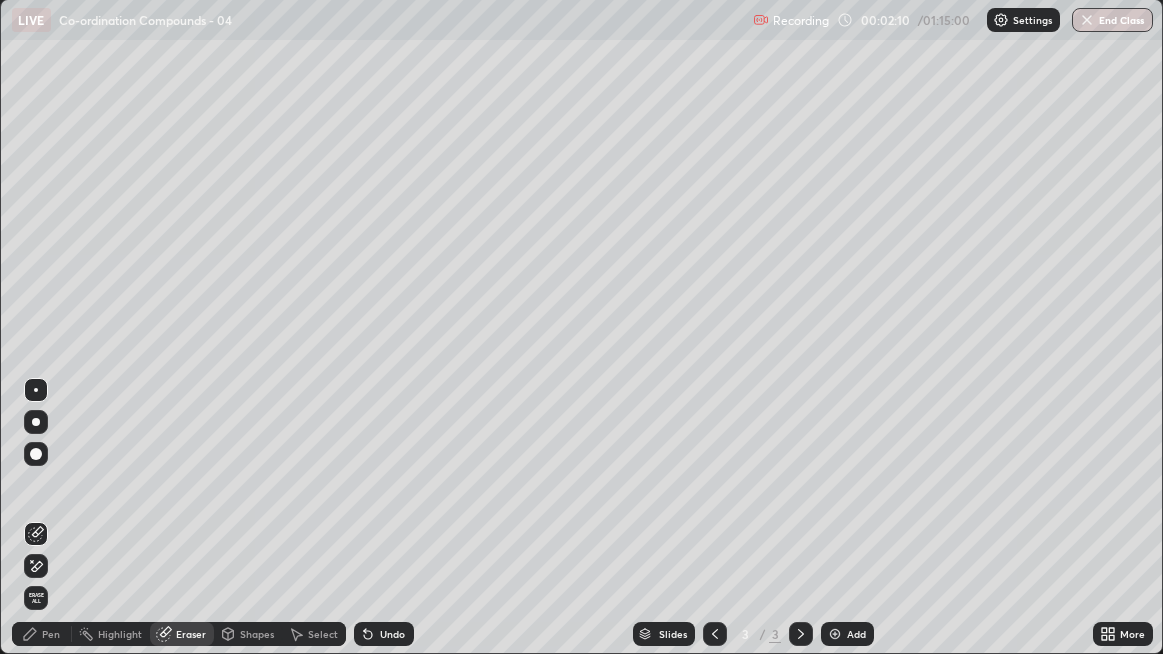 click on "Pen" at bounding box center [51, 634] 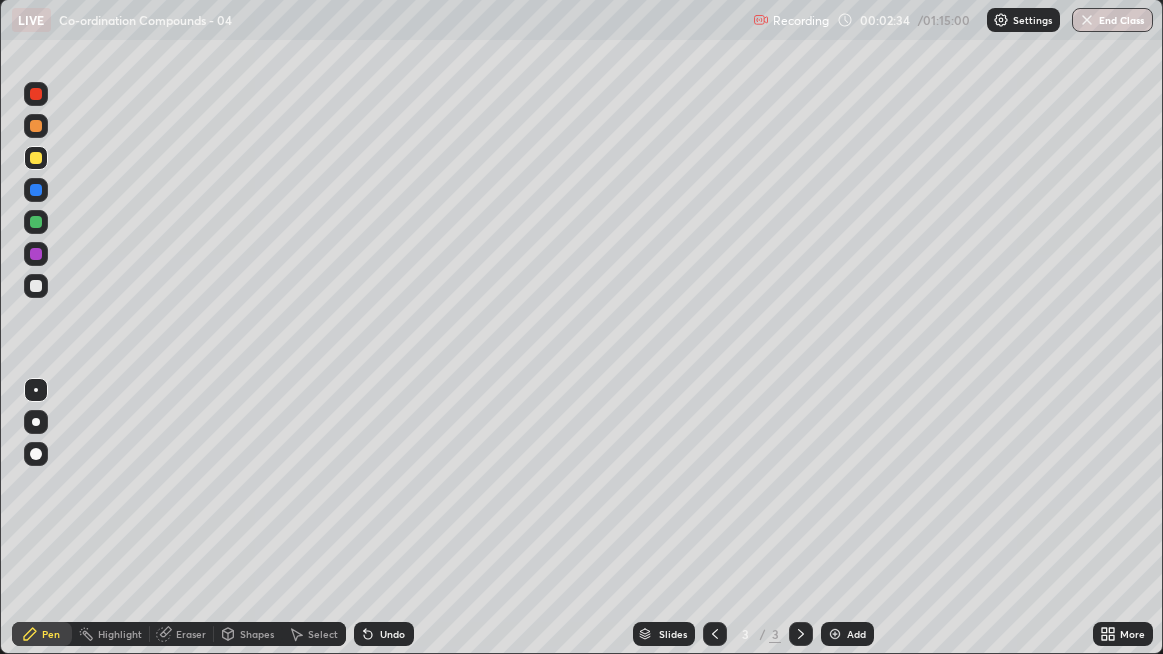 click at bounding box center (36, 286) 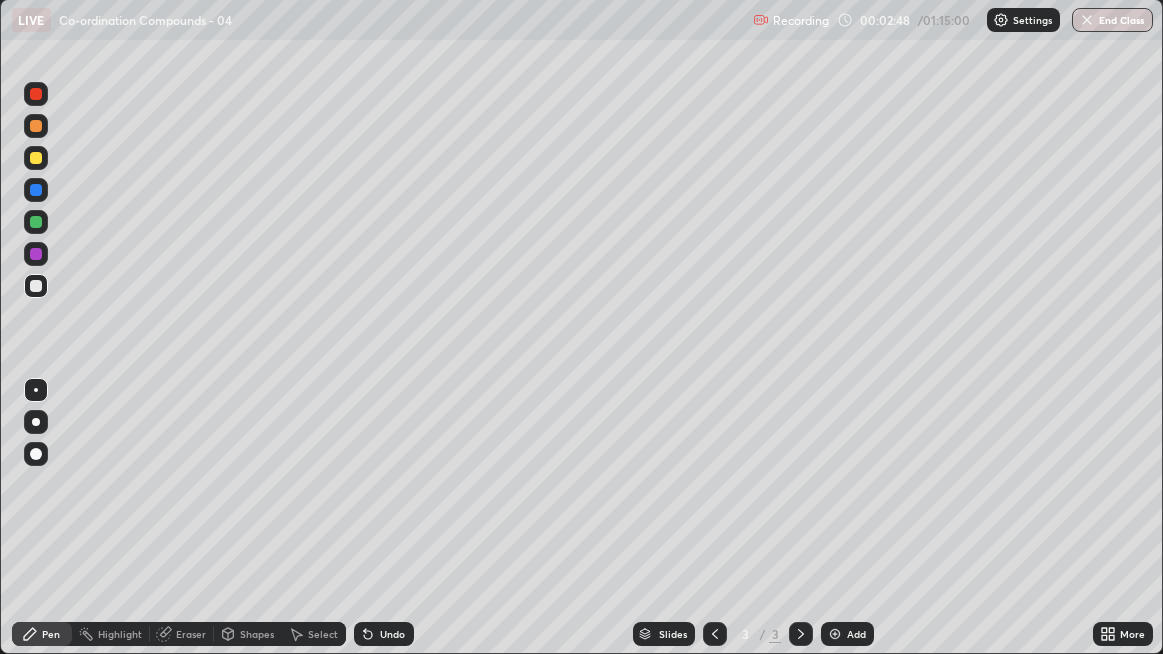click on "Select" at bounding box center (314, 634) 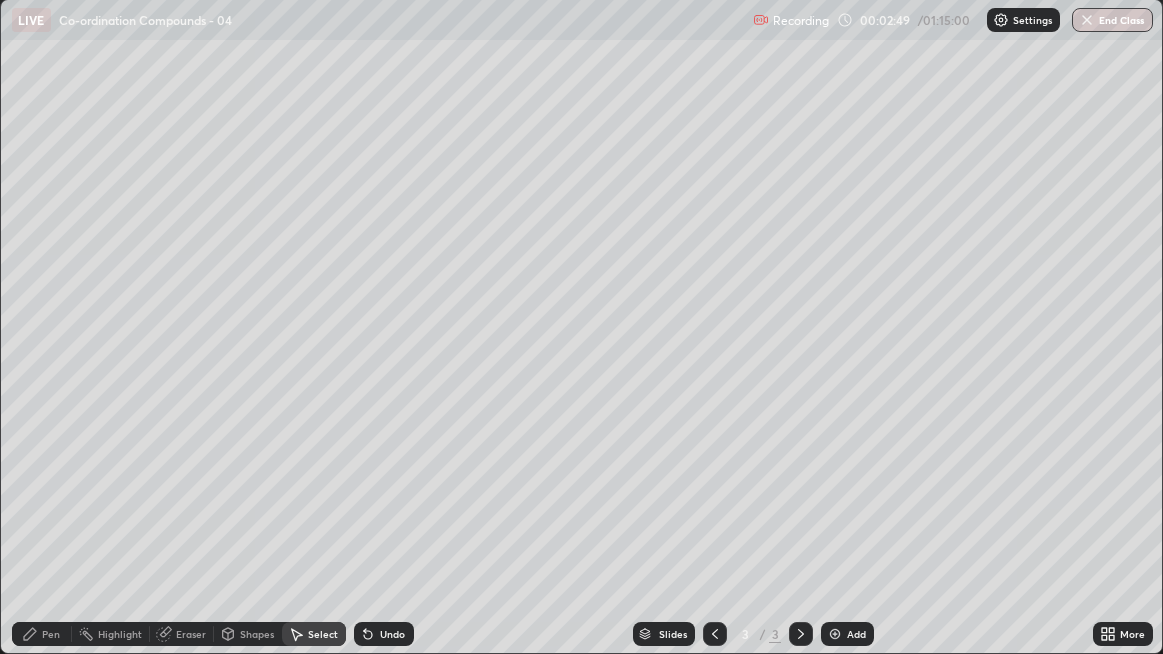 click 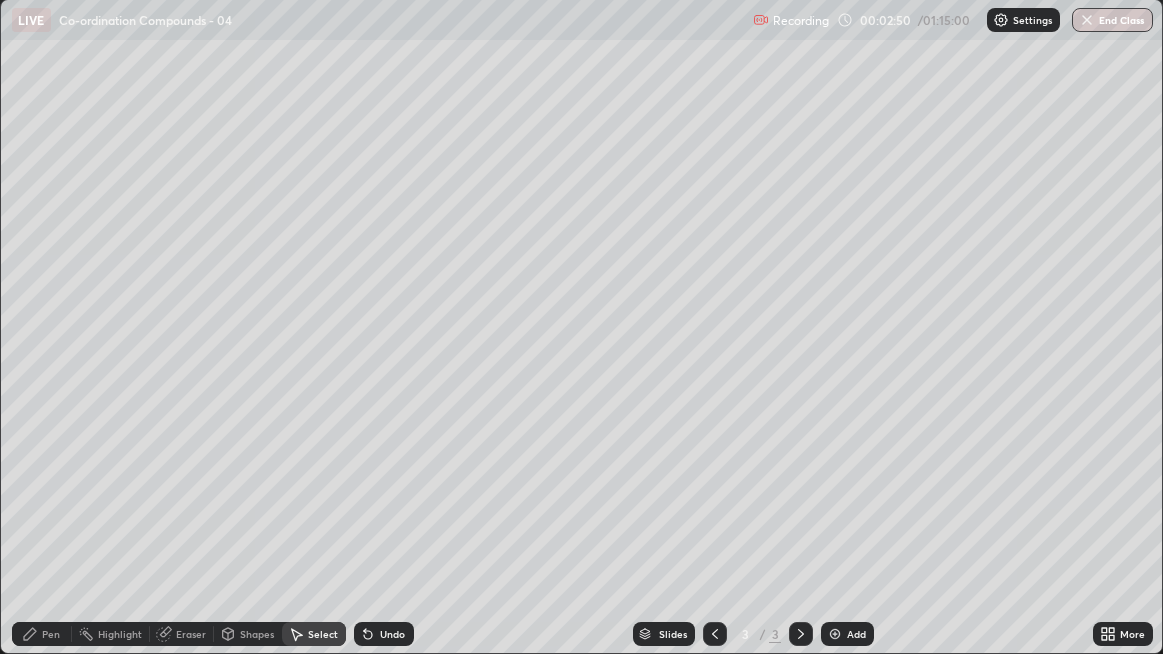 click on "Pen" at bounding box center (42, 634) 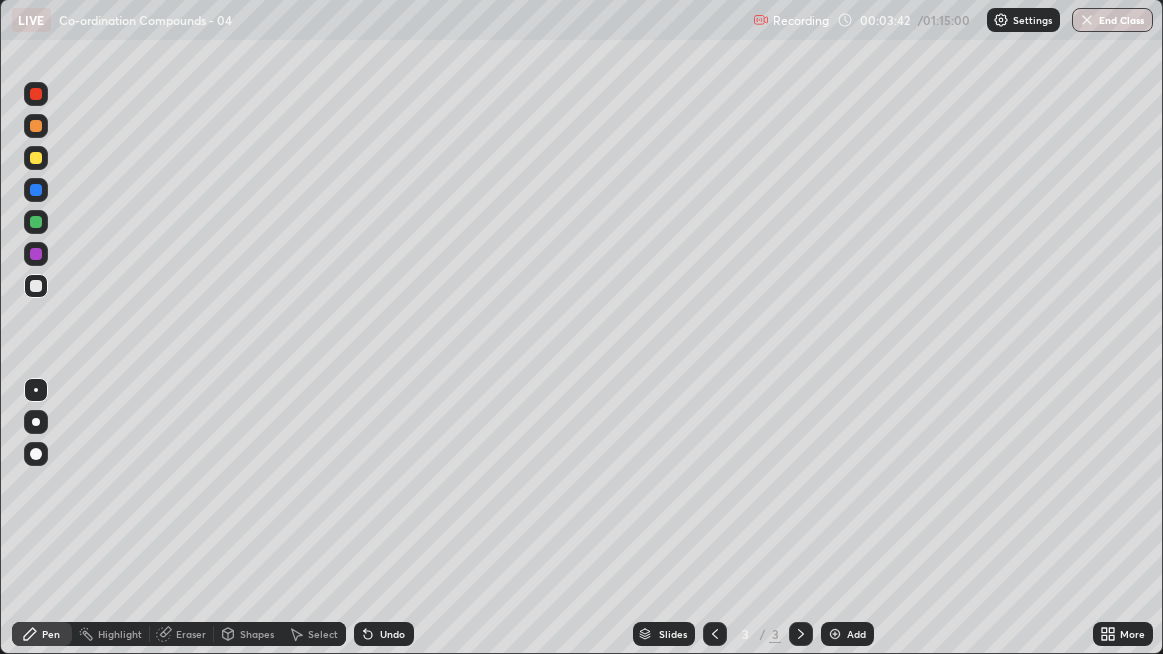 click on "Highlight" at bounding box center (120, 634) 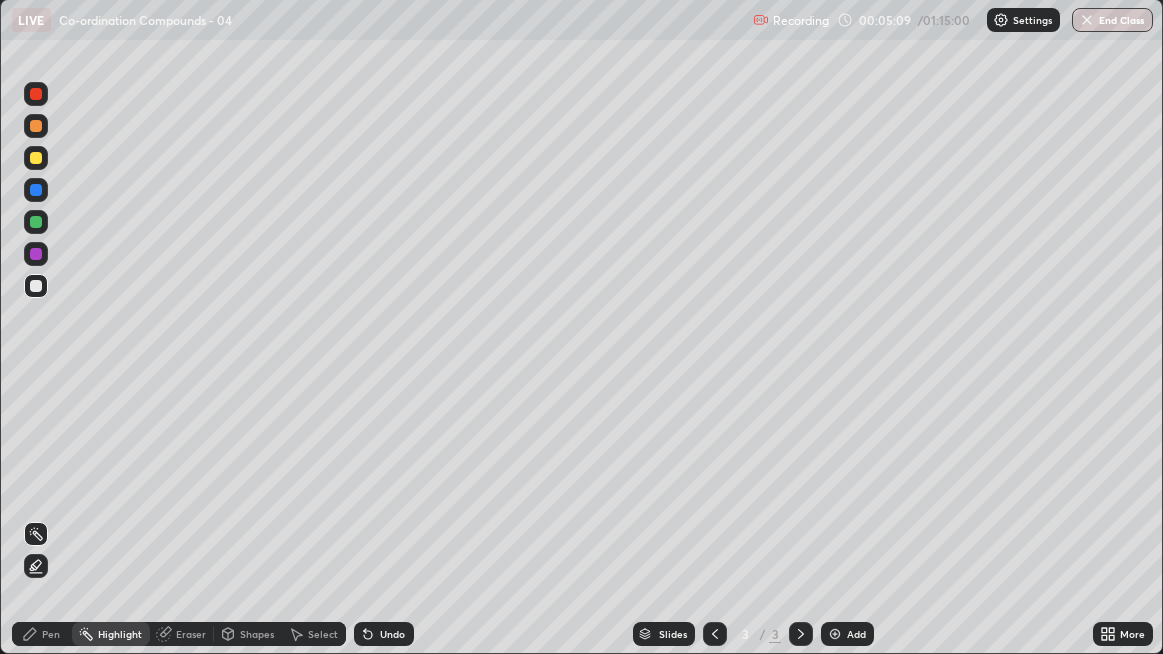 click on "Pen" at bounding box center [42, 634] 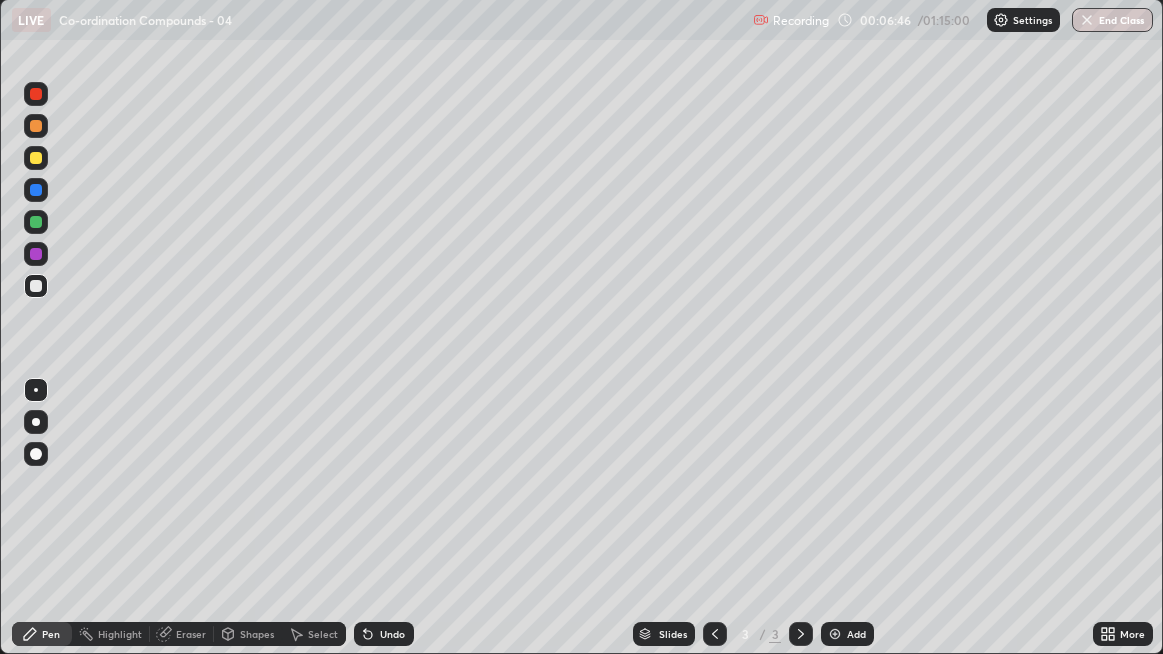 click on "Undo" at bounding box center (392, 634) 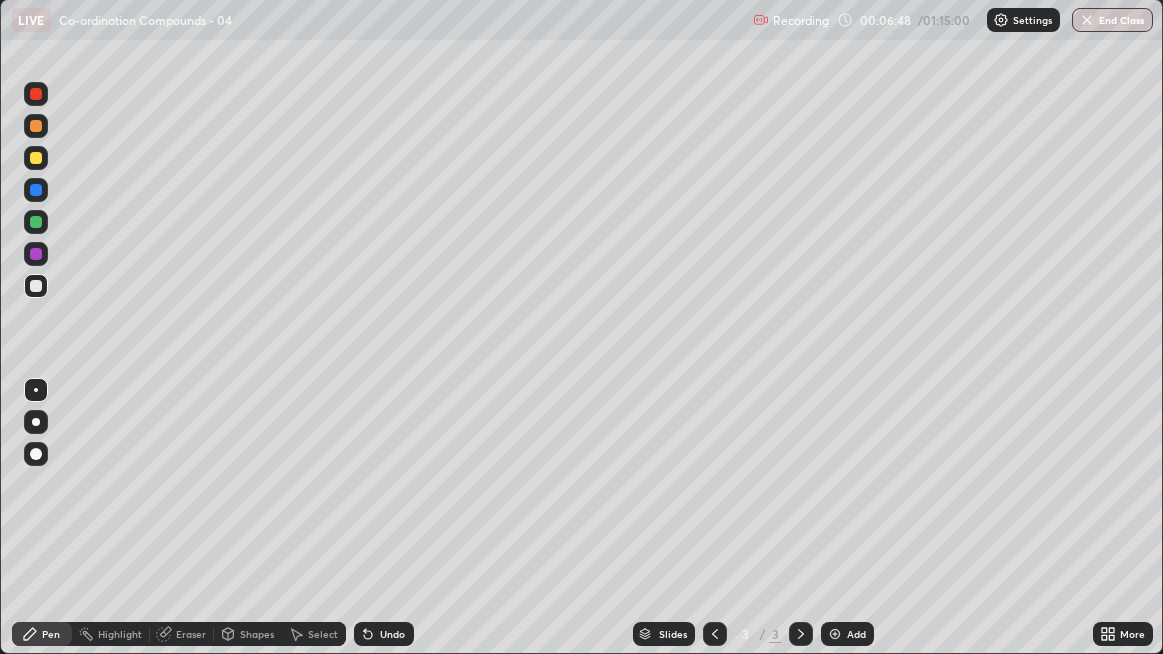 click on "Undo" at bounding box center (392, 634) 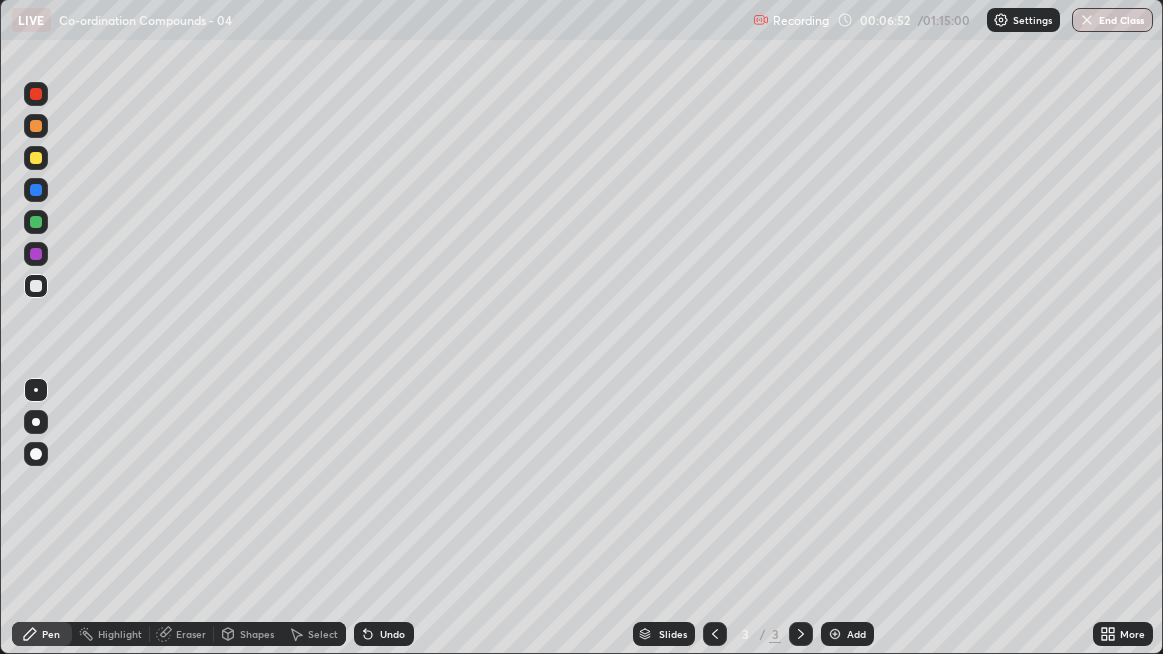 click on "Select" at bounding box center [323, 634] 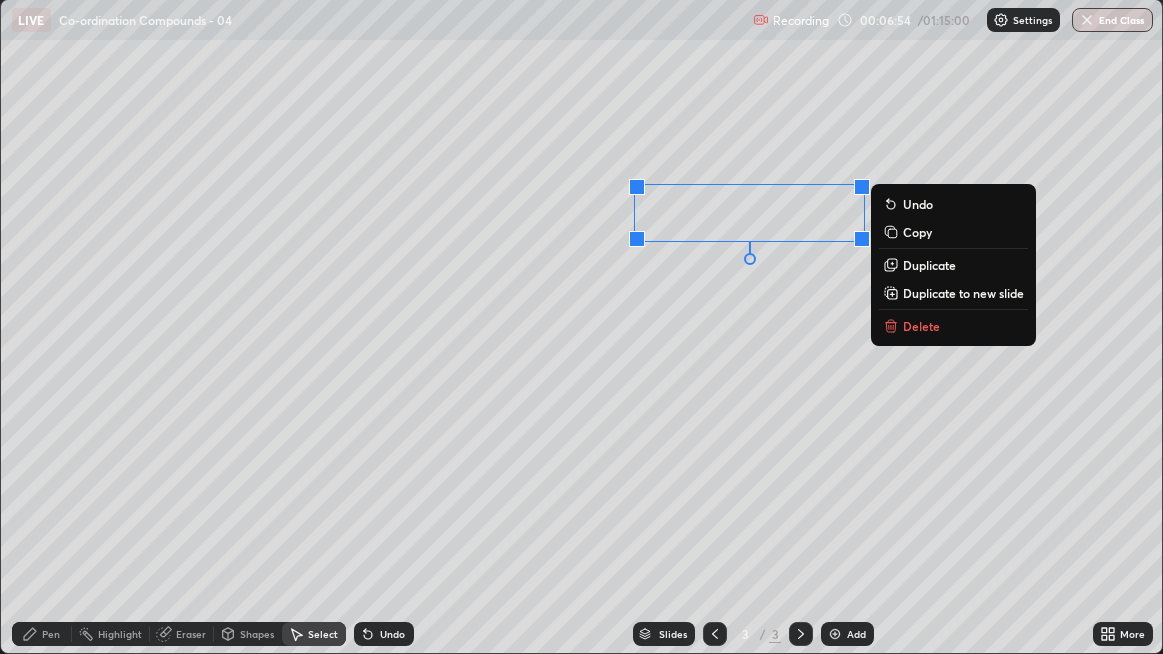 click on "Duplicate" at bounding box center (929, 265) 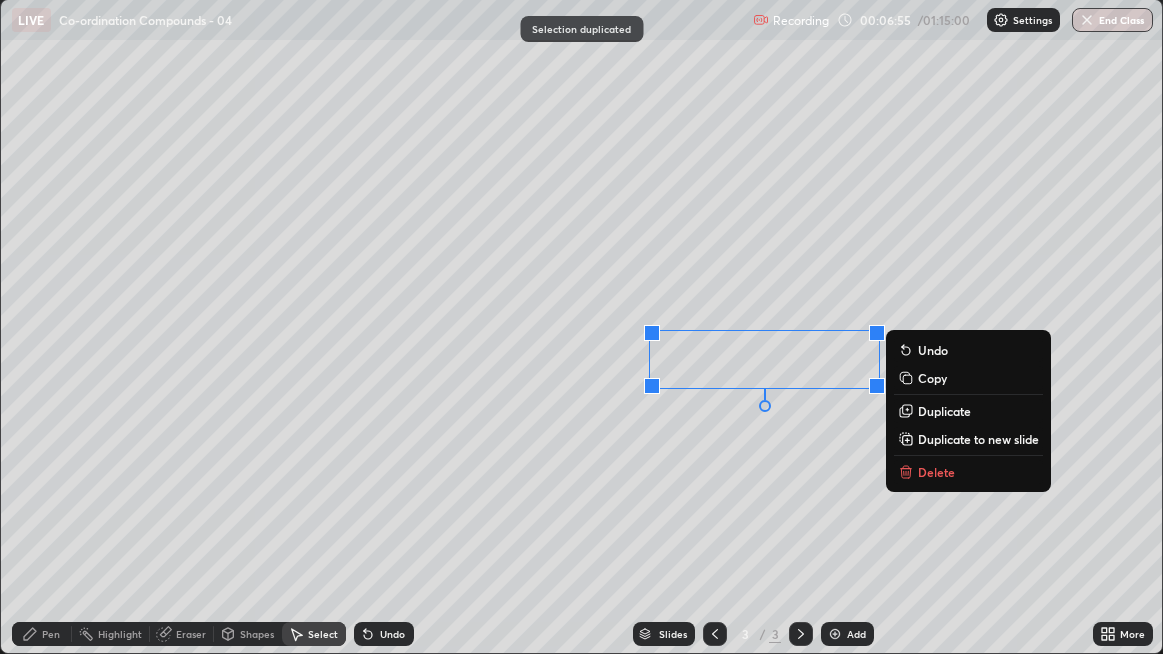 click on "0 ° Undo Copy Duplicate Duplicate to new slide Delete" at bounding box center (582, 326) 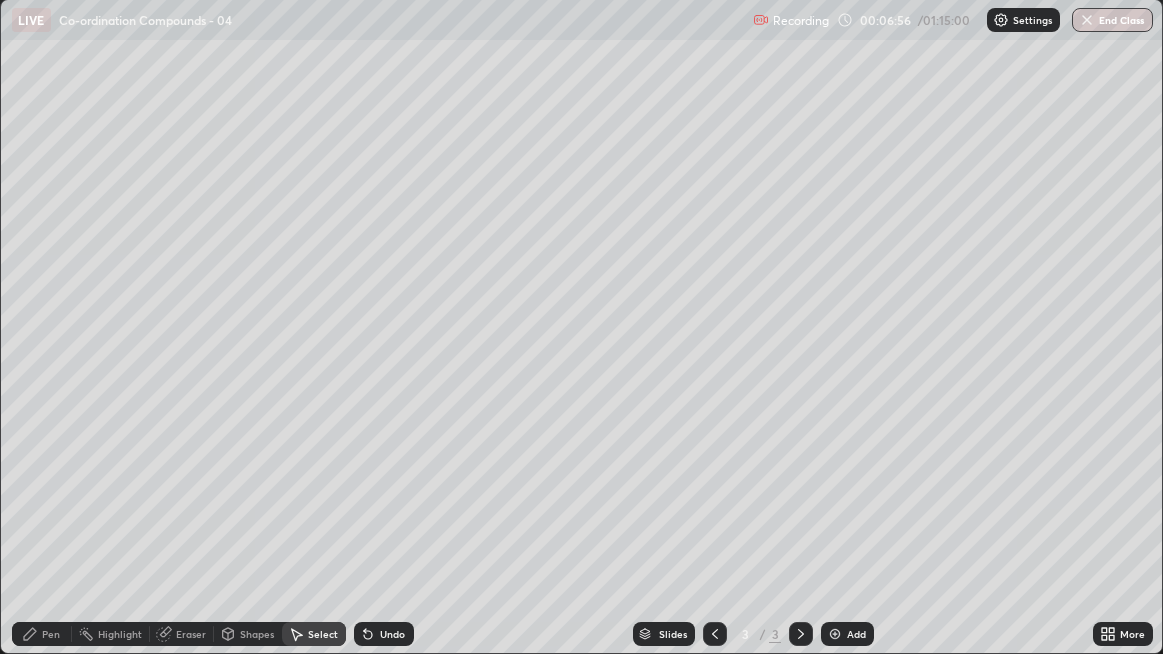 click on "Eraser" at bounding box center (191, 634) 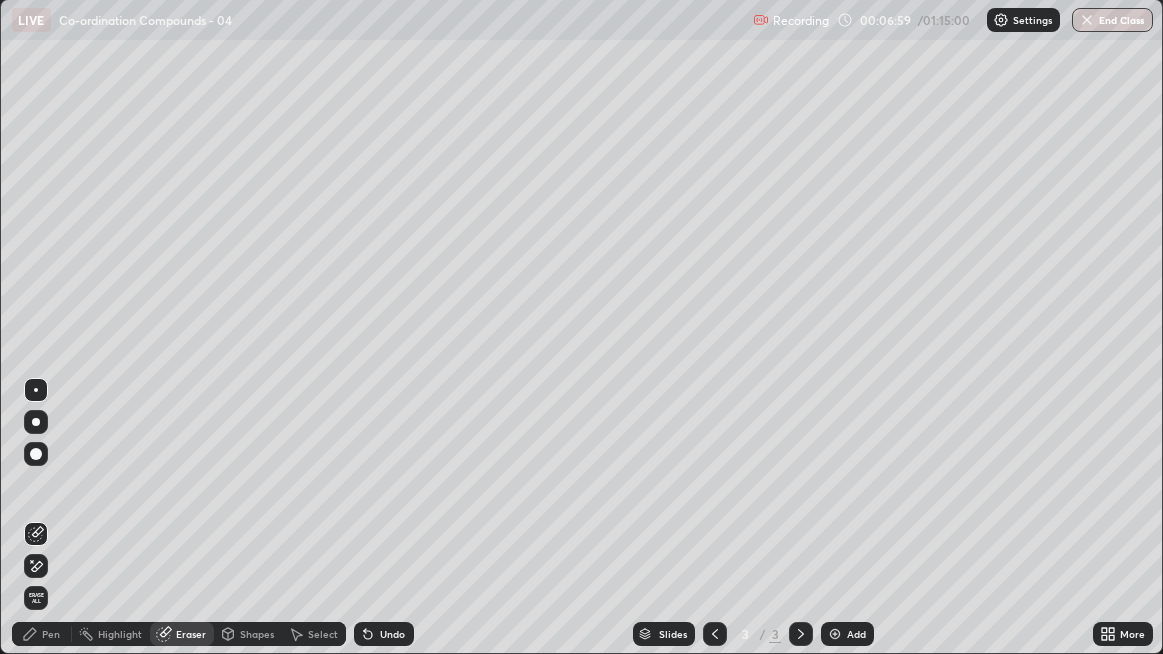 click on "Pen" at bounding box center (51, 634) 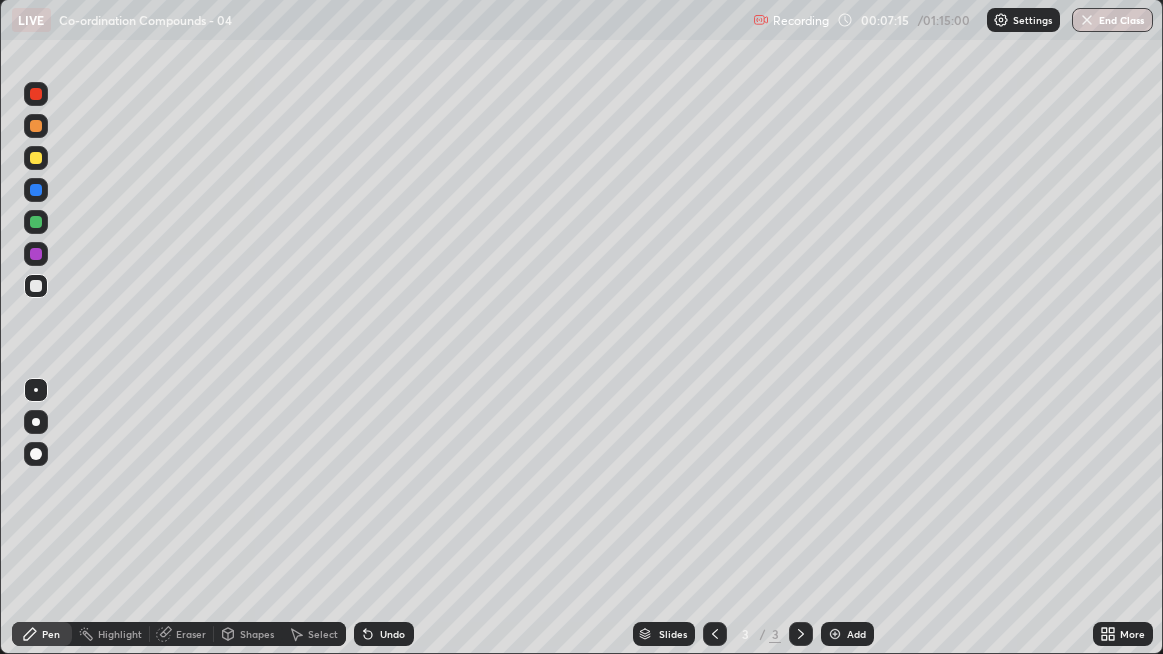 click on "Select" at bounding box center [323, 634] 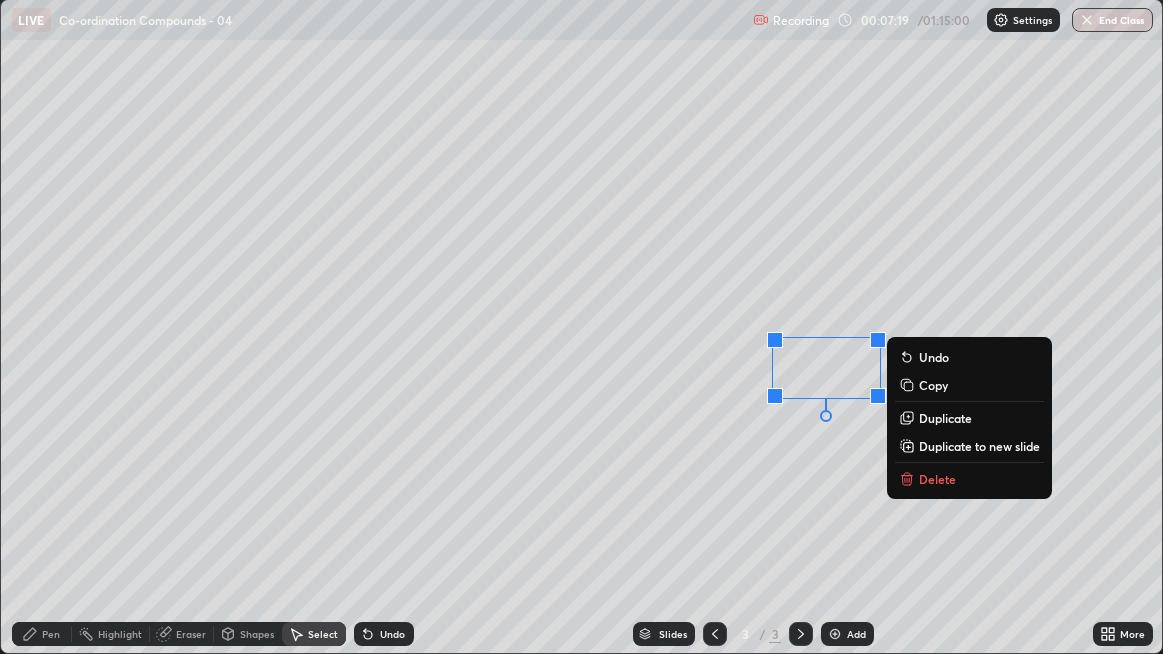 click on "0 ° Undo Copy Duplicate Duplicate to new slide Delete" at bounding box center (582, 326) 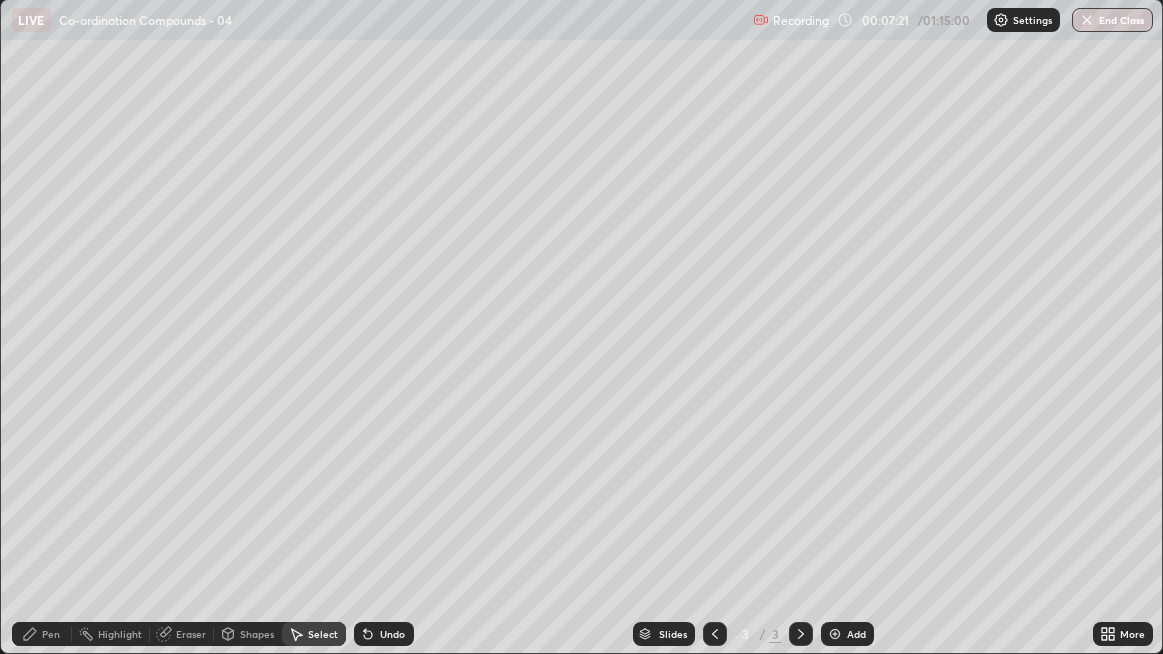 click on "Pen" at bounding box center (42, 634) 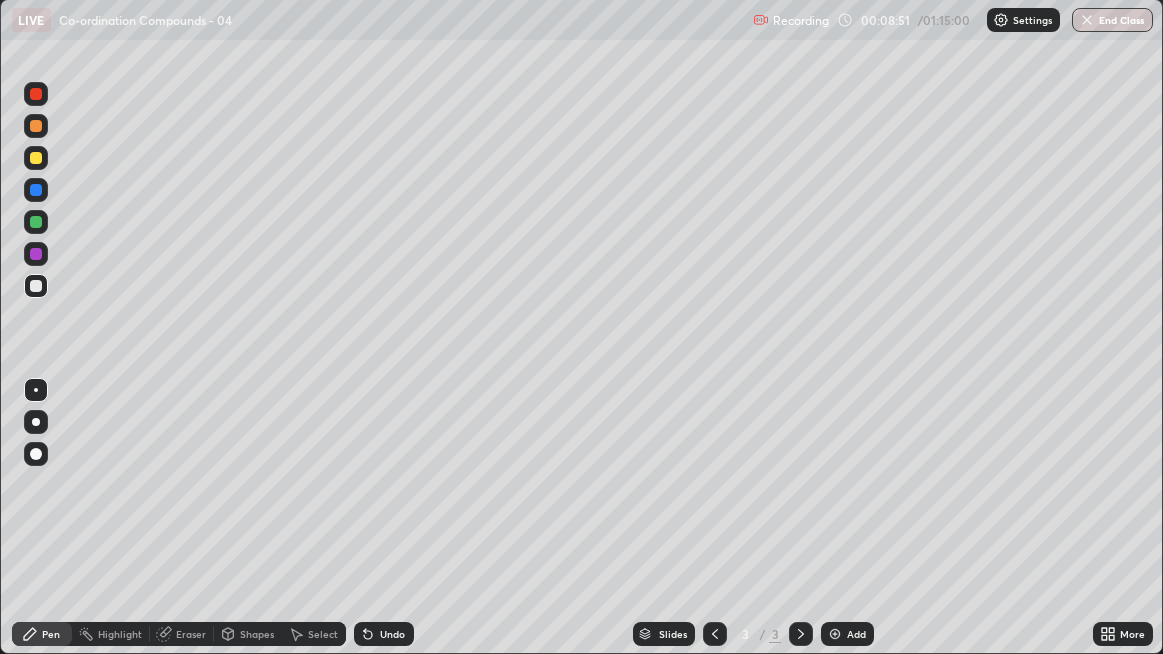 click on "Undo" at bounding box center (392, 634) 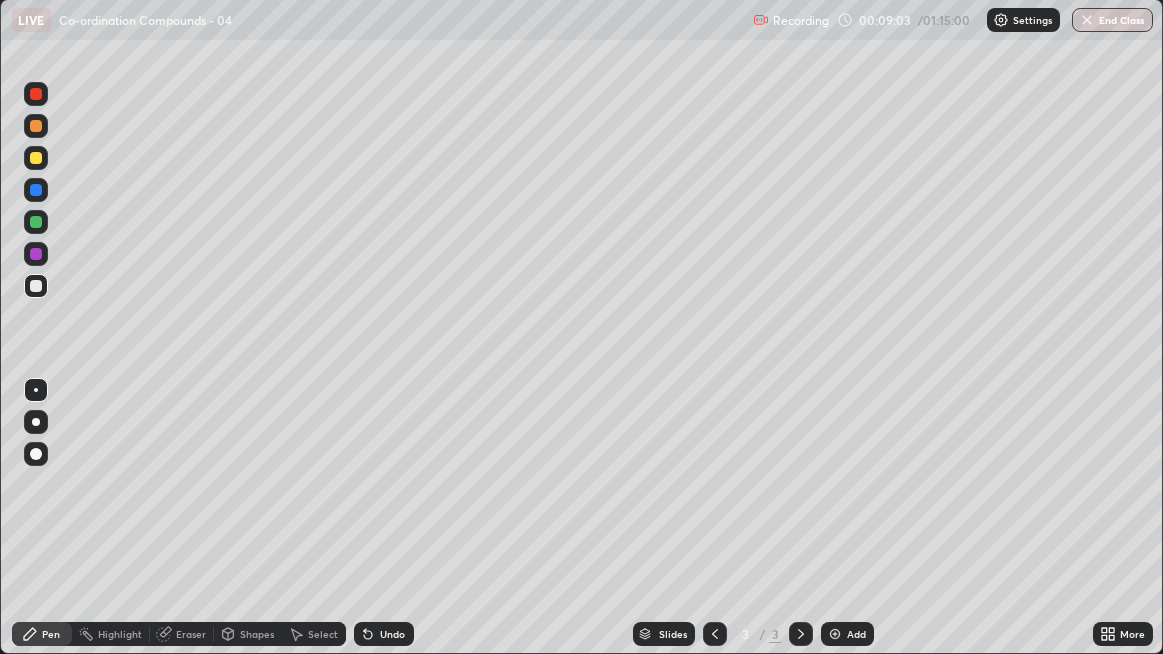 click on "Undo" at bounding box center (392, 634) 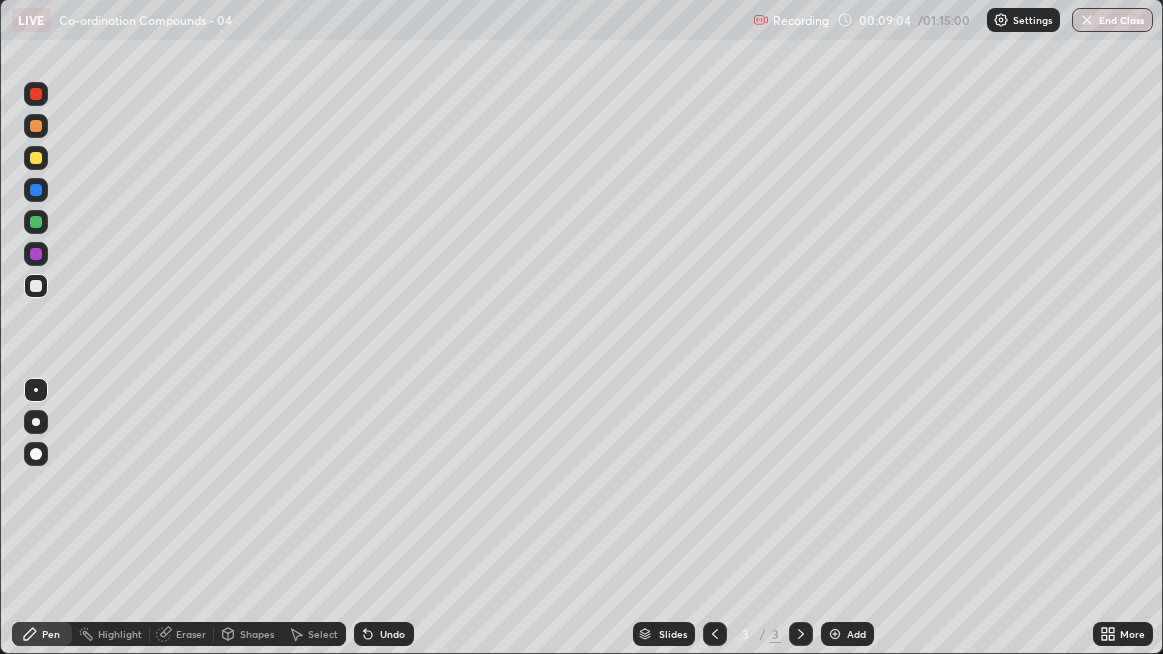 click on "Undo" at bounding box center [384, 634] 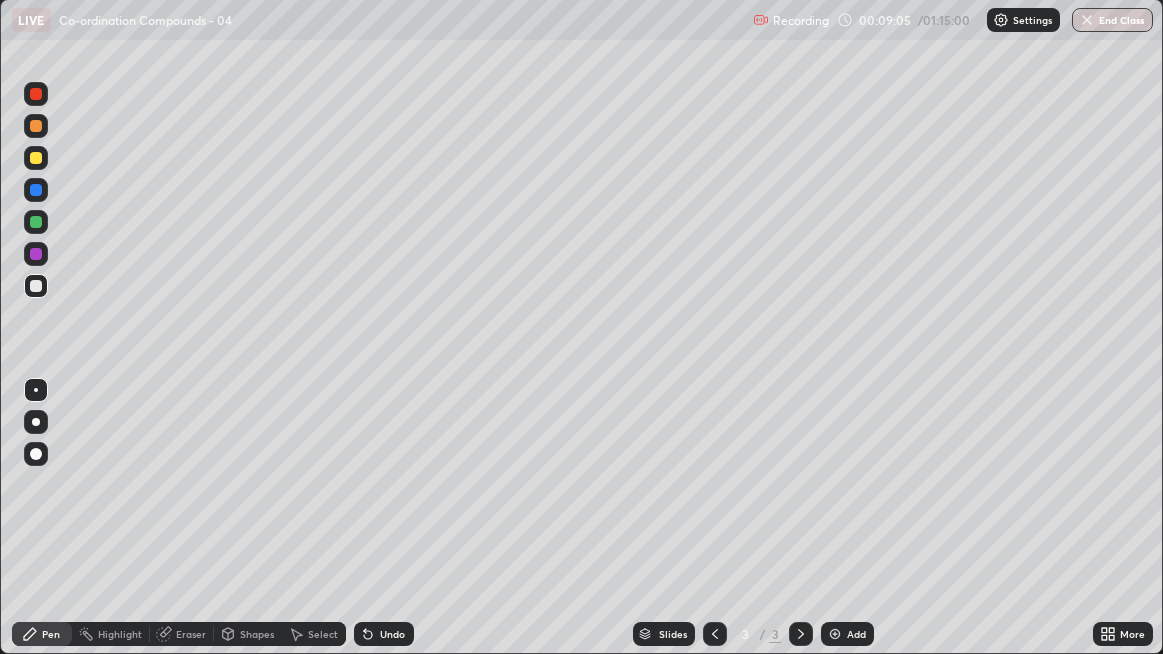 click on "Undo" at bounding box center [384, 634] 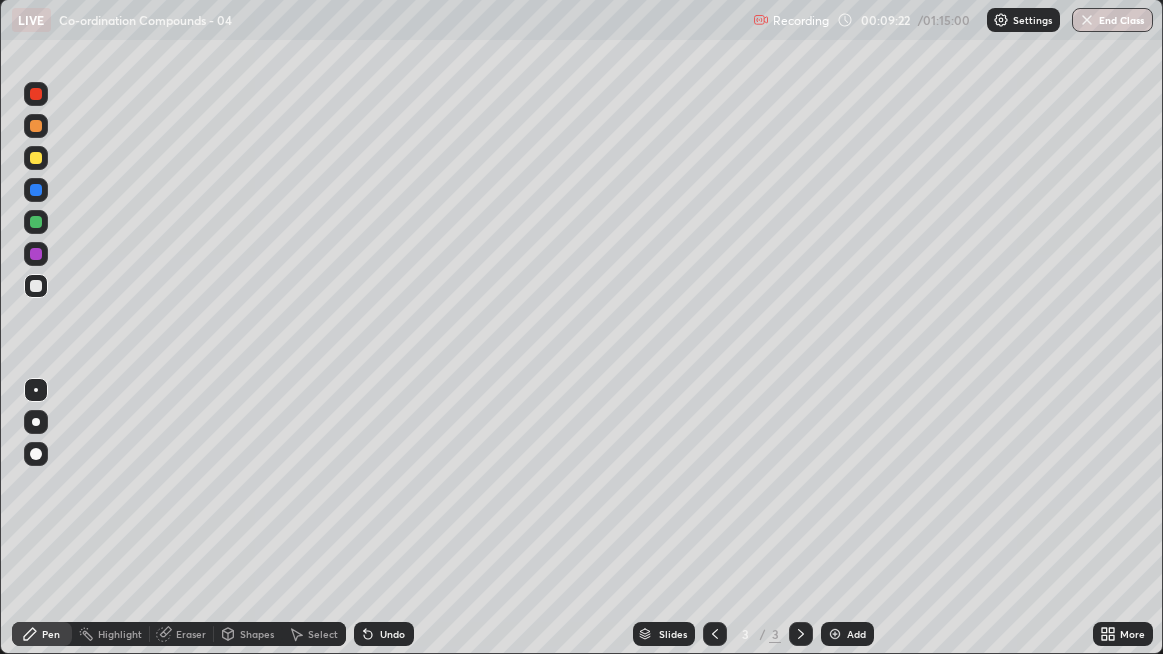 click on "Add" at bounding box center [847, 634] 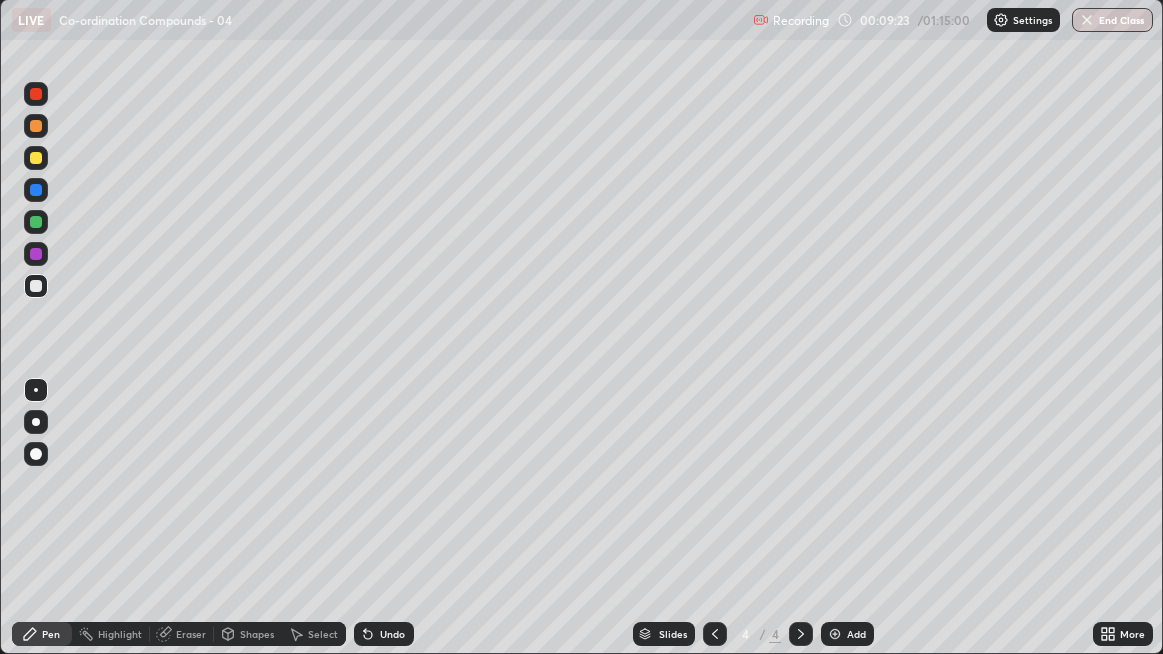 click at bounding box center [36, 422] 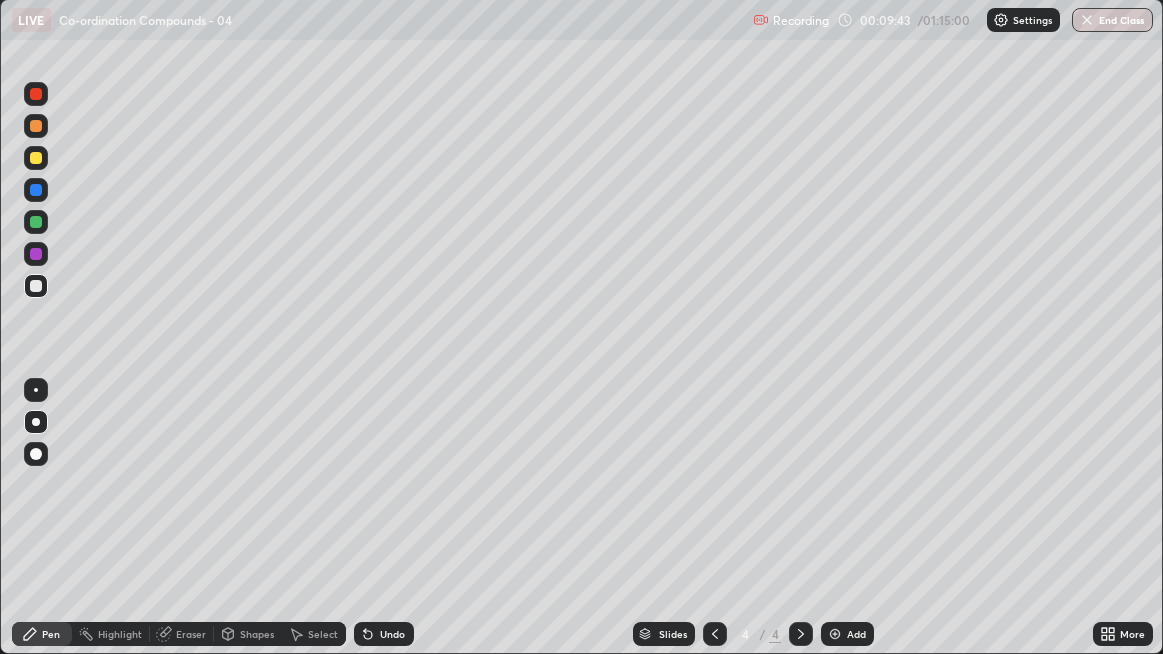 click at bounding box center (36, 158) 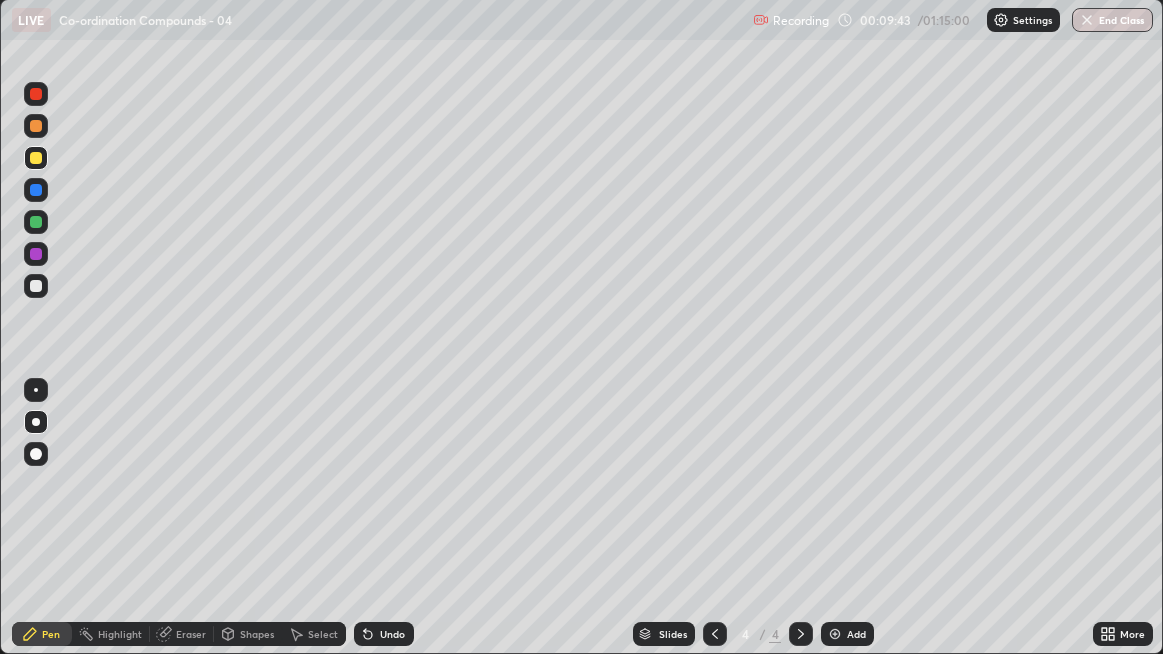 click at bounding box center [36, 390] 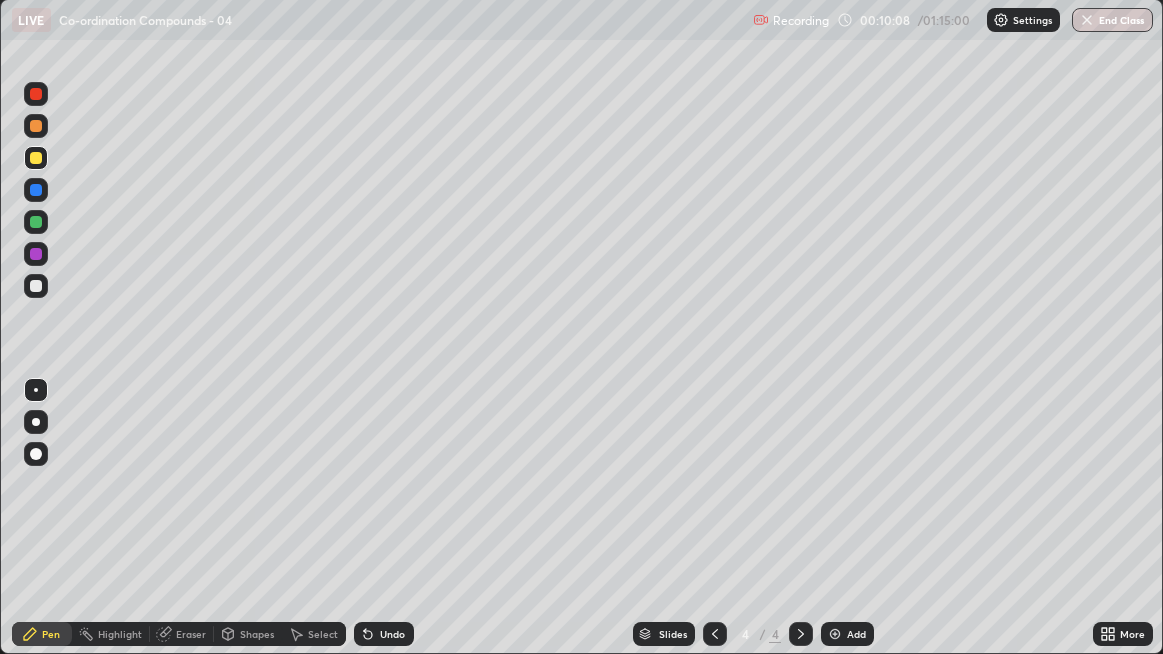 click on "Highlight" at bounding box center (120, 634) 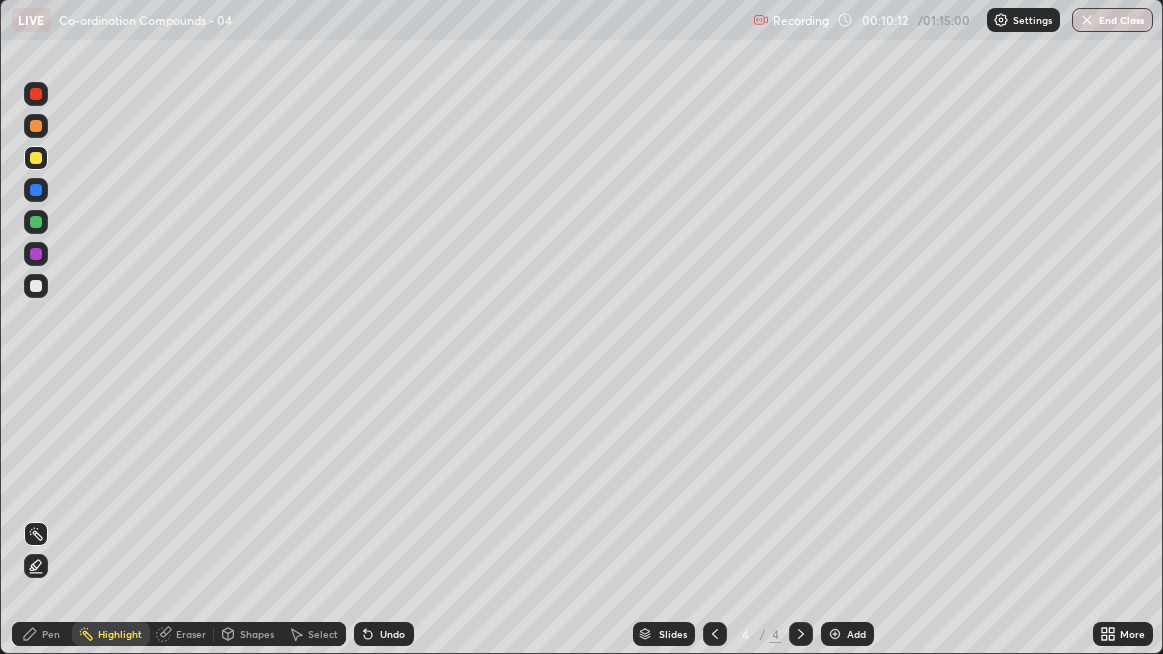 click on "Undo" at bounding box center (384, 634) 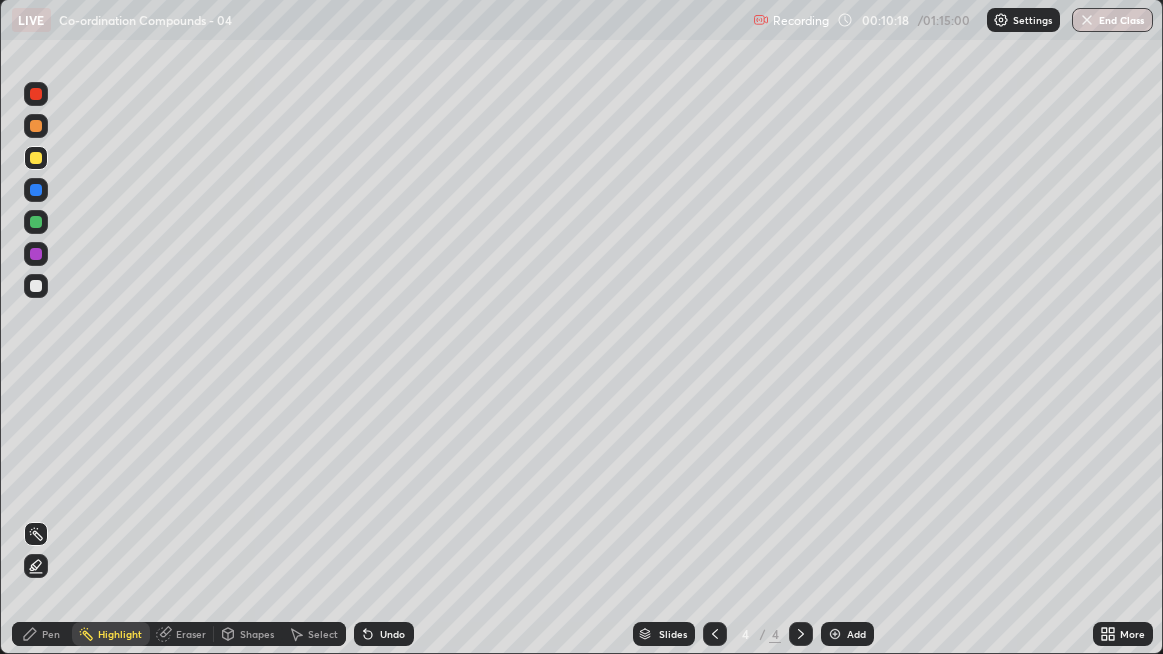 click on "Pen" at bounding box center (42, 634) 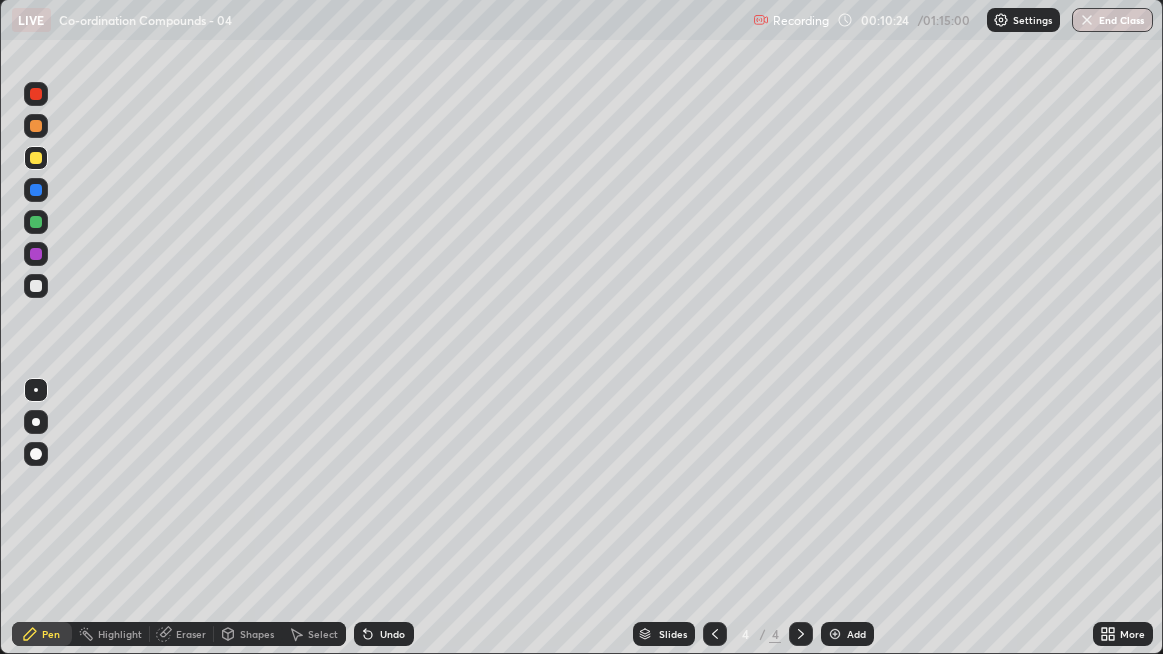 click 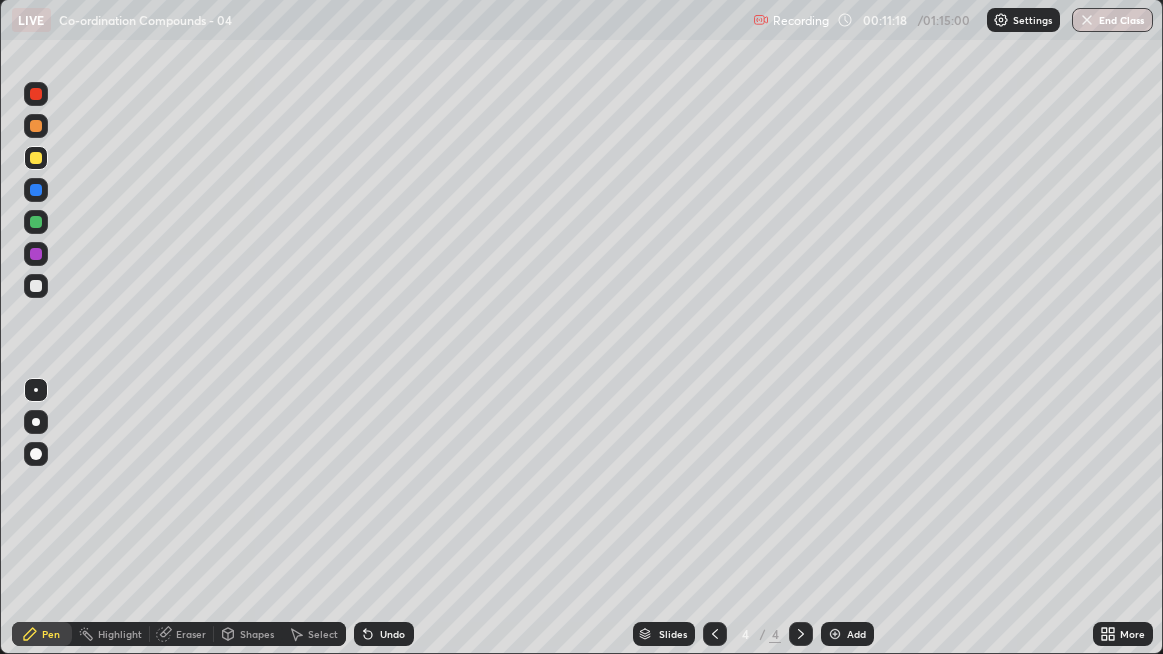 click at bounding box center [36, 286] 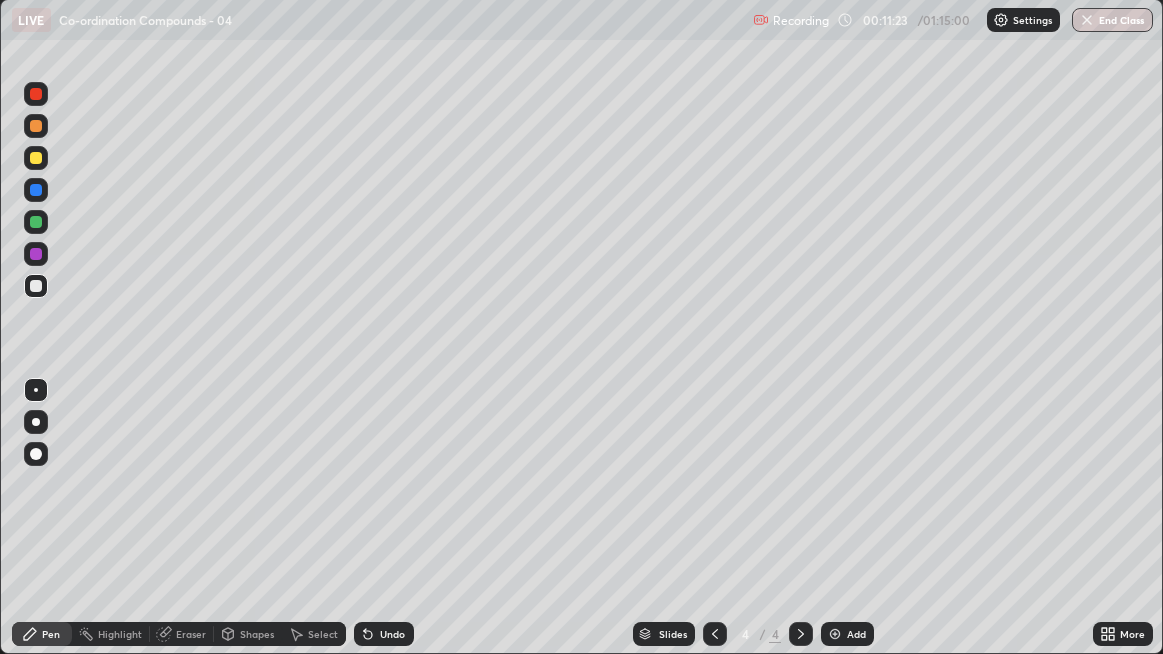 click at bounding box center [36, 422] 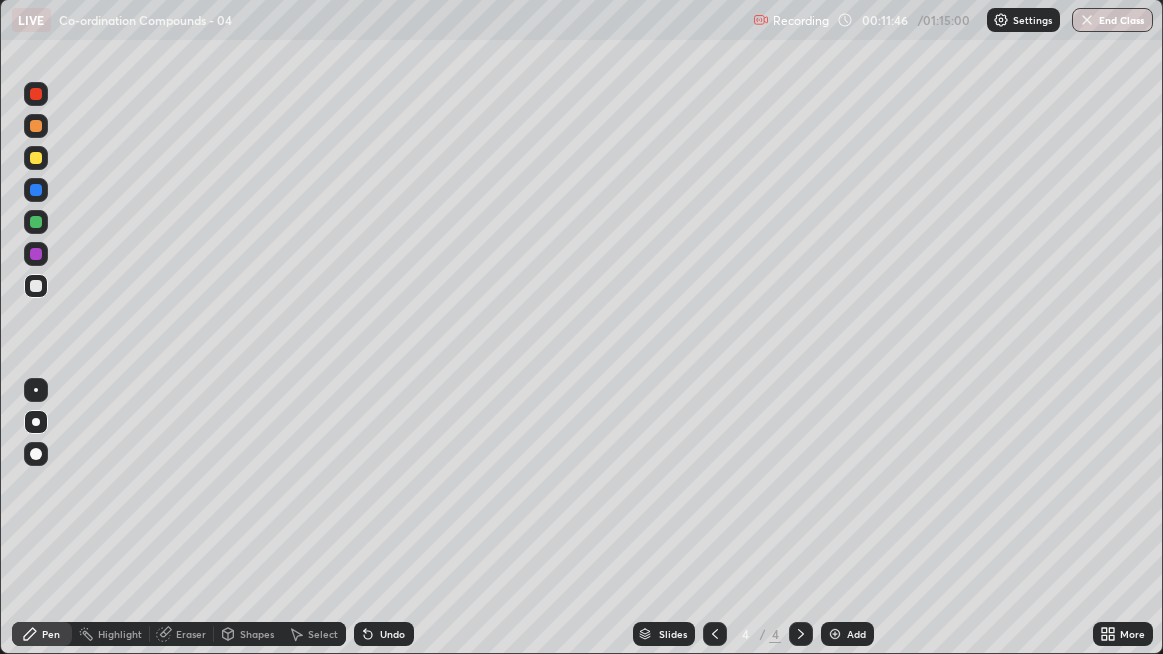 click at bounding box center [36, 158] 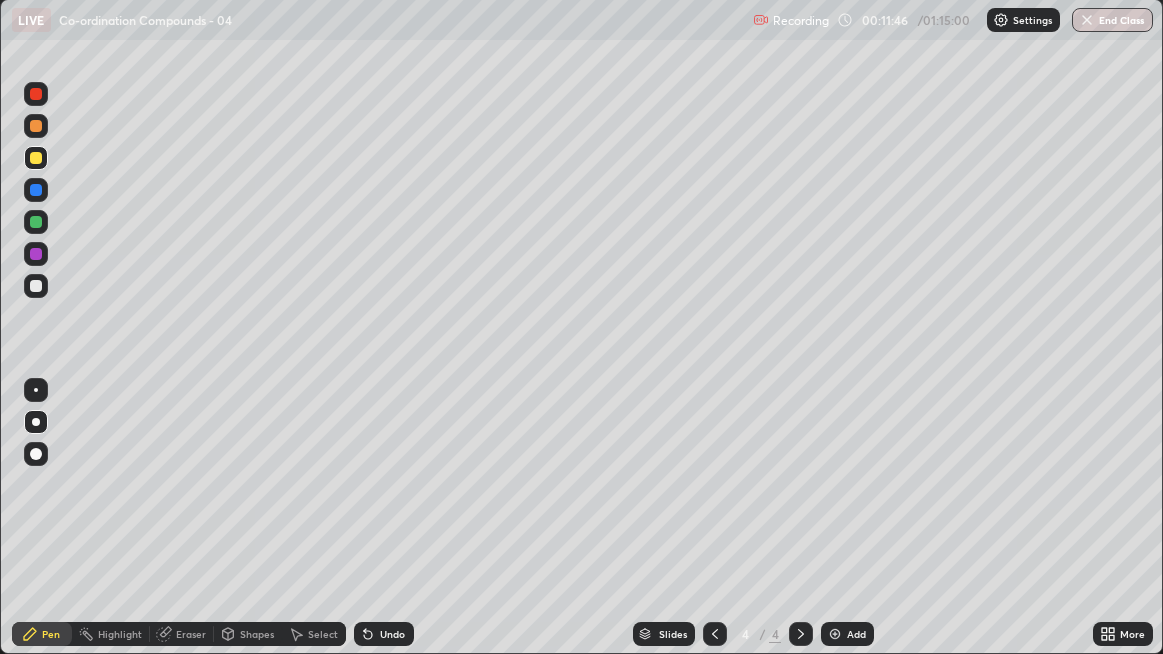 click at bounding box center (36, 390) 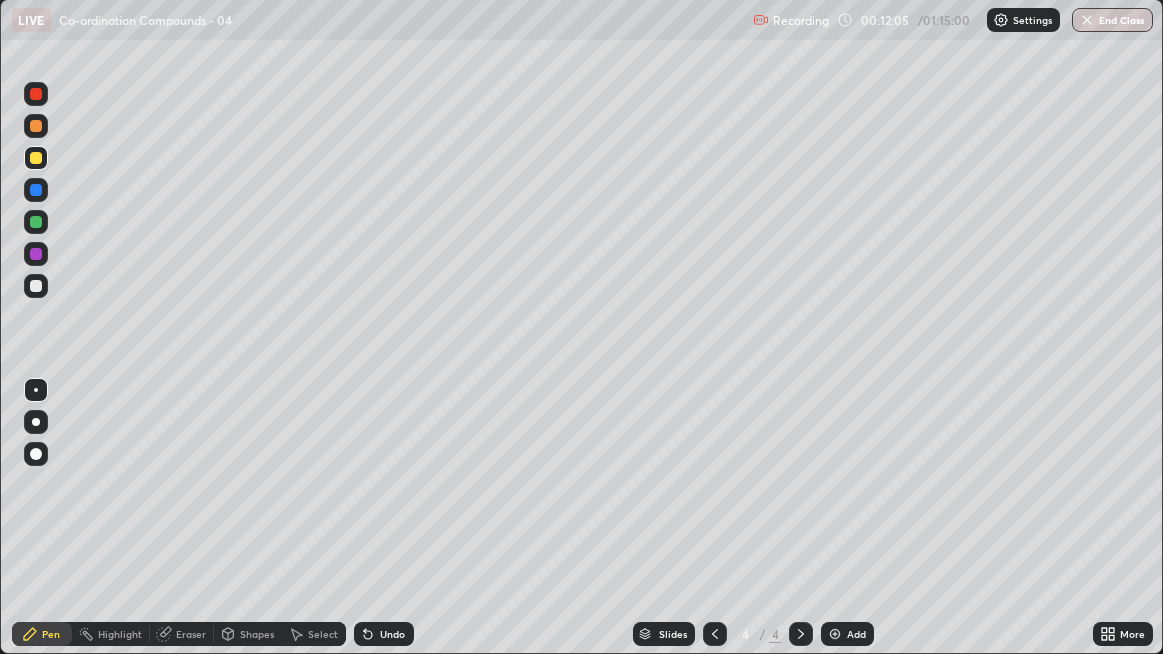 click on "Undo" at bounding box center (392, 634) 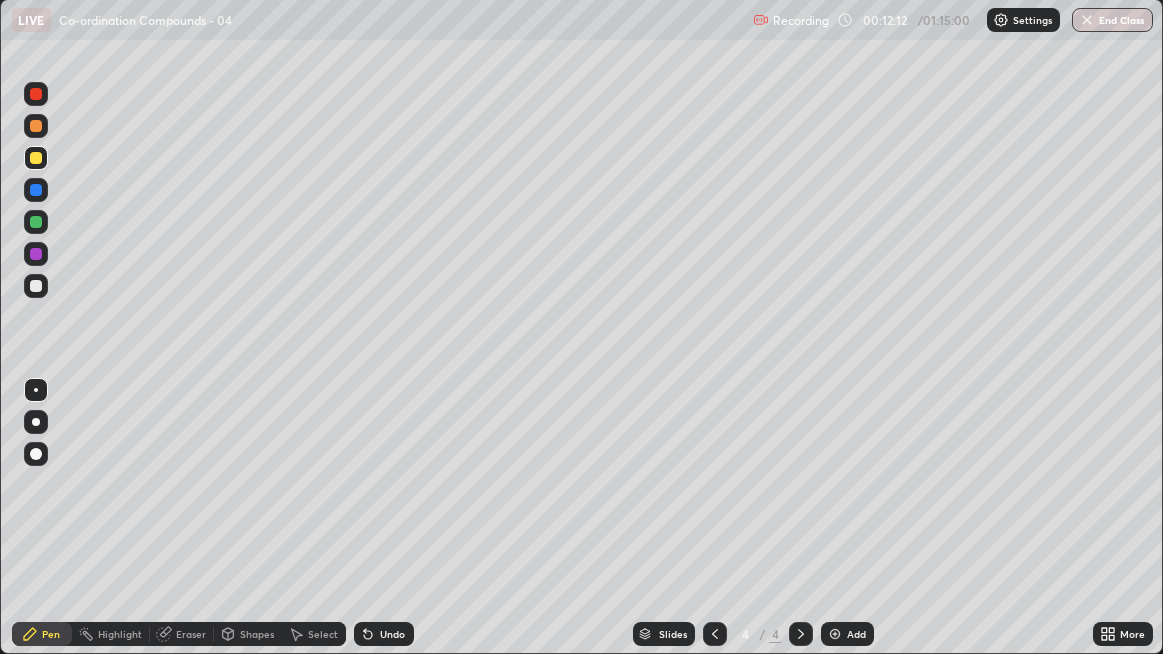 click on "Eraser" at bounding box center (182, 634) 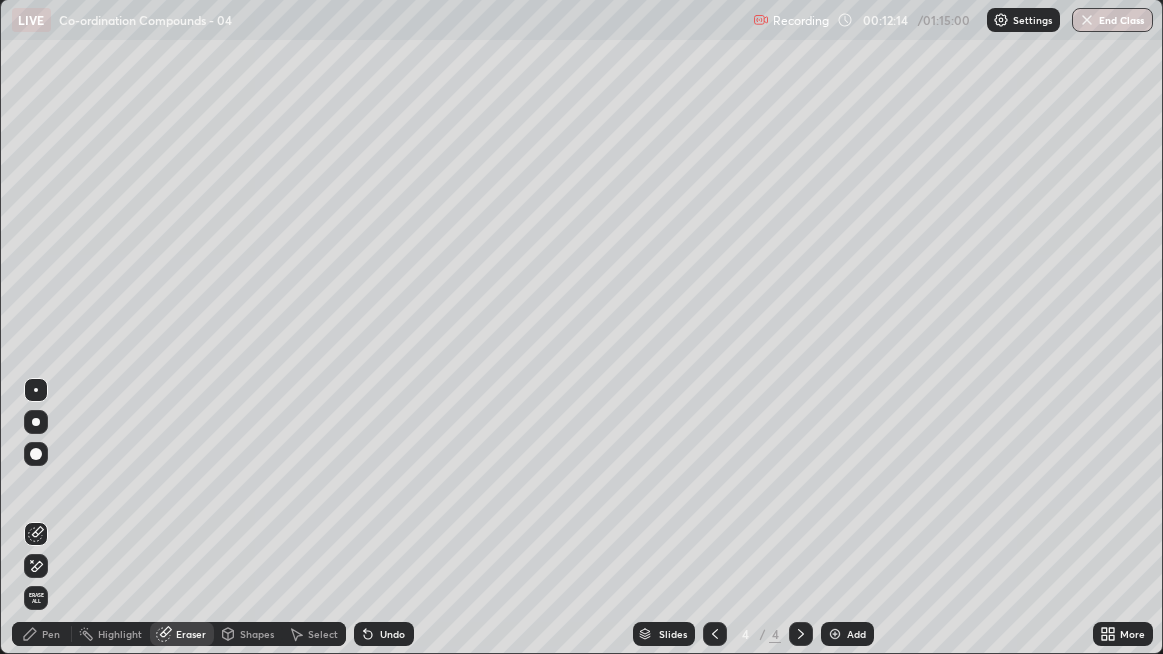 click on "Pen" at bounding box center [51, 634] 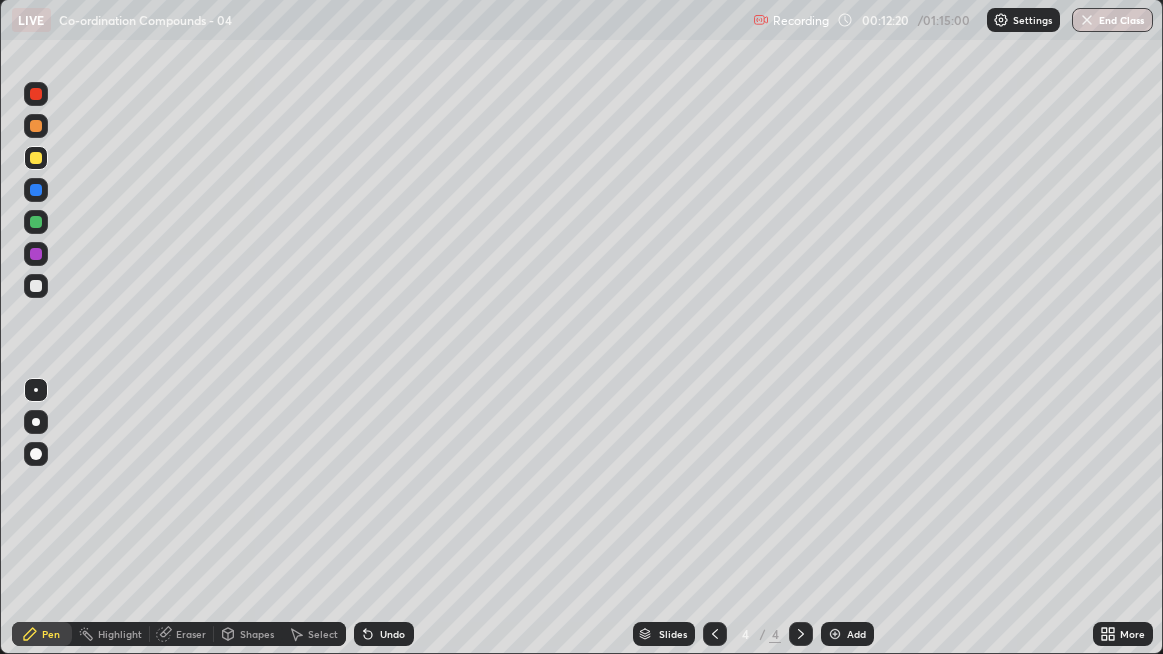 click on "Undo" at bounding box center [384, 634] 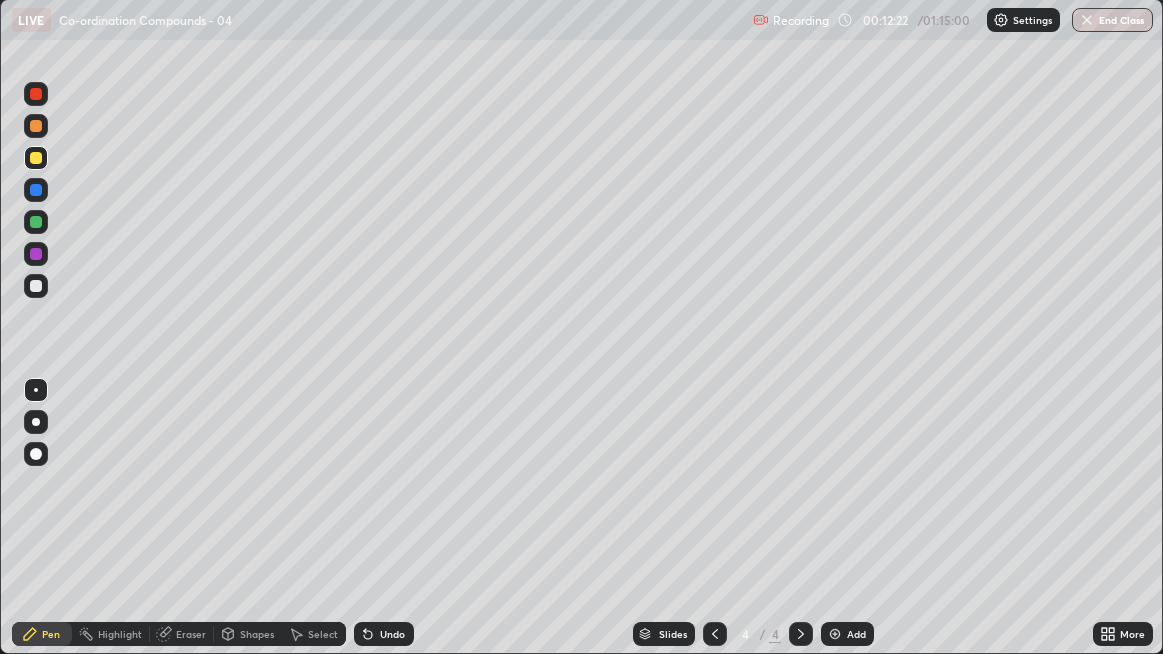 click 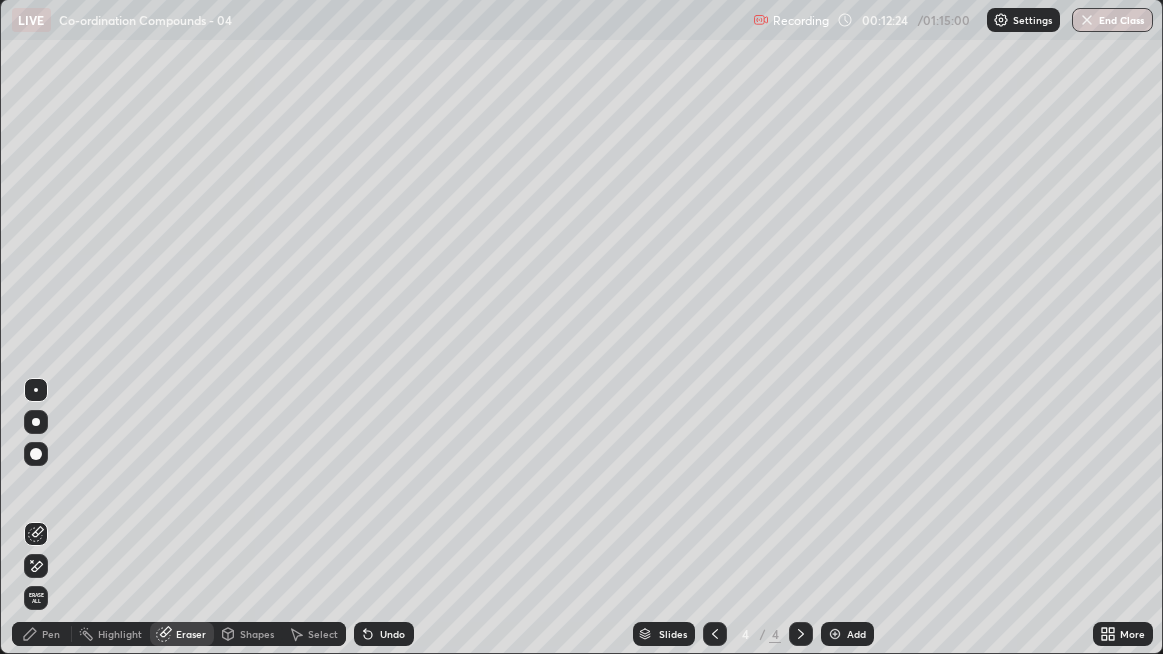 click on "Pen" at bounding box center (42, 634) 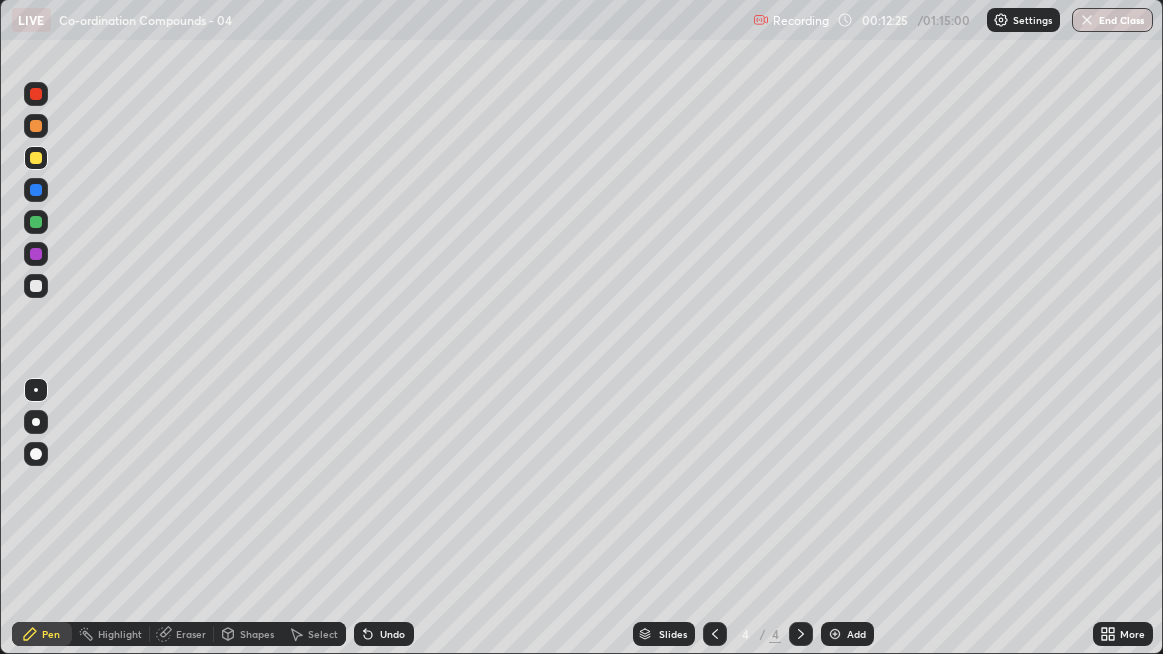 click on "Select" at bounding box center [314, 634] 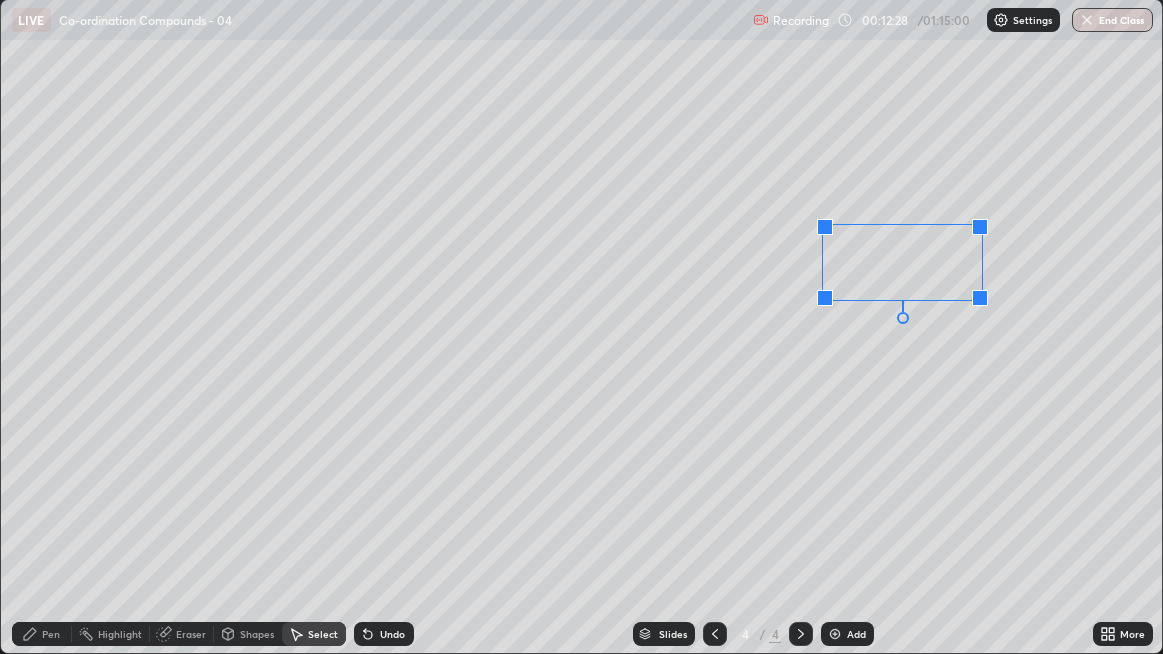 click at bounding box center (980, 298) 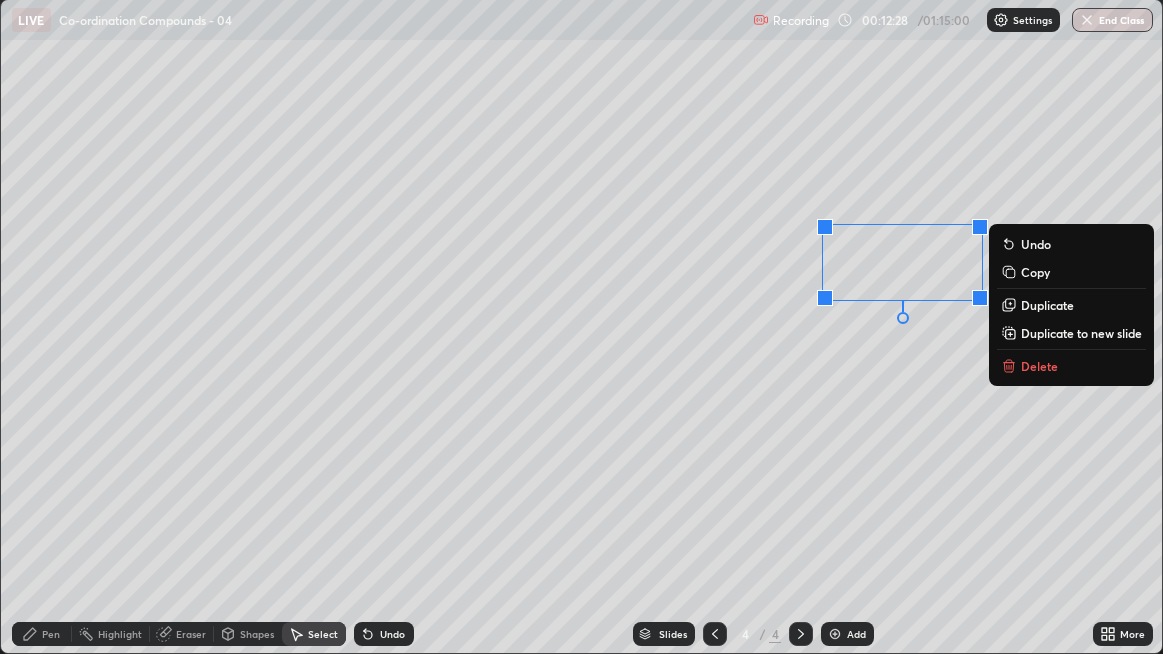 click on "0 ° Undo Copy Duplicate Duplicate to new slide Delete" at bounding box center (582, 326) 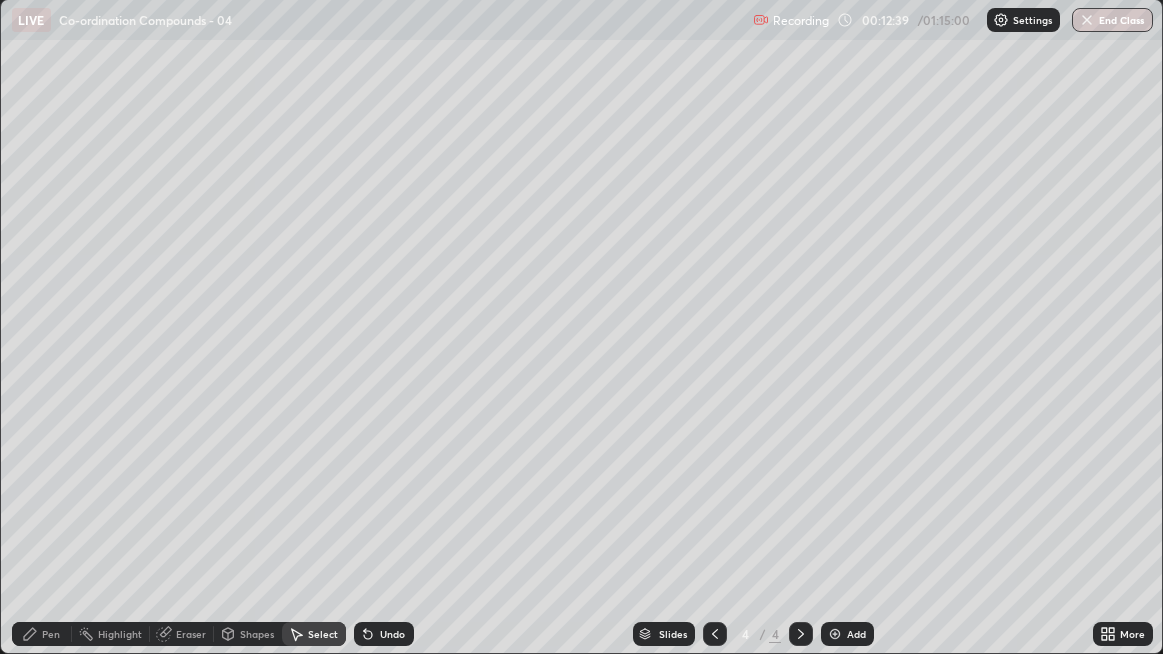 click 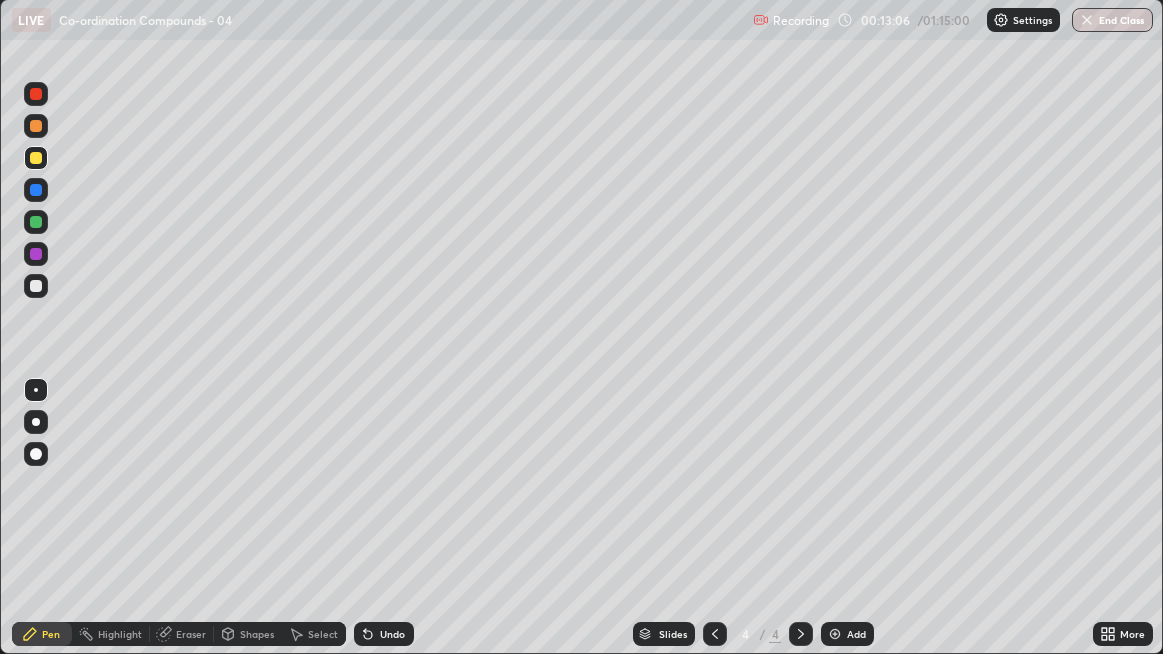 click on "Undo" at bounding box center (384, 634) 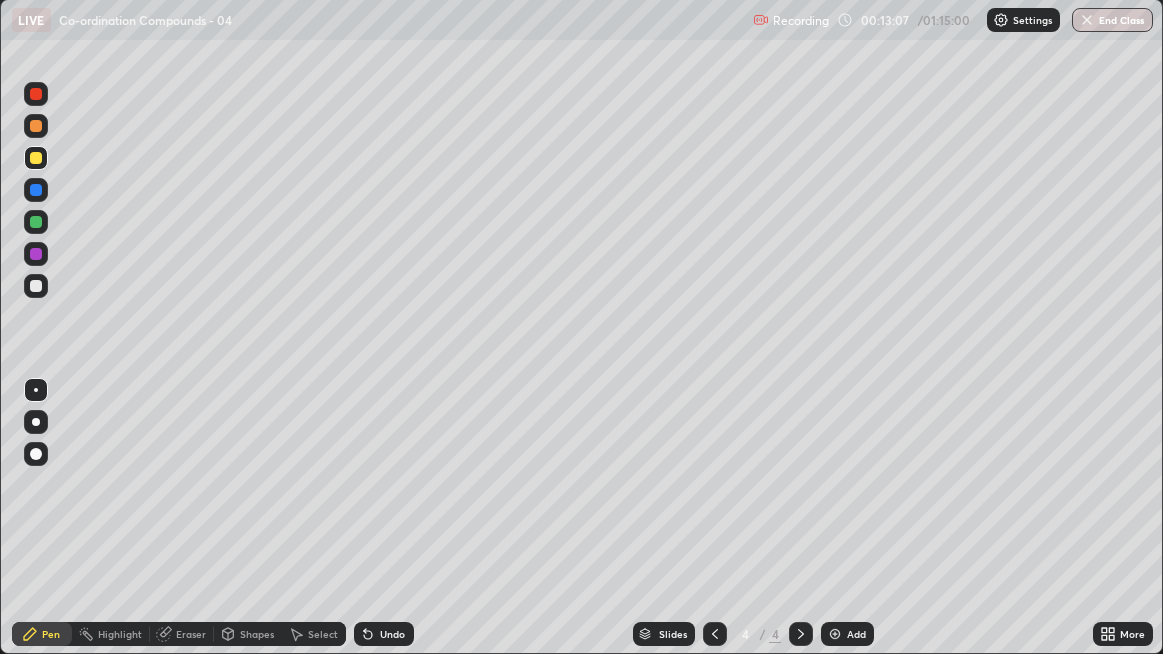 click on "Undo" at bounding box center (384, 634) 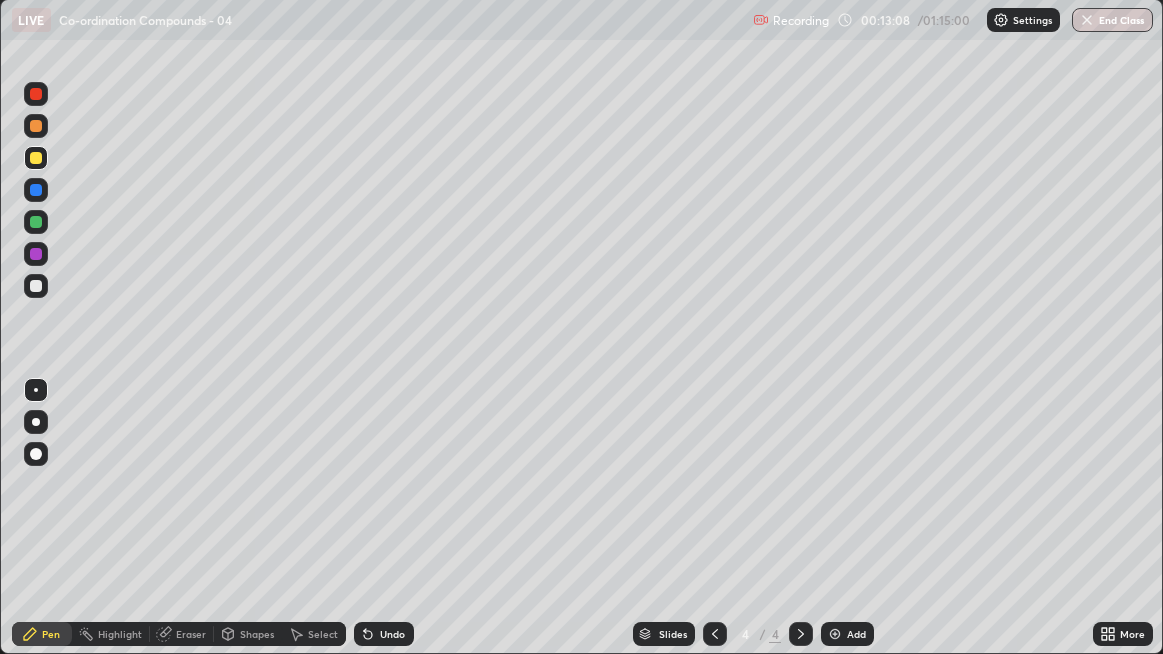click on "Undo" at bounding box center [384, 634] 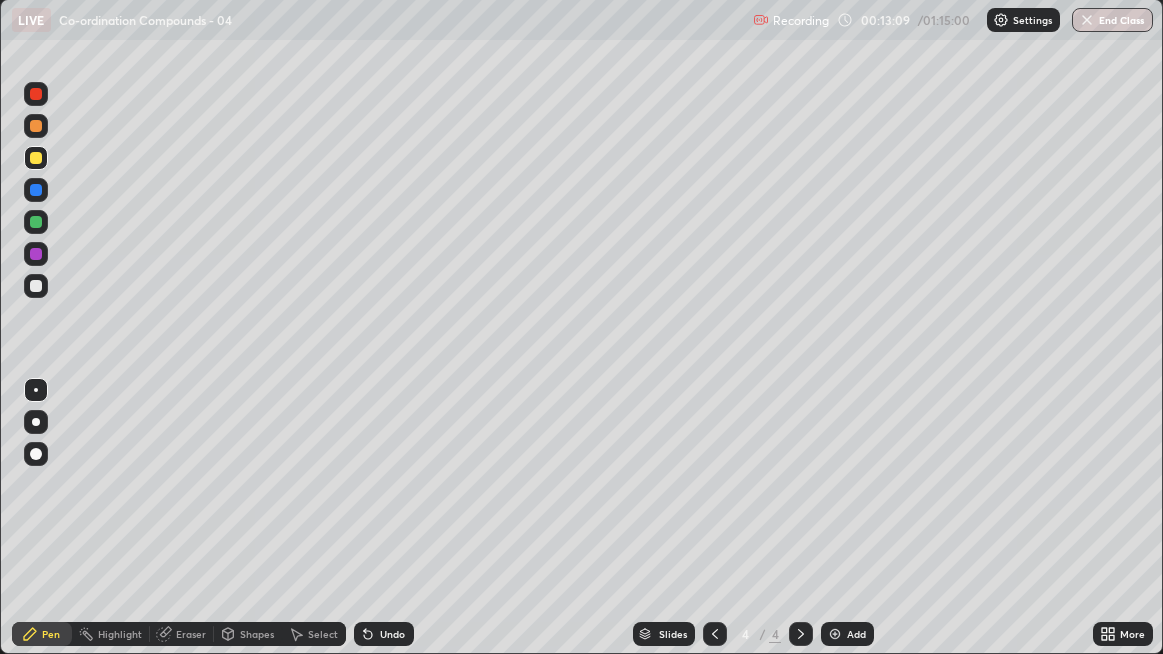 click on "Undo" at bounding box center (384, 634) 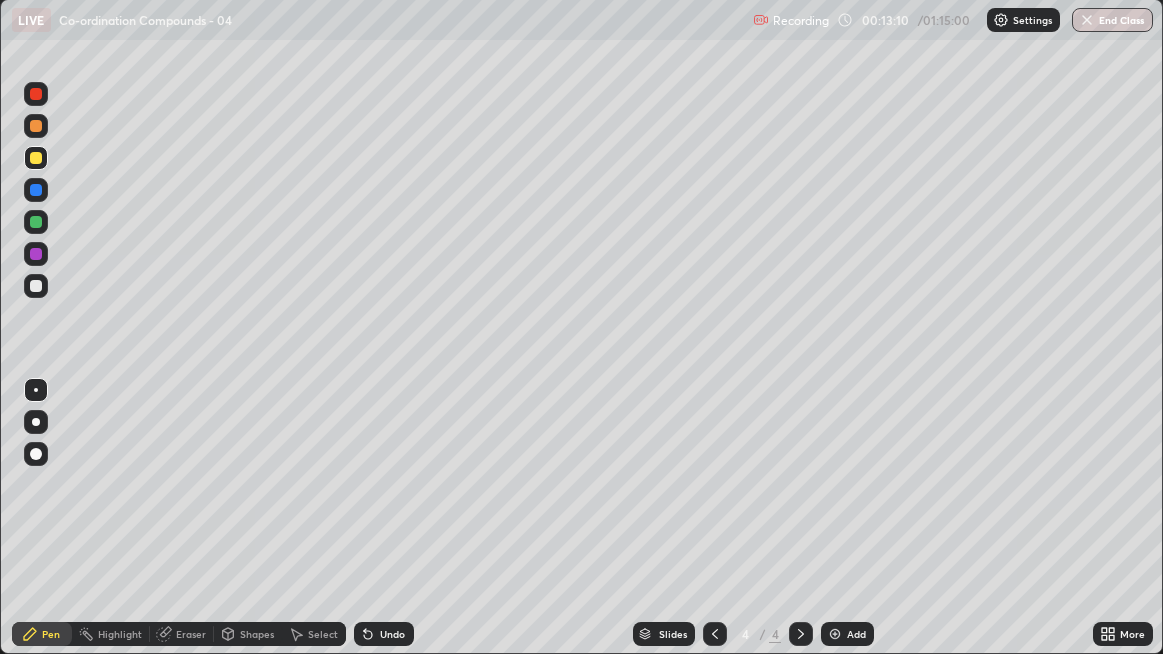 click at bounding box center (36, 286) 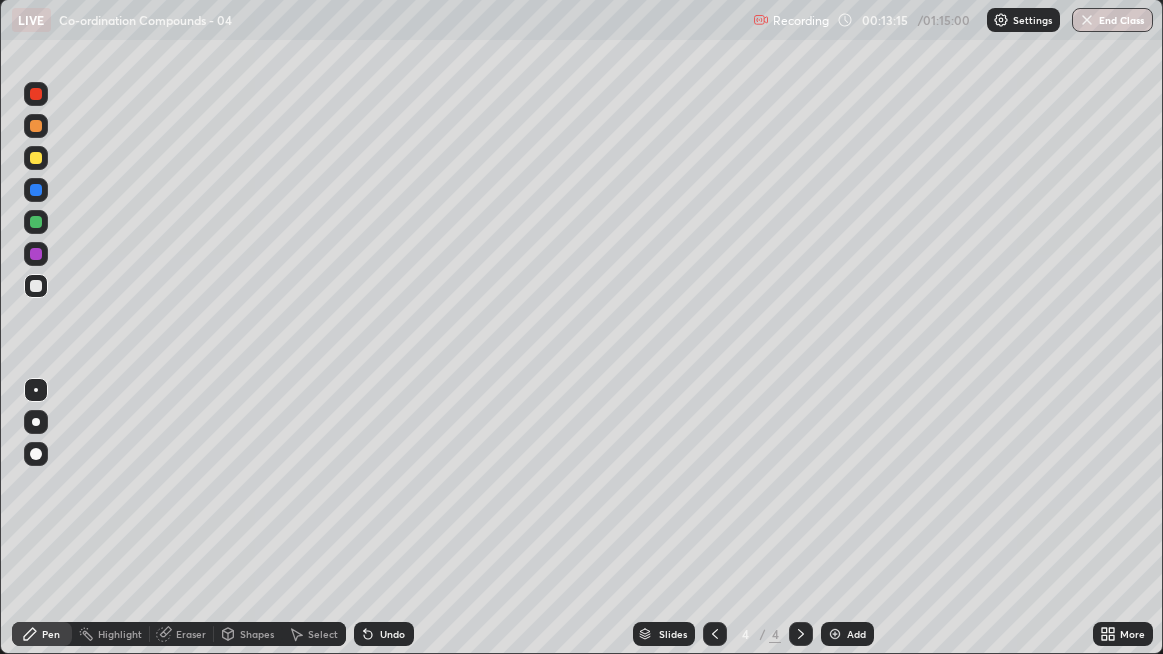 click at bounding box center (36, 158) 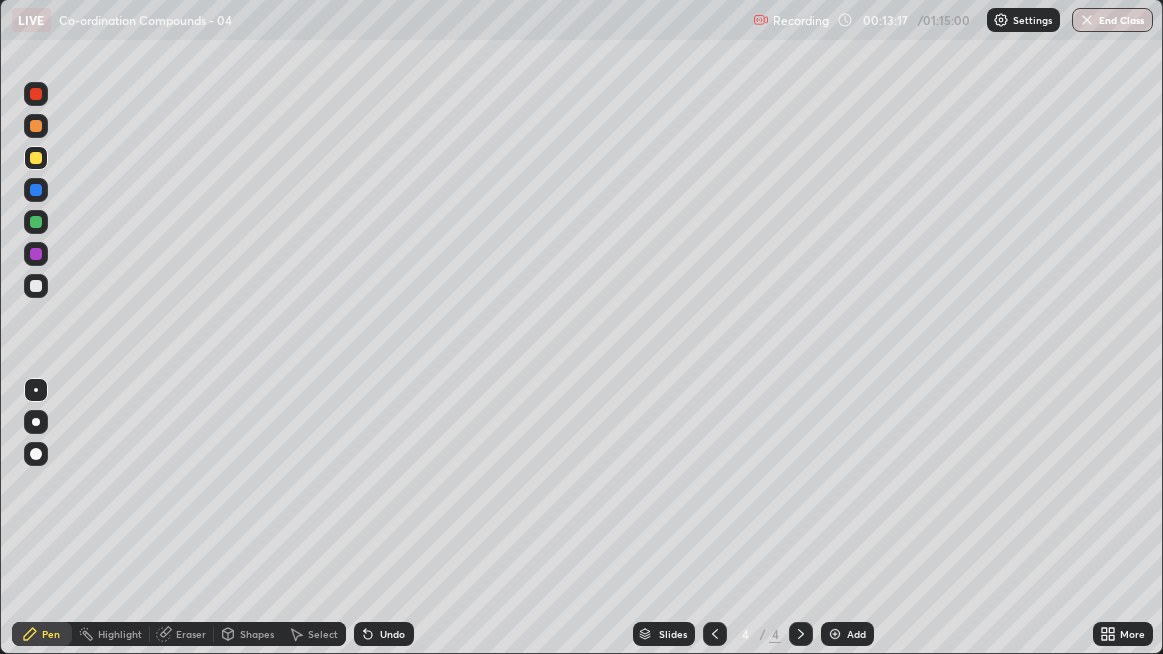 click at bounding box center (36, 286) 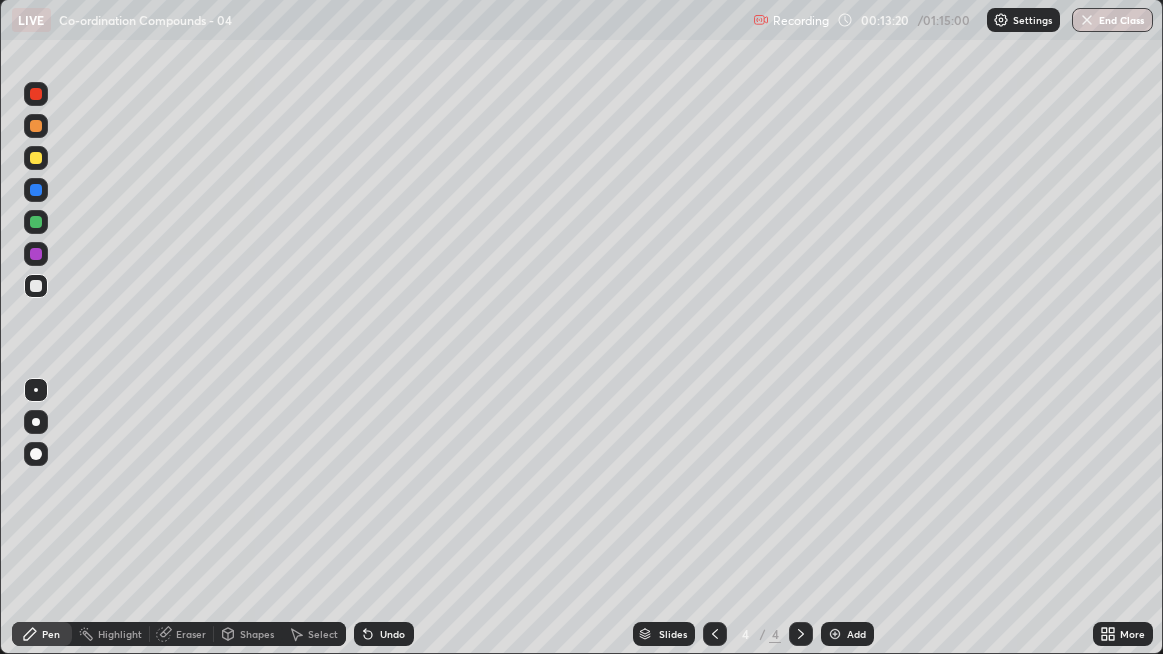 click on "Highlight" at bounding box center (120, 634) 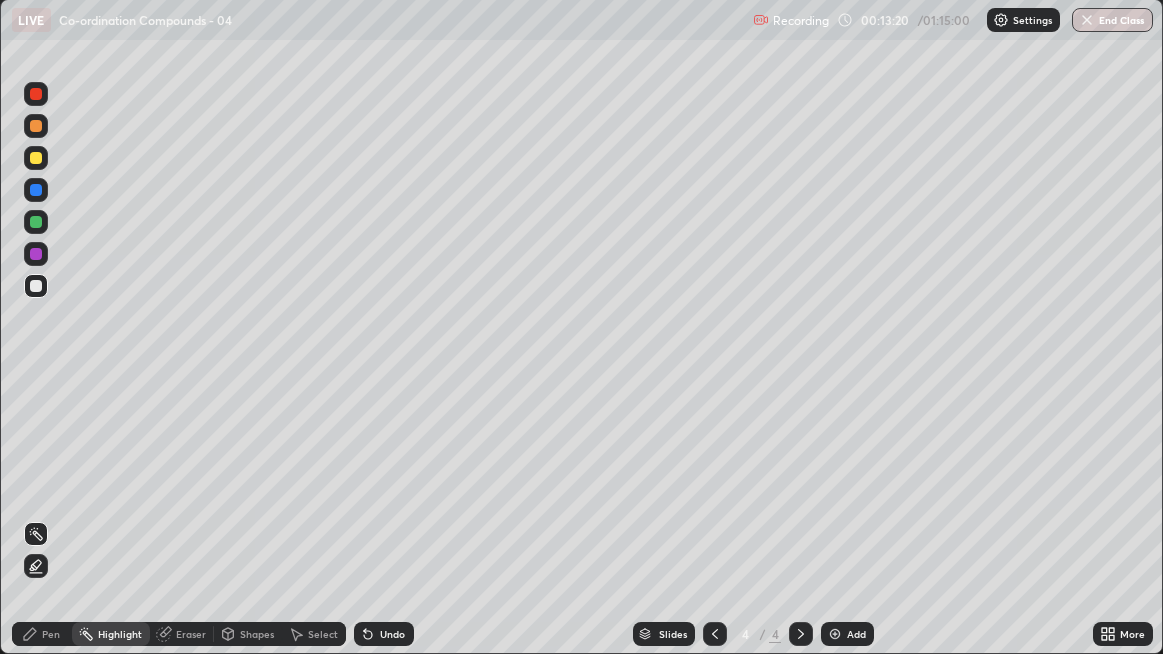 click 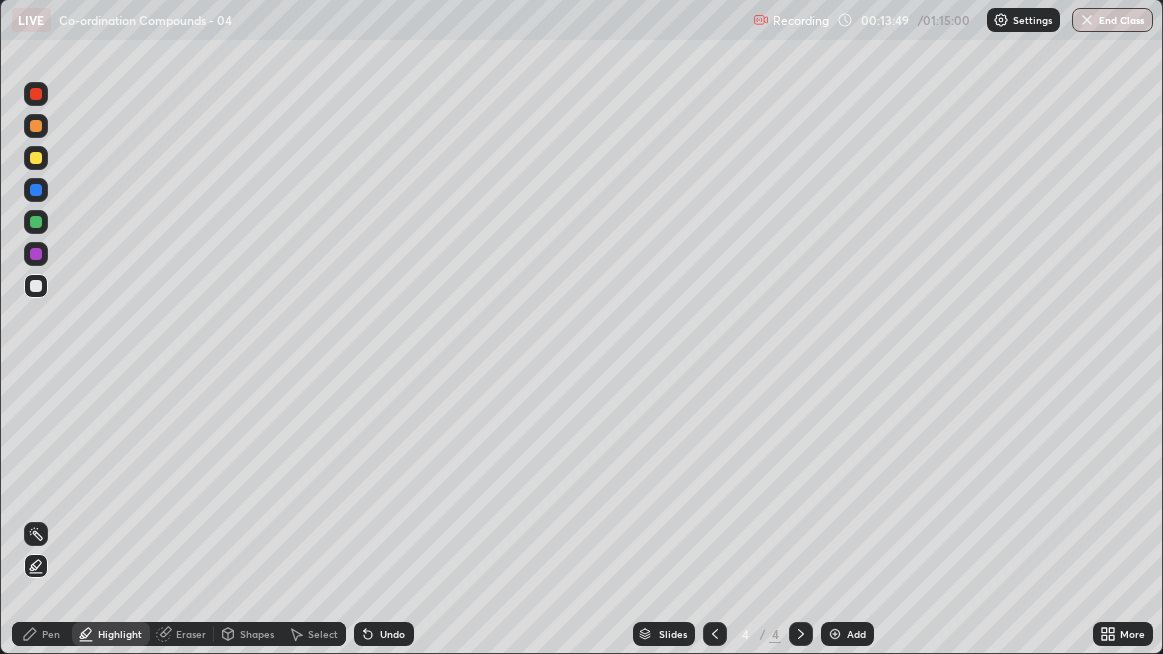 click 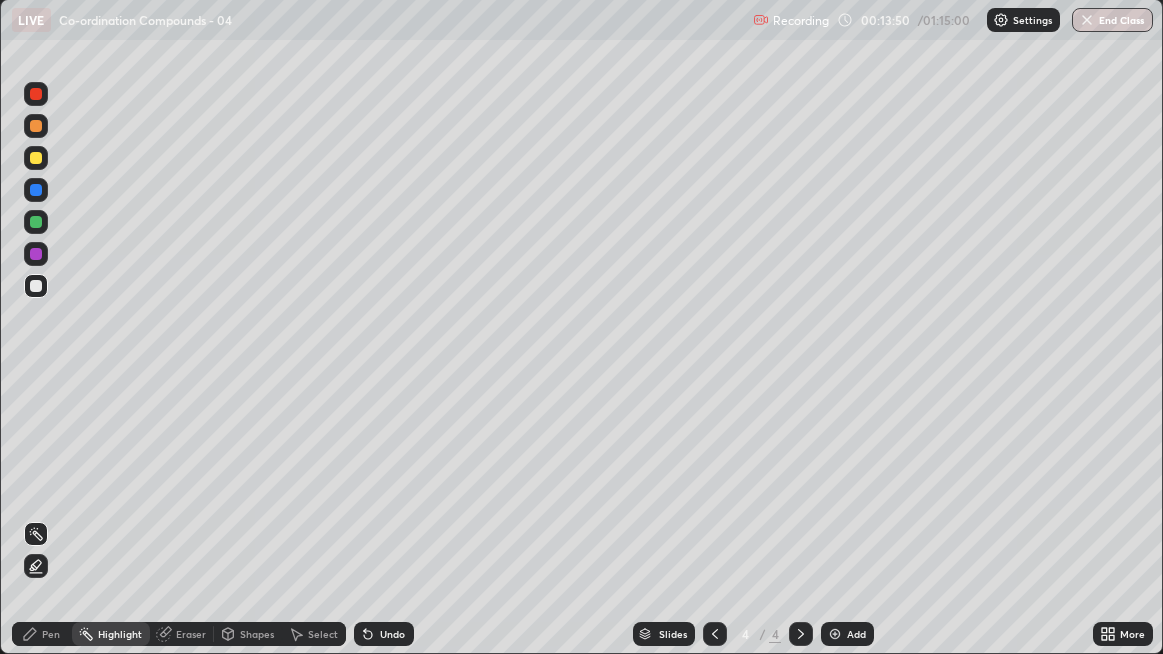 click on "Pen" at bounding box center (42, 634) 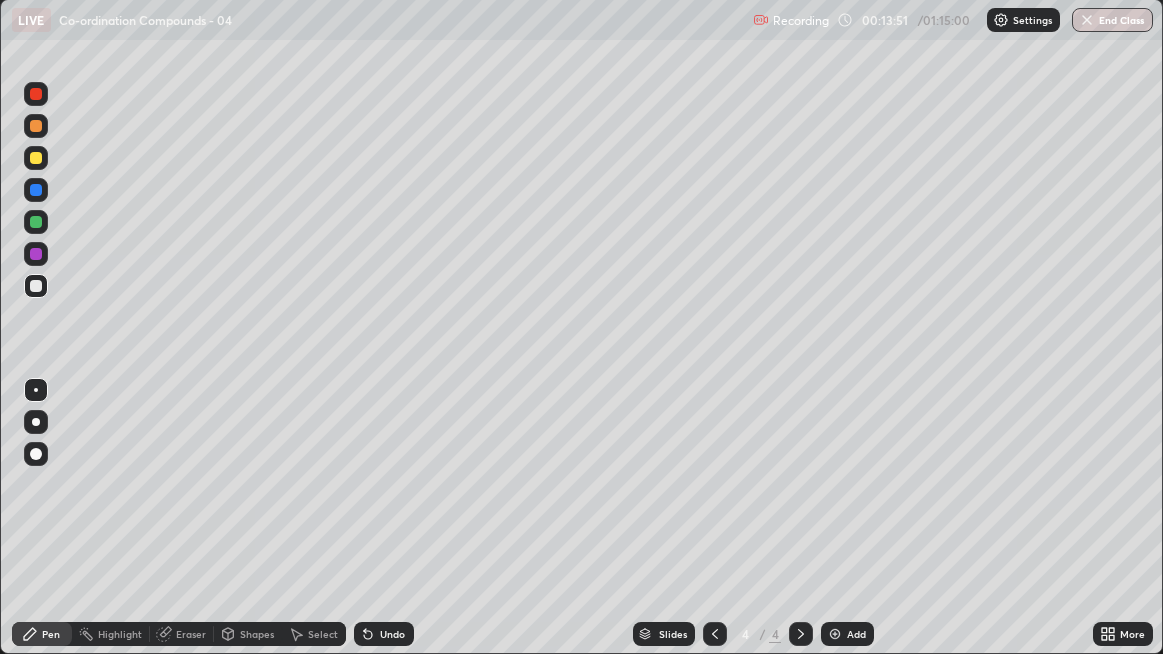 click at bounding box center (36, 454) 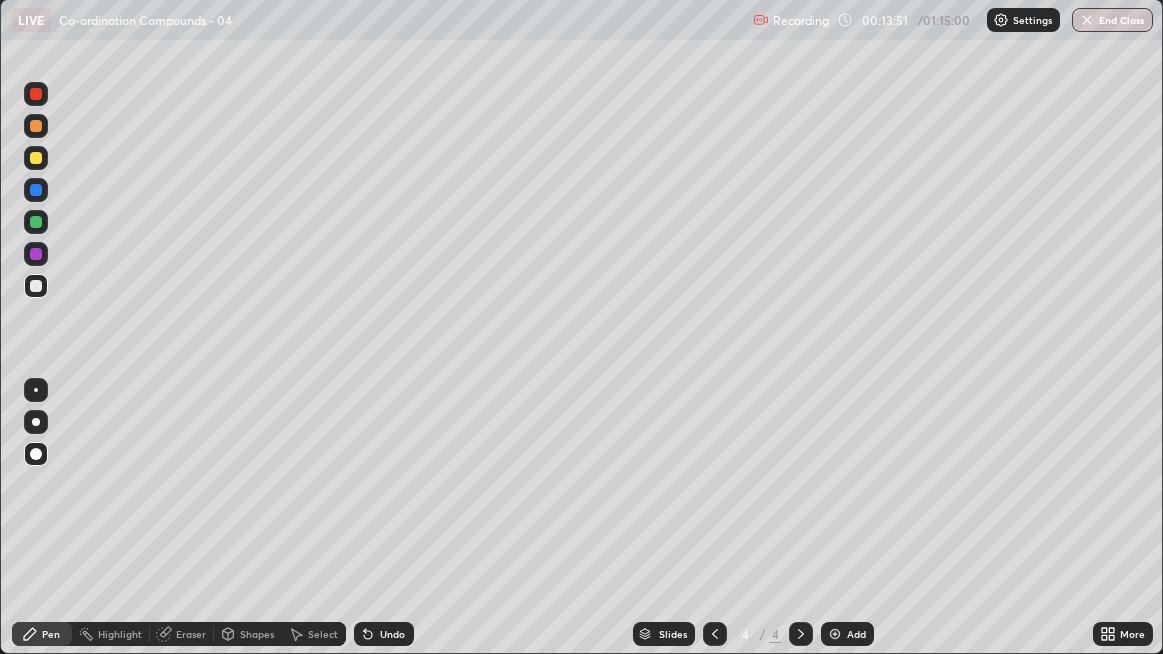click 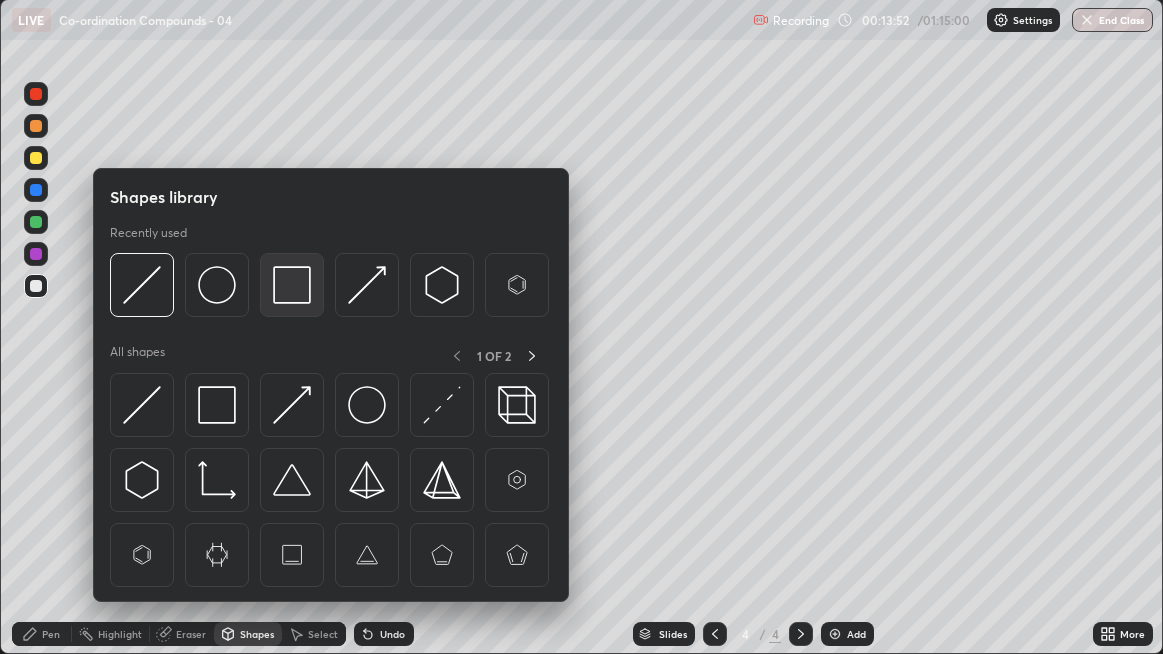 click at bounding box center (292, 285) 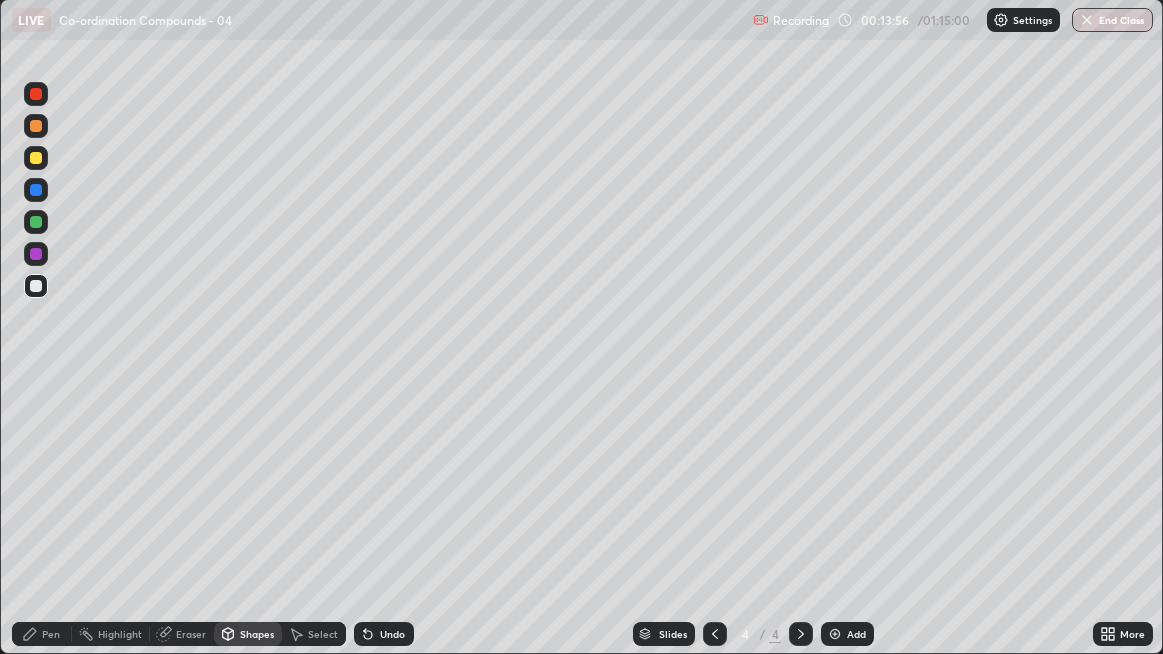 click on "Pen" at bounding box center (51, 634) 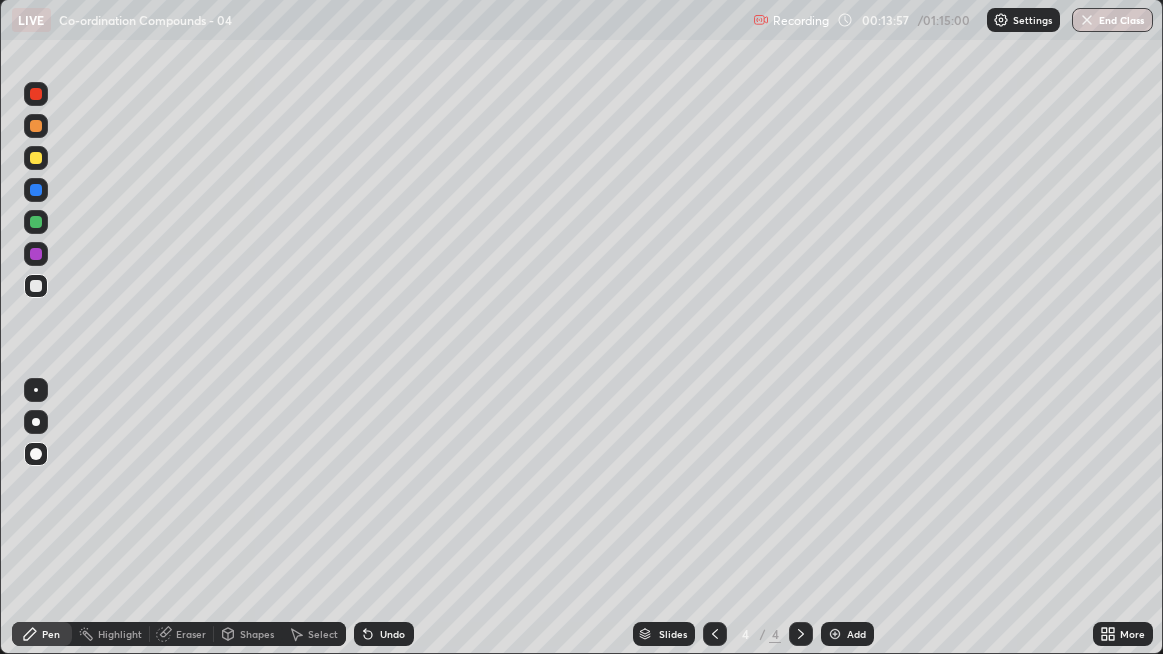 click at bounding box center [36, 390] 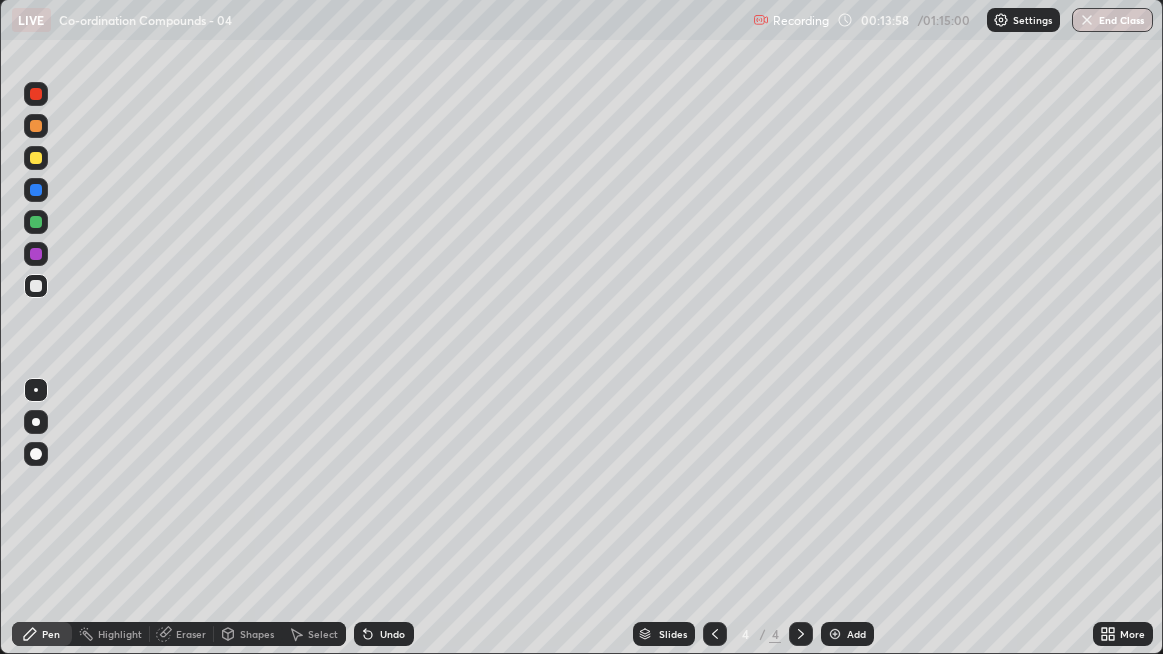 click at bounding box center (36, 158) 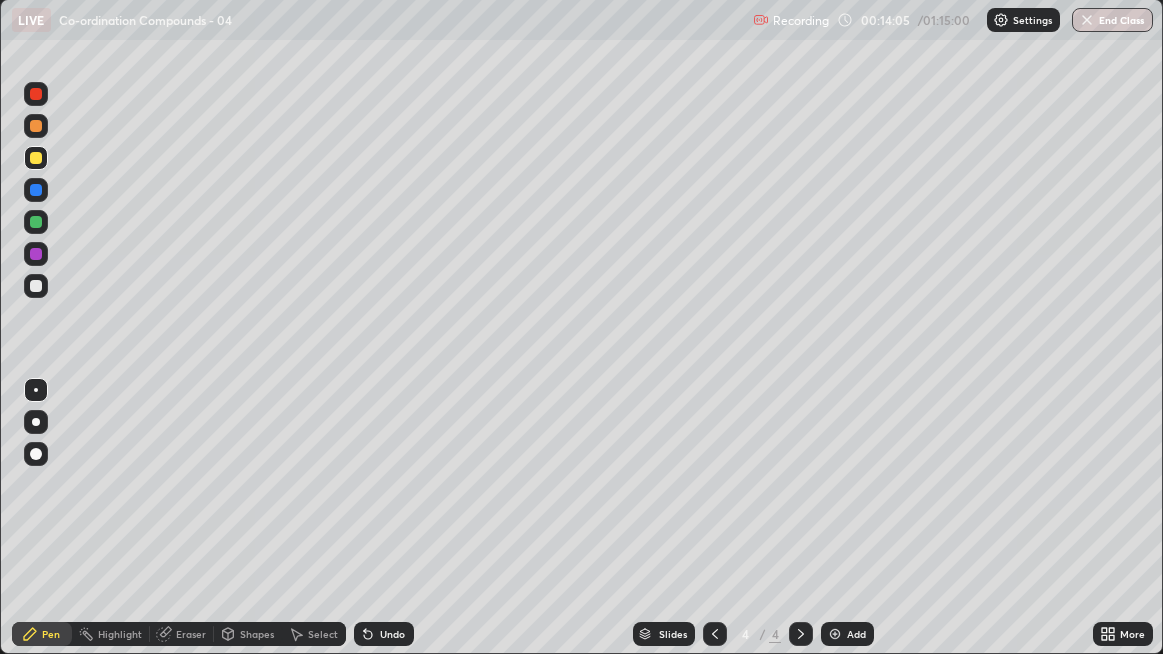 click on "Undo" at bounding box center [392, 634] 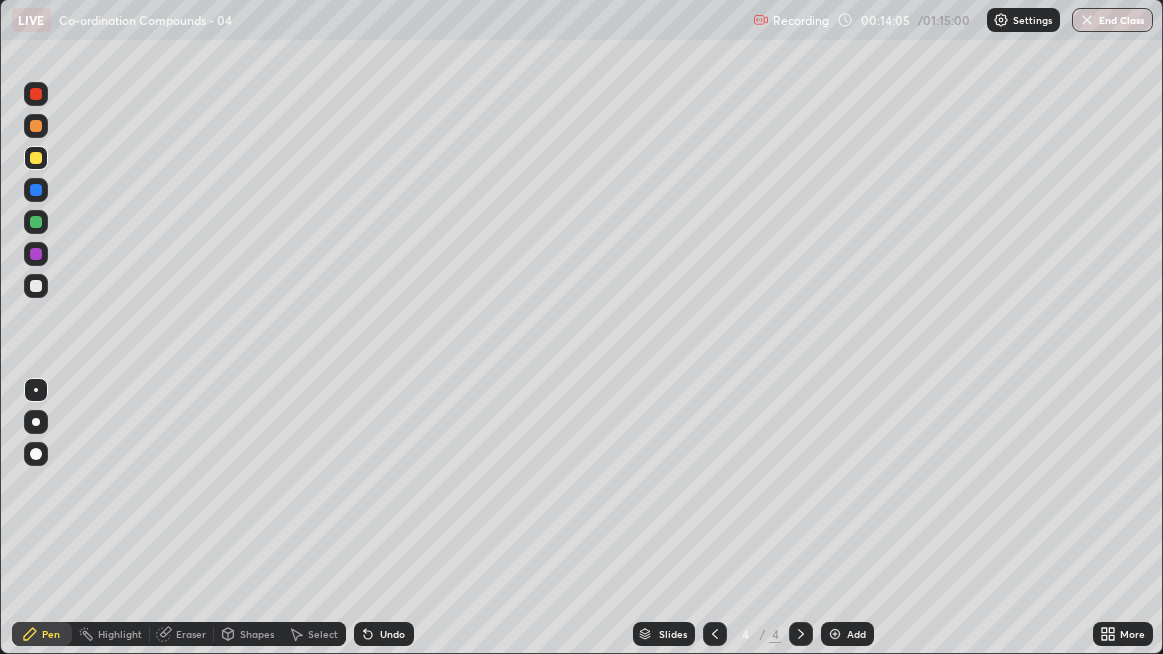 click on "Undo" at bounding box center [392, 634] 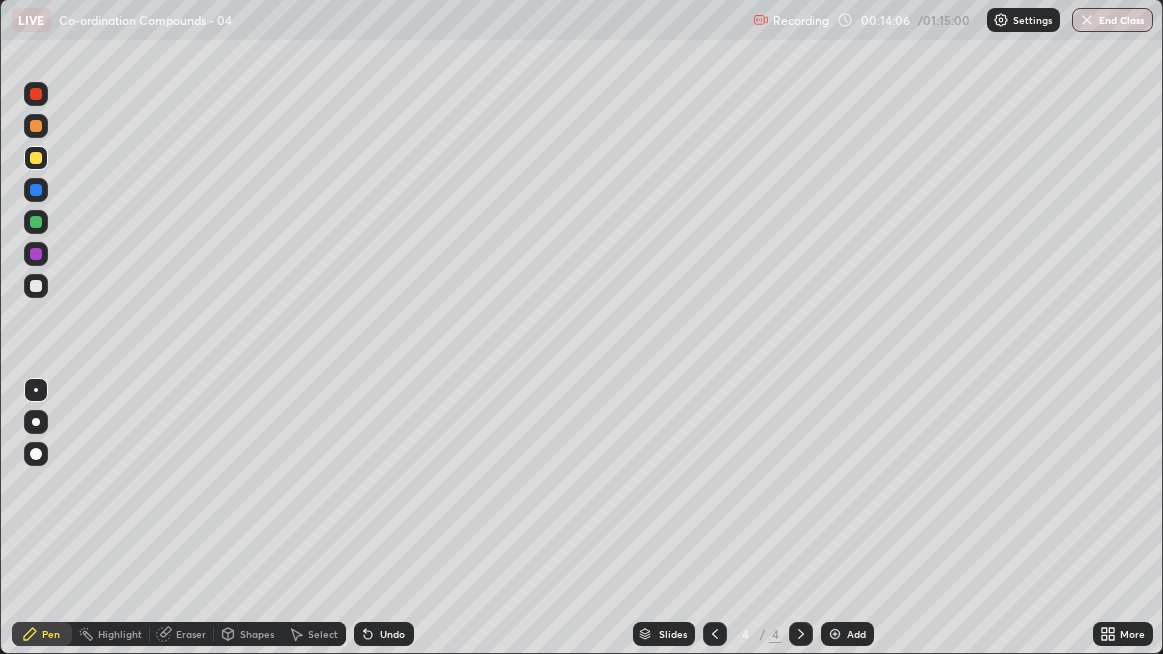 click on "Undo" at bounding box center [392, 634] 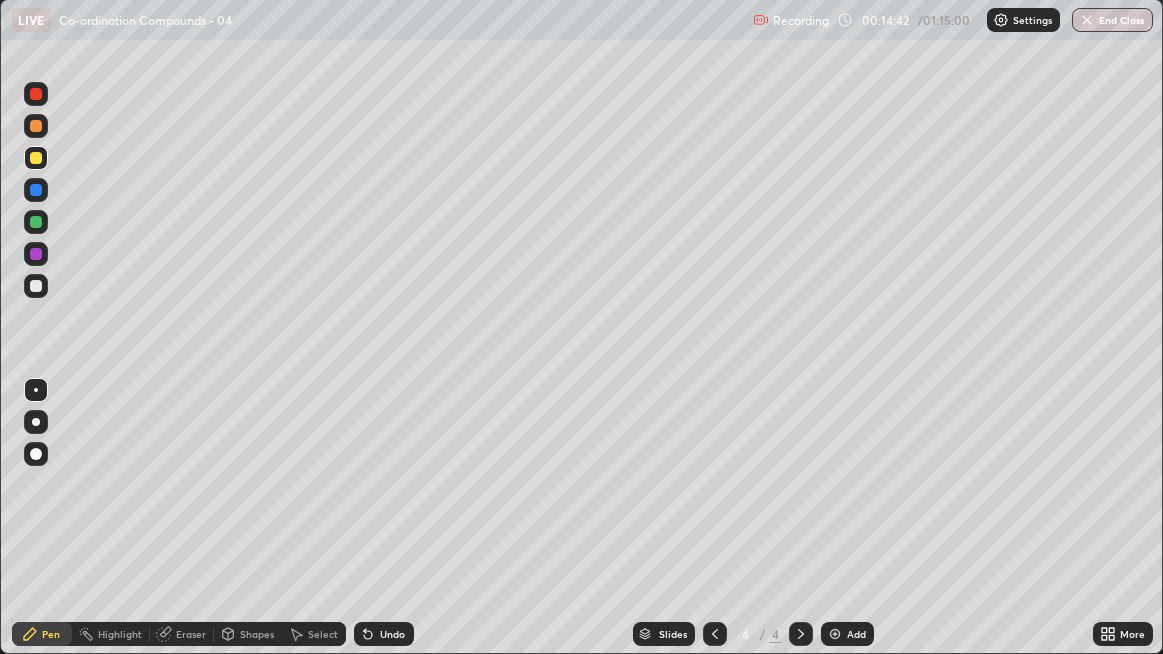 click at bounding box center (36, 286) 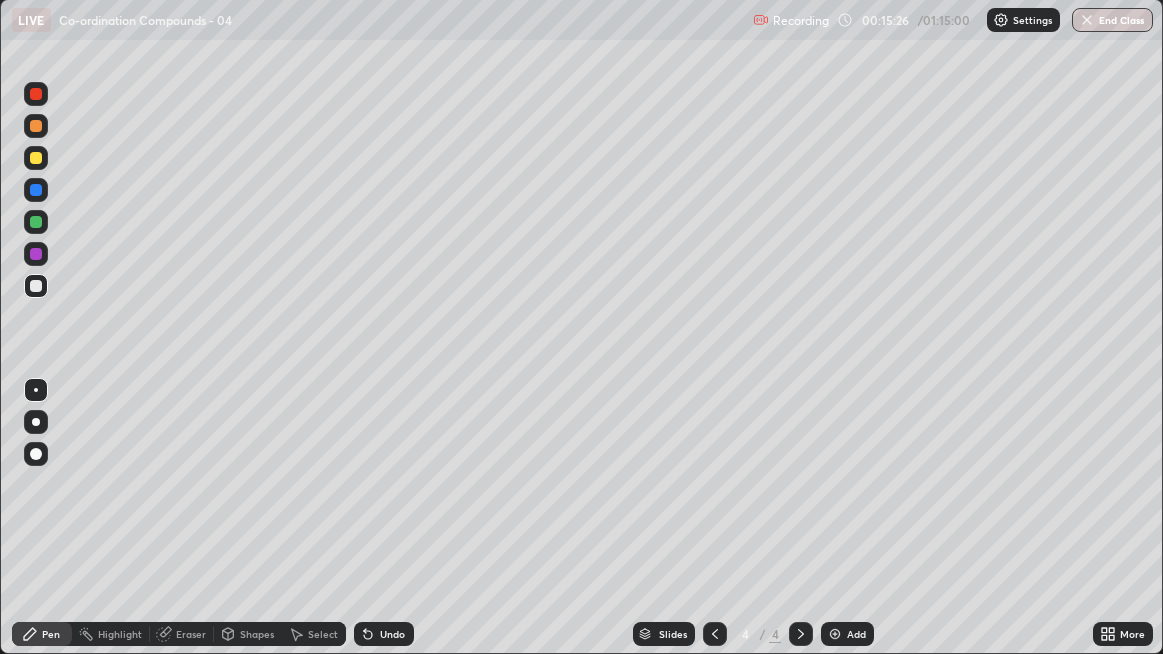 click on "Add" at bounding box center [856, 634] 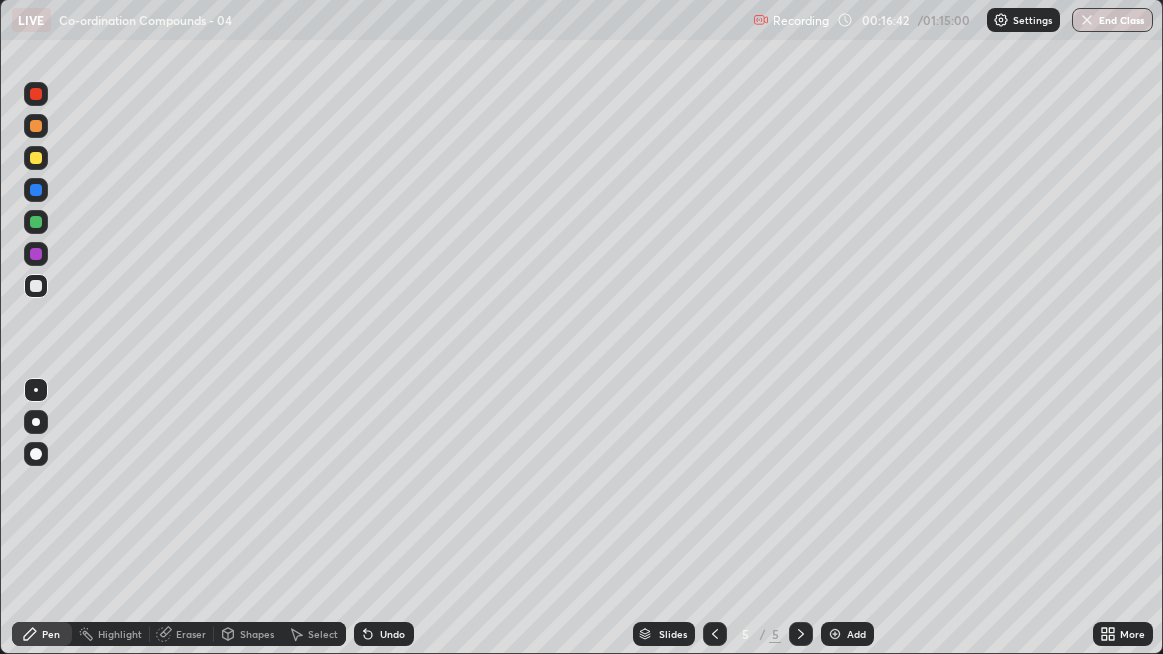 click 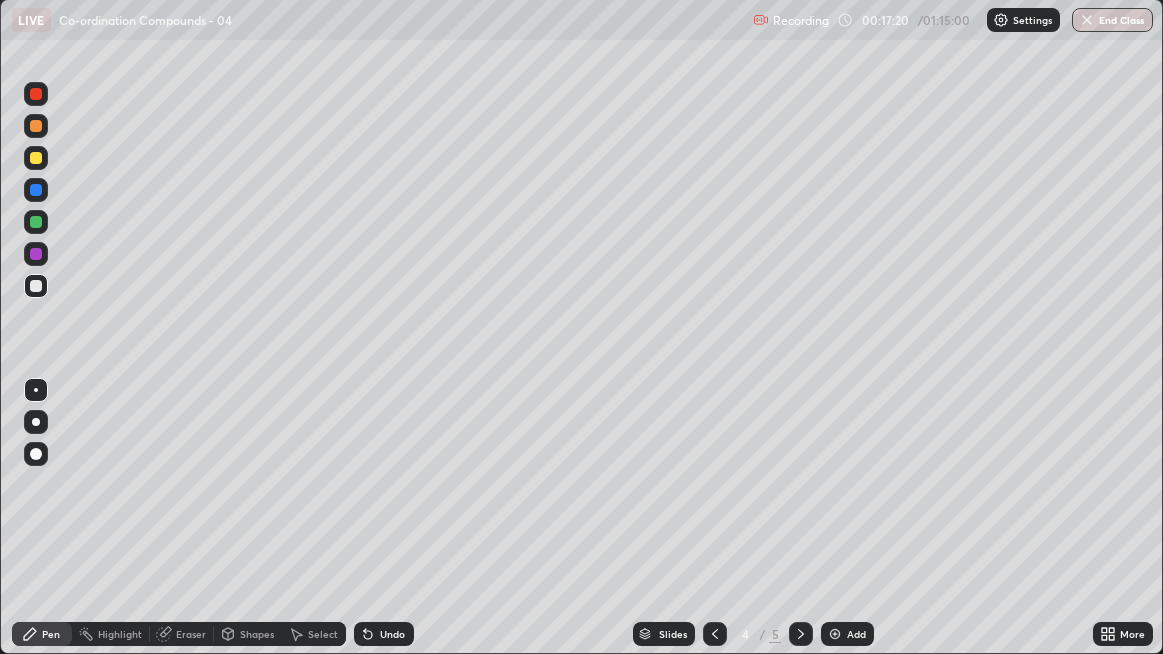 click 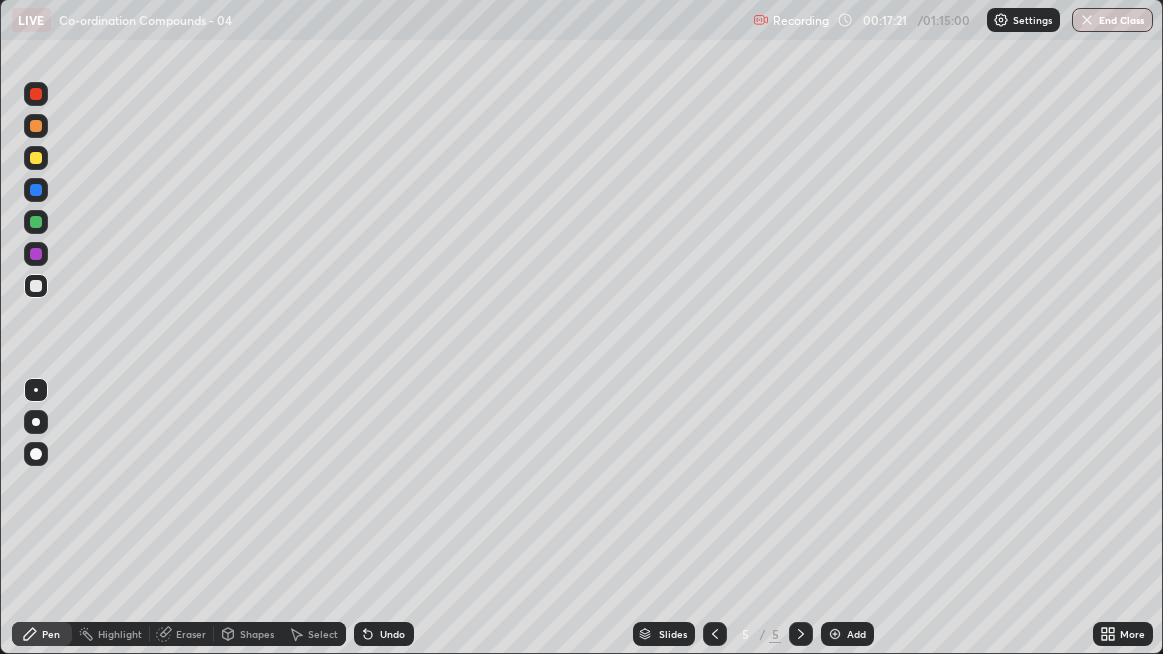 click at bounding box center [36, 454] 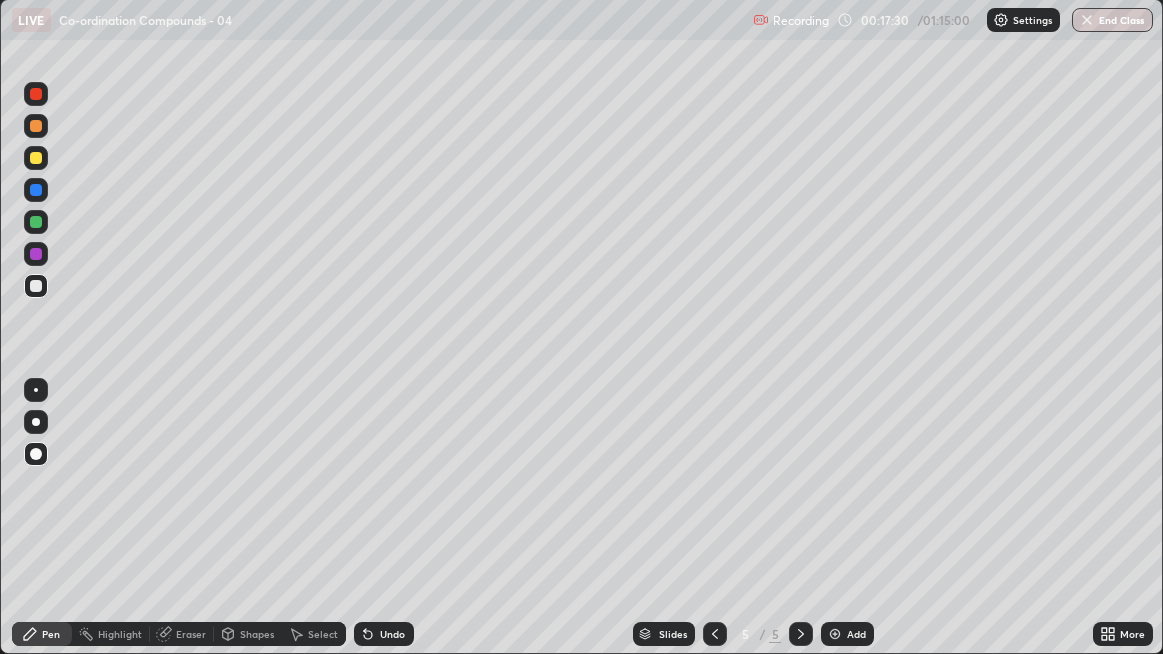 click at bounding box center (36, 158) 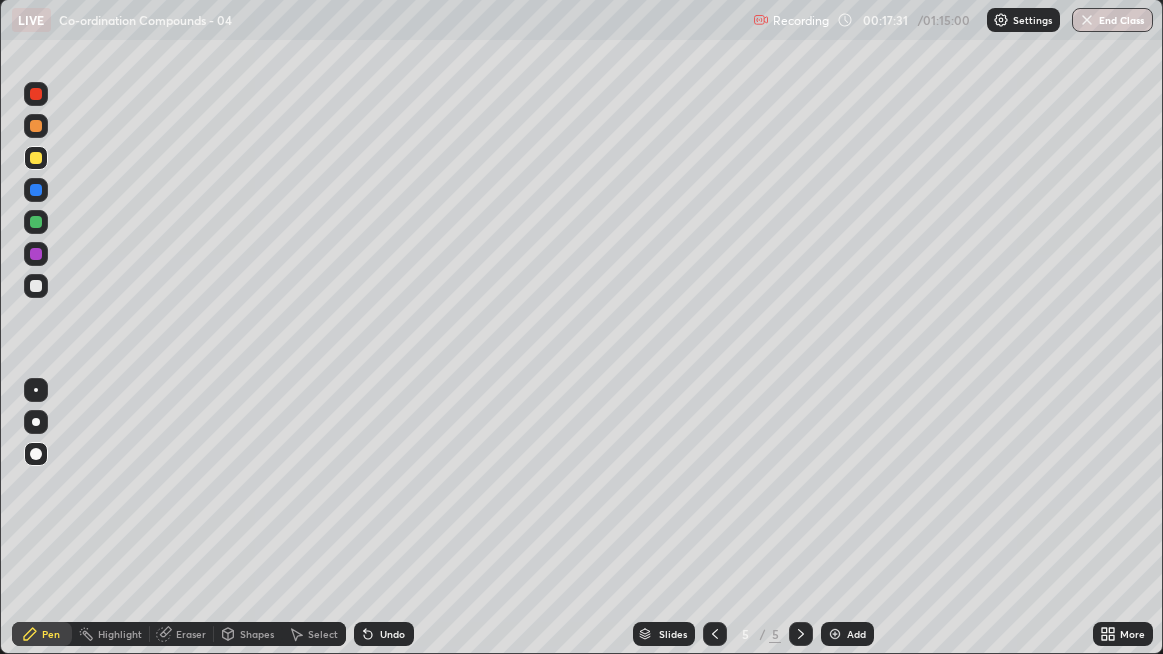 click at bounding box center (36, 390) 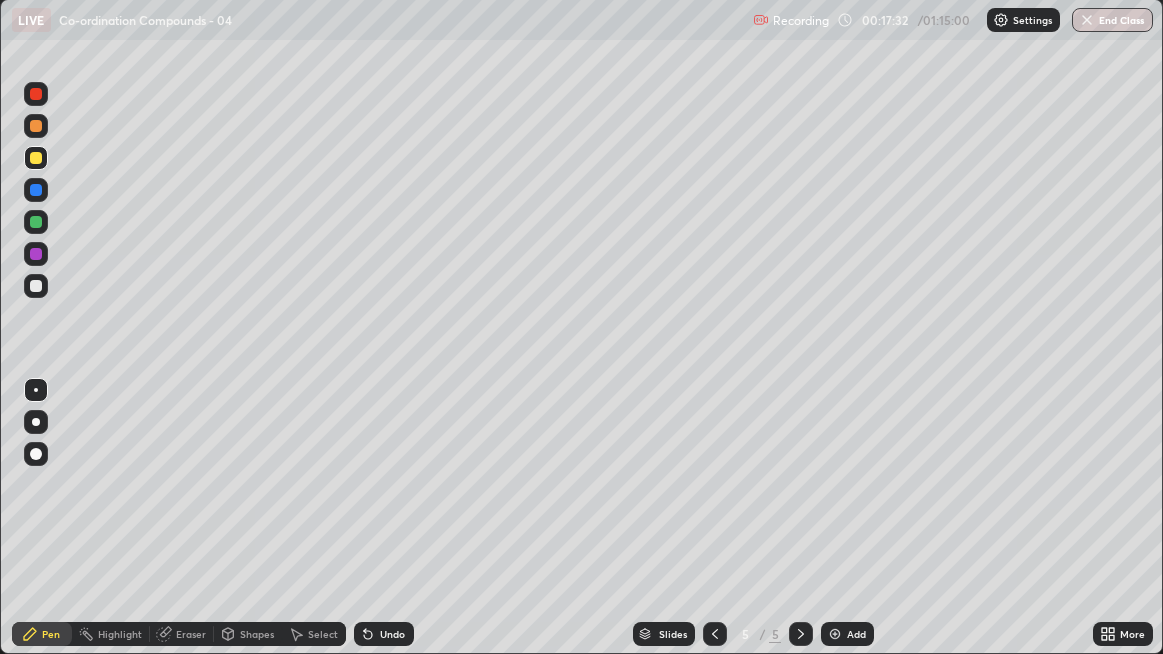 click on "Shapes" at bounding box center (248, 634) 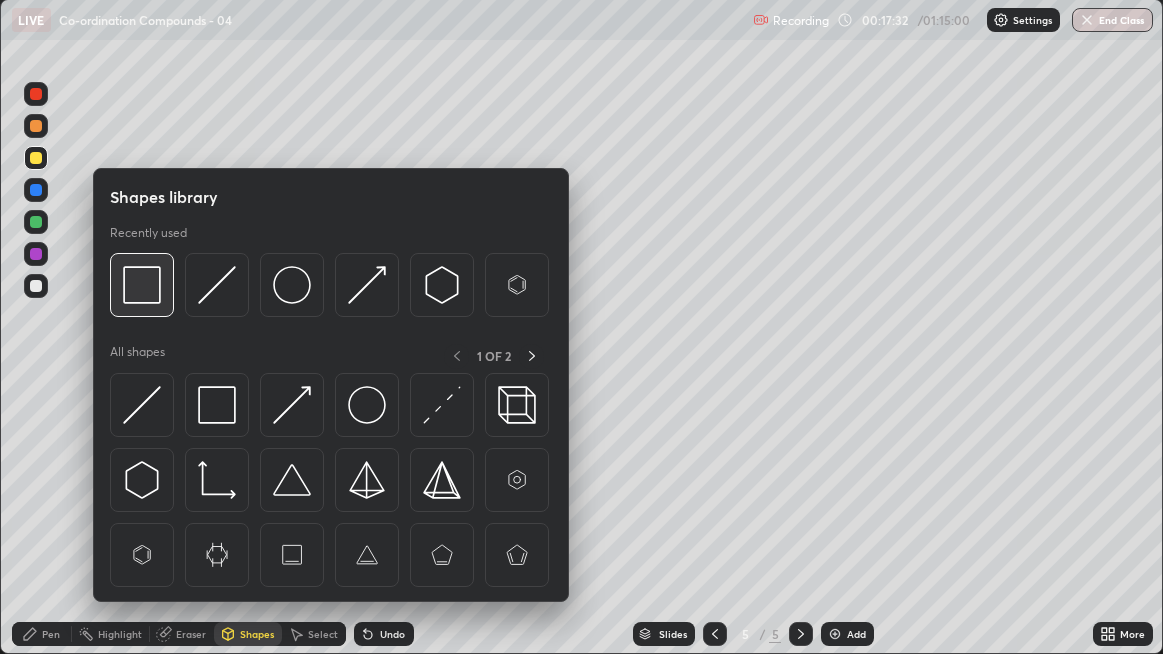 click at bounding box center (142, 285) 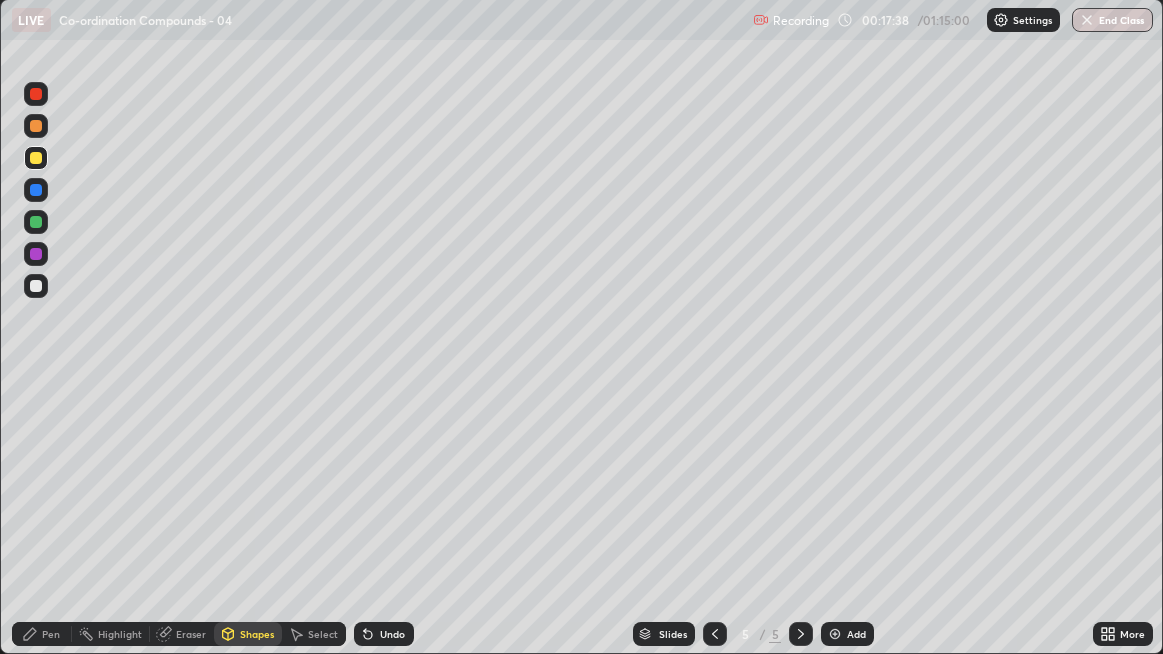 click on "Select" at bounding box center (314, 634) 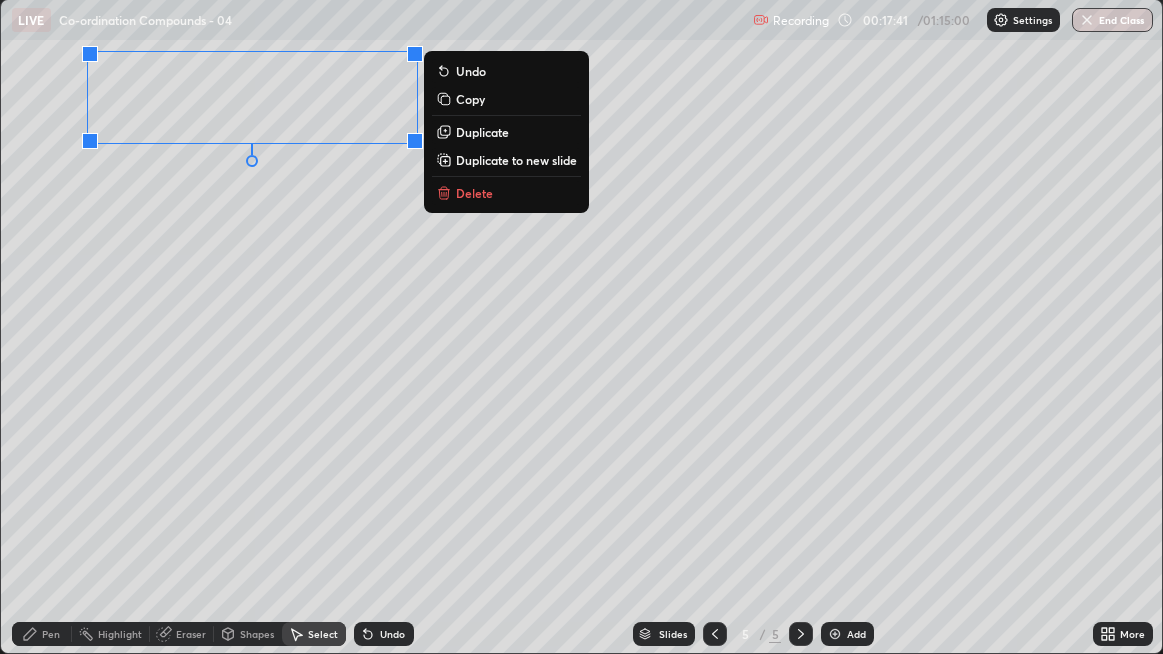 click on "0 ° Undo Copy Duplicate Duplicate to new slide Delete" at bounding box center (582, 326) 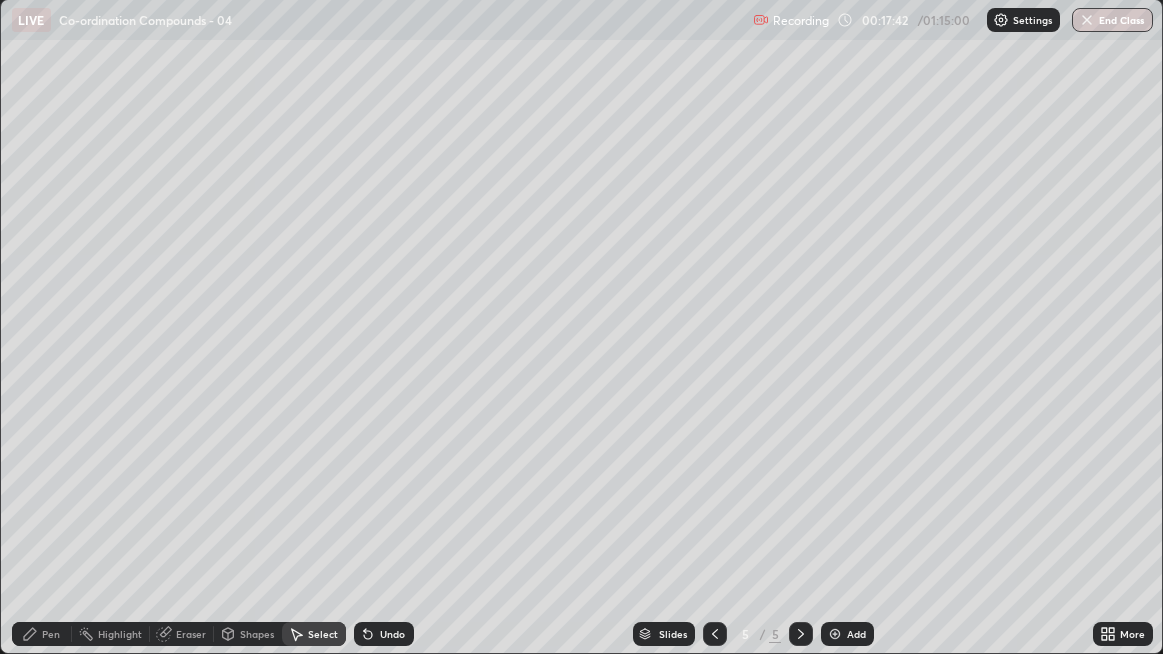 click on "Pen" at bounding box center [42, 634] 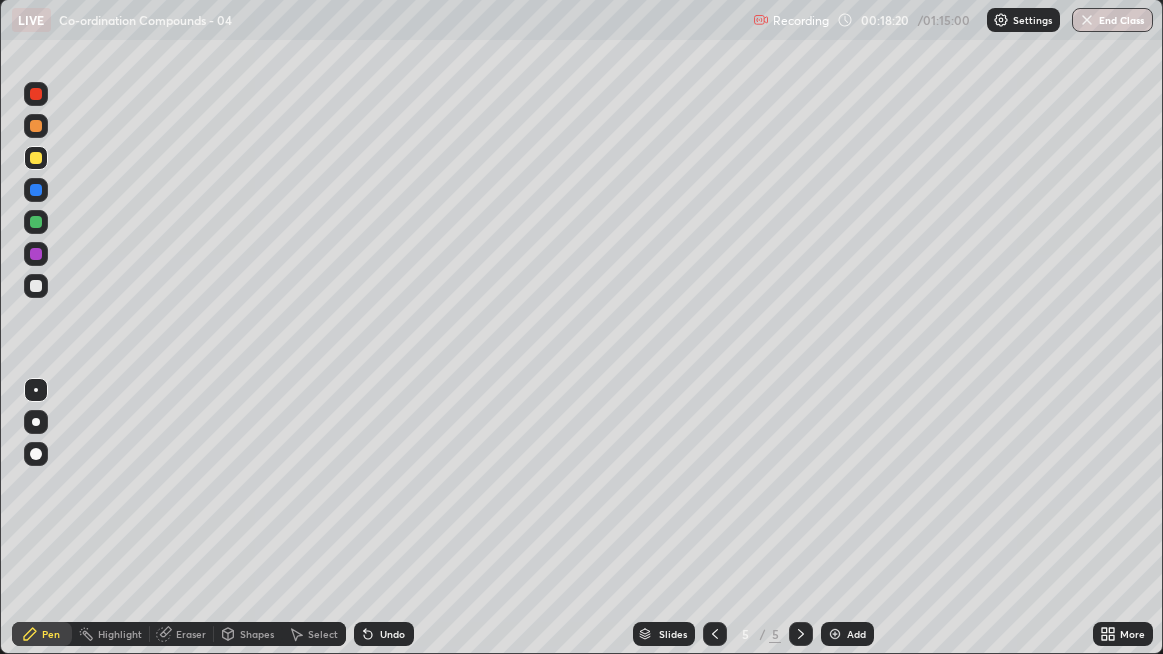 click at bounding box center [36, 390] 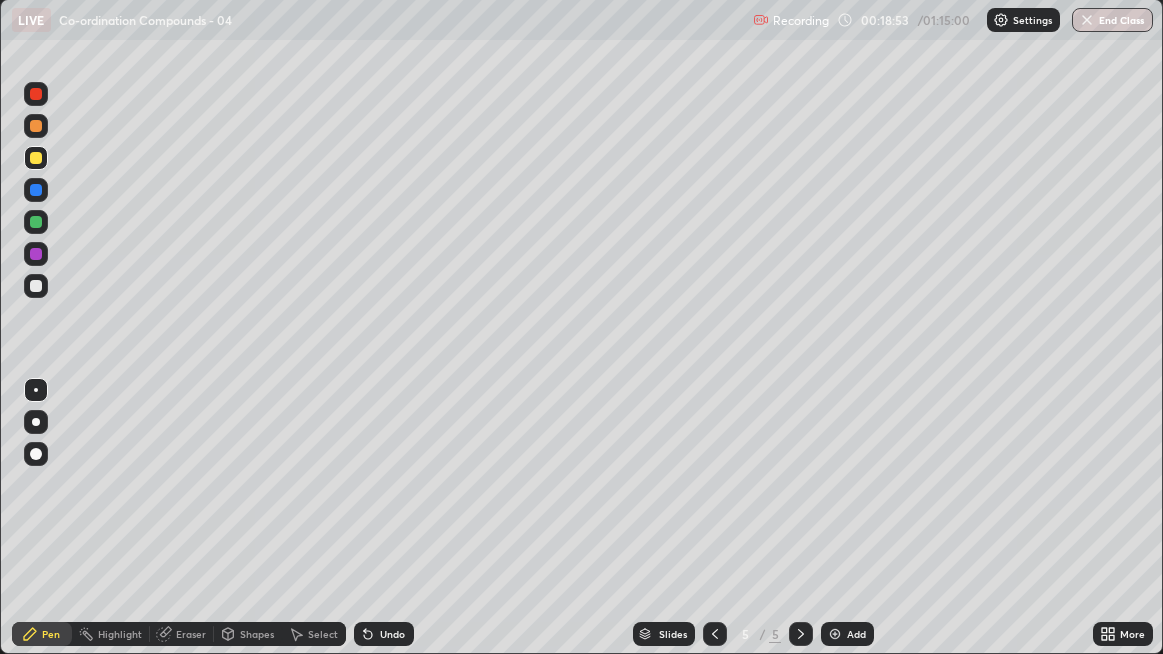 click on "Select" at bounding box center [323, 634] 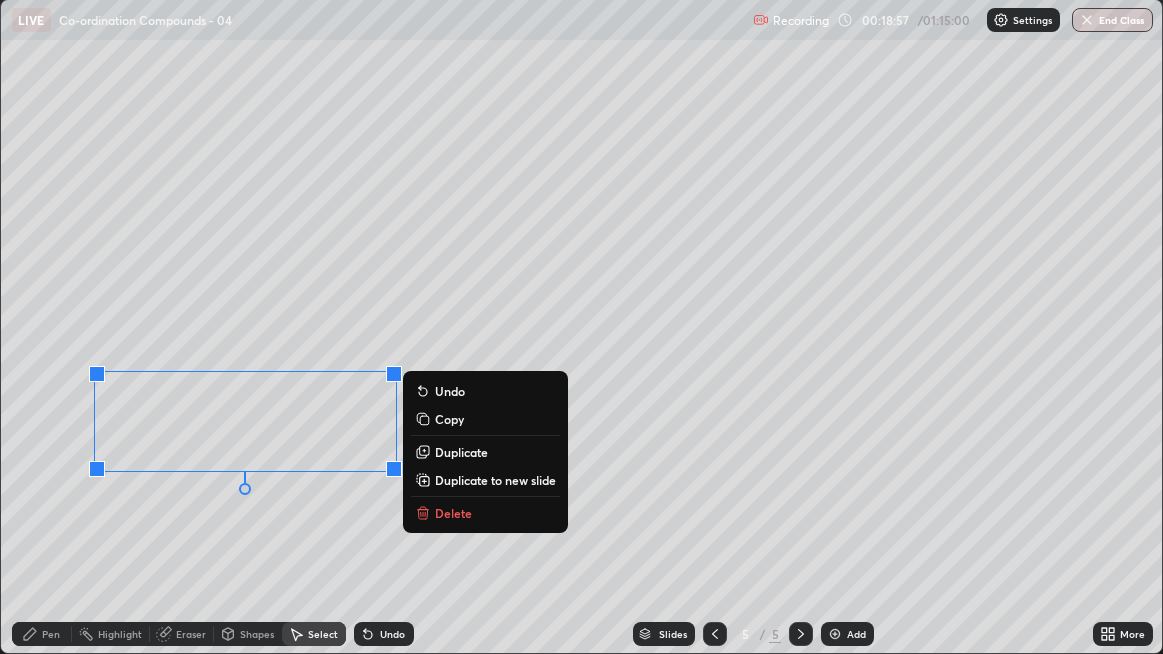 click on "0 ° Undo Copy Duplicate Duplicate to new slide Delete" at bounding box center (582, 326) 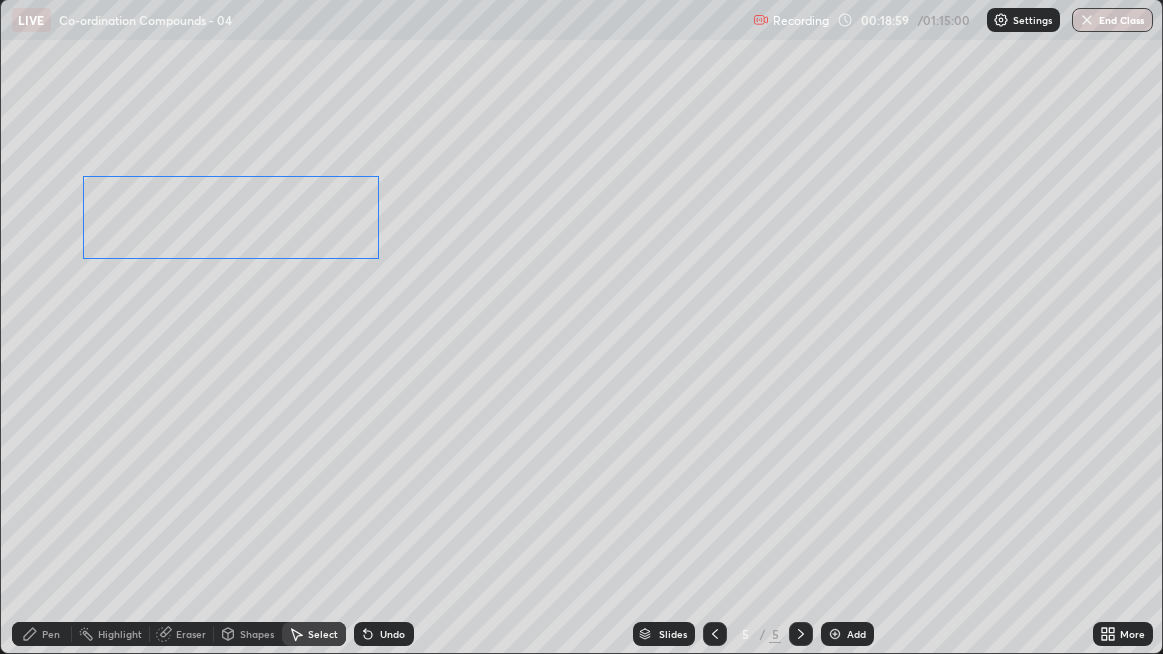 click on "0 ° Undo Copy Duplicate Duplicate to new slide Delete" at bounding box center (582, 326) 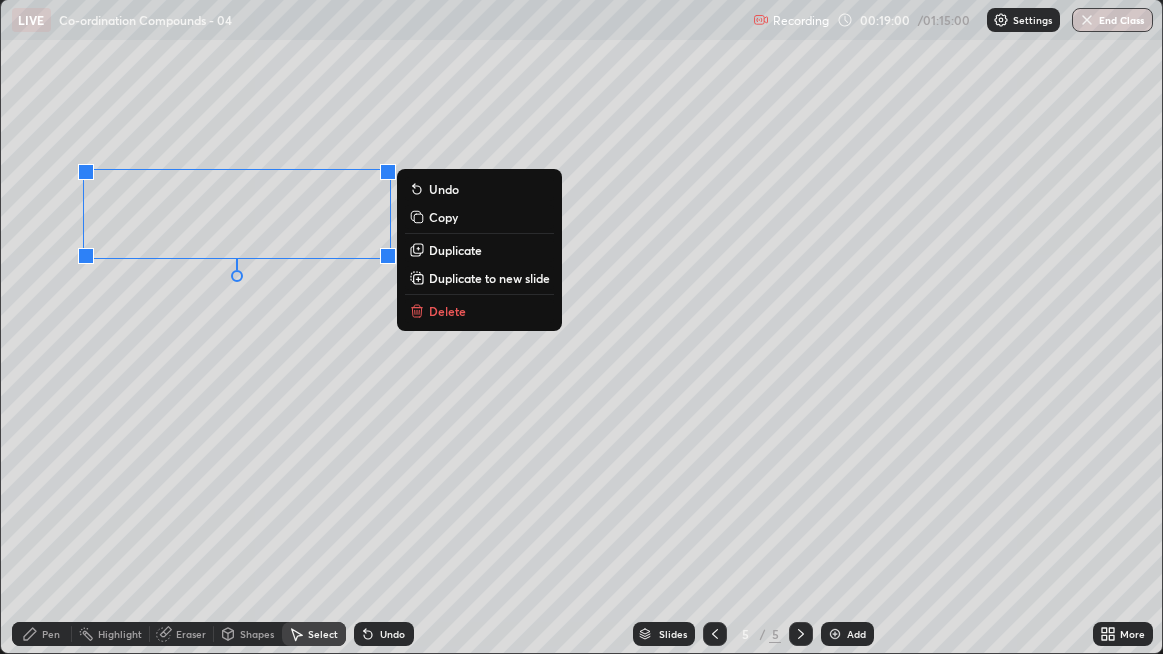 click on "0 ° Undo Copy Duplicate Duplicate to new slide Delete" at bounding box center [582, 326] 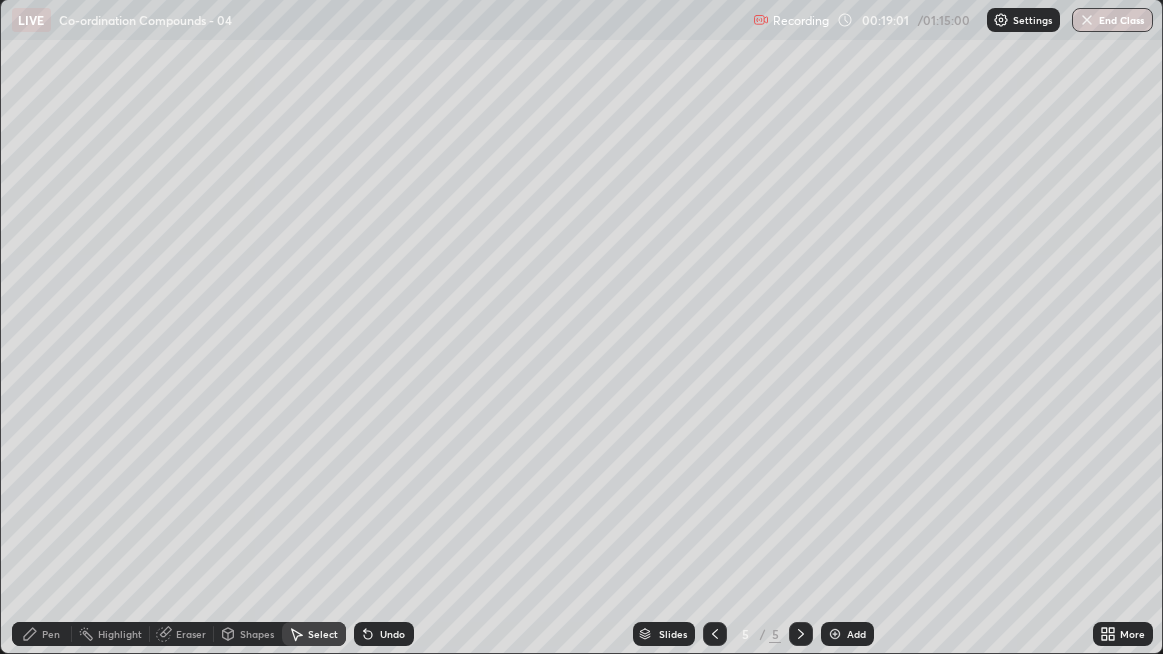 click on "Pen" at bounding box center [51, 634] 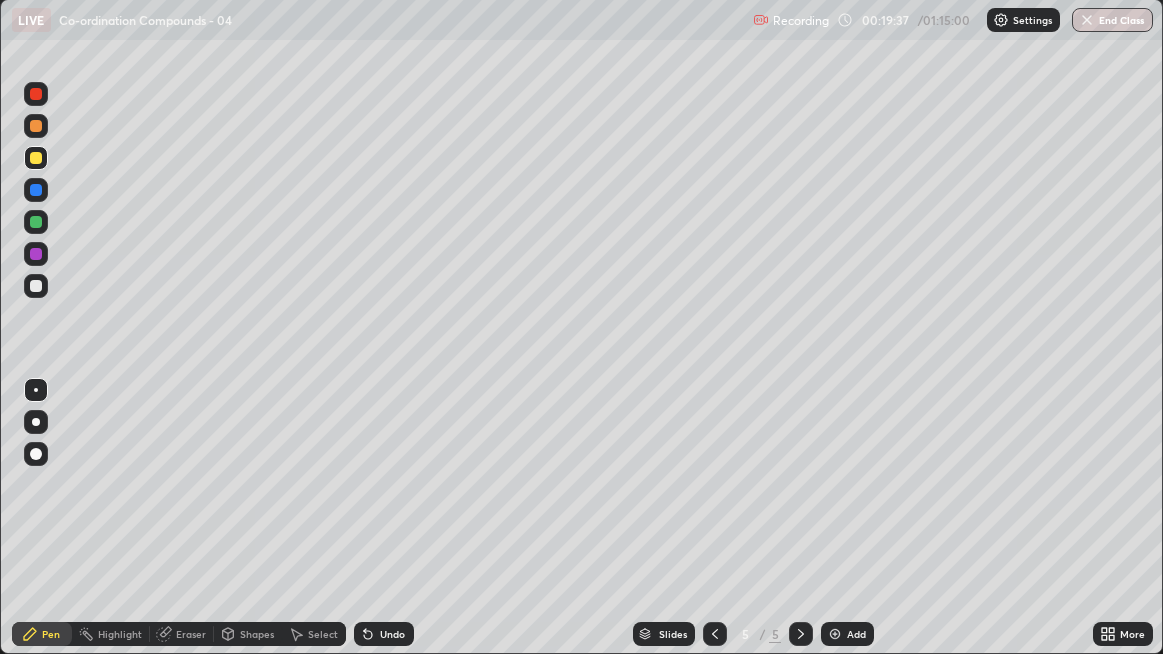 click on "Highlight" at bounding box center [111, 634] 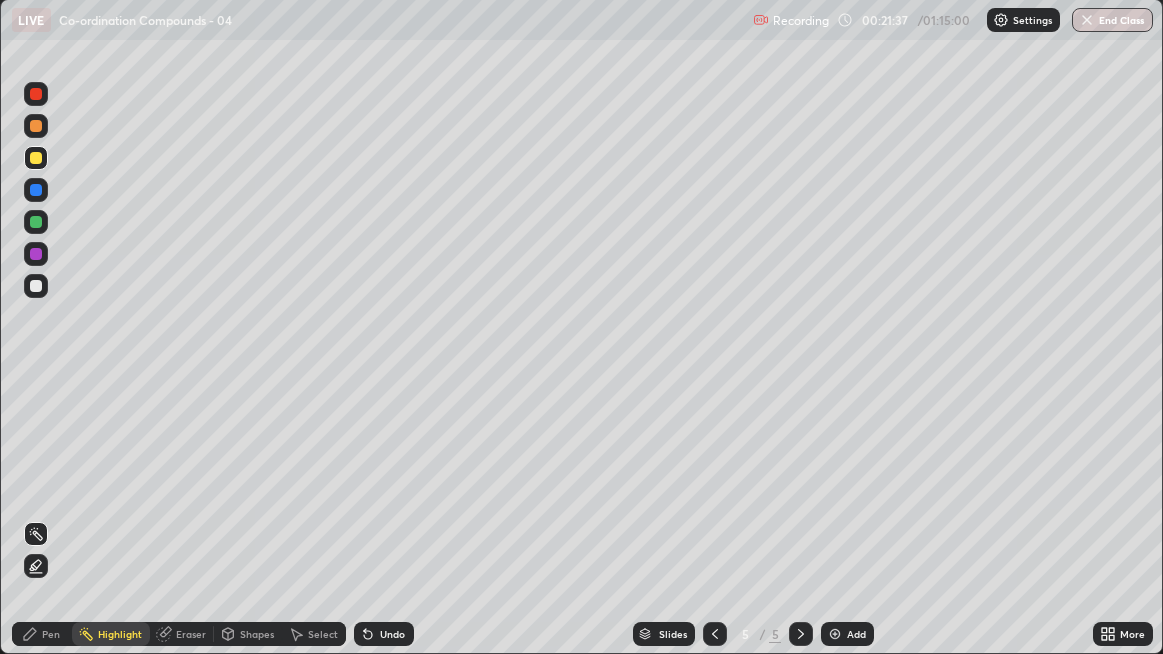 click on "Pen" at bounding box center [51, 634] 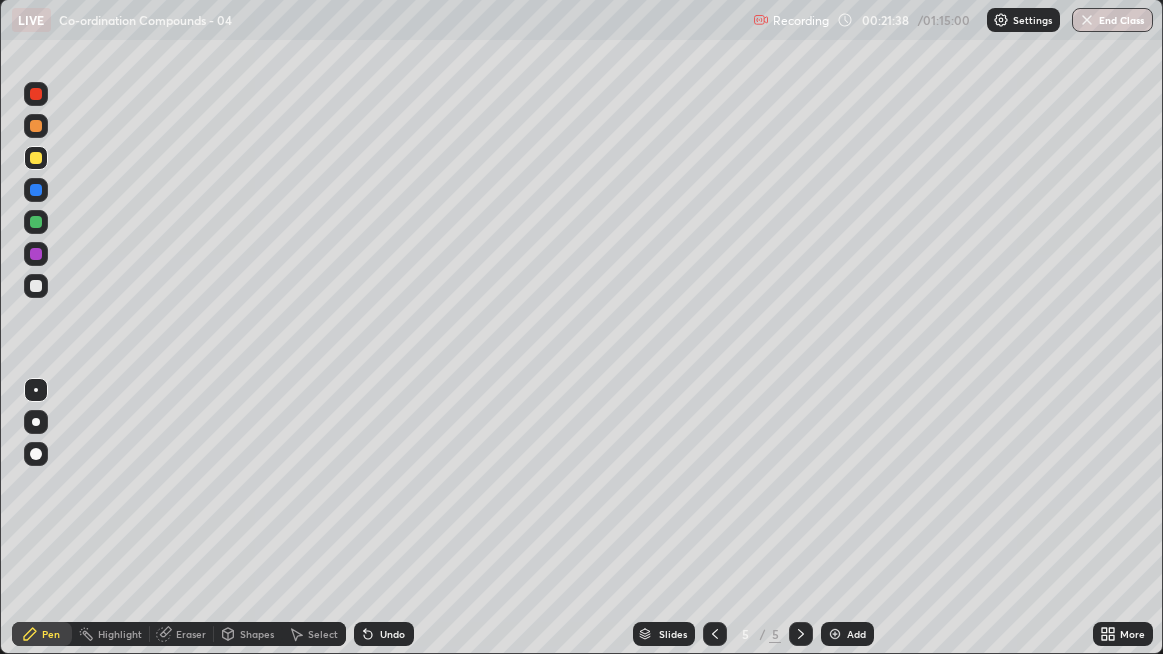 click at bounding box center (36, 286) 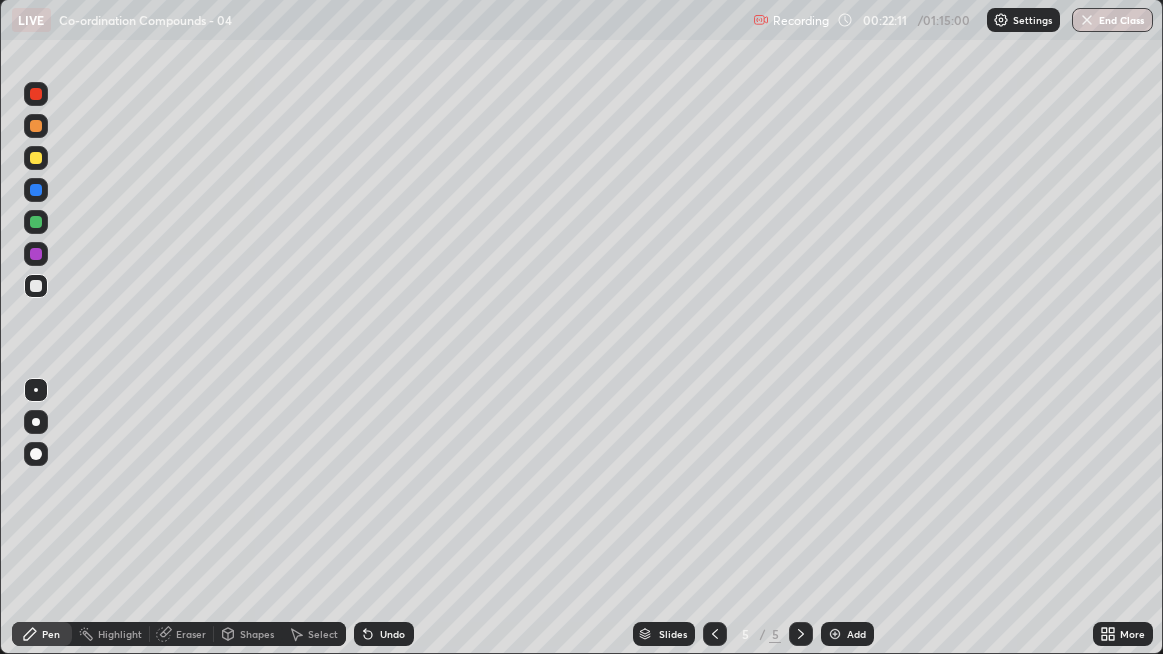 click on "Highlight" at bounding box center [120, 634] 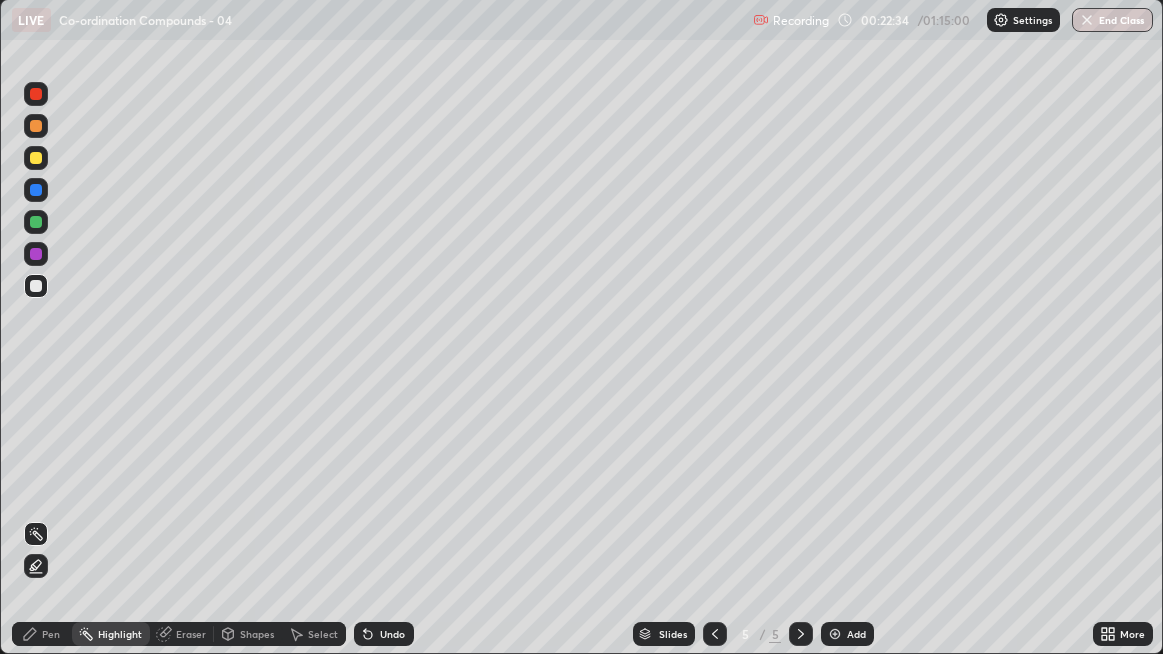 click 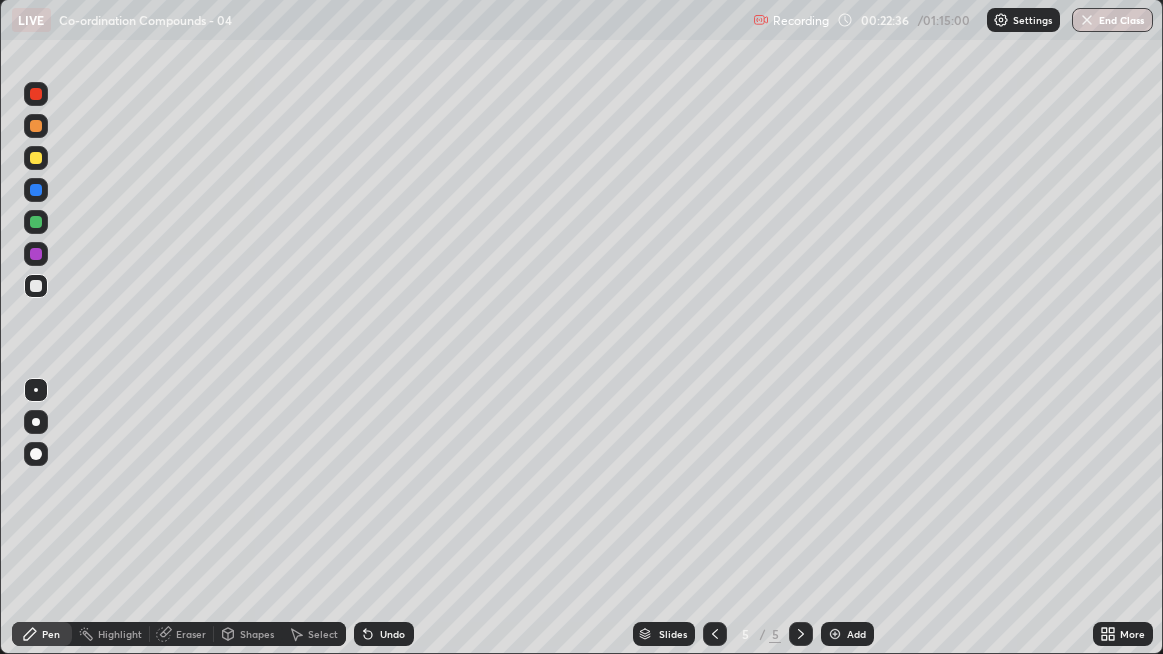 click at bounding box center [36, 190] 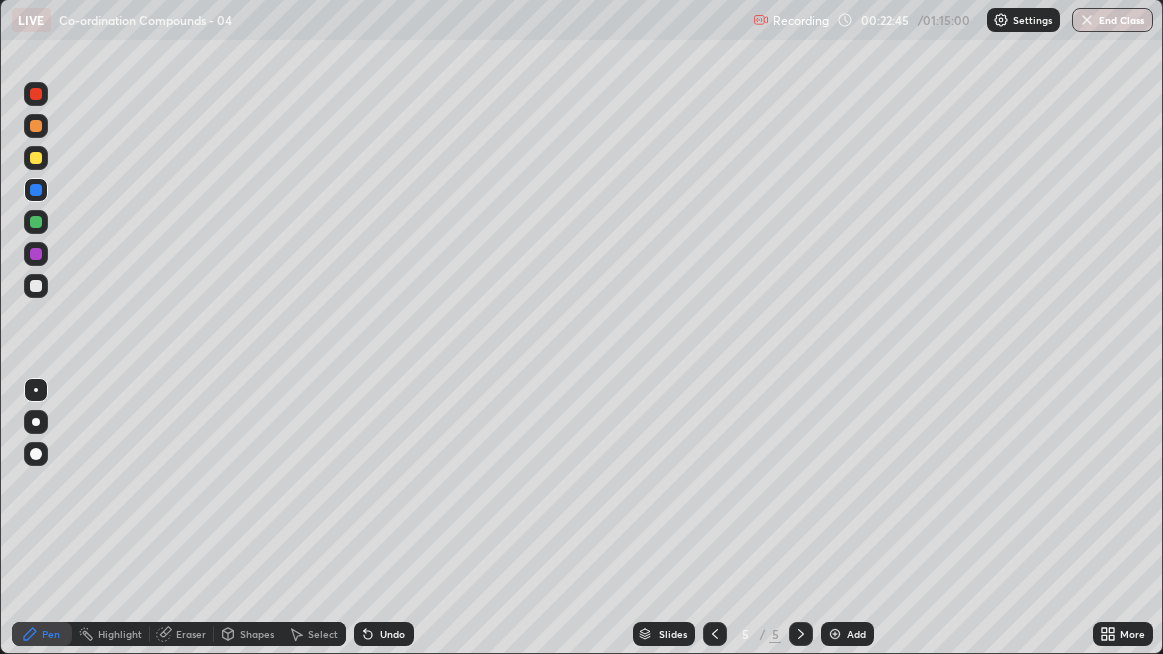 click on "Highlight" at bounding box center (111, 634) 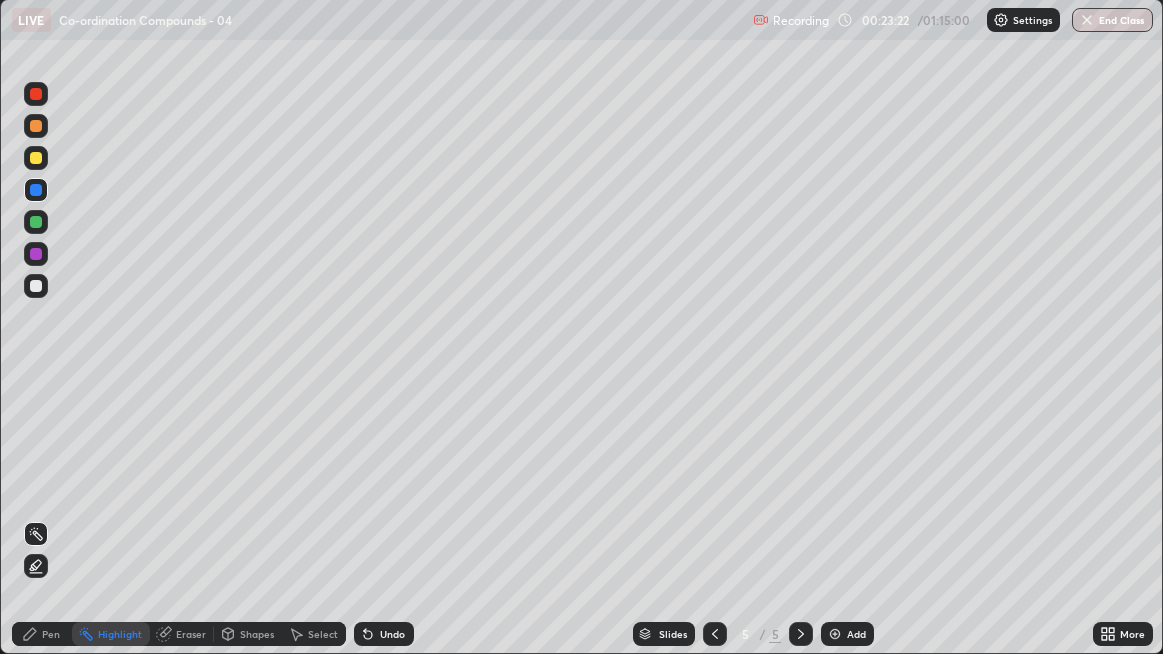 click on "Select" at bounding box center (323, 634) 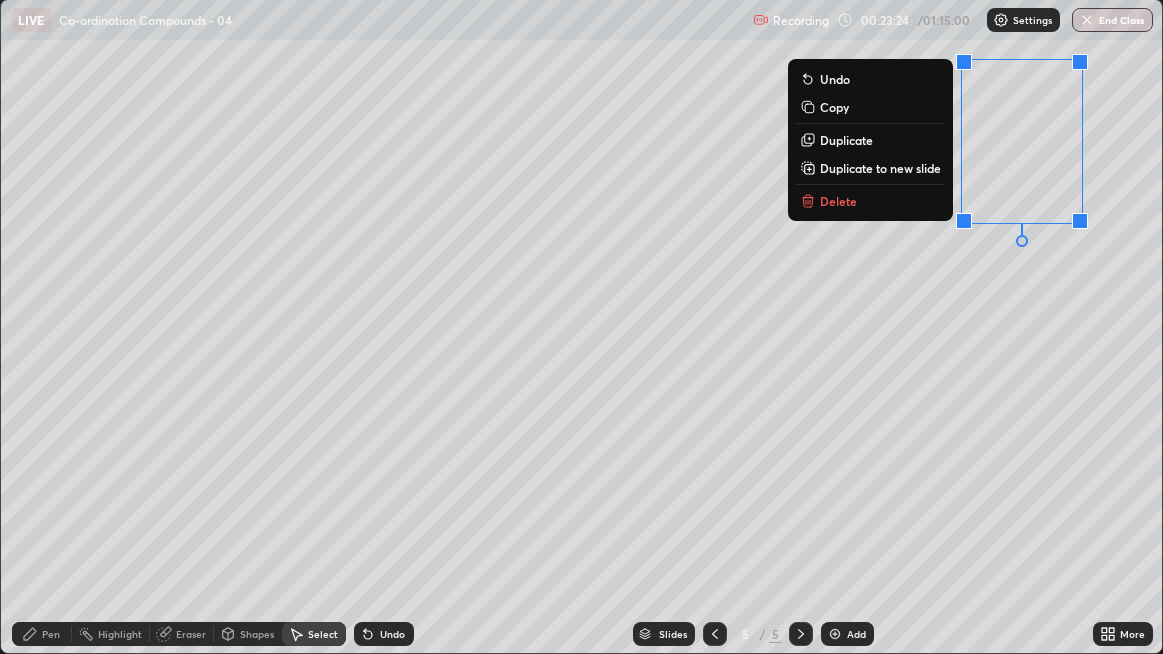 click on "Delete" at bounding box center (870, 201) 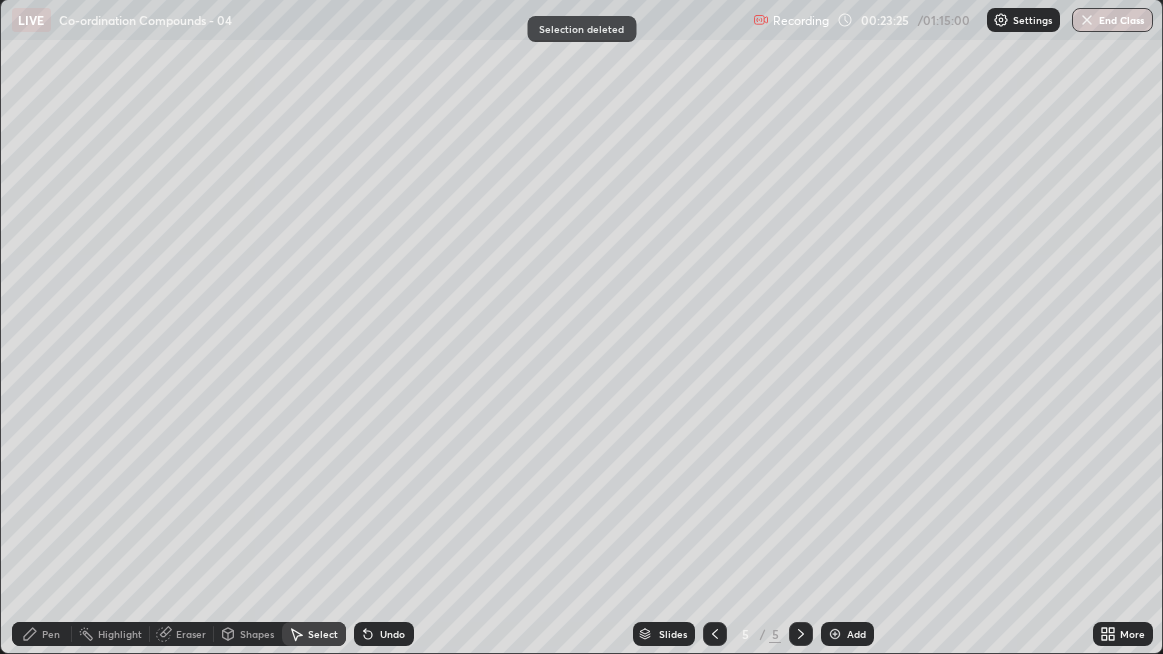 click on "Pen" at bounding box center (51, 634) 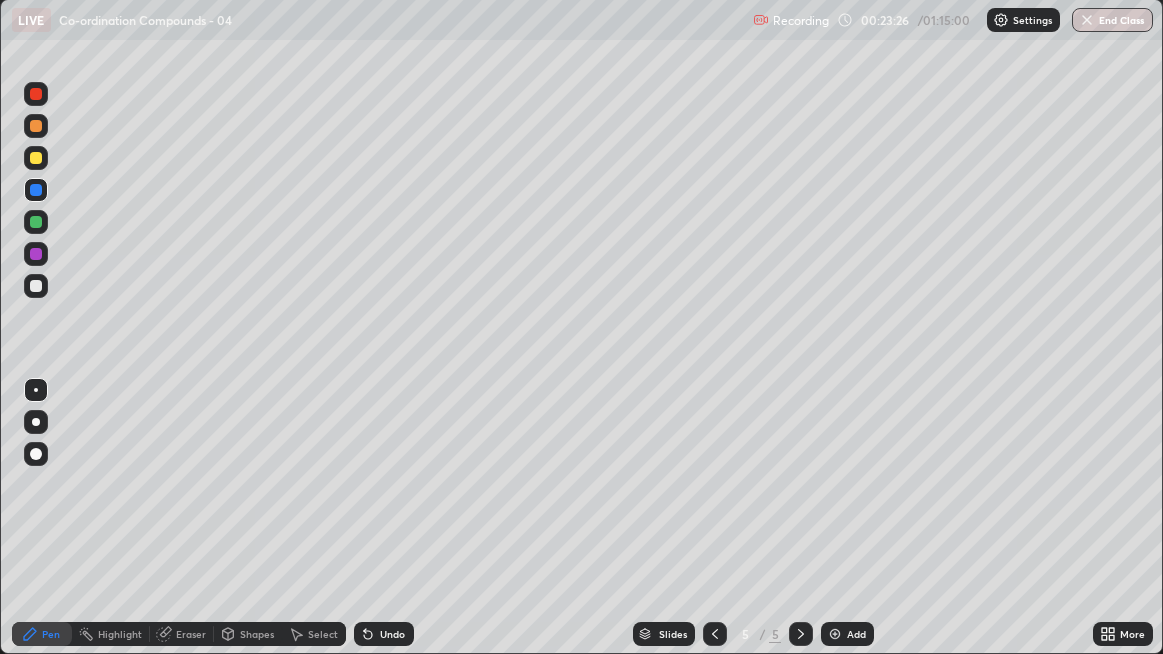 click at bounding box center [36, 286] 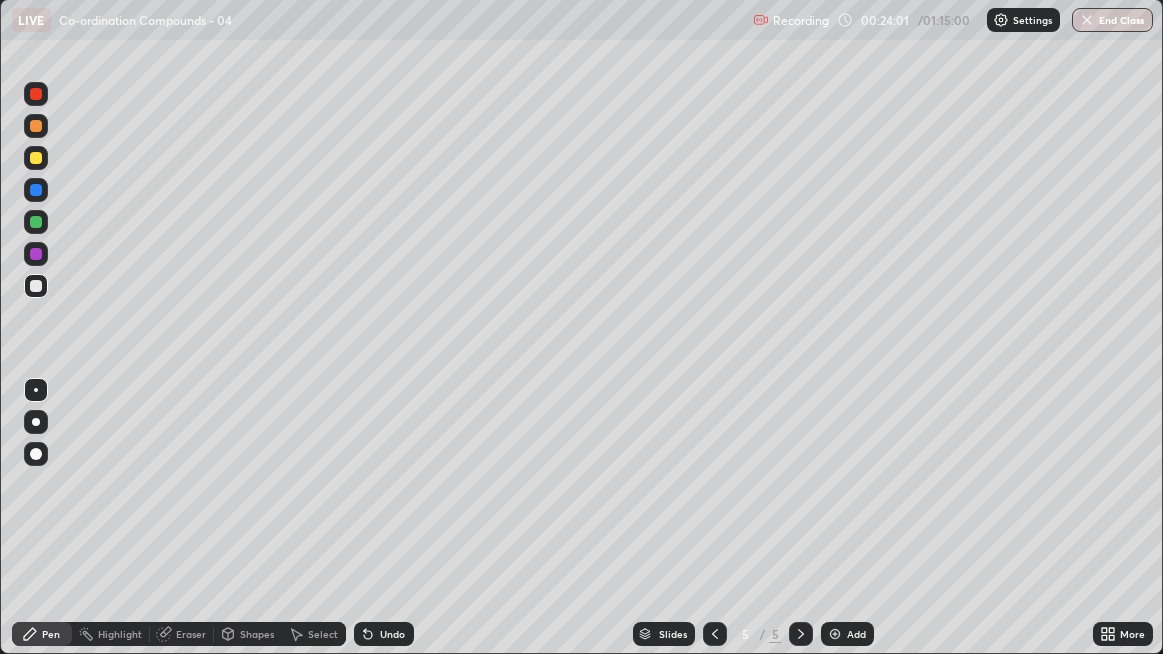 click on "Highlight" at bounding box center [120, 634] 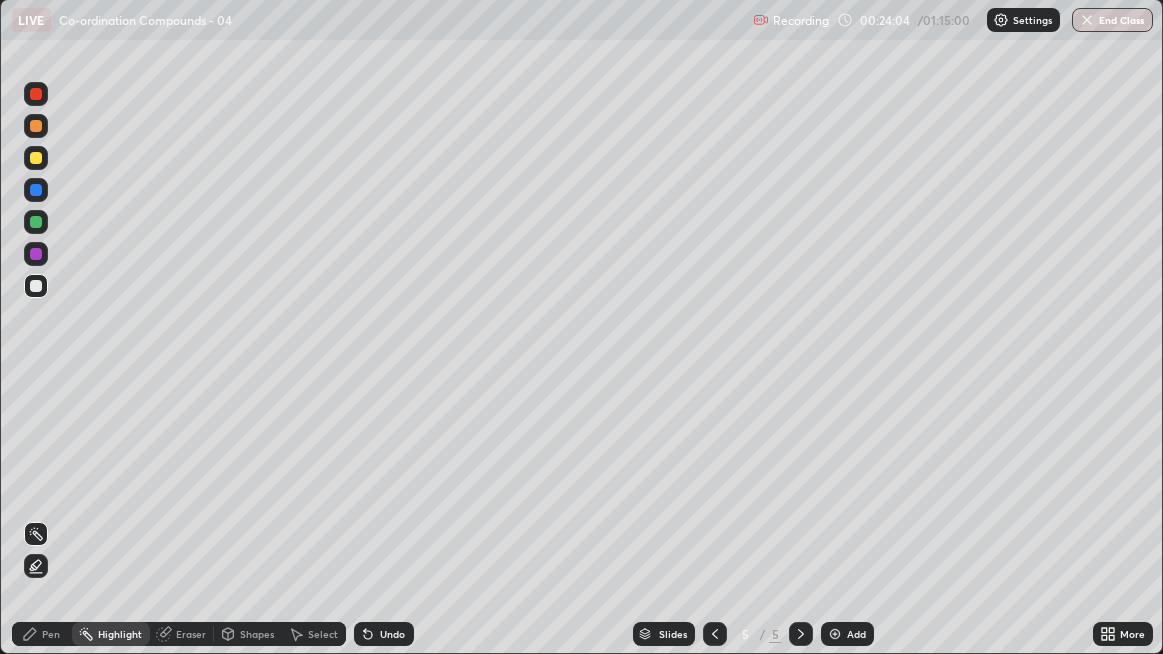click on "Pen" at bounding box center [42, 634] 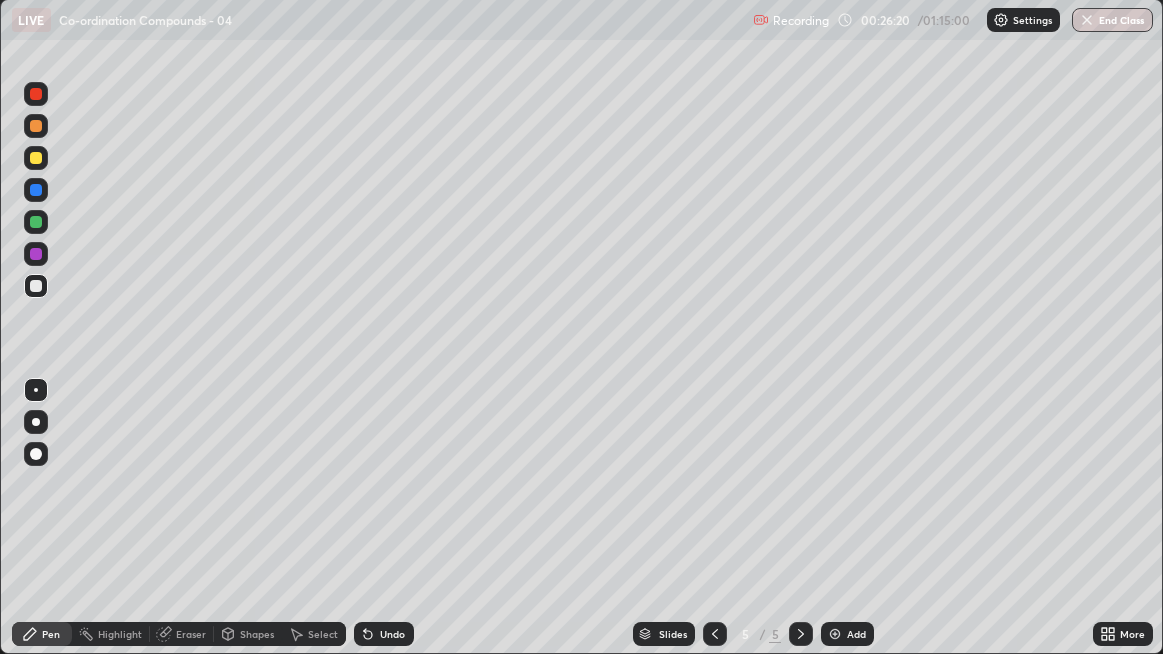 click on "Undo" at bounding box center [384, 634] 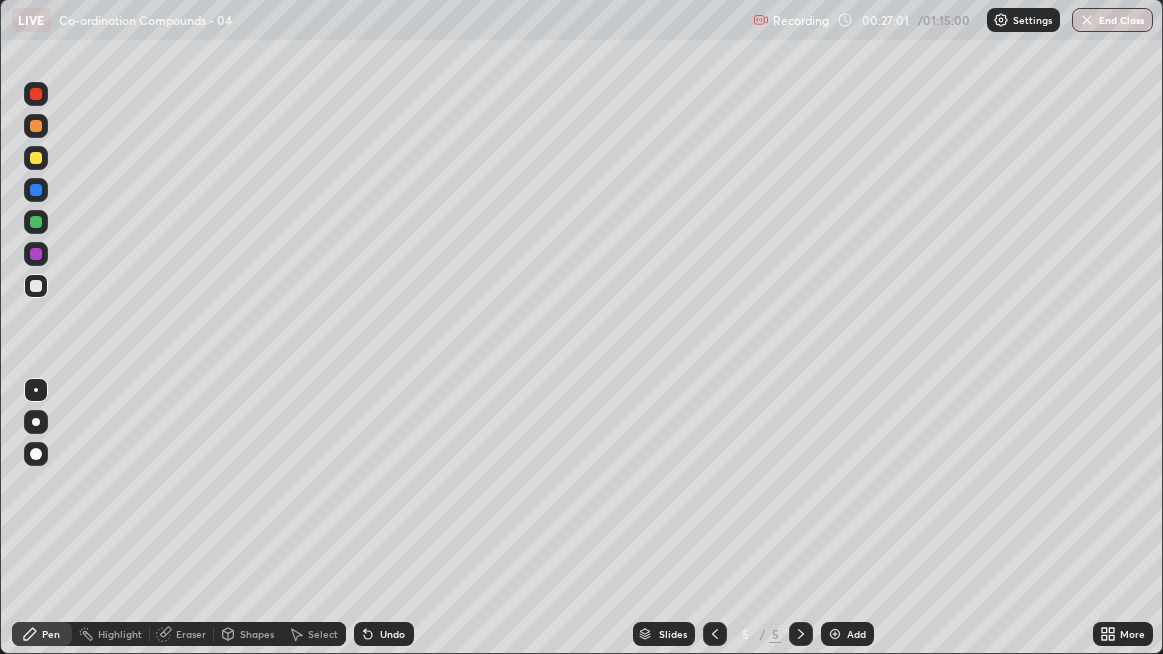 click on "Select" at bounding box center [323, 634] 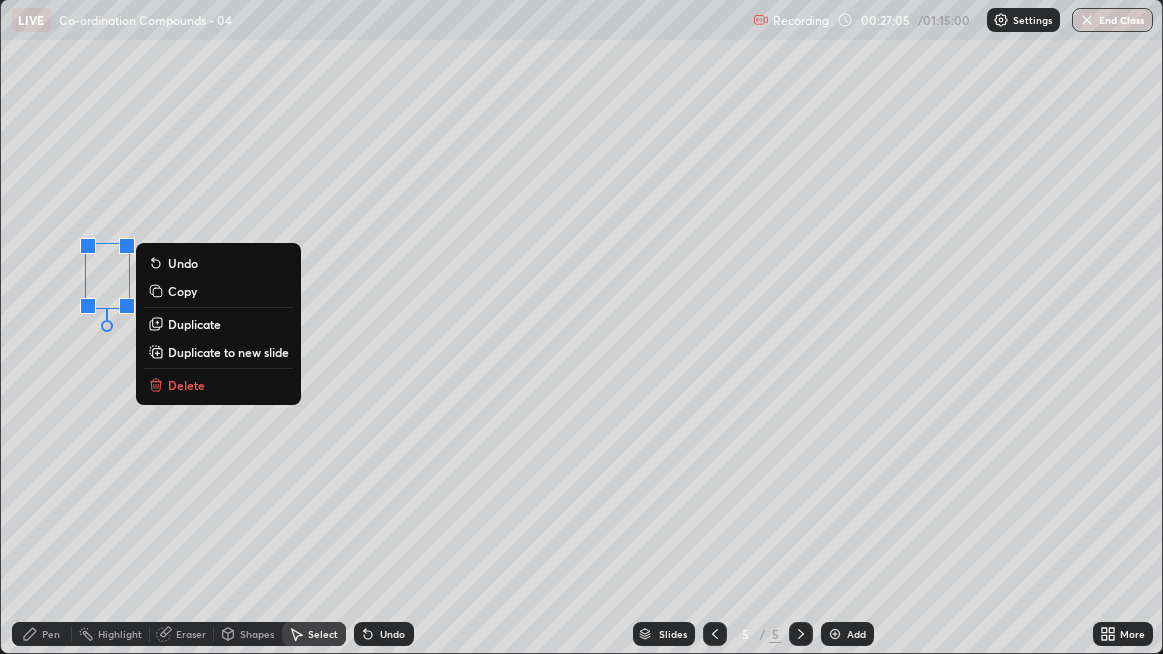 click on "0 ° Undo Copy Duplicate Duplicate to new slide Delete" at bounding box center [582, 326] 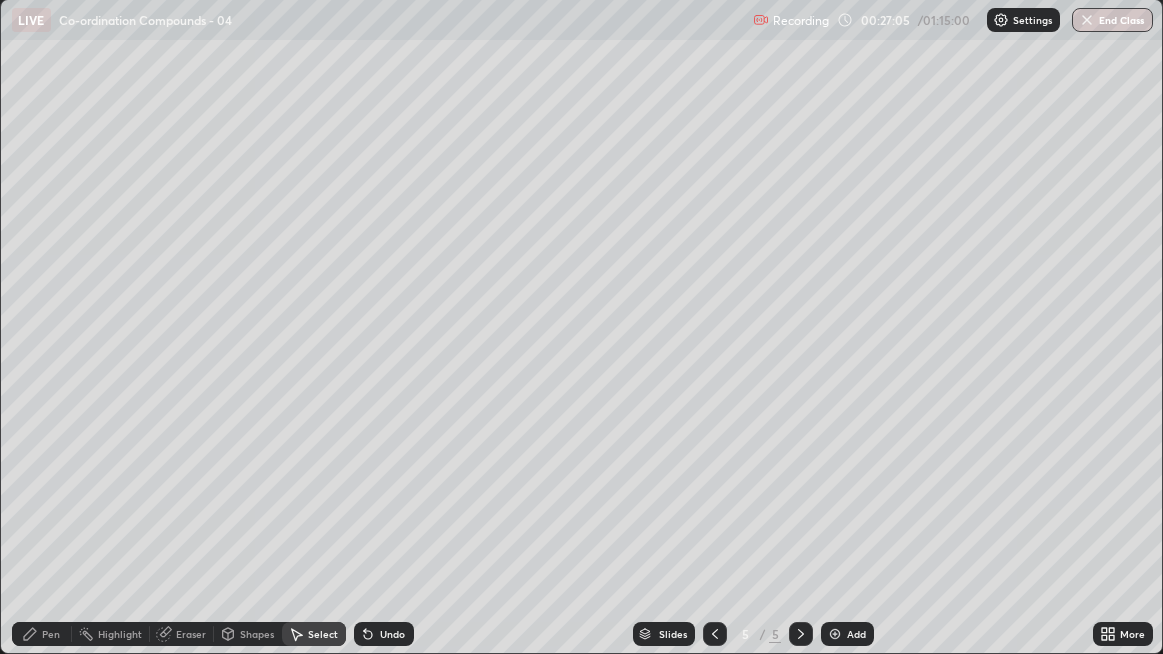 click on "Pen" at bounding box center [51, 634] 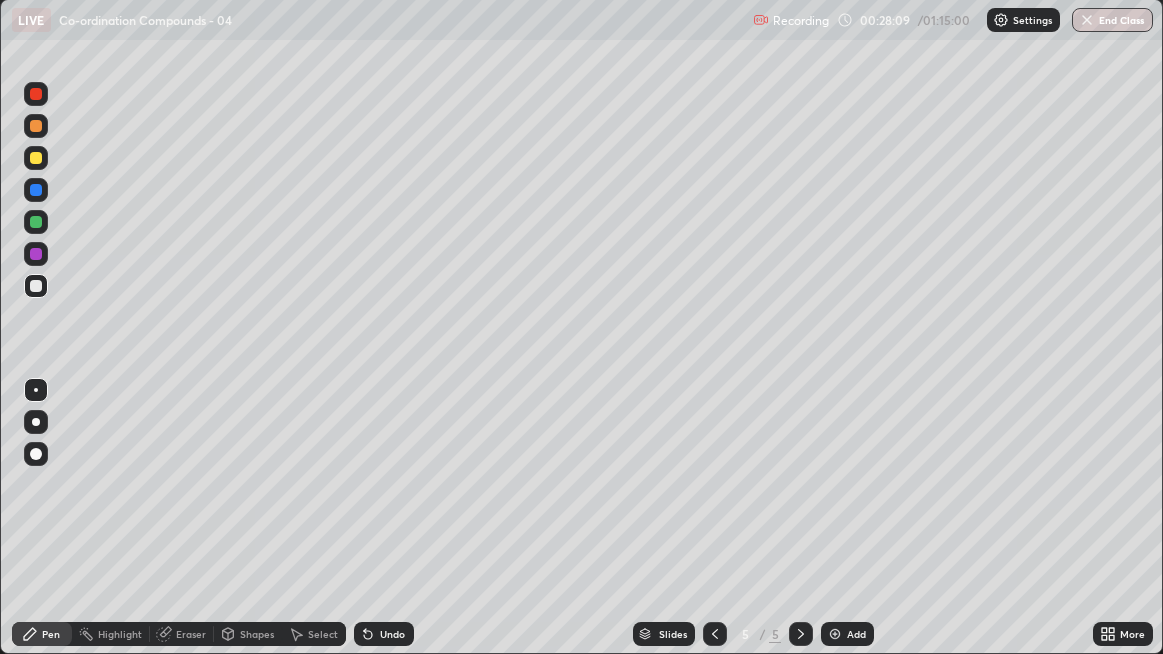 click at bounding box center (36, 158) 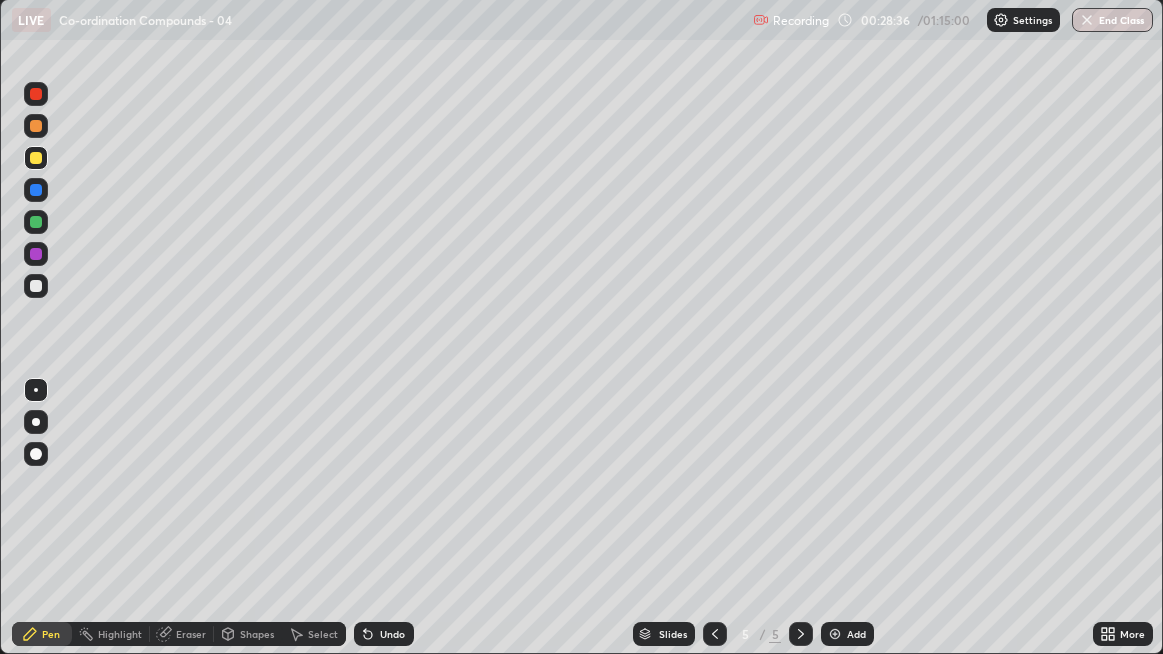 click on "Add" at bounding box center [847, 634] 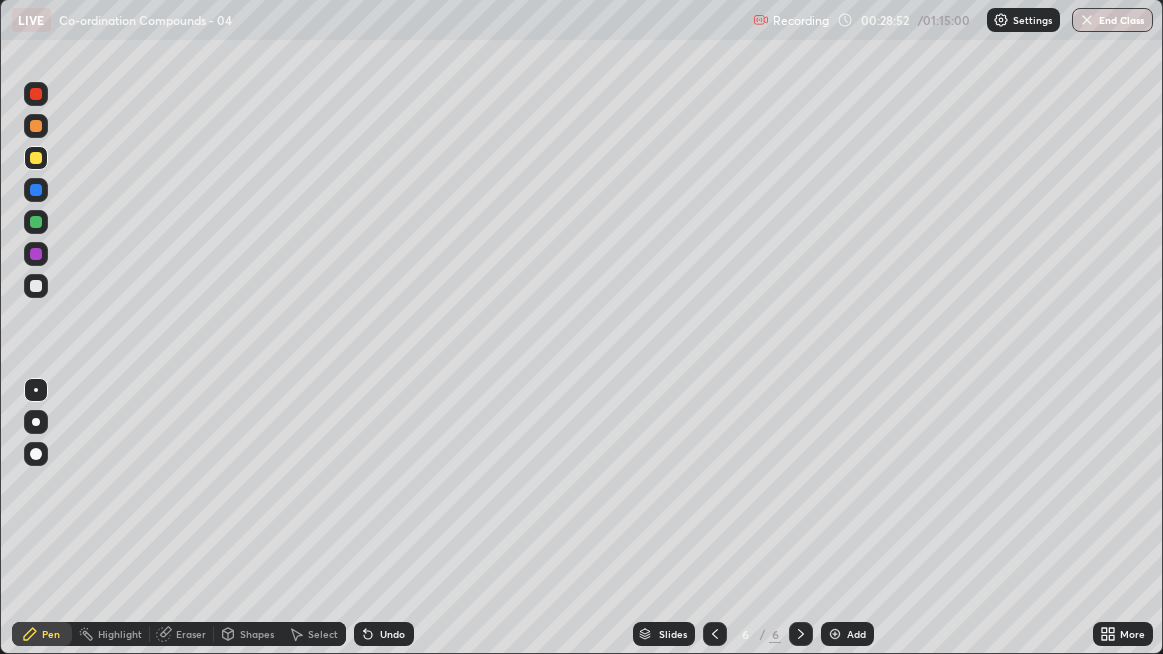 click on "Select" at bounding box center (323, 634) 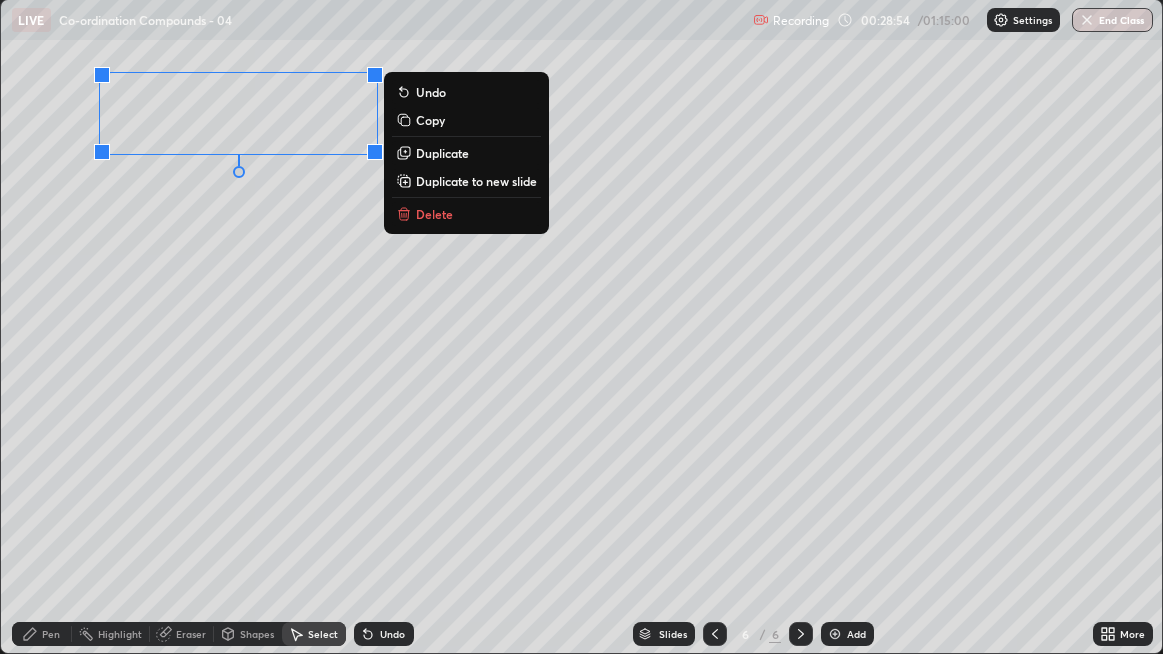 click on "0 ° Undo Copy Duplicate Duplicate to new slide Delete" at bounding box center [582, 326] 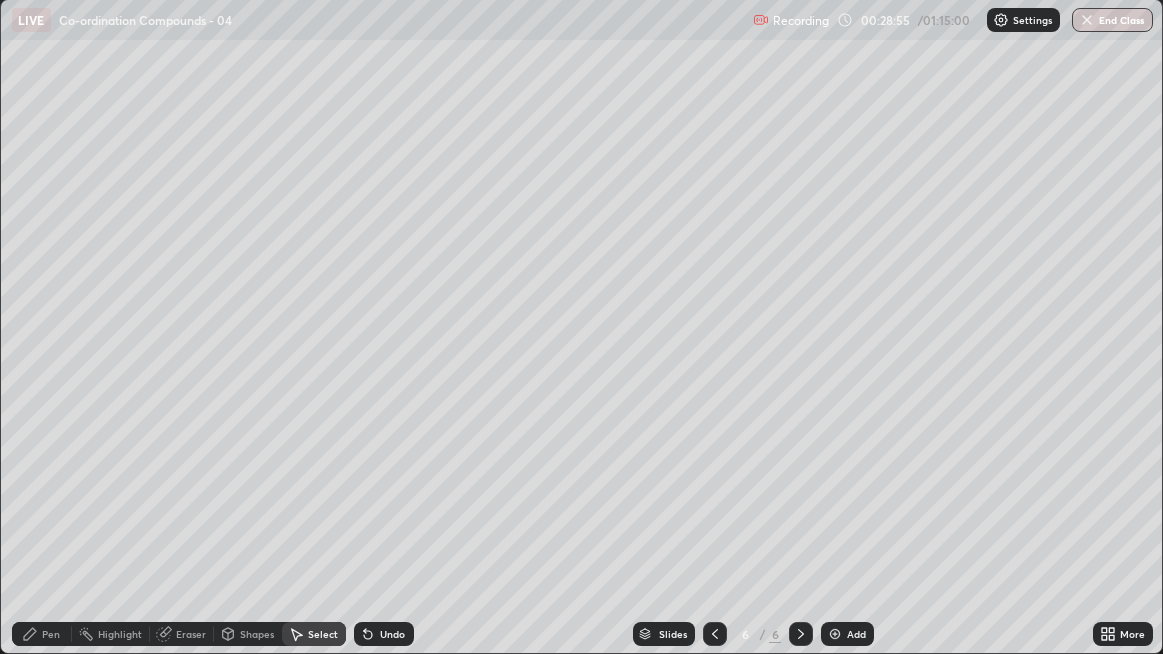 click on "Pen" at bounding box center [51, 634] 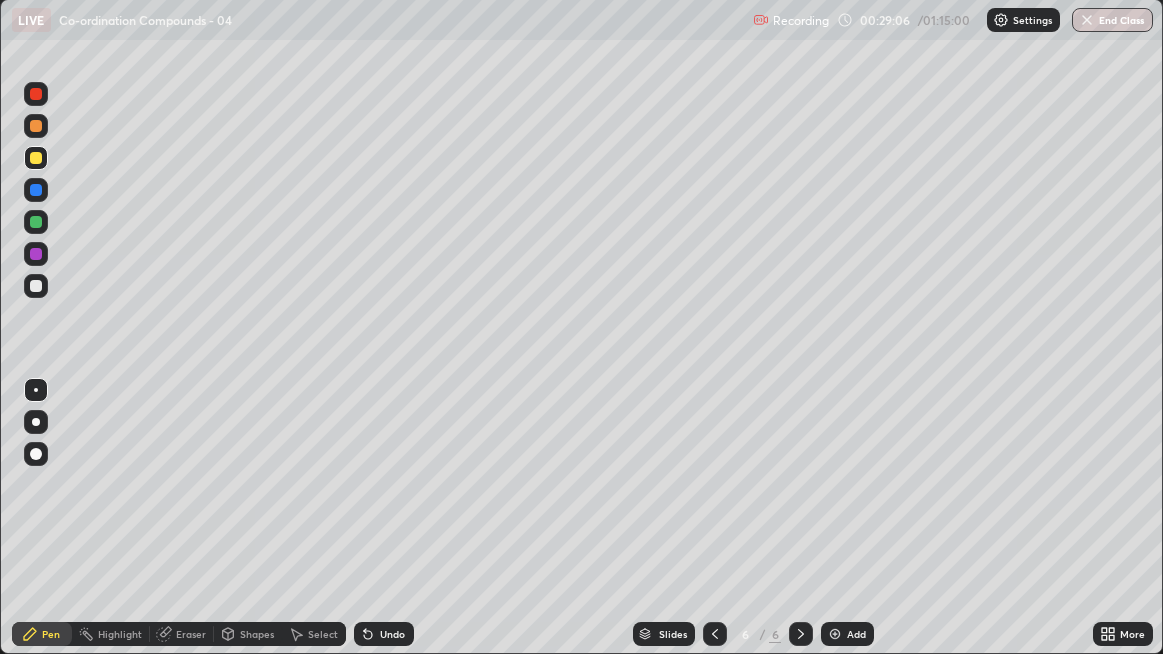 click on "Undo" at bounding box center [384, 634] 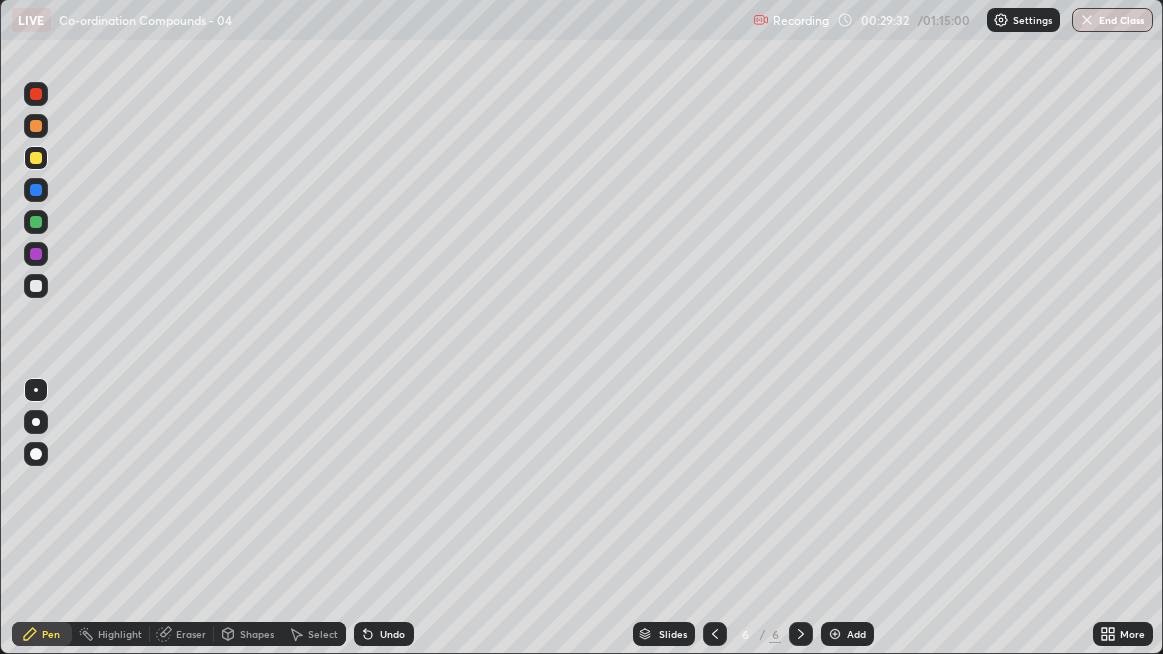 click on "Undo" at bounding box center (384, 634) 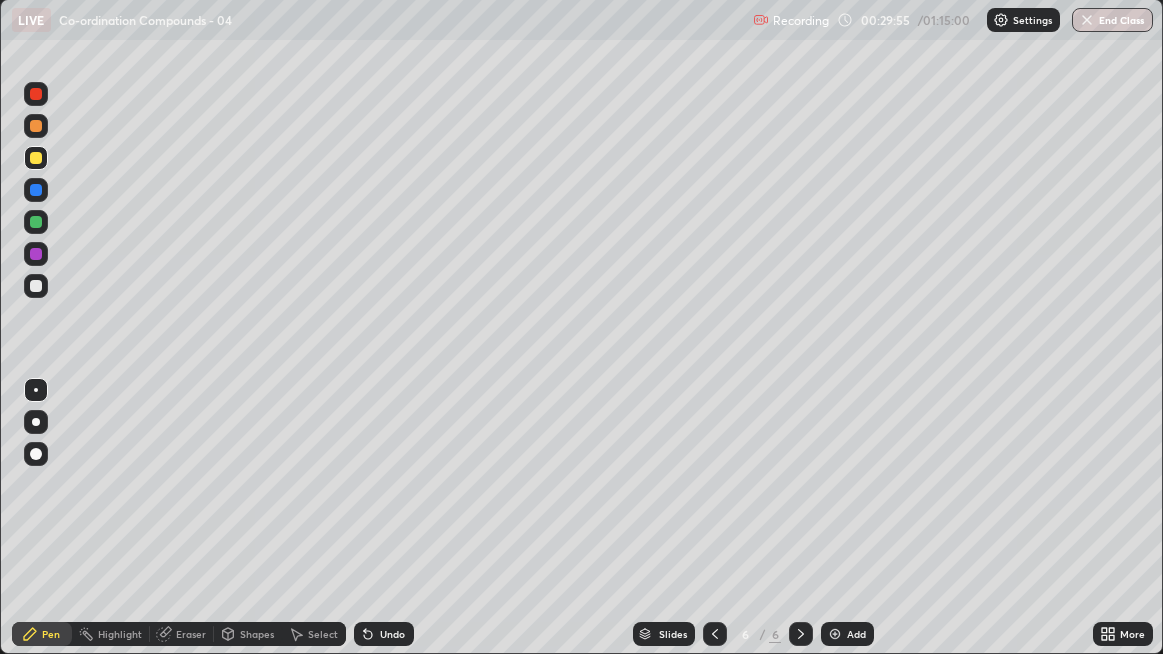 click on "Select" at bounding box center (323, 634) 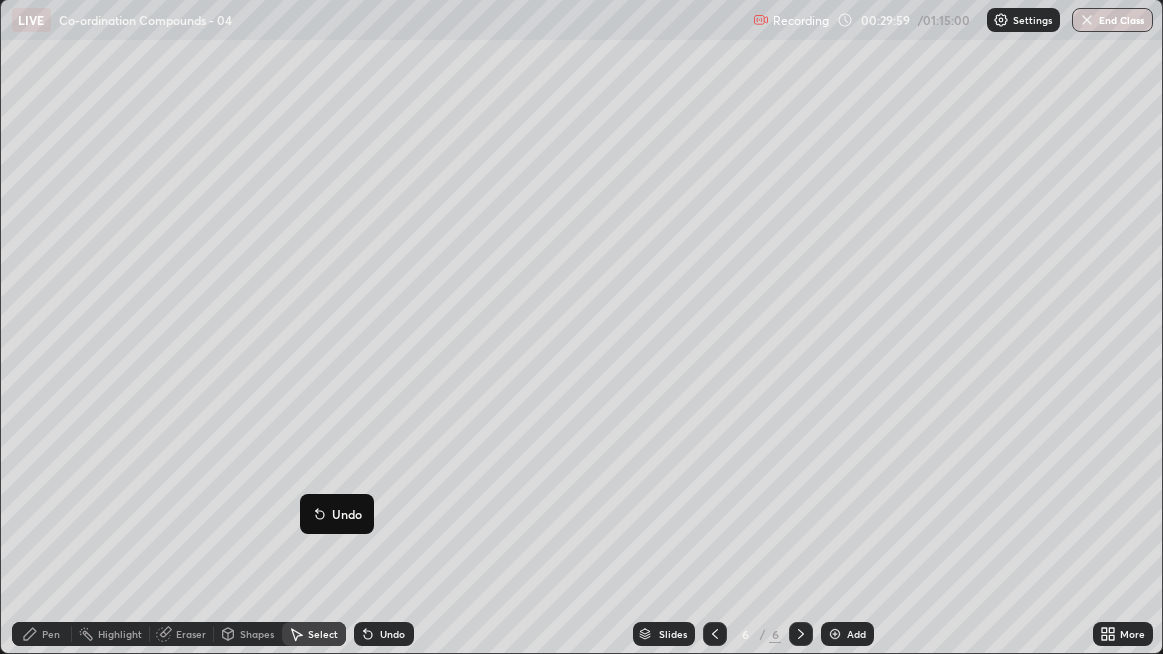 click on "0 ° Undo Copy Duplicate Duplicate to new slide Delete" at bounding box center (582, 326) 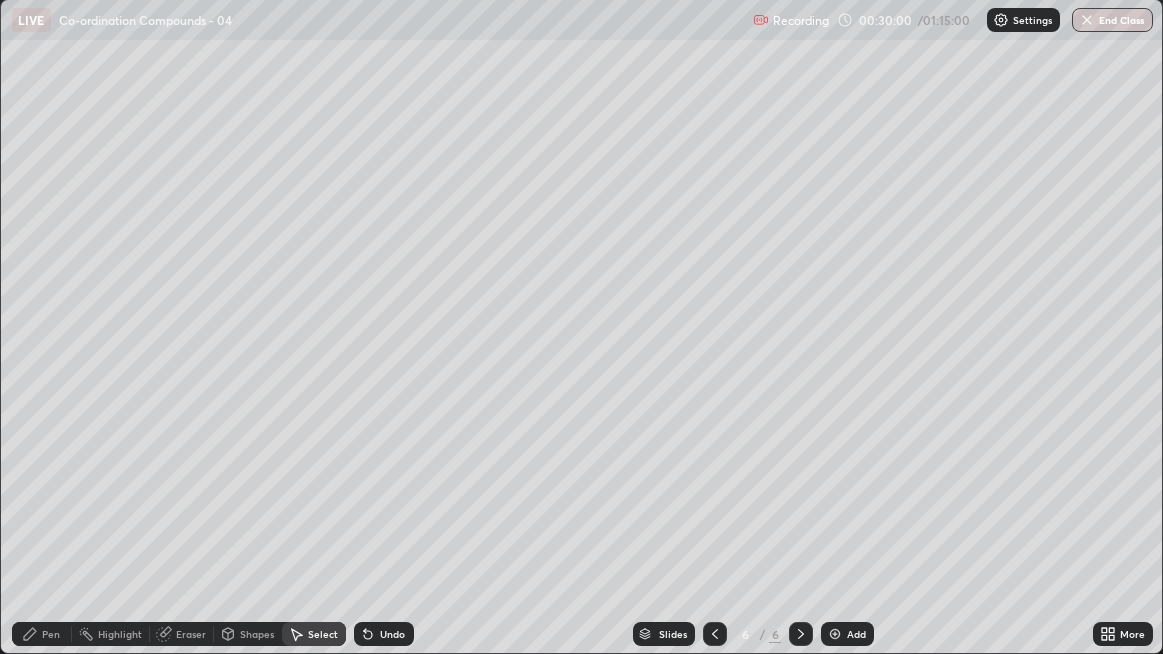 click on "Pen" at bounding box center (51, 634) 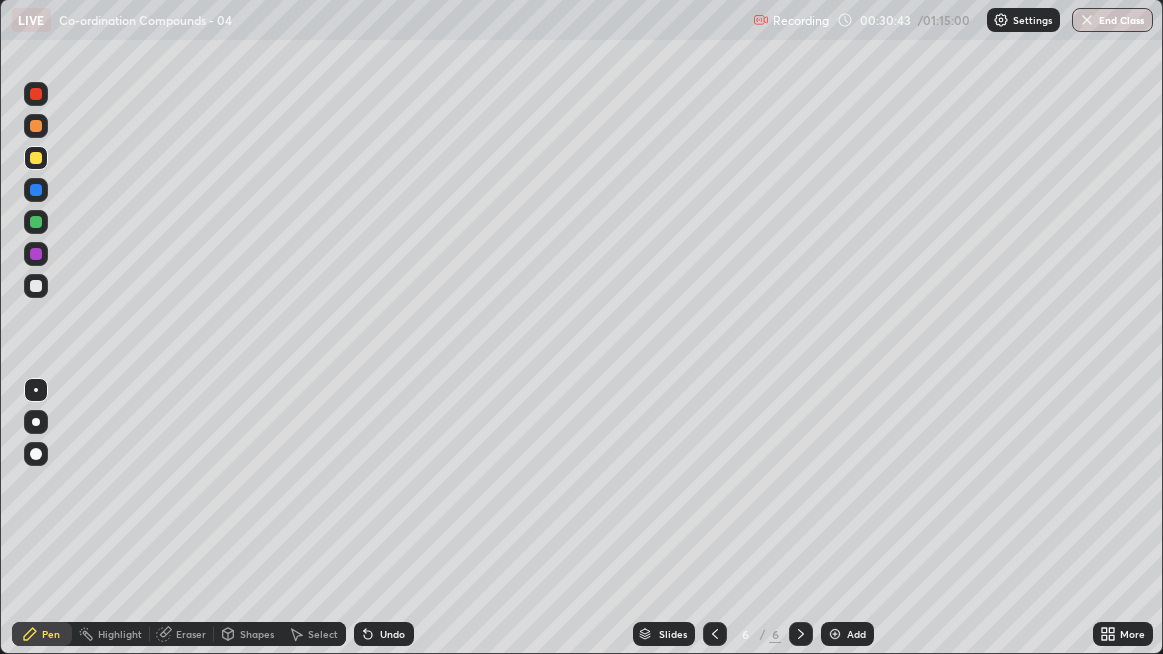 click on "Select" at bounding box center (323, 634) 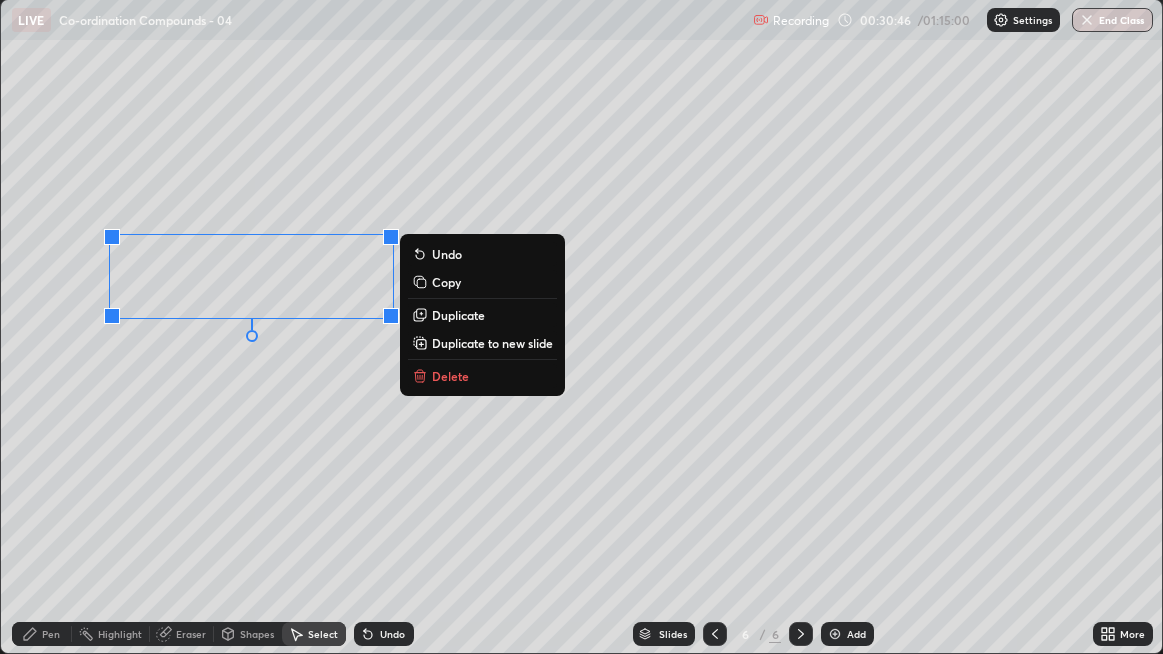 click on "0 ° Undo Copy Duplicate Duplicate to new slide Delete" at bounding box center [582, 326] 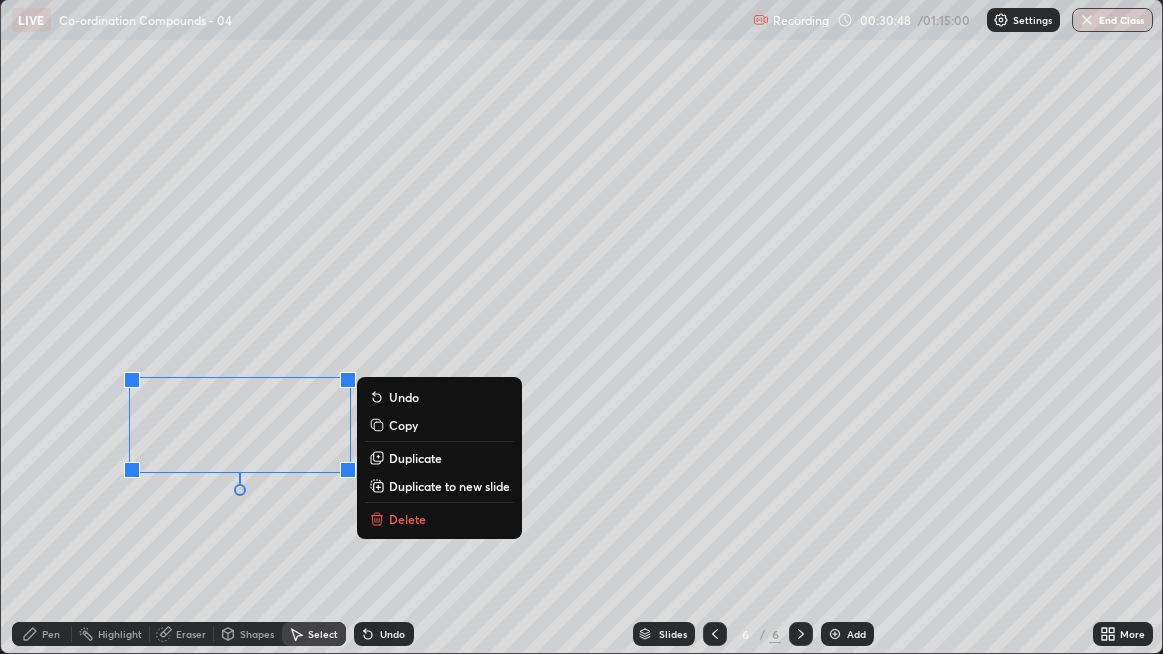 click on "0 ° Undo Copy Duplicate Duplicate to new slide Delete" at bounding box center (582, 326) 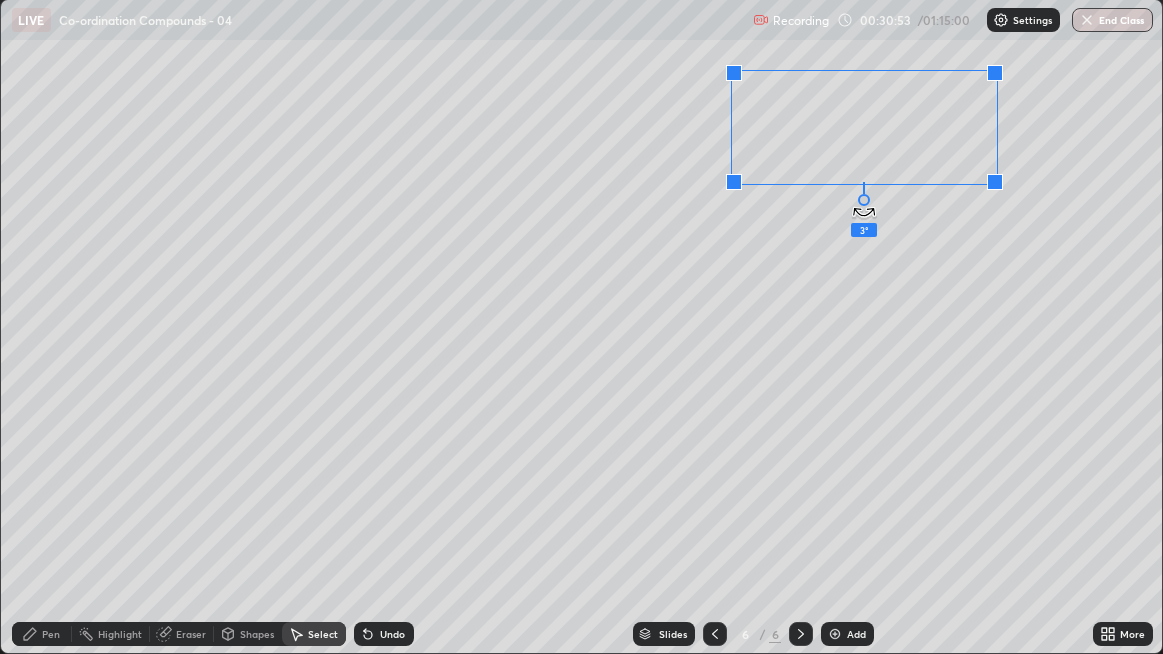 click on "3 ° Undo Copy Duplicate Duplicate to new slide Delete" at bounding box center (582, 326) 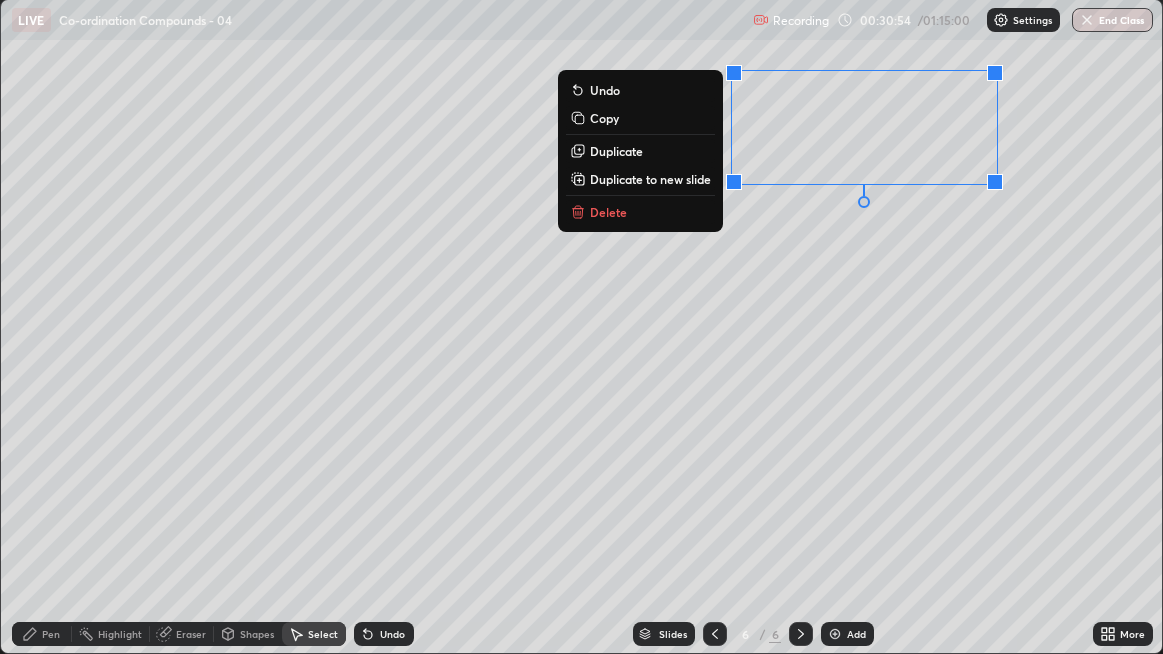 click on "0 ° Undo Copy Duplicate Duplicate to new slide Delete" at bounding box center (582, 326) 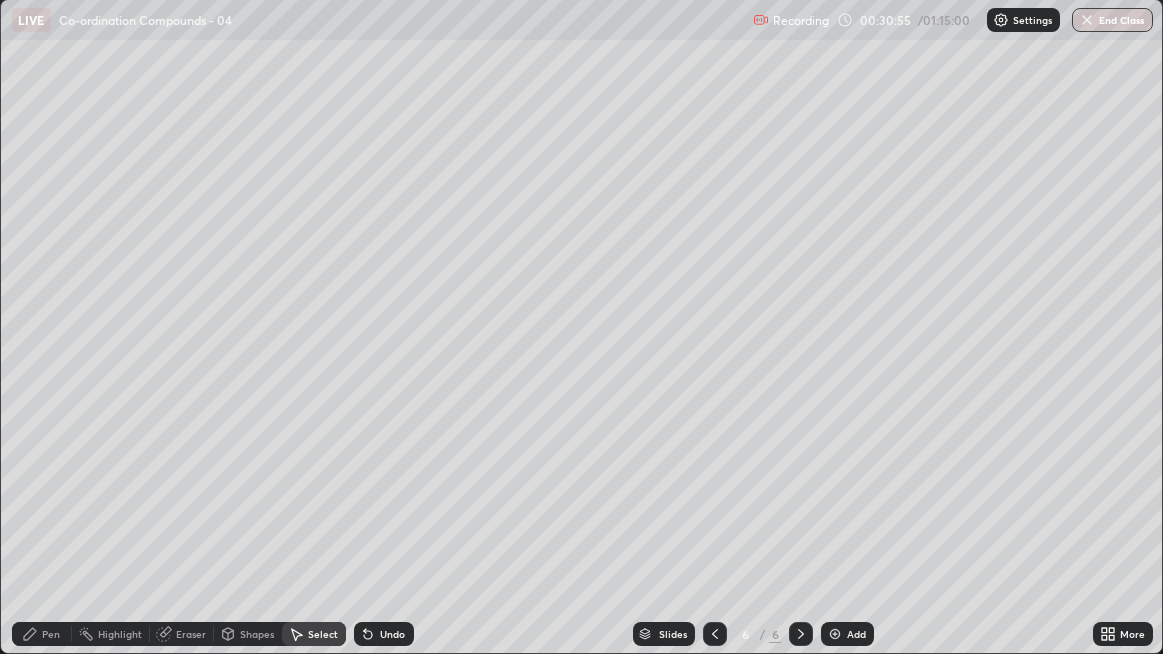 click on "Shapes" at bounding box center [257, 634] 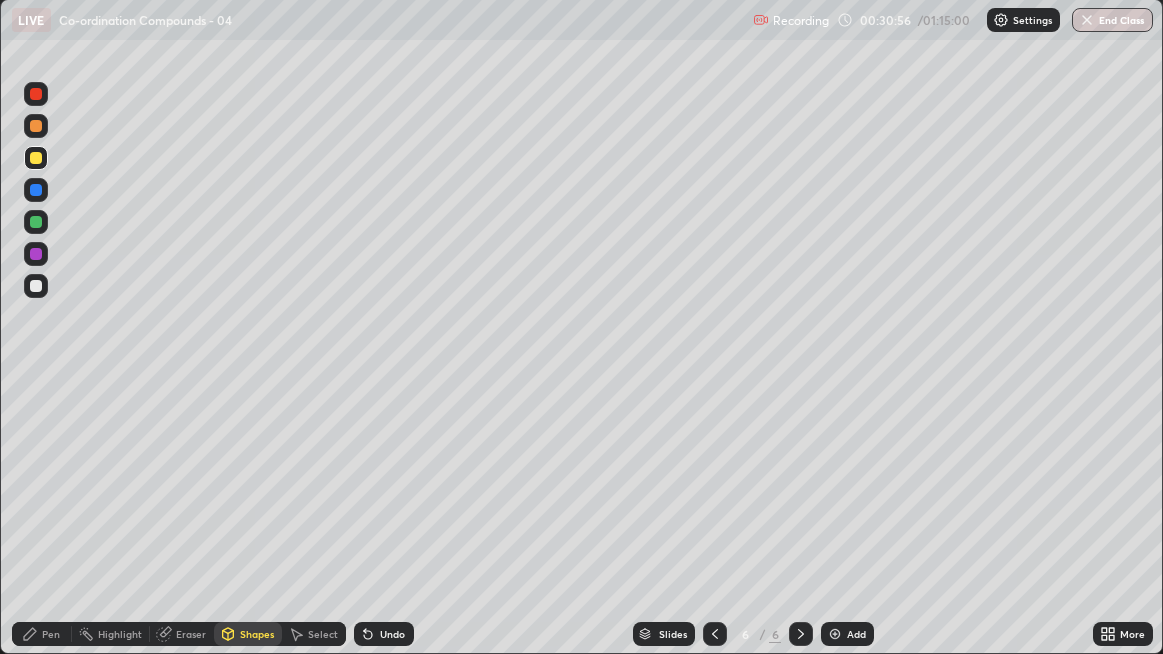 click on "Pen" at bounding box center (42, 634) 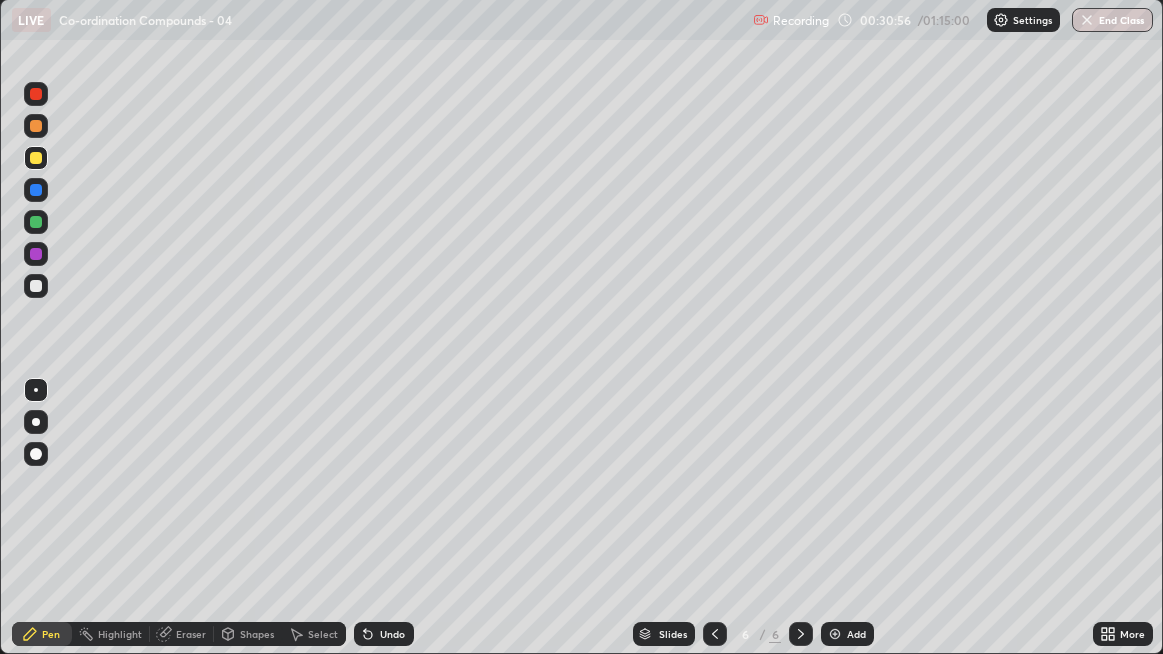 click at bounding box center [36, 454] 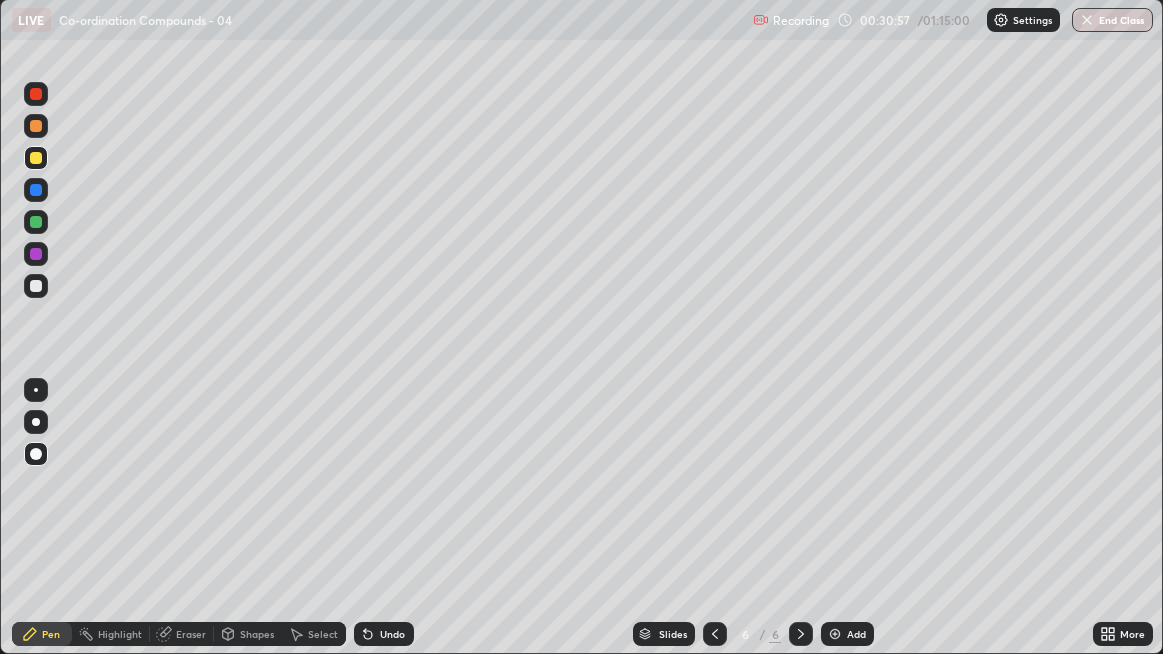 click at bounding box center [36, 286] 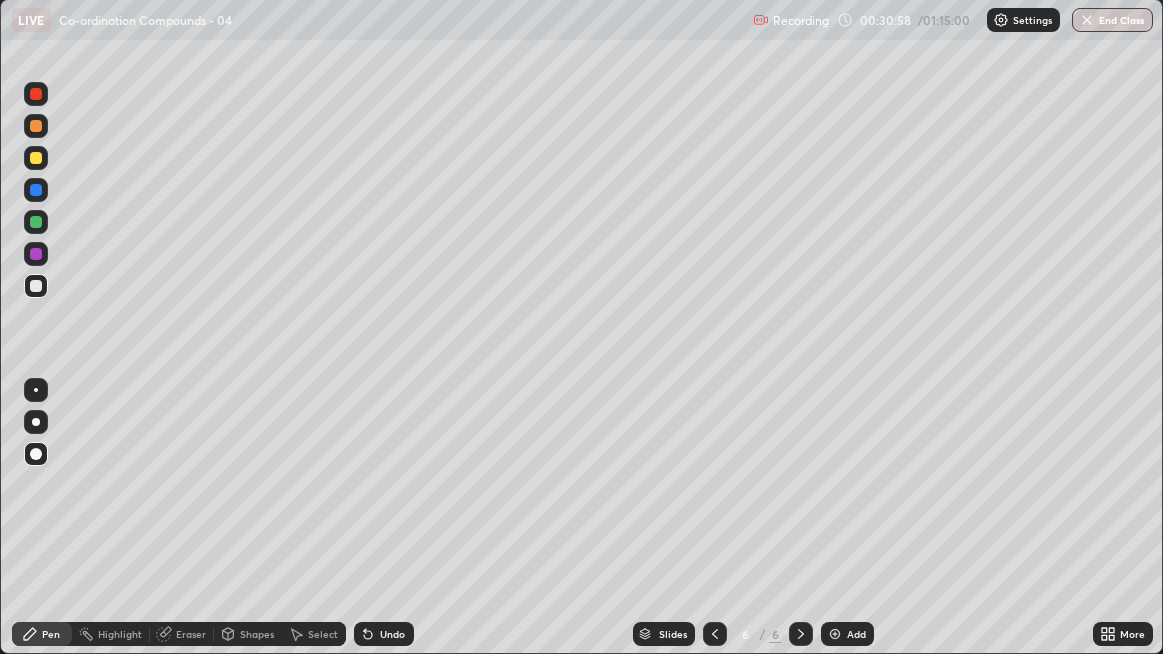 click on "Shapes" at bounding box center [248, 634] 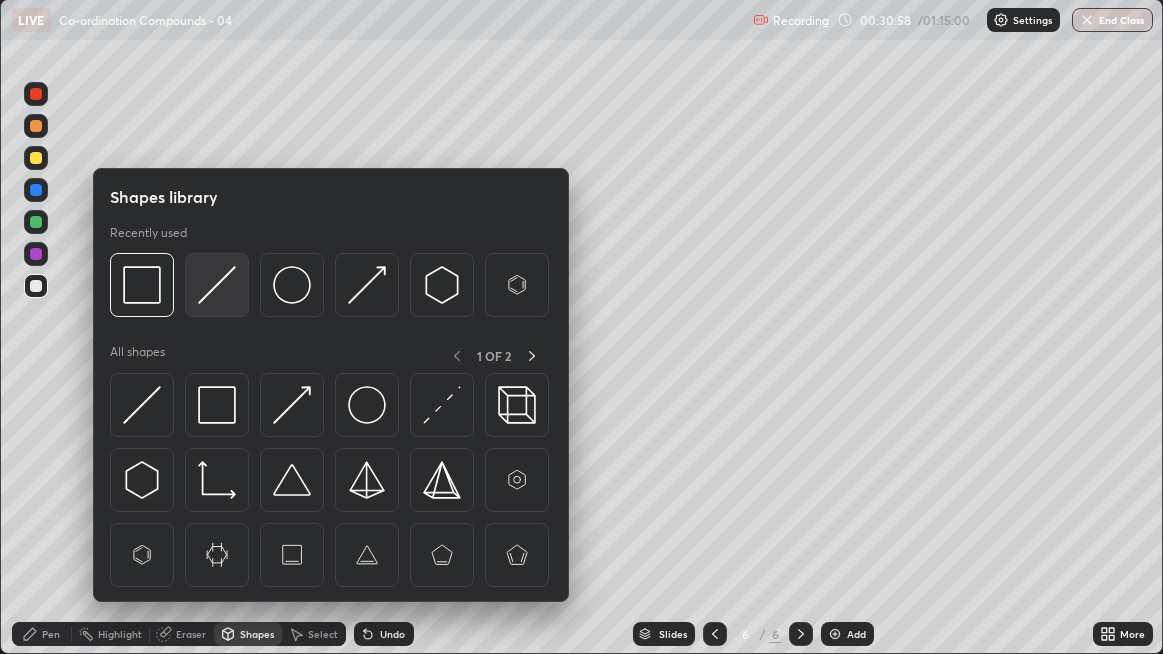 click at bounding box center (217, 285) 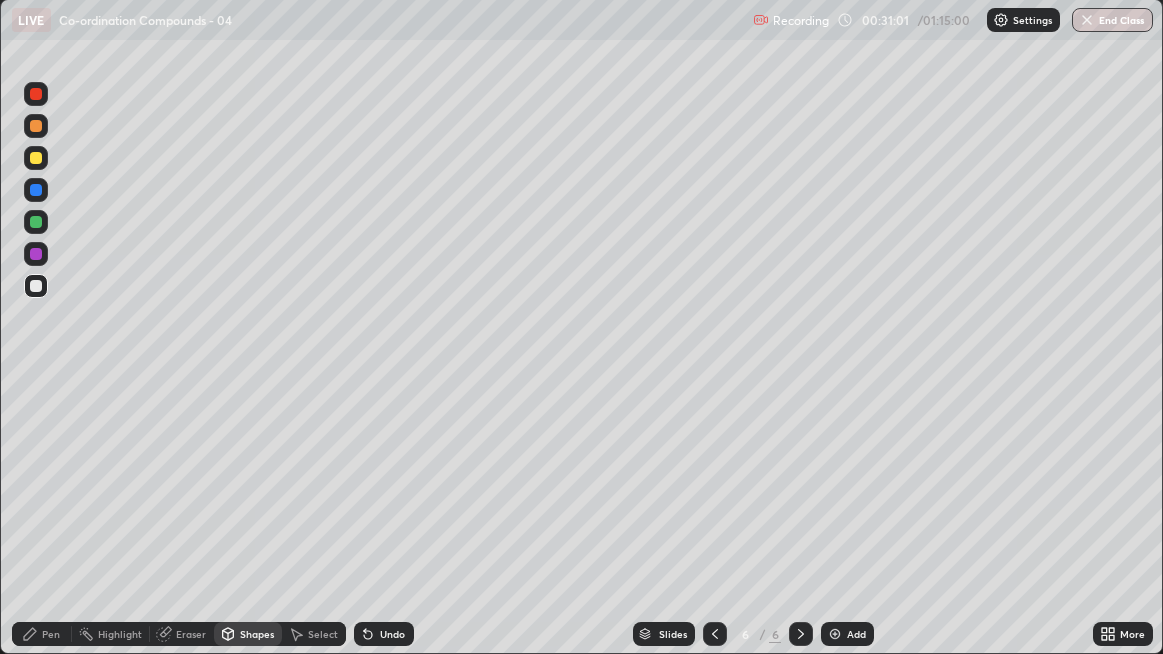 click on "Pen" at bounding box center [42, 634] 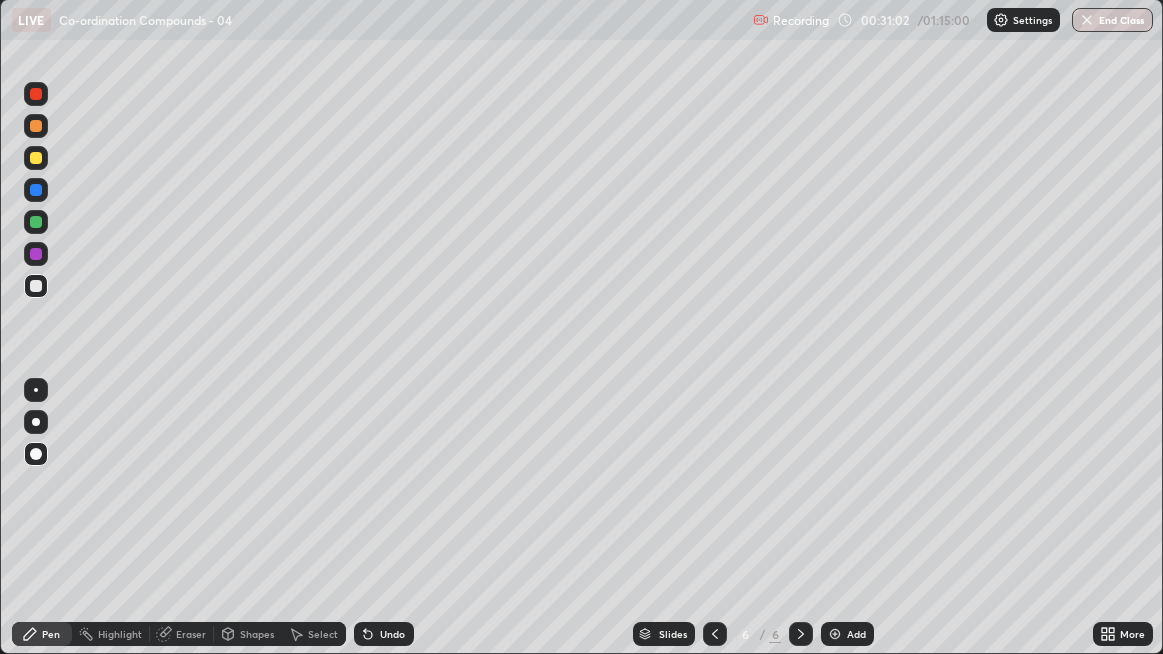 click at bounding box center (36, 390) 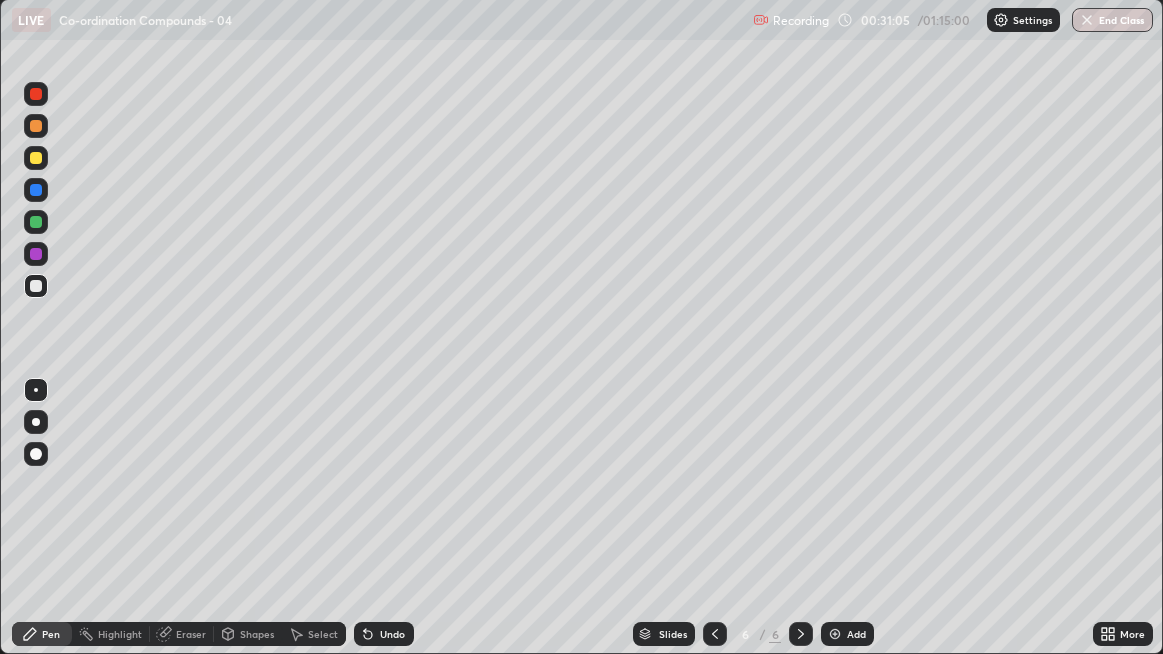 click 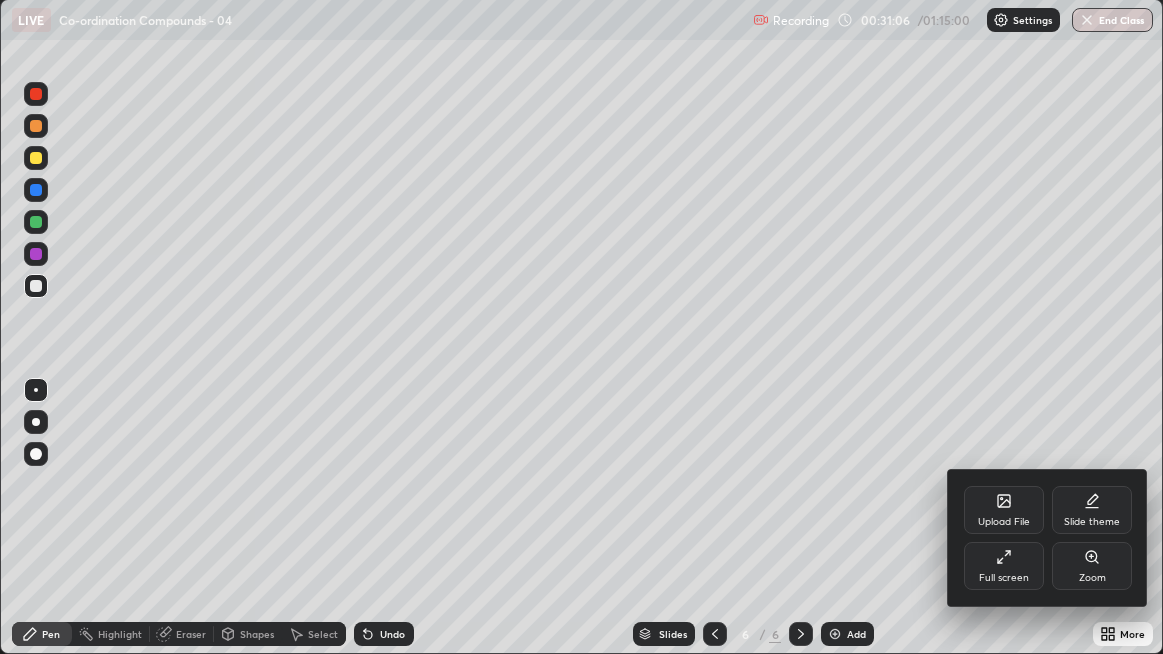 click on "Full screen" at bounding box center [1004, 566] 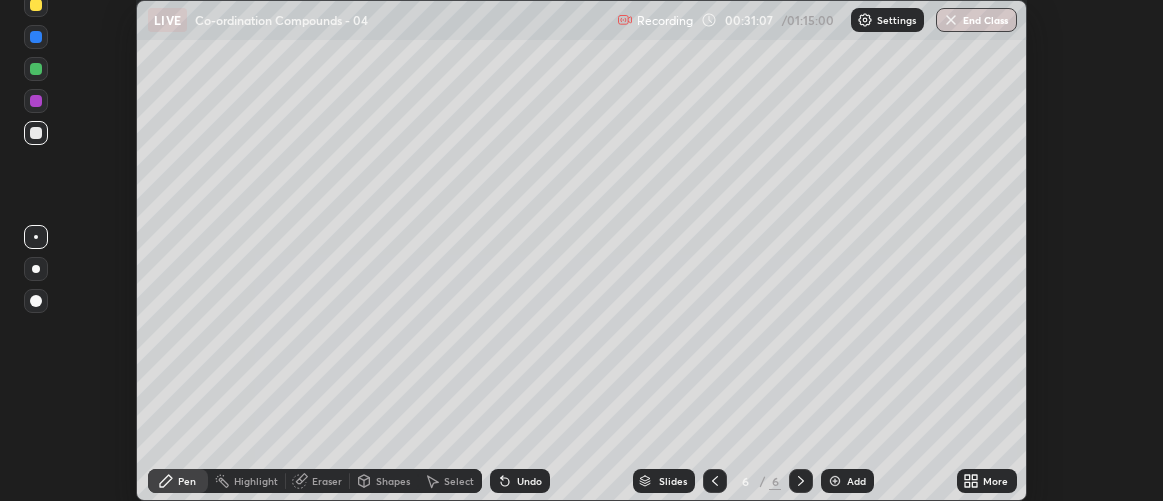 scroll, scrollTop: 500, scrollLeft: 1163, axis: both 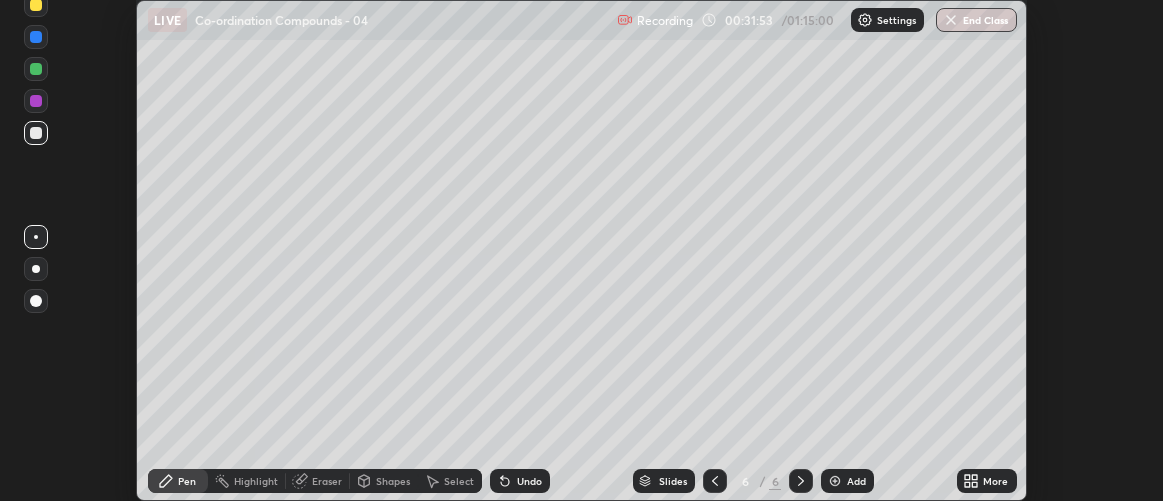 click 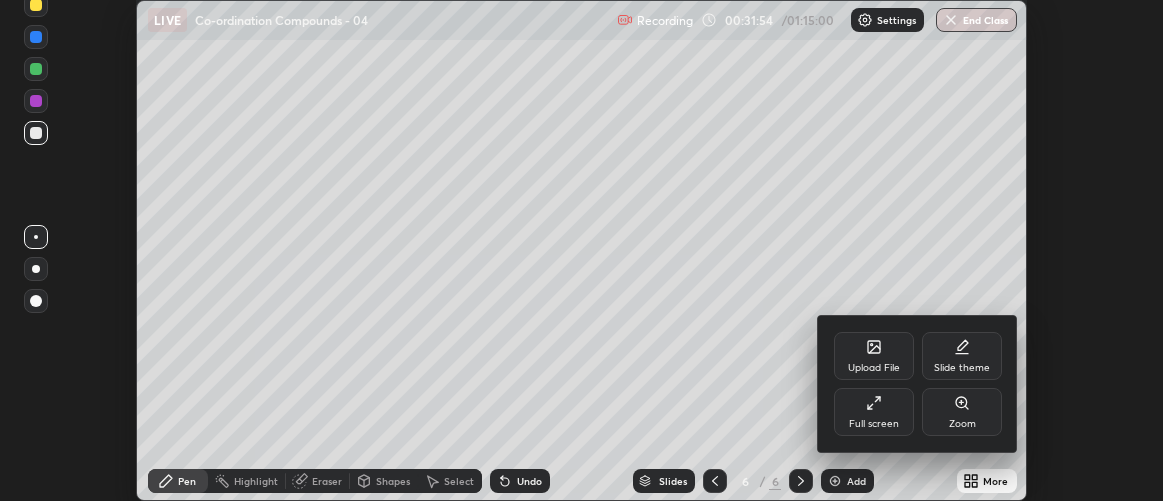 click on "Upload File" at bounding box center (874, 356) 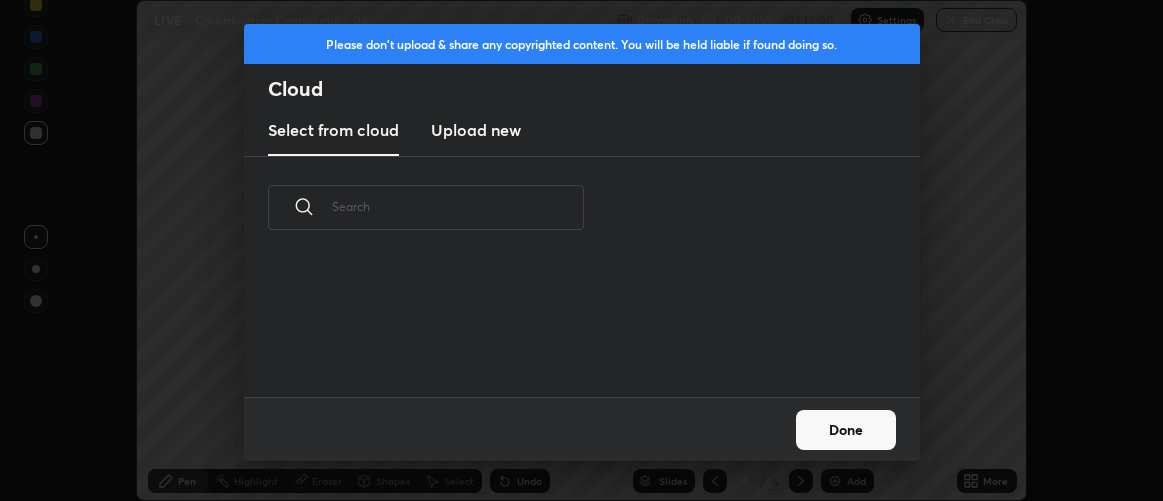 scroll, scrollTop: 6, scrollLeft: 10, axis: both 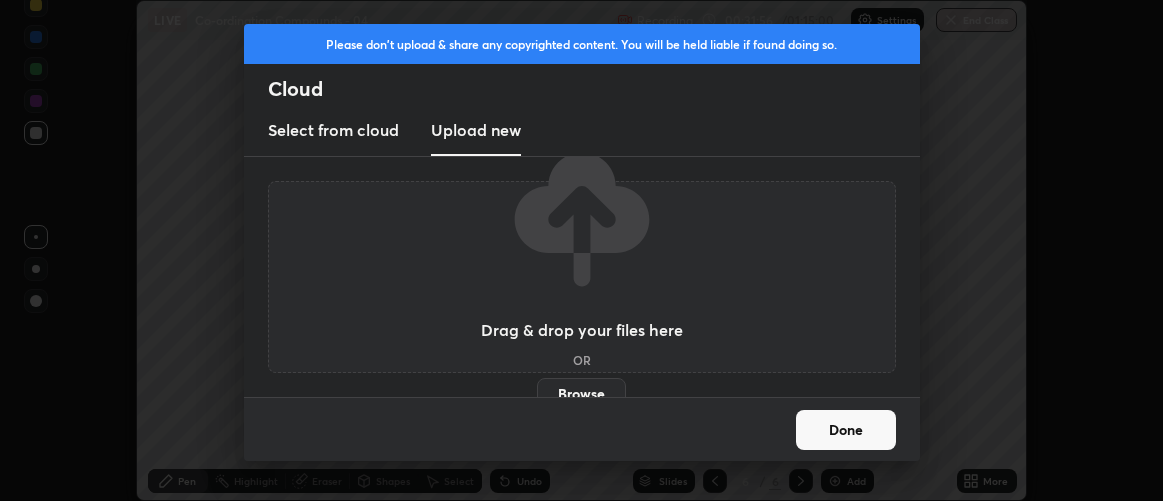 click on "Browse" at bounding box center [581, 394] 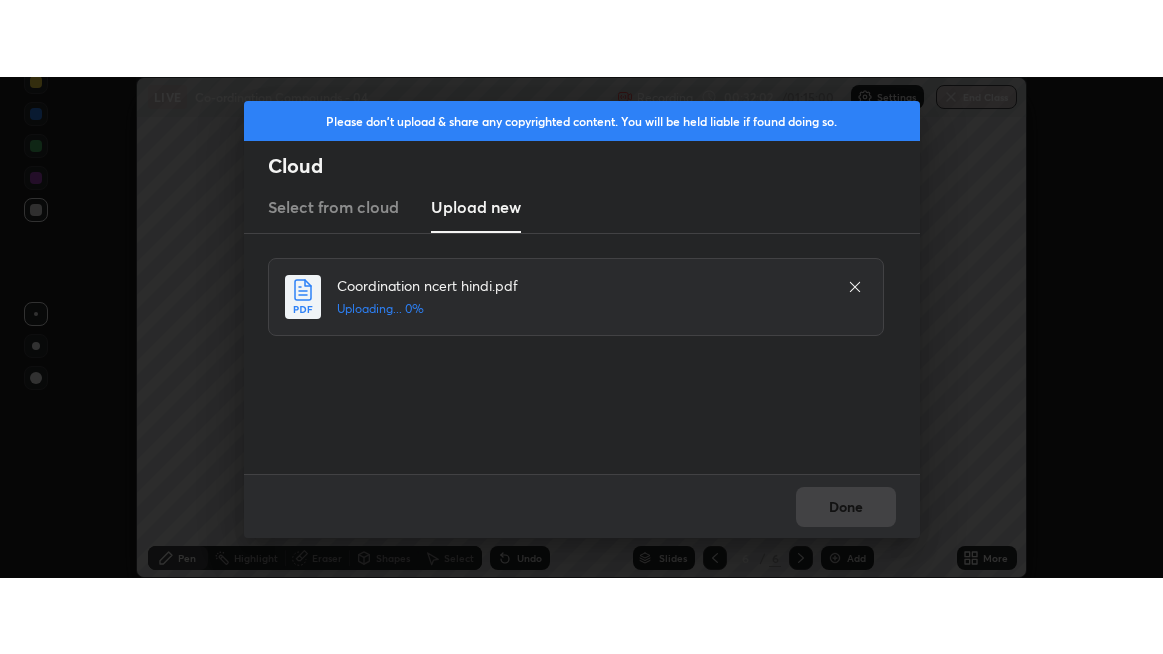 scroll, scrollTop: 0, scrollLeft: 0, axis: both 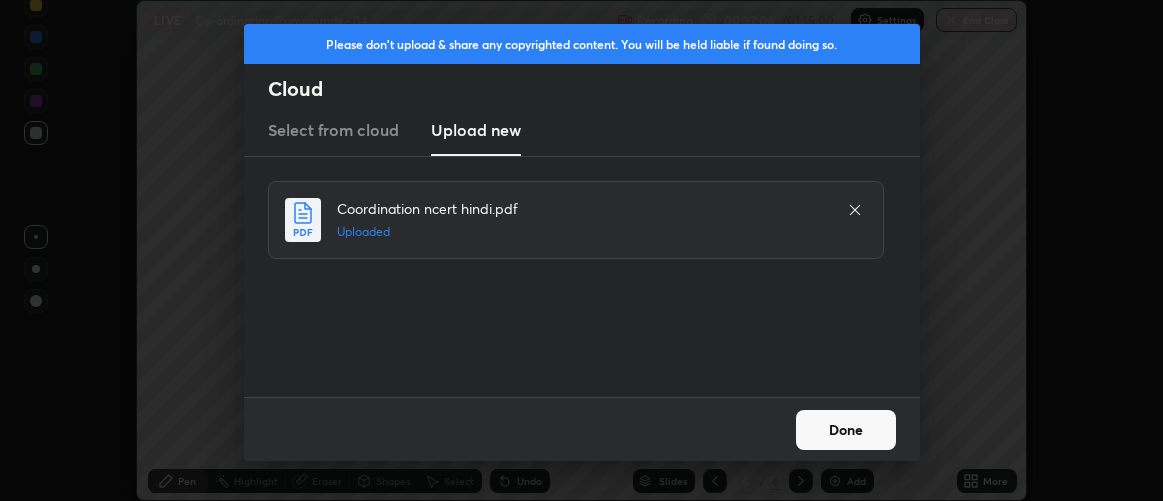 click on "Done" at bounding box center [846, 430] 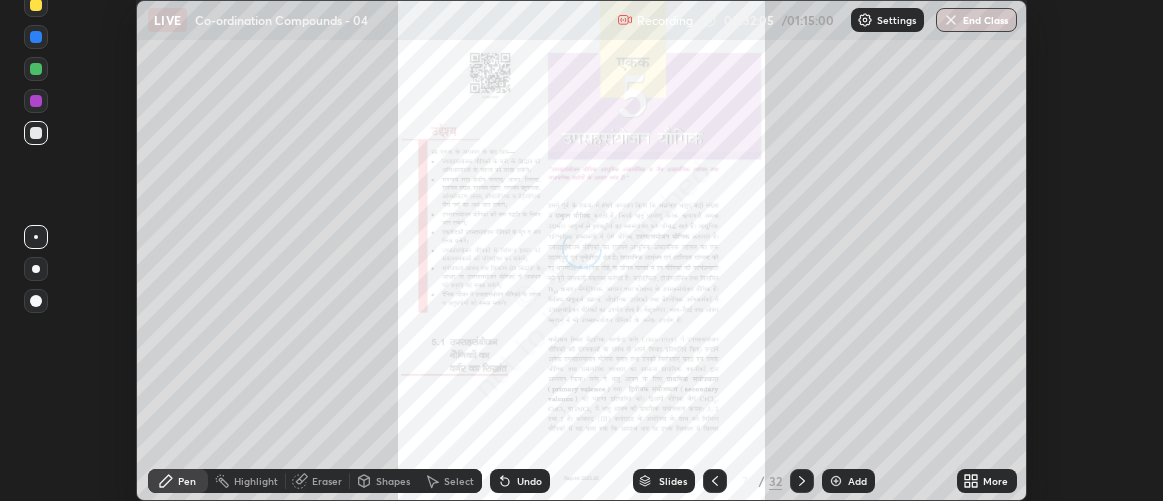 click on "More" at bounding box center (995, 481) 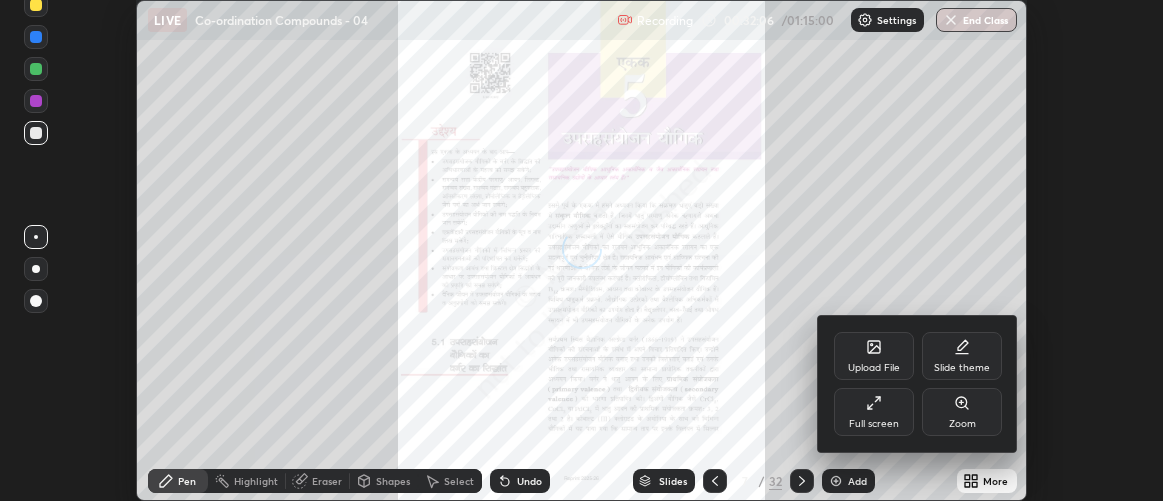 click on "Full screen" at bounding box center (874, 412) 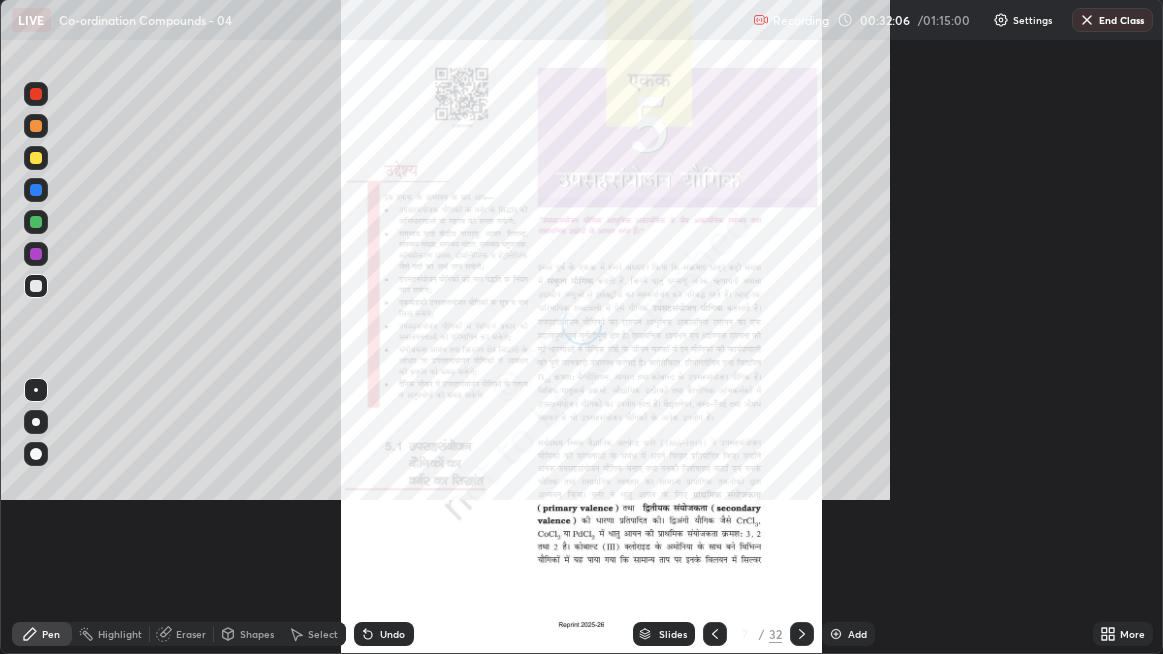 scroll, scrollTop: 99345, scrollLeft: 98836, axis: both 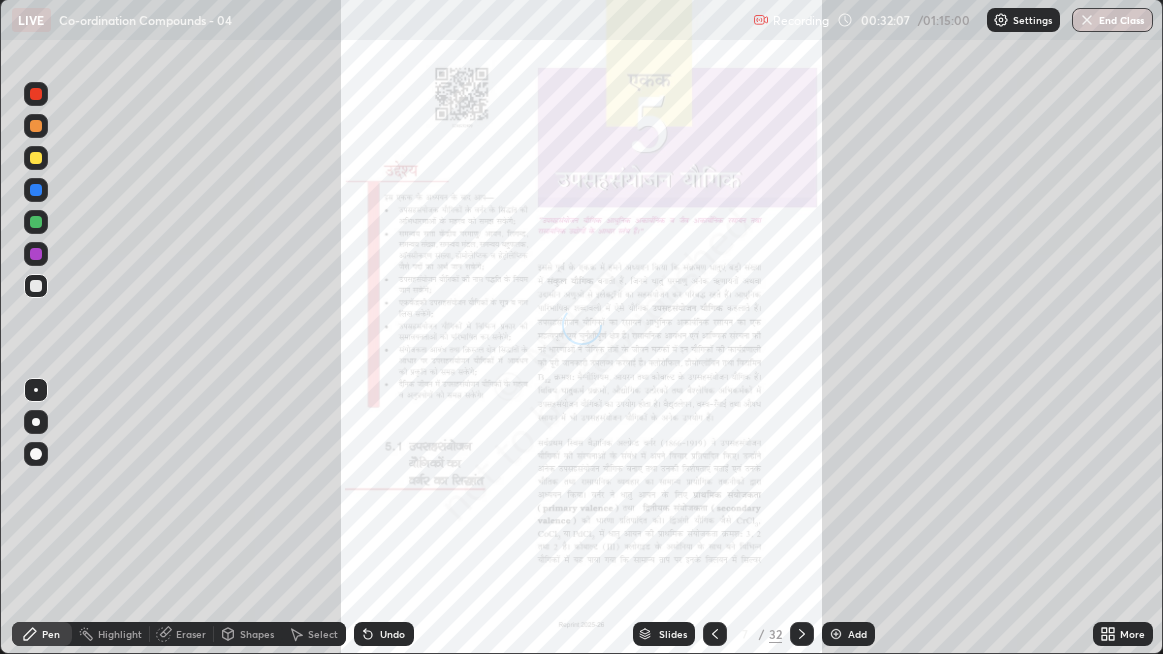 click on "Slides" at bounding box center (664, 634) 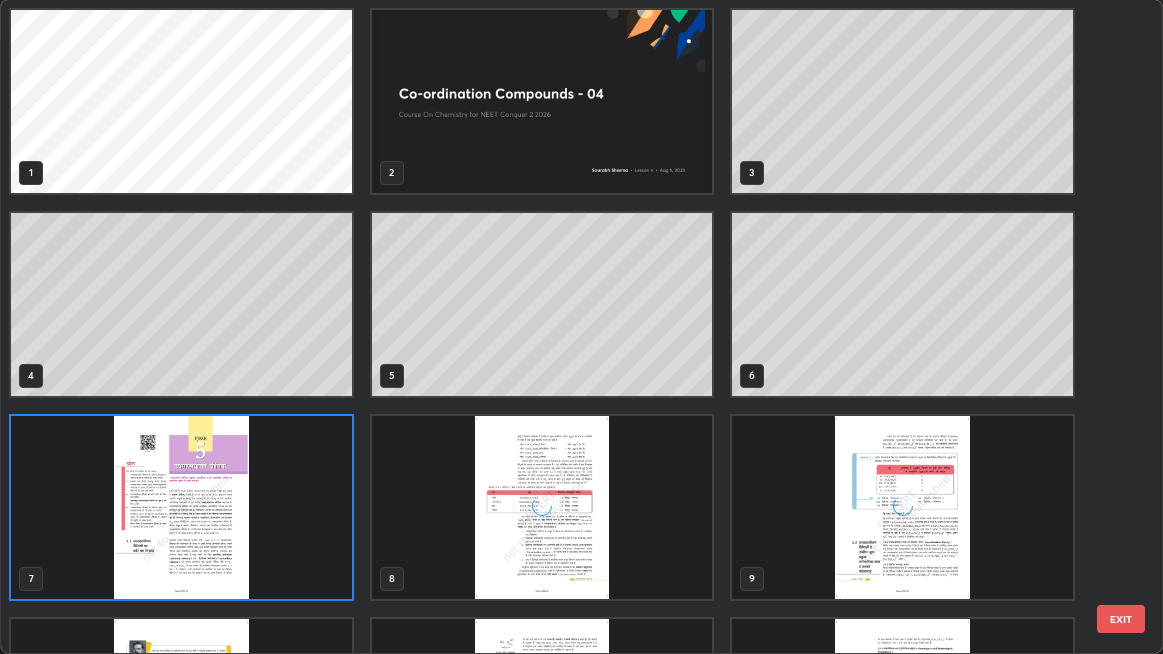 scroll, scrollTop: 6, scrollLeft: 11, axis: both 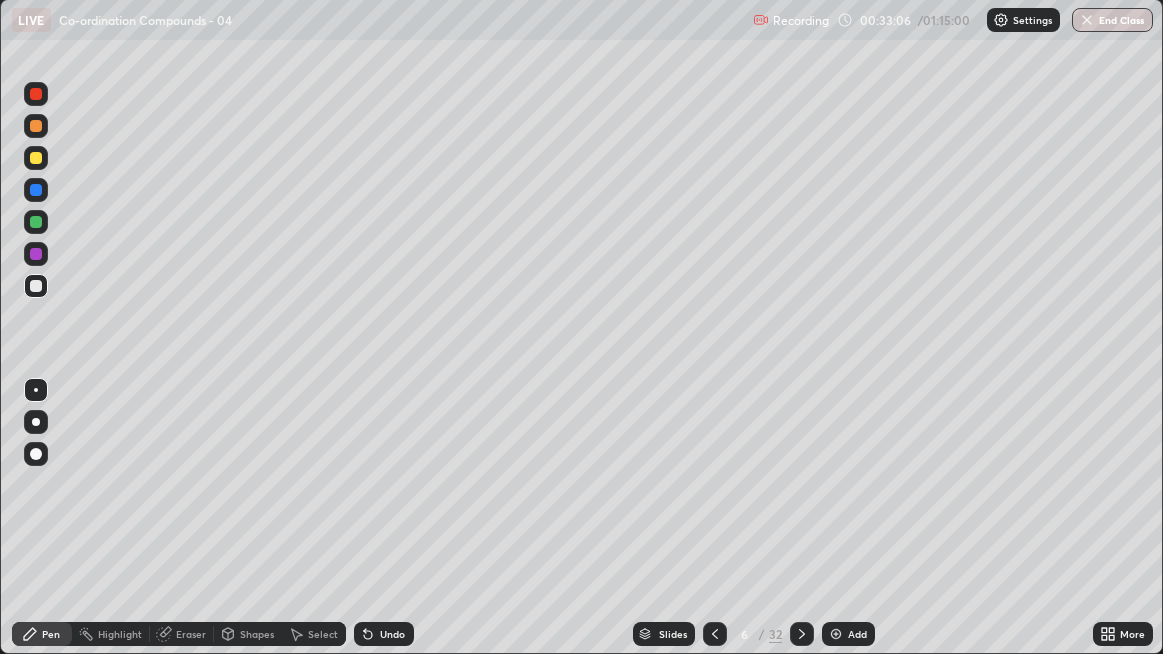 click on "Undo" at bounding box center (392, 634) 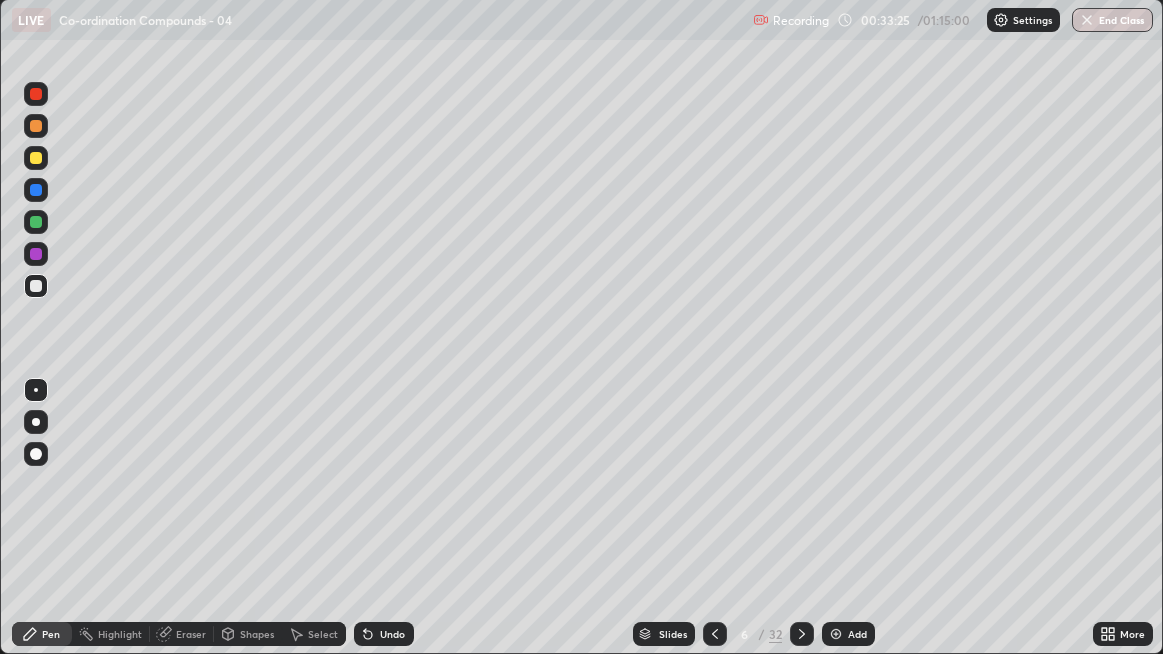 click on "Select" at bounding box center (323, 634) 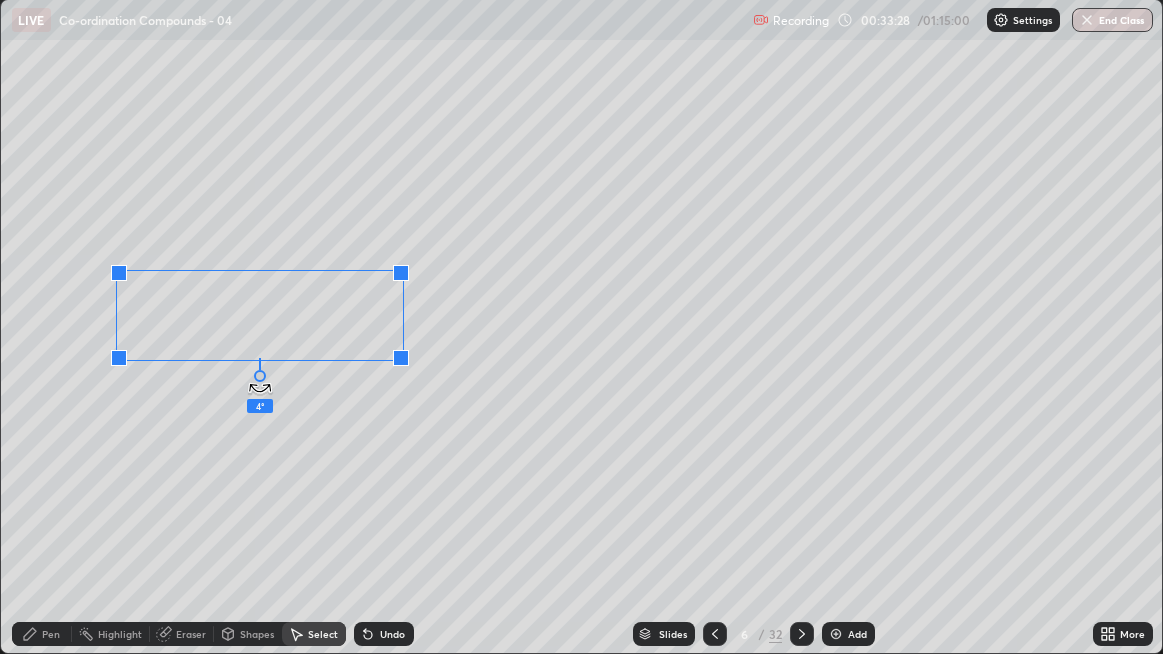 click on "4 ° Undo Copy Duplicate Duplicate to new slide Delete" at bounding box center [582, 326] 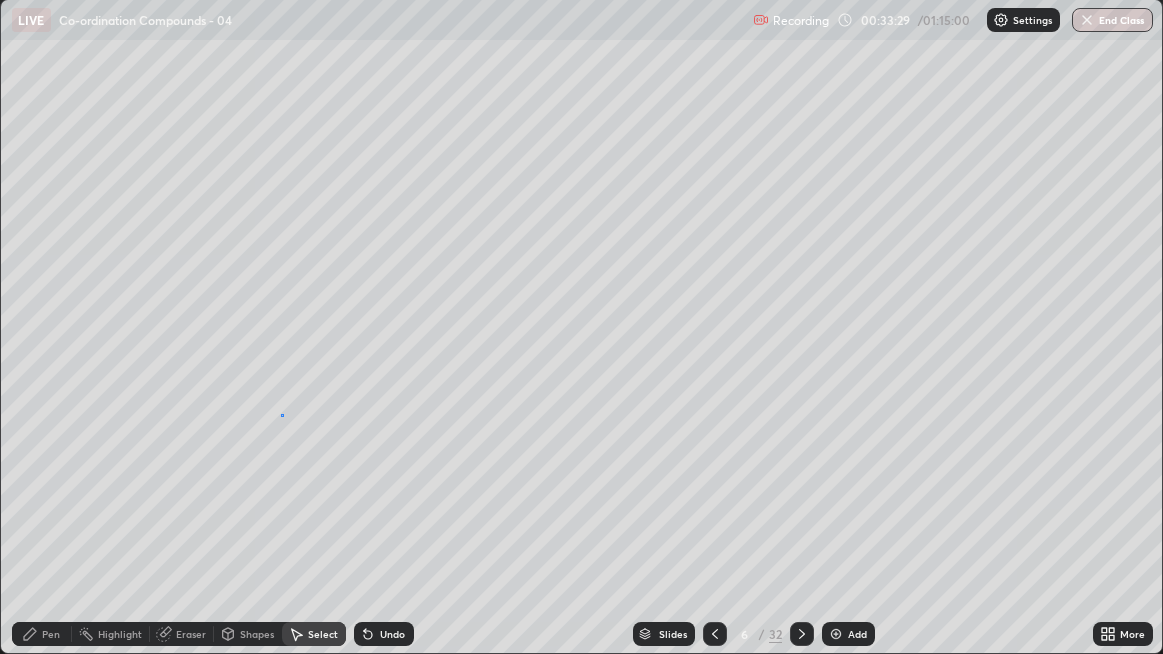 click on "0 ° Undo Copy Duplicate Duplicate to new slide Delete" at bounding box center (582, 326) 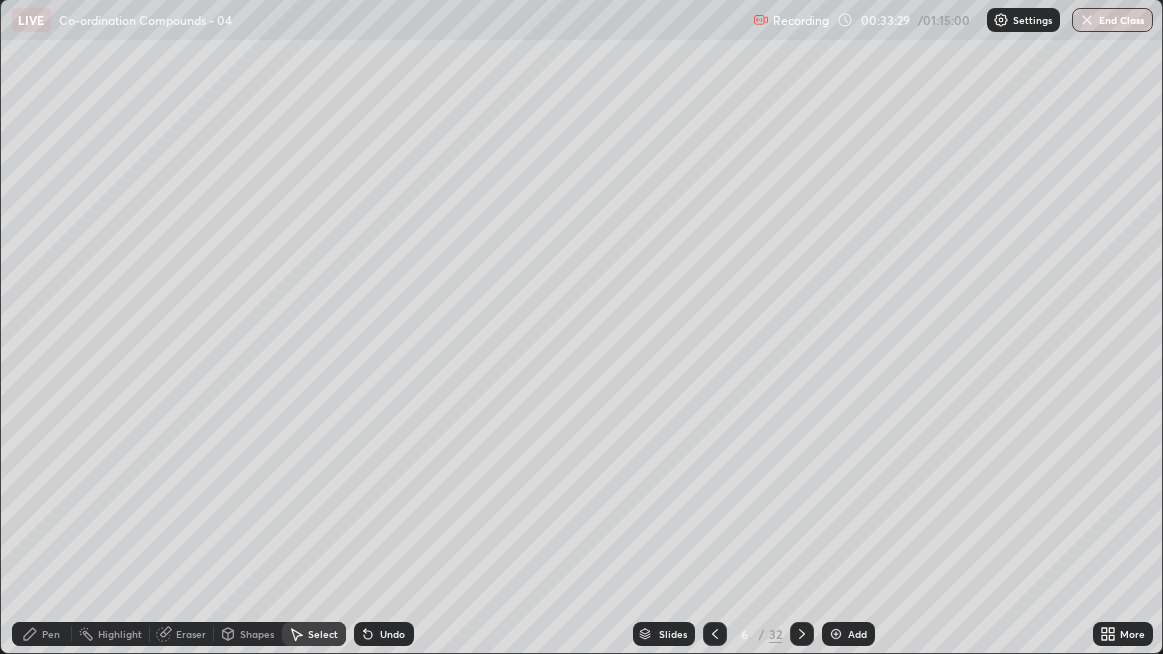 click on "Pen" at bounding box center [51, 634] 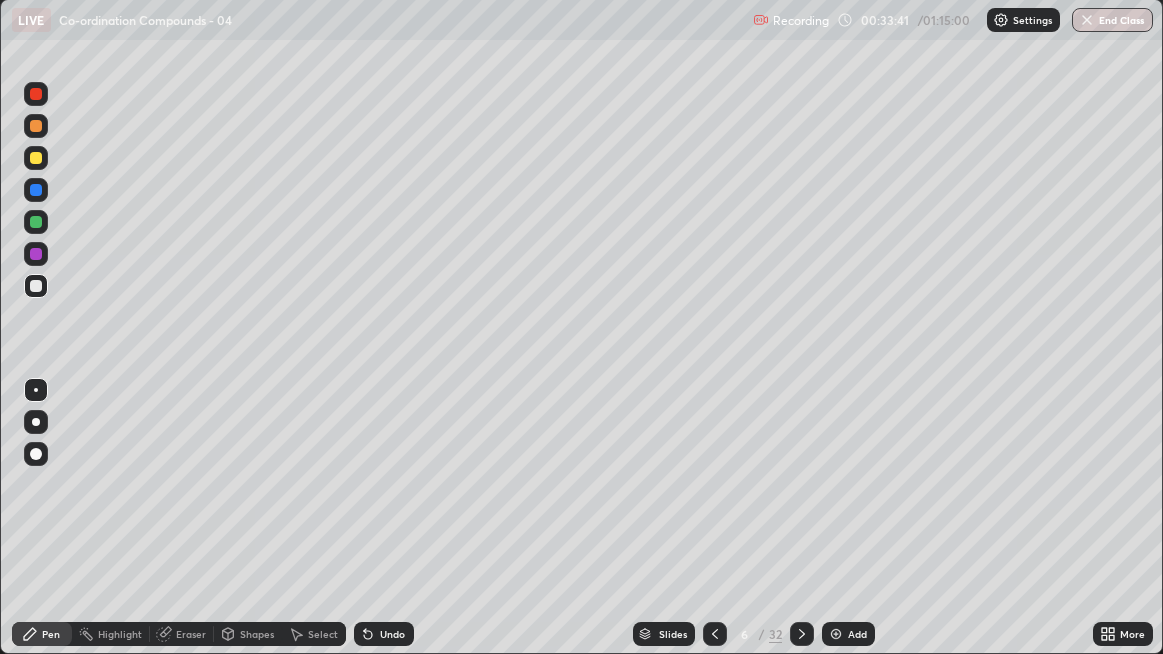 click on "Undo" at bounding box center [384, 634] 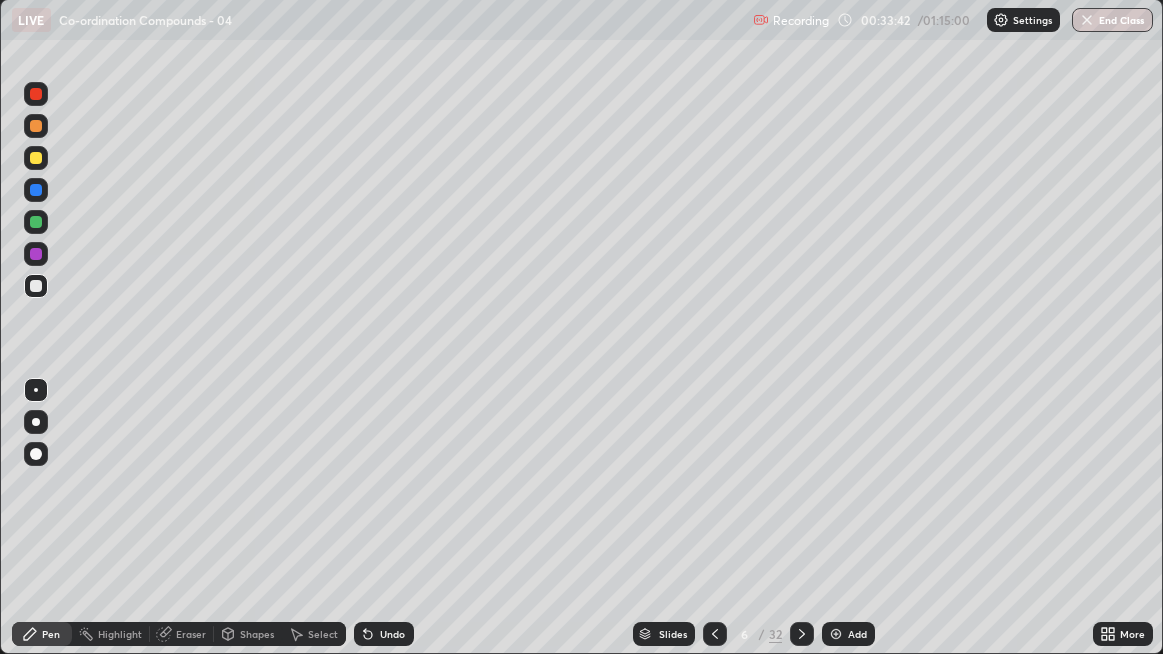 click on "Undo" at bounding box center (384, 634) 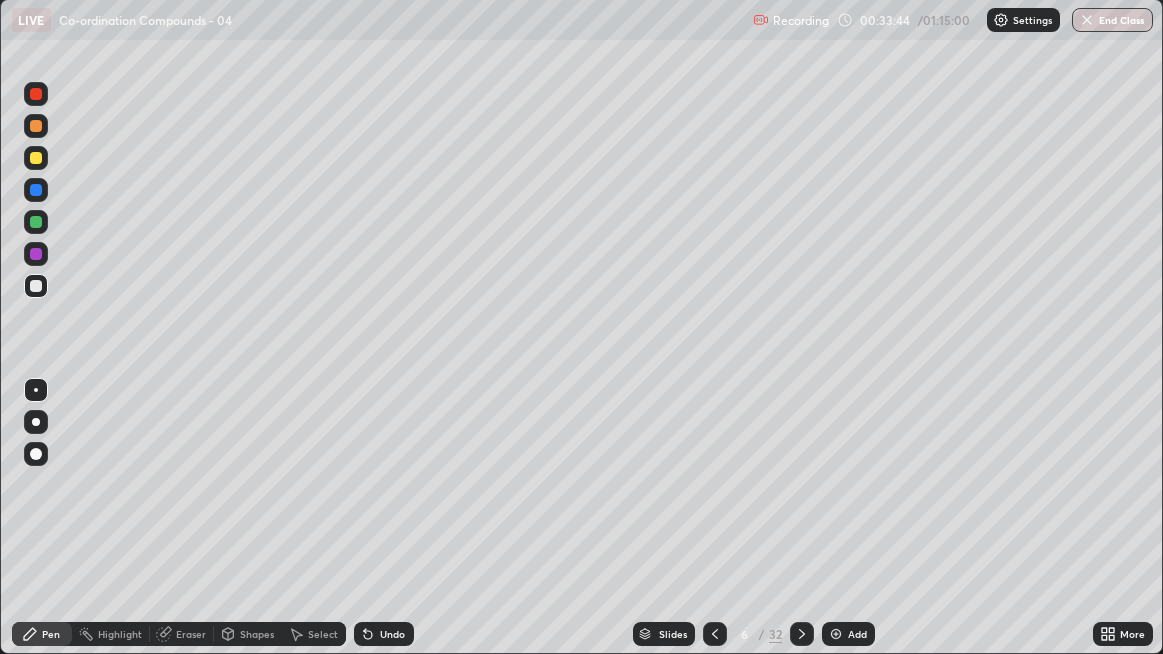click on "Undo" at bounding box center [384, 634] 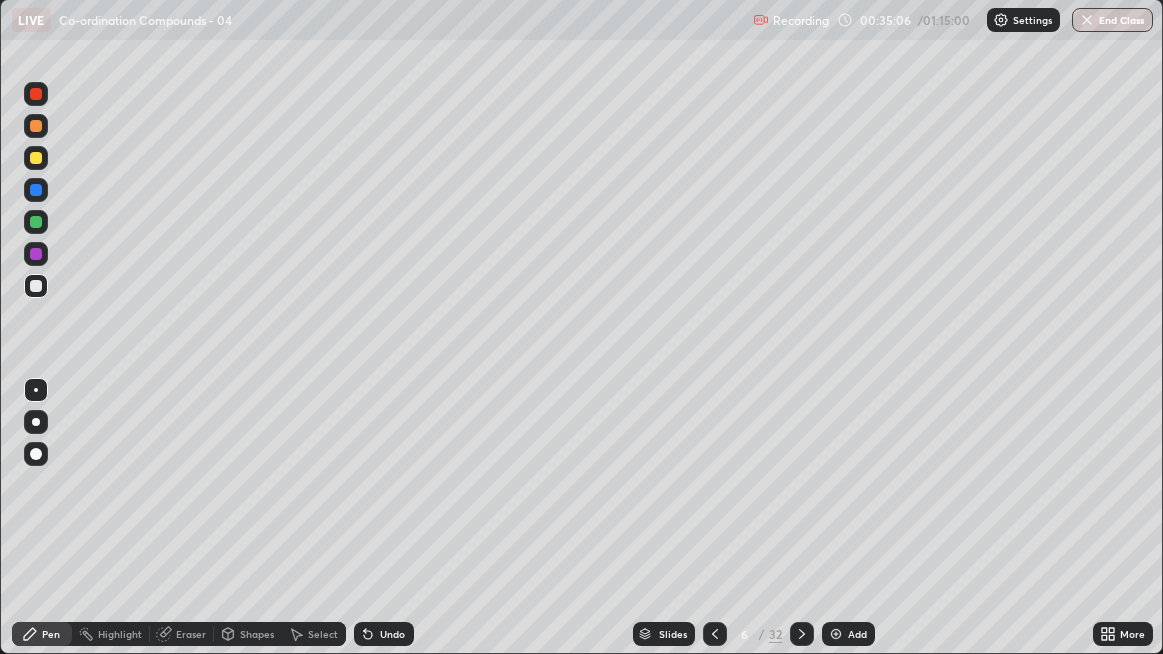 click on "Undo" at bounding box center [384, 634] 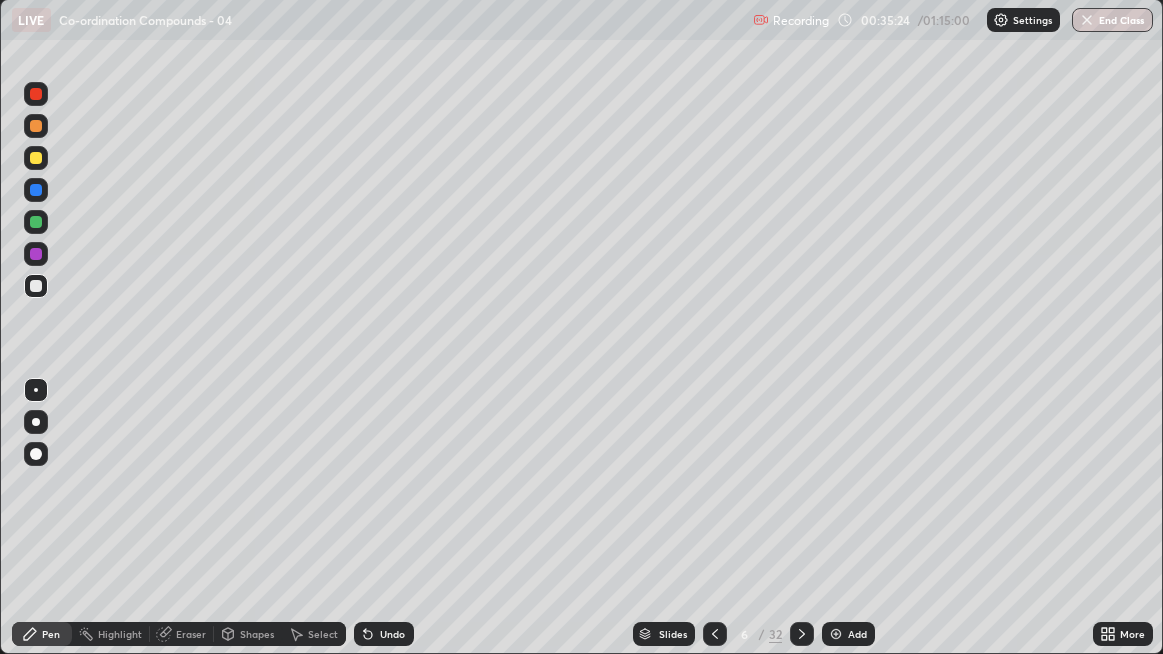 click on "Select" at bounding box center [323, 634] 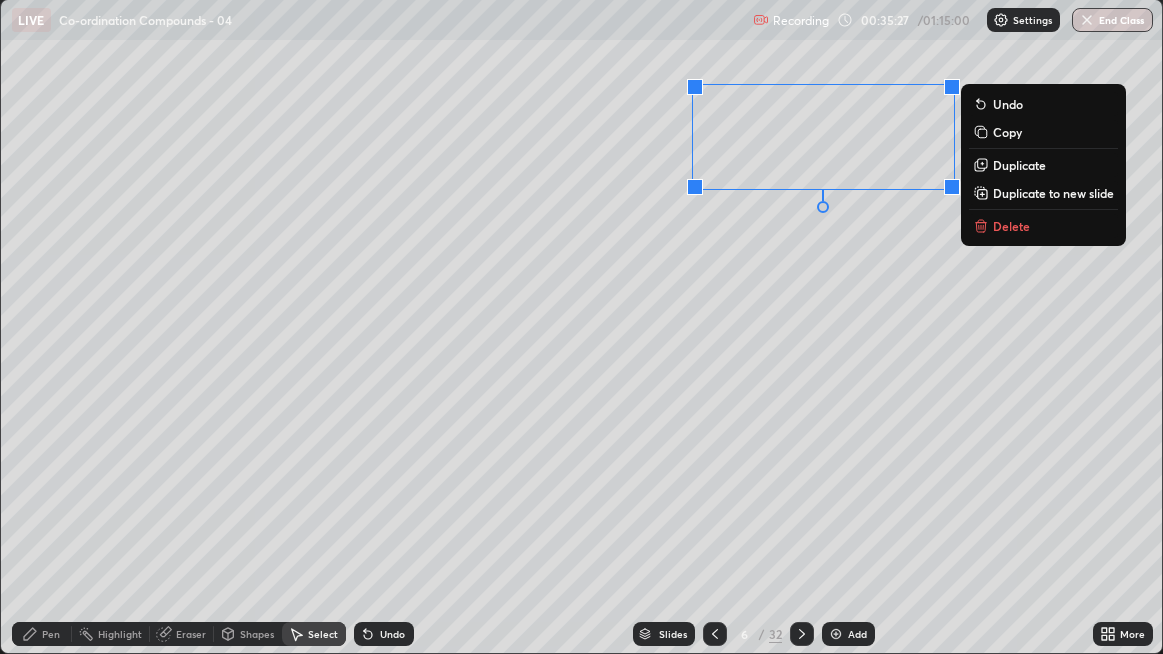click on "0 ° Undo Copy Duplicate Duplicate to new slide Delete" at bounding box center (582, 326) 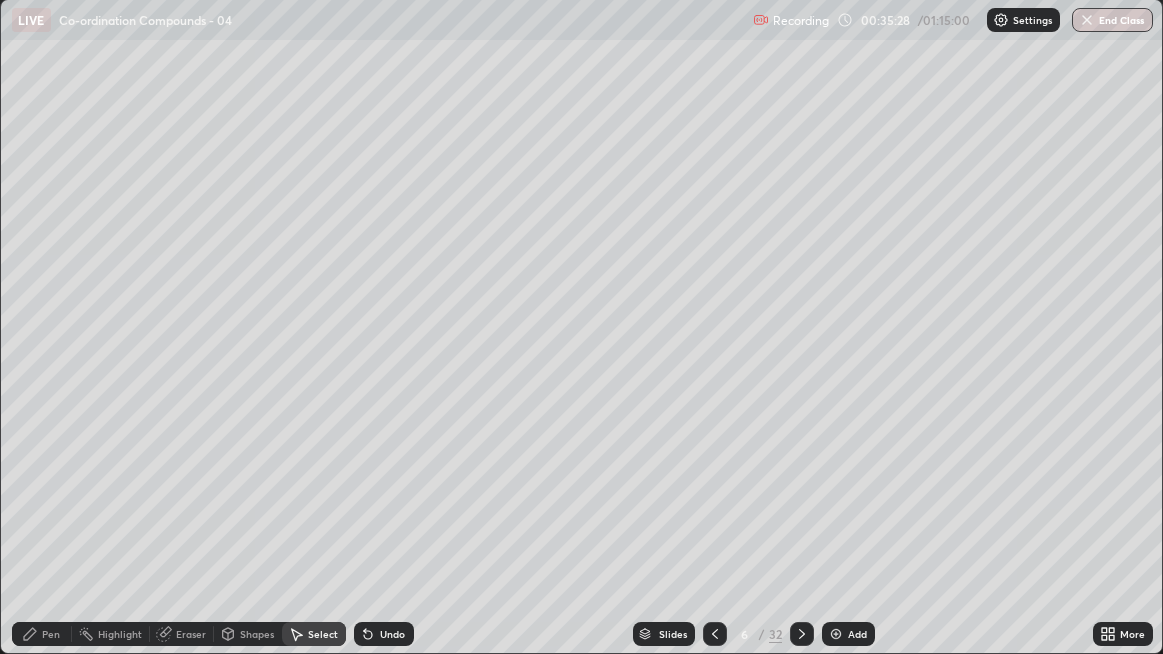 click on "Pen" at bounding box center (51, 634) 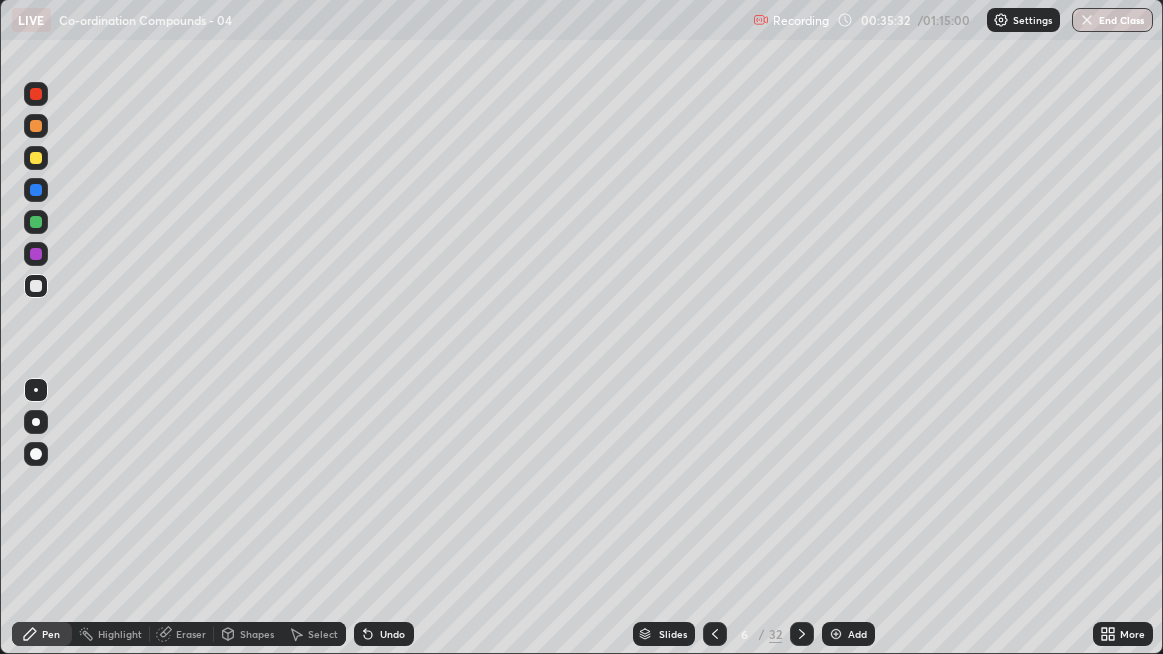 click on "Undo" at bounding box center (384, 634) 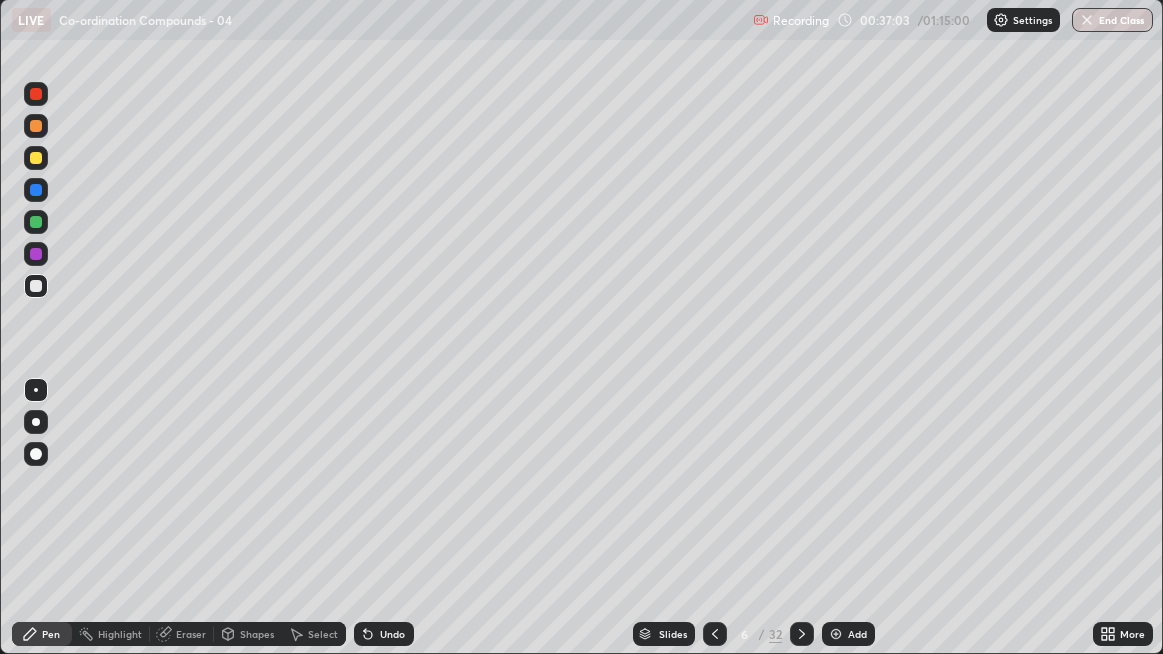 click at bounding box center (36, 158) 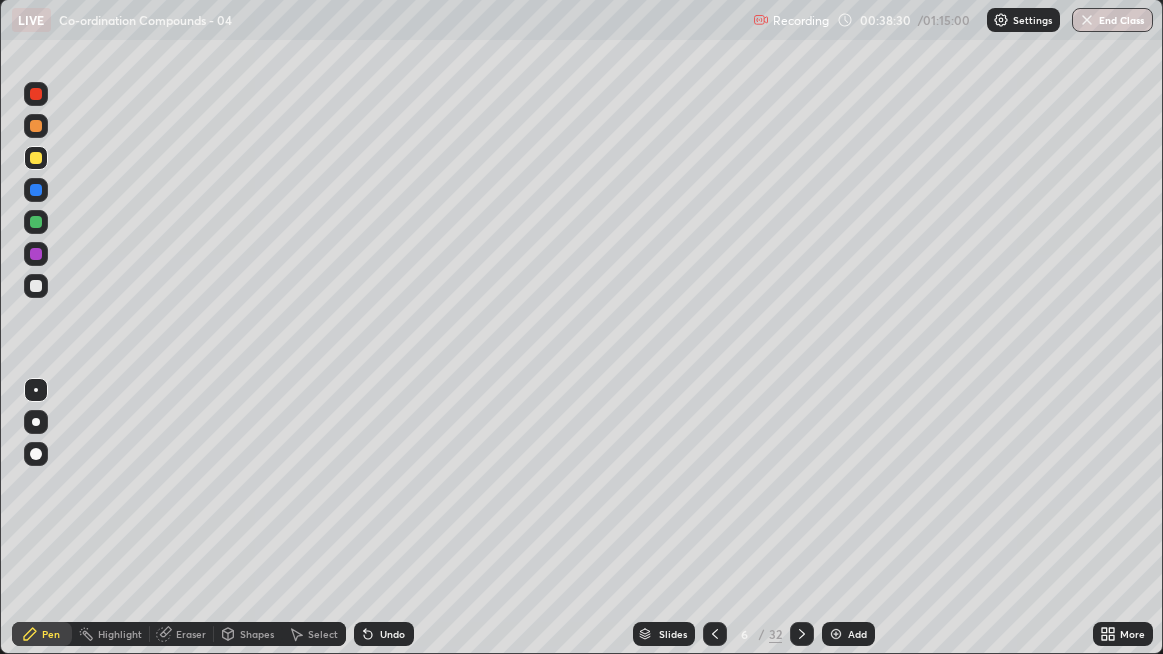 click at bounding box center (36, 286) 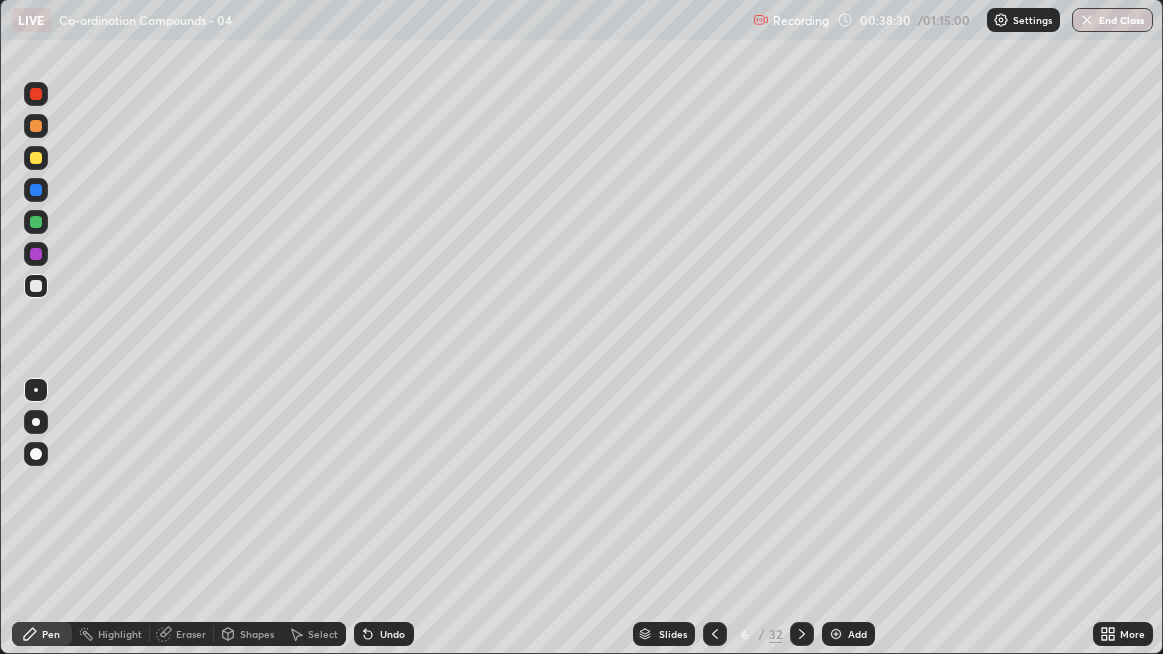 click at bounding box center (36, 494) 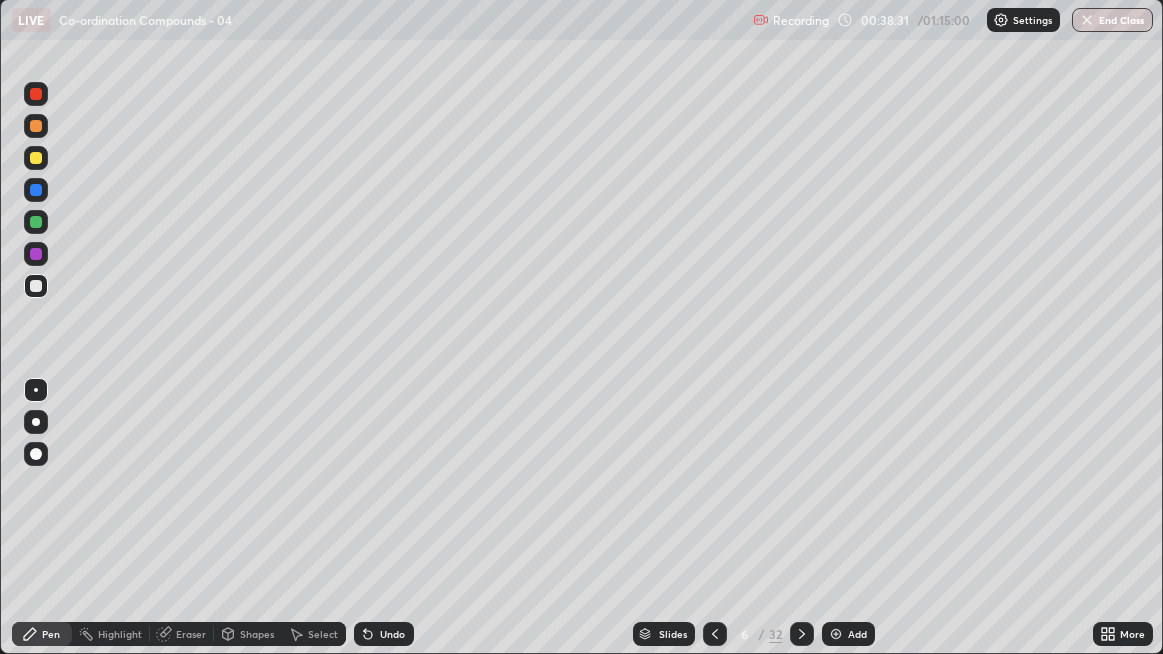 click at bounding box center [36, 454] 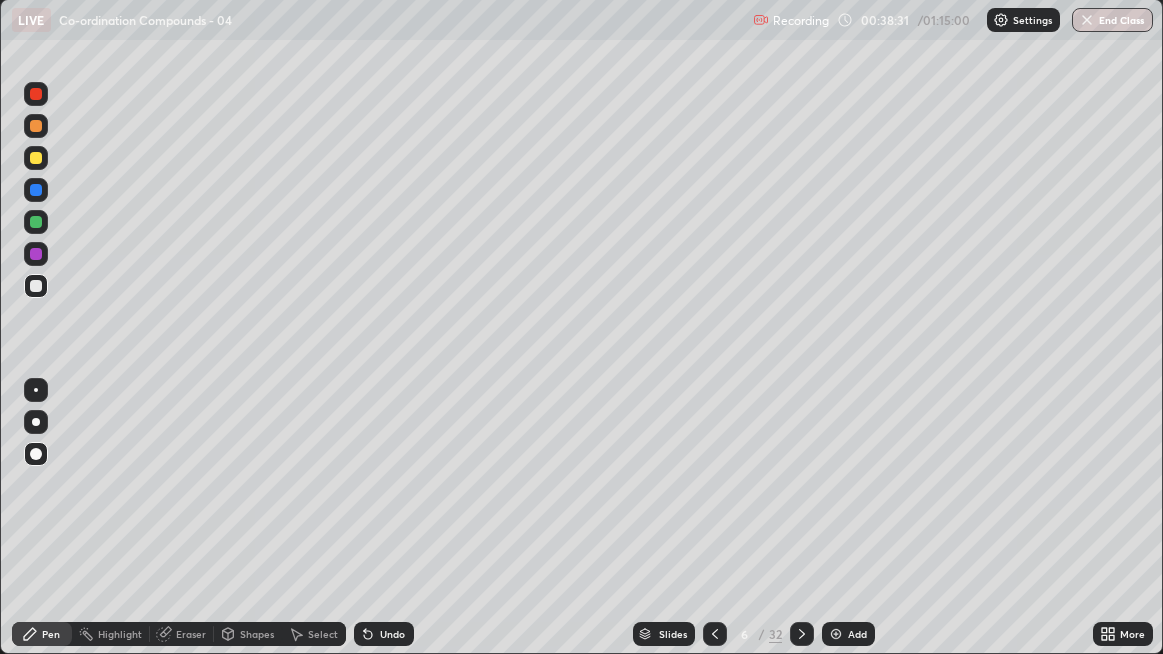 click 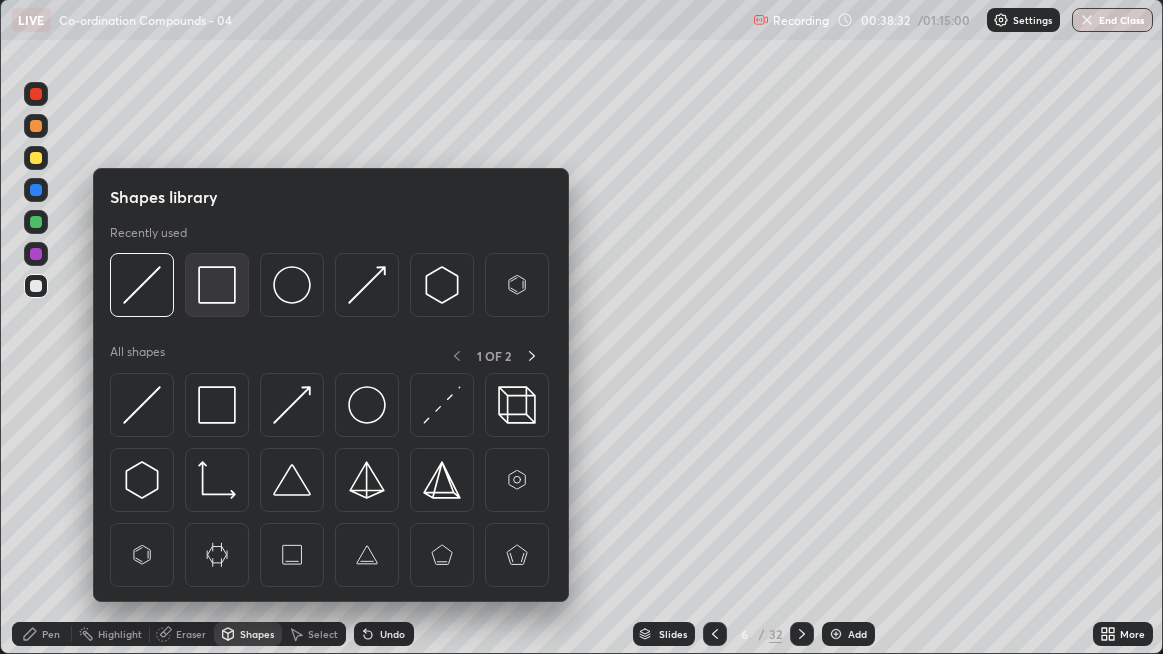 click at bounding box center [217, 285] 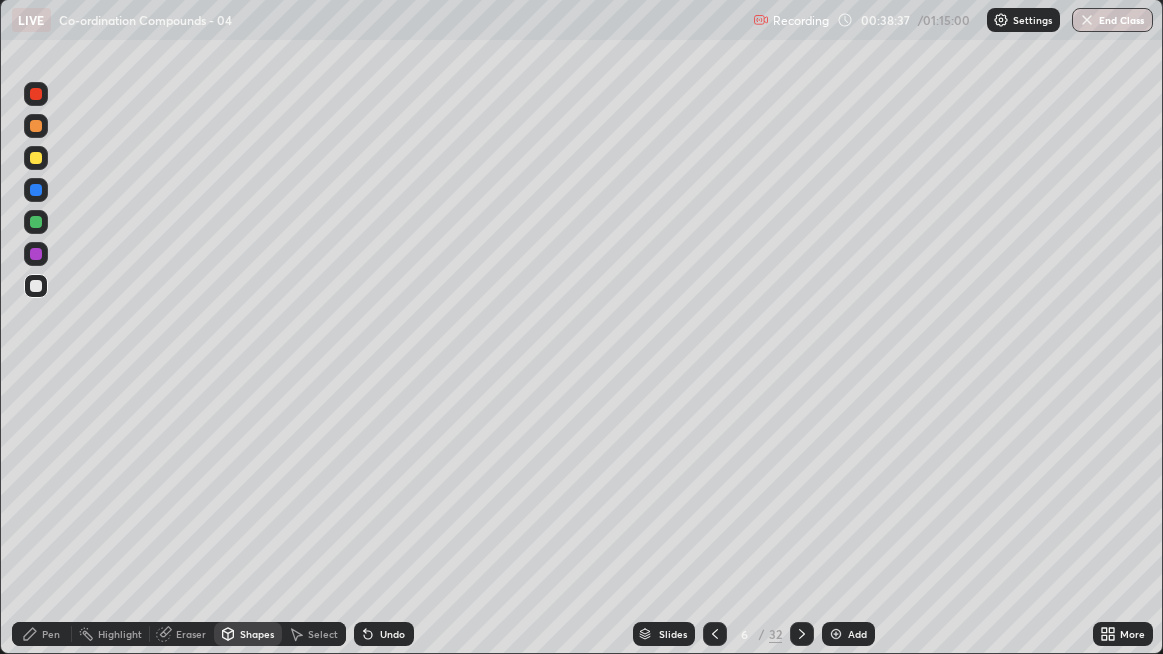 click on "Pen" at bounding box center [42, 634] 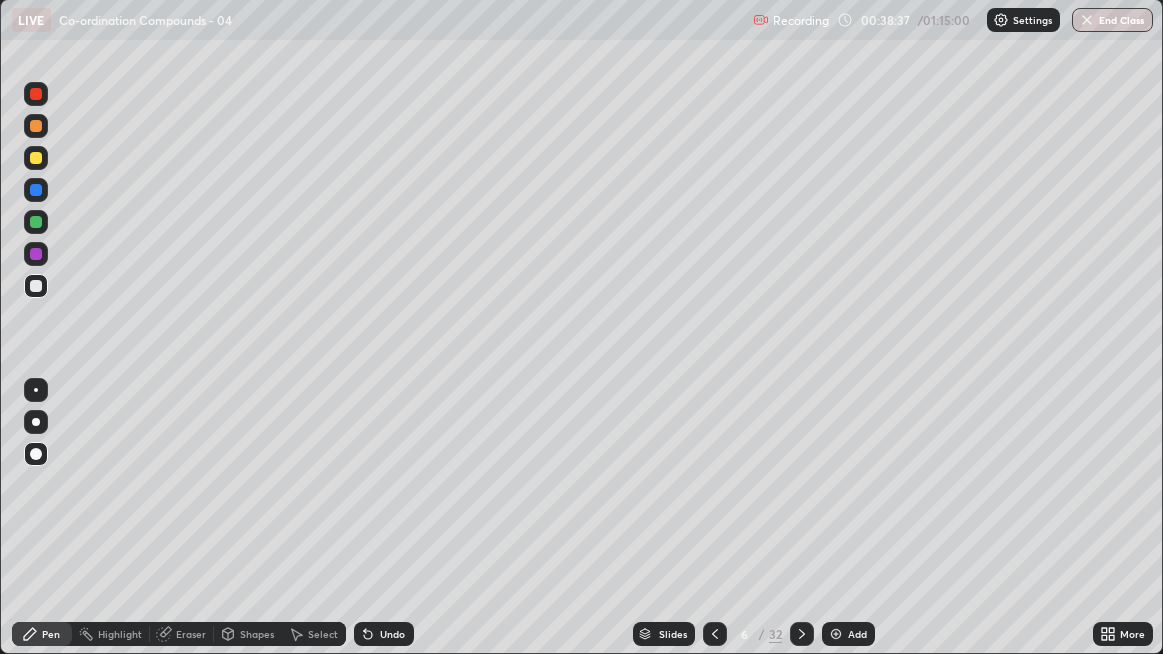 click at bounding box center [36, 390] 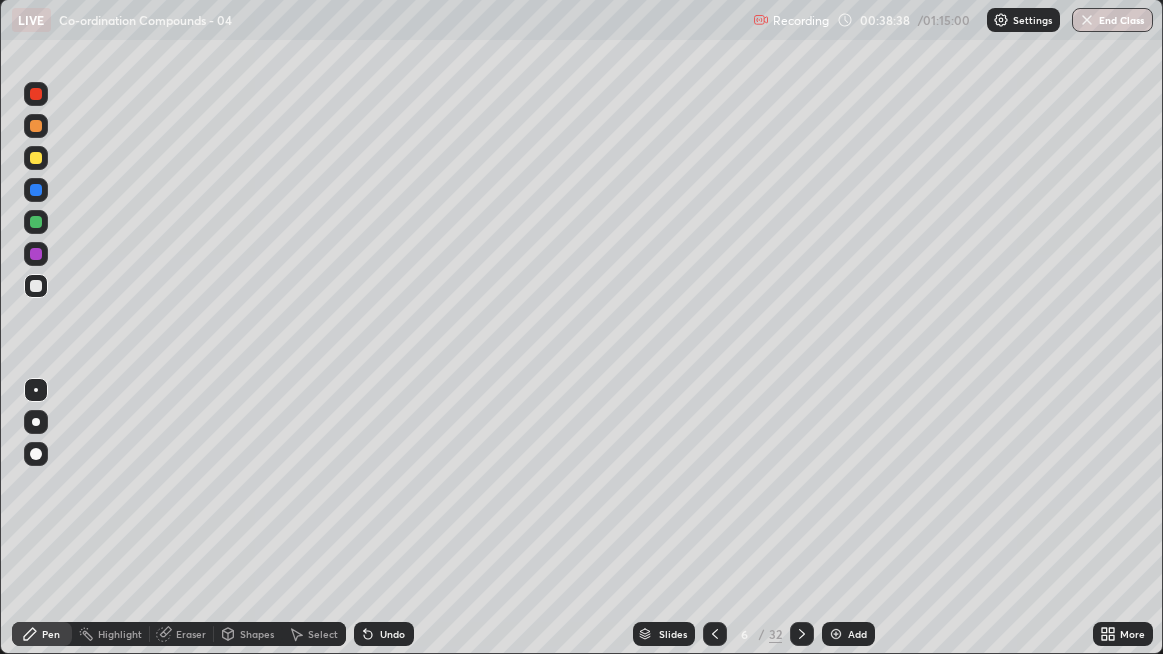 click at bounding box center [36, 158] 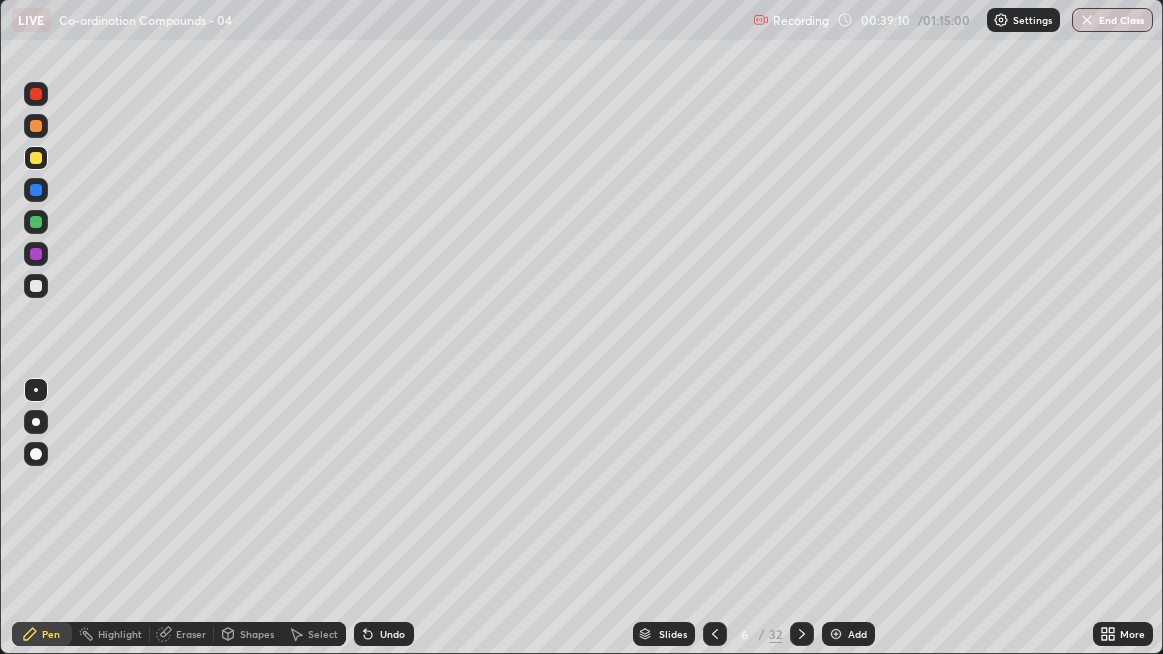 click at bounding box center [836, 634] 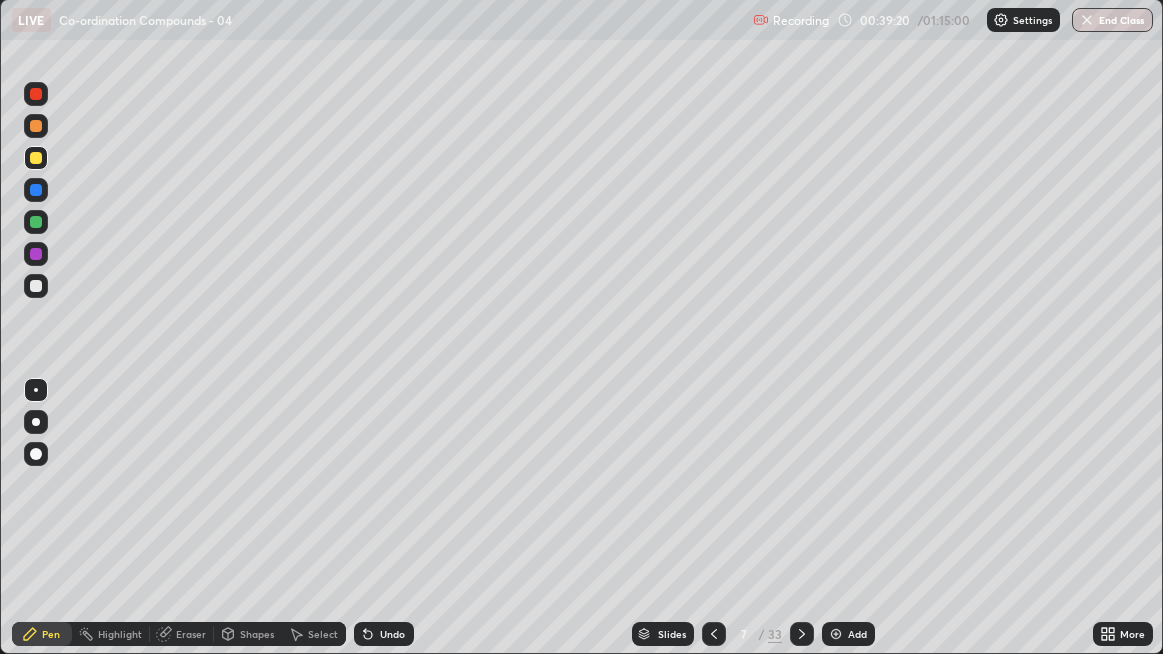 click on "Undo" at bounding box center [384, 634] 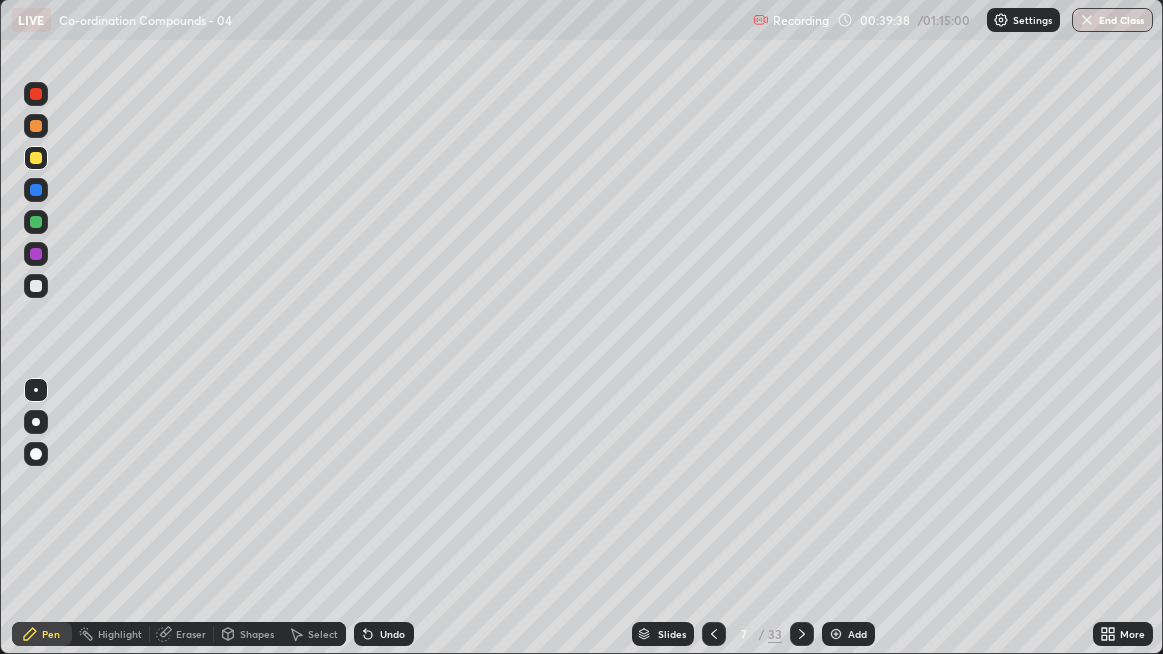 click at bounding box center [36, 286] 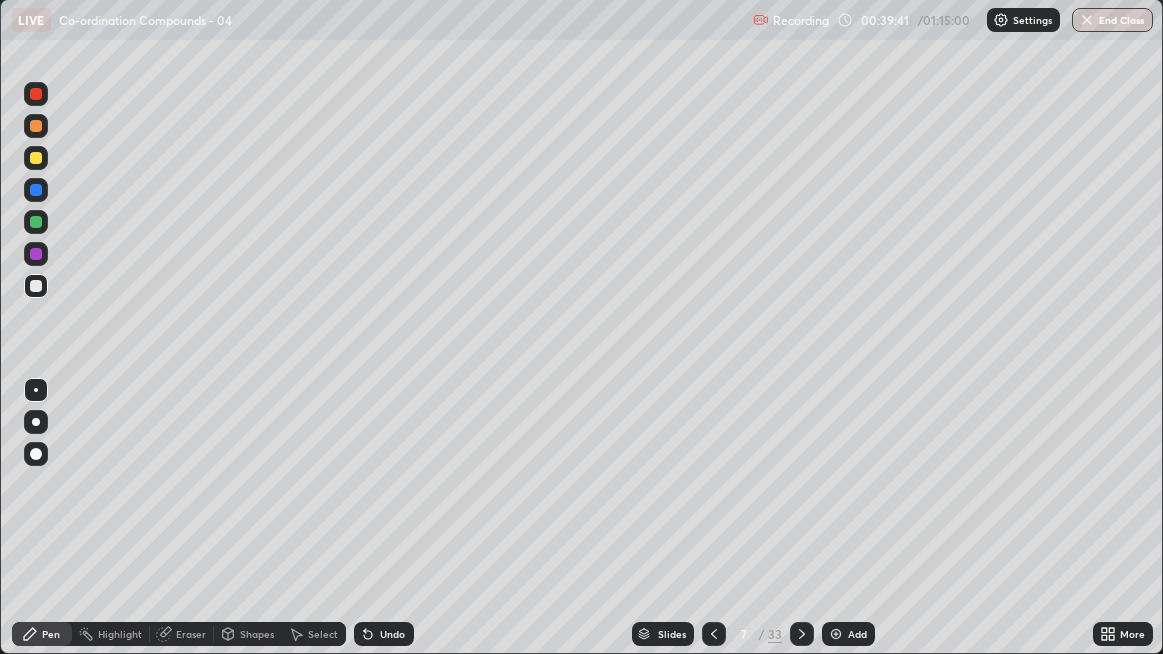 click on "Undo" at bounding box center [384, 634] 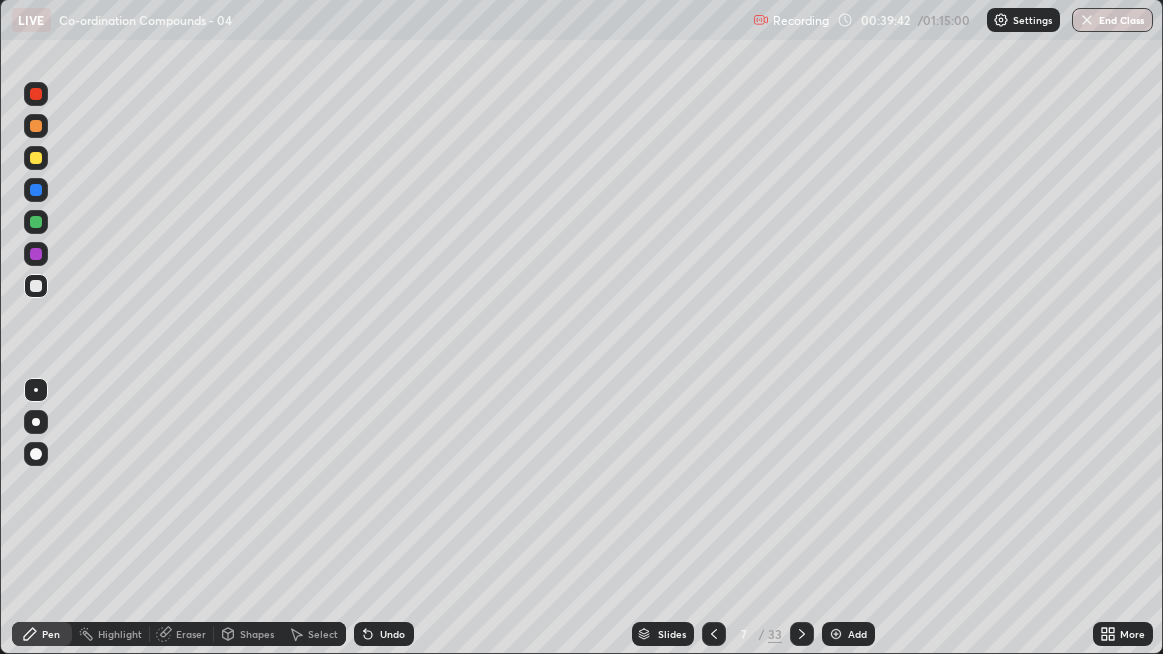 click on "Undo" at bounding box center [384, 634] 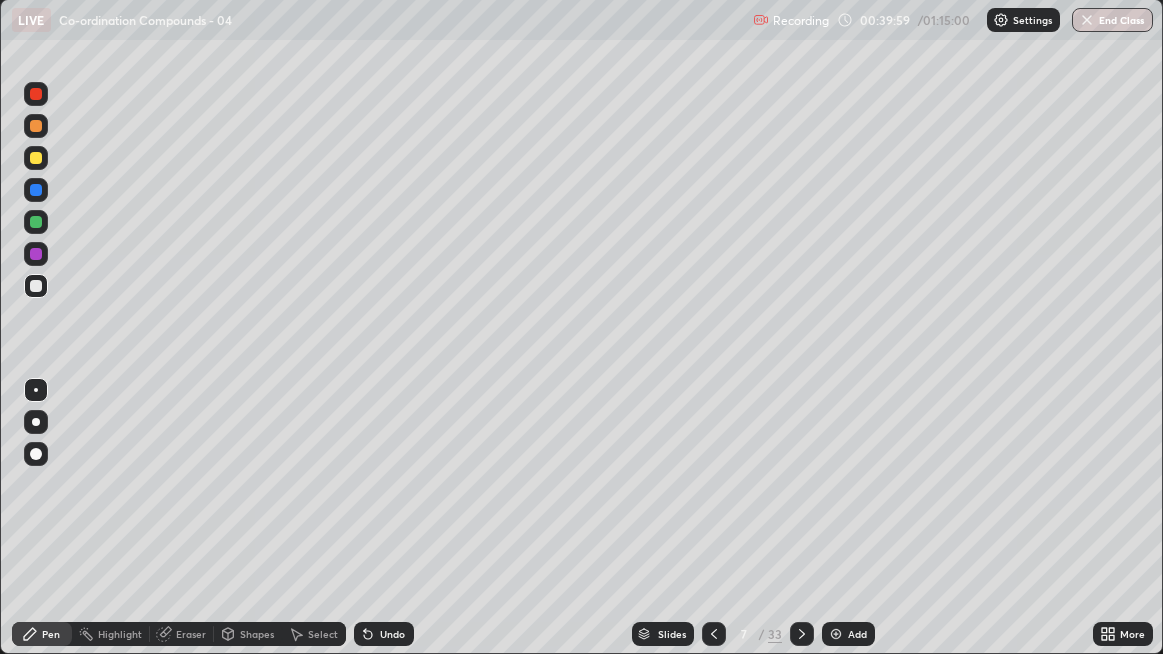 click on "Undo" at bounding box center [384, 634] 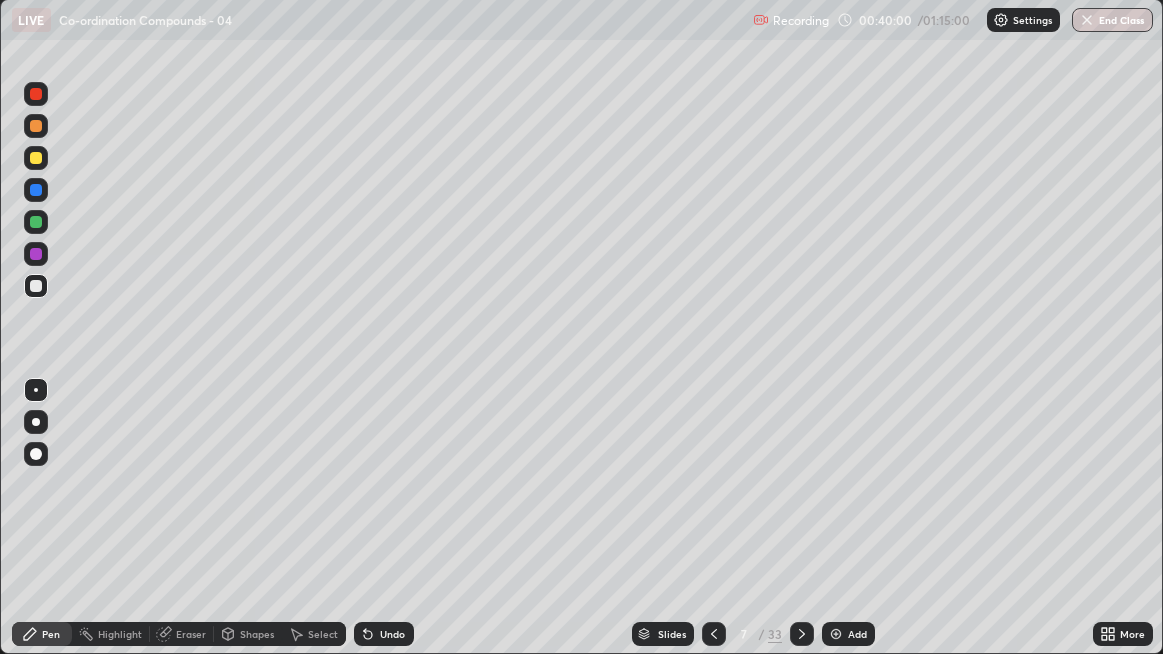 click on "Undo" at bounding box center (384, 634) 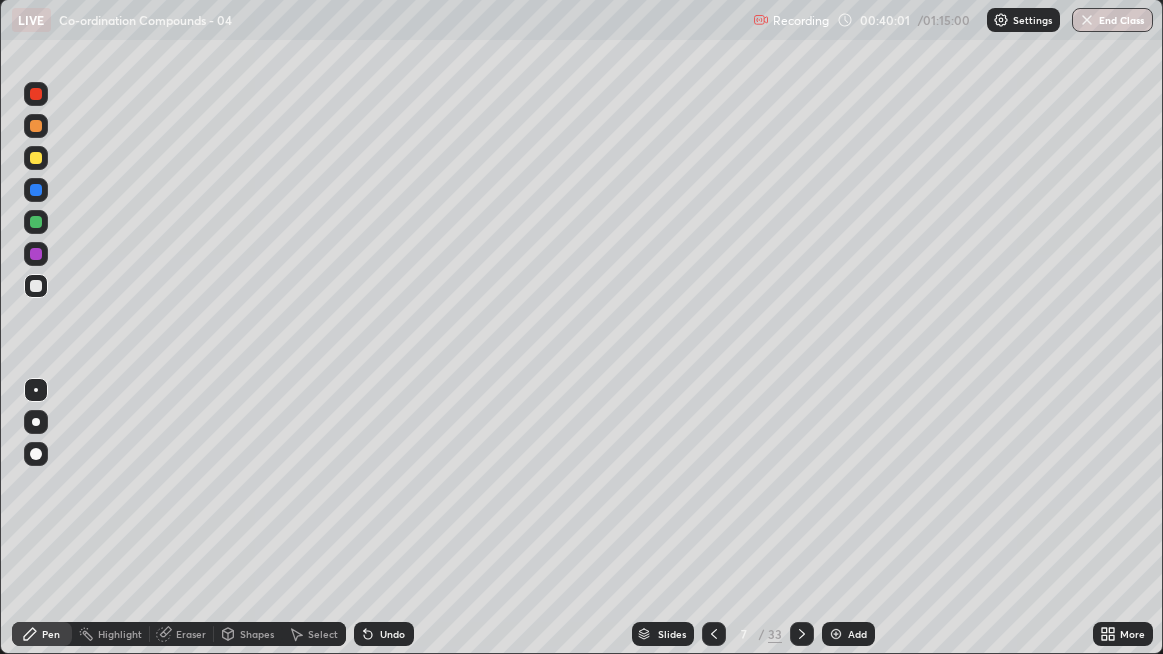 click on "Undo" at bounding box center (384, 634) 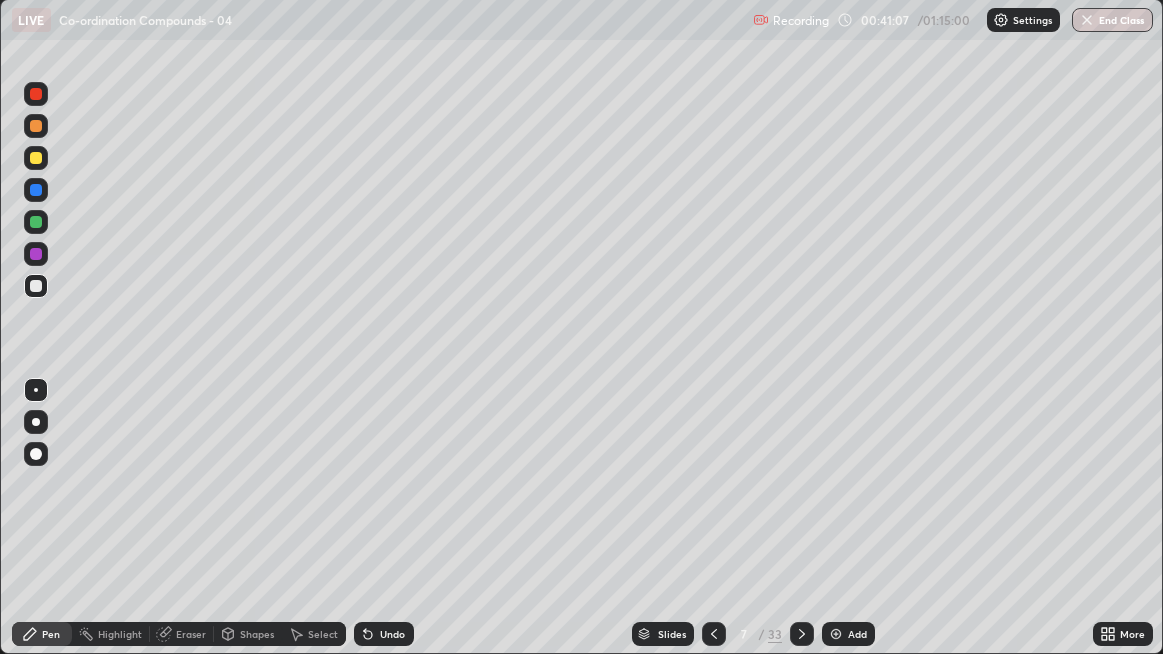 click at bounding box center (36, 158) 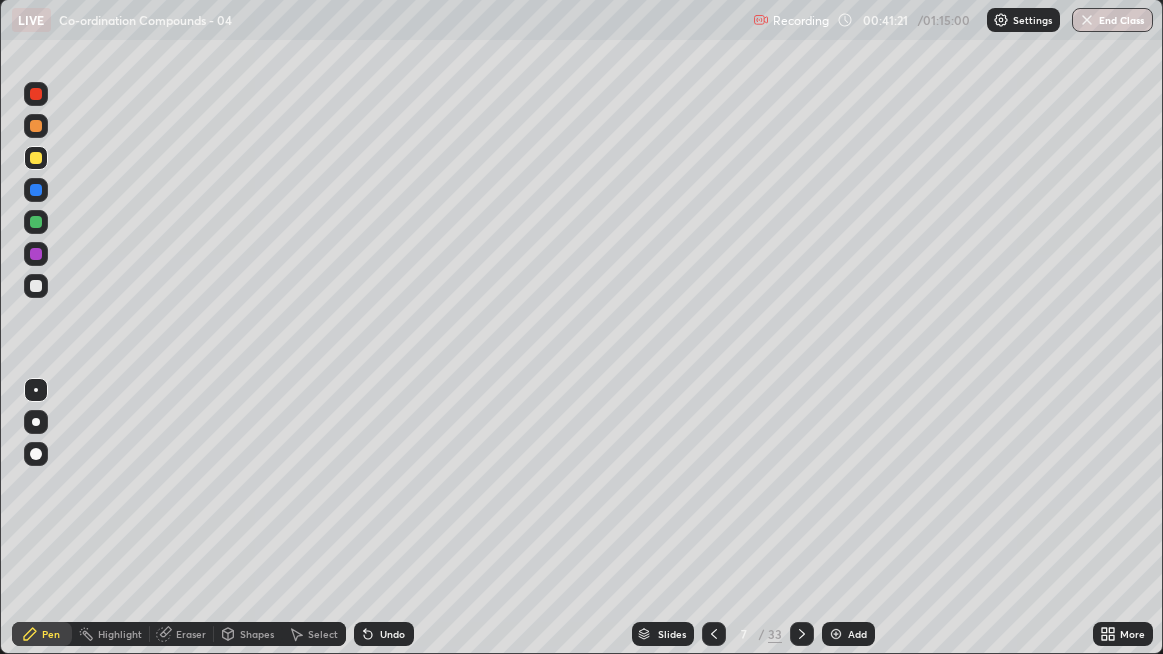 click on "Eraser" at bounding box center [191, 634] 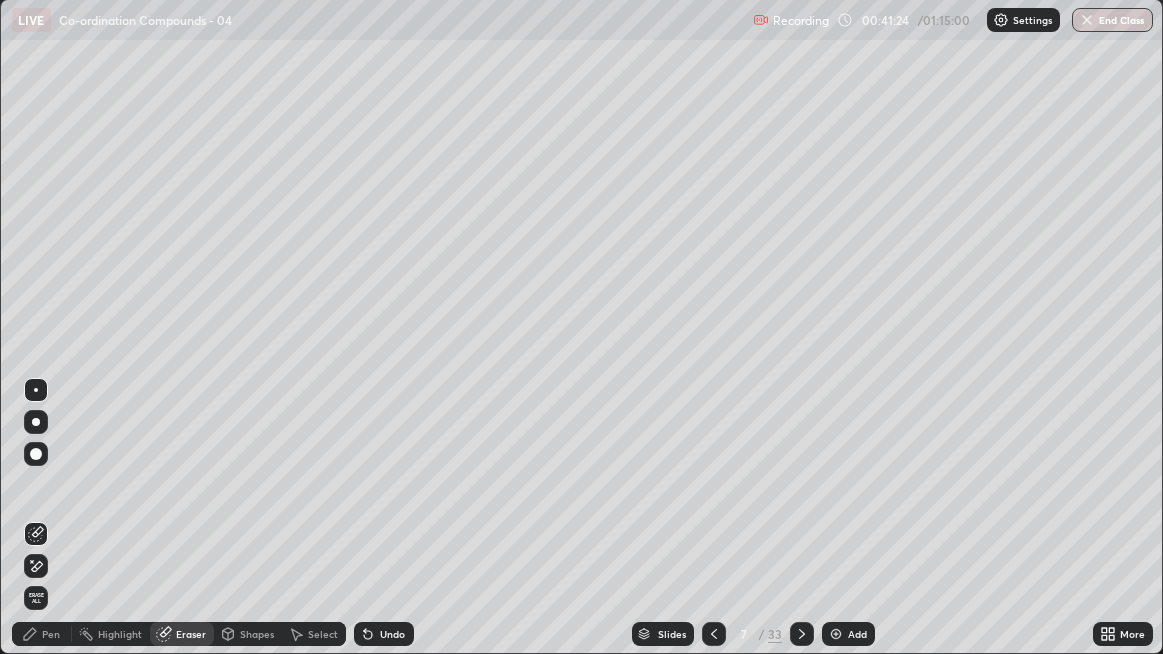 click on "Pen" at bounding box center (51, 634) 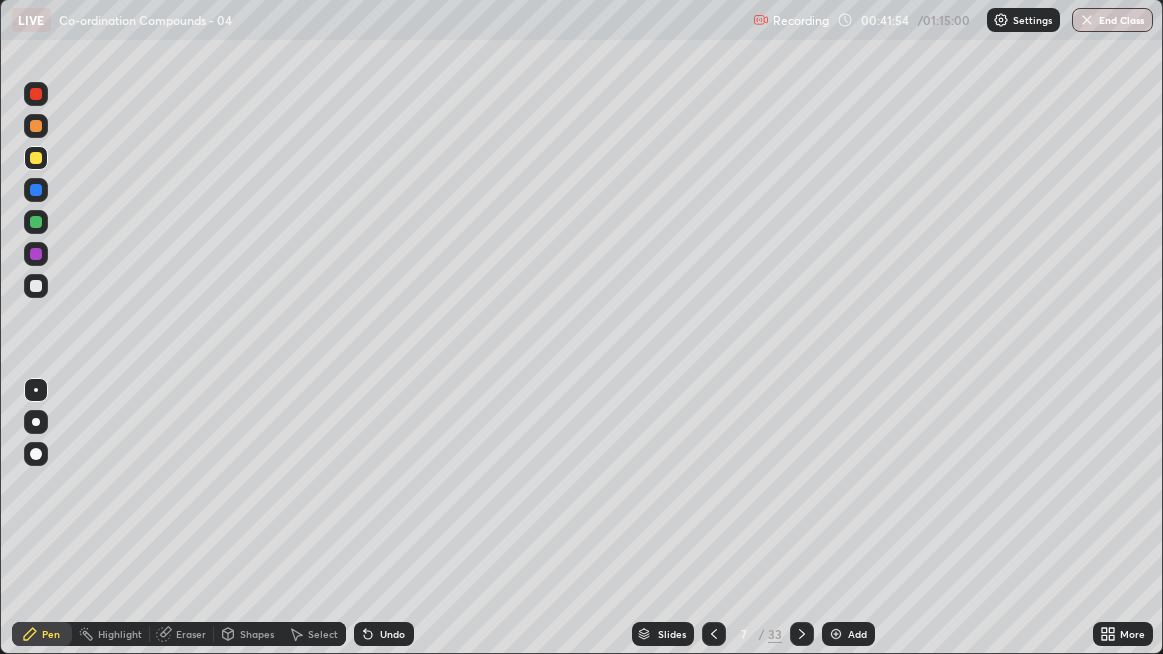 click at bounding box center [36, 286] 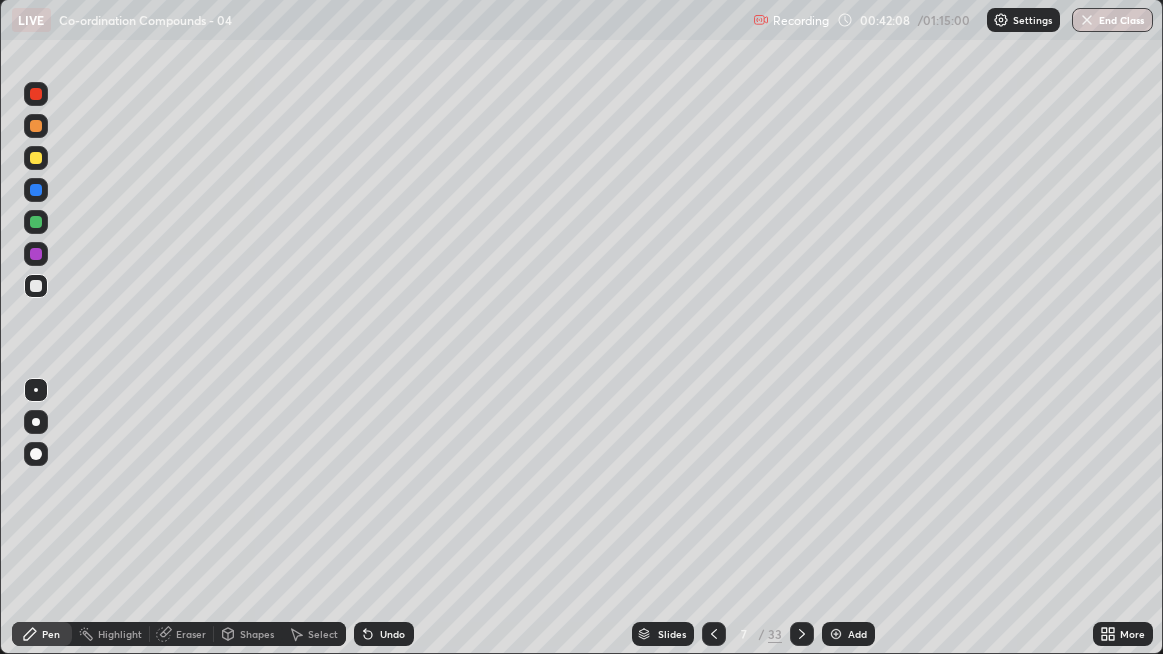 click on "Undo" at bounding box center [392, 634] 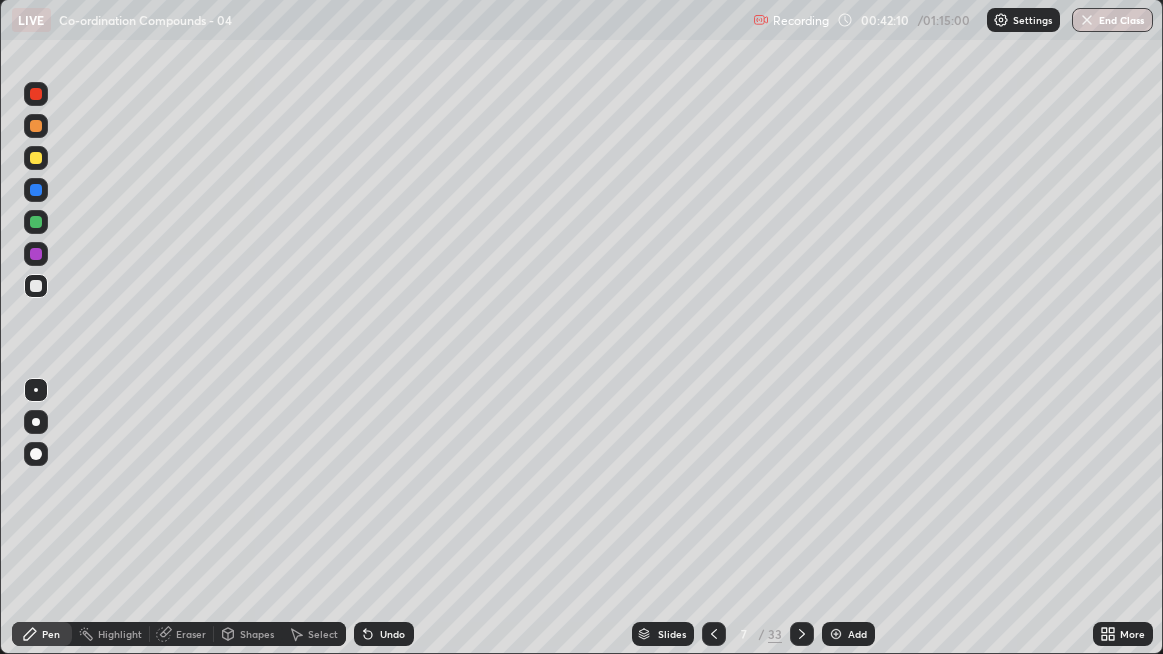 click on "Undo" at bounding box center [392, 634] 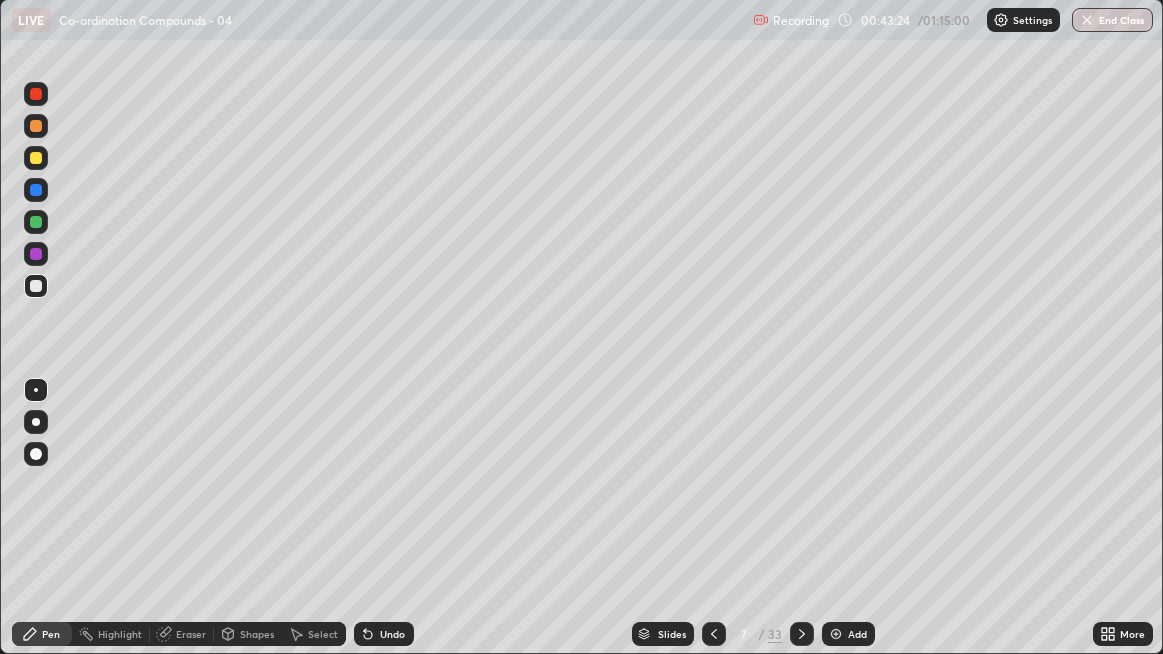 click on "Add" at bounding box center [848, 634] 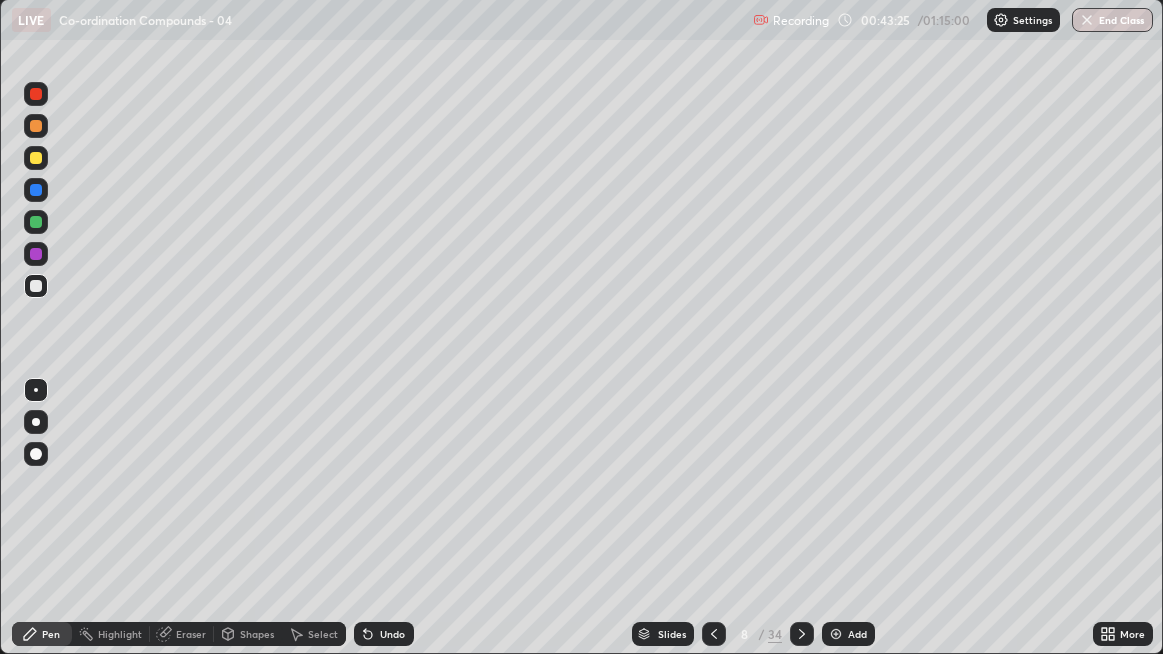 click at bounding box center (36, 158) 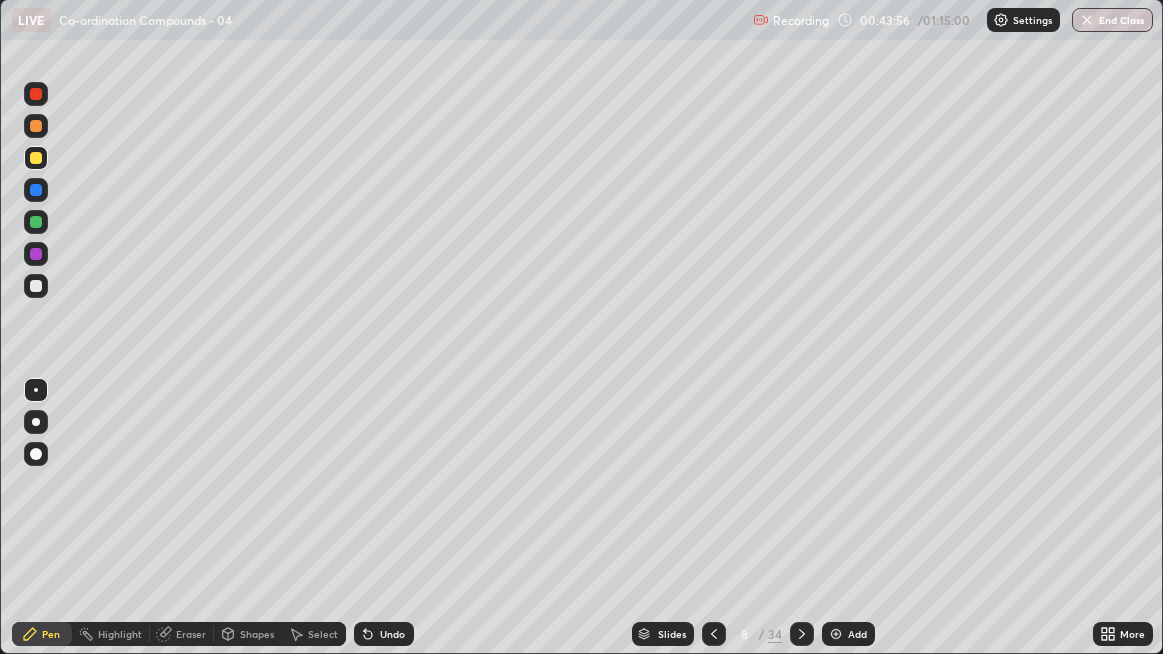 click 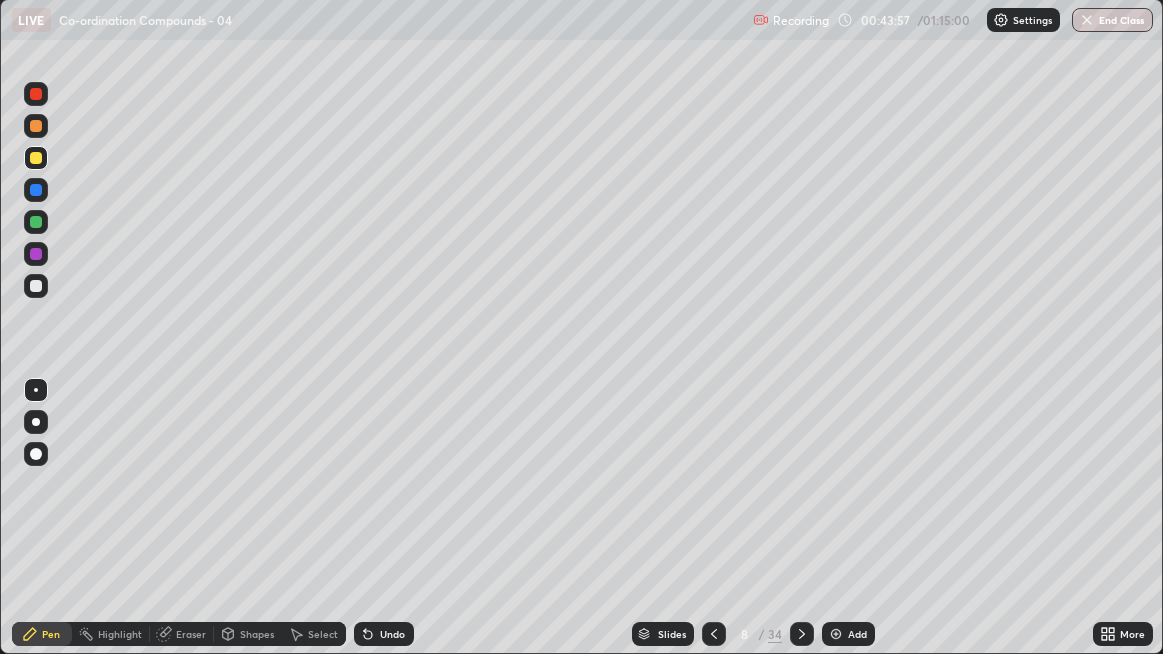 click 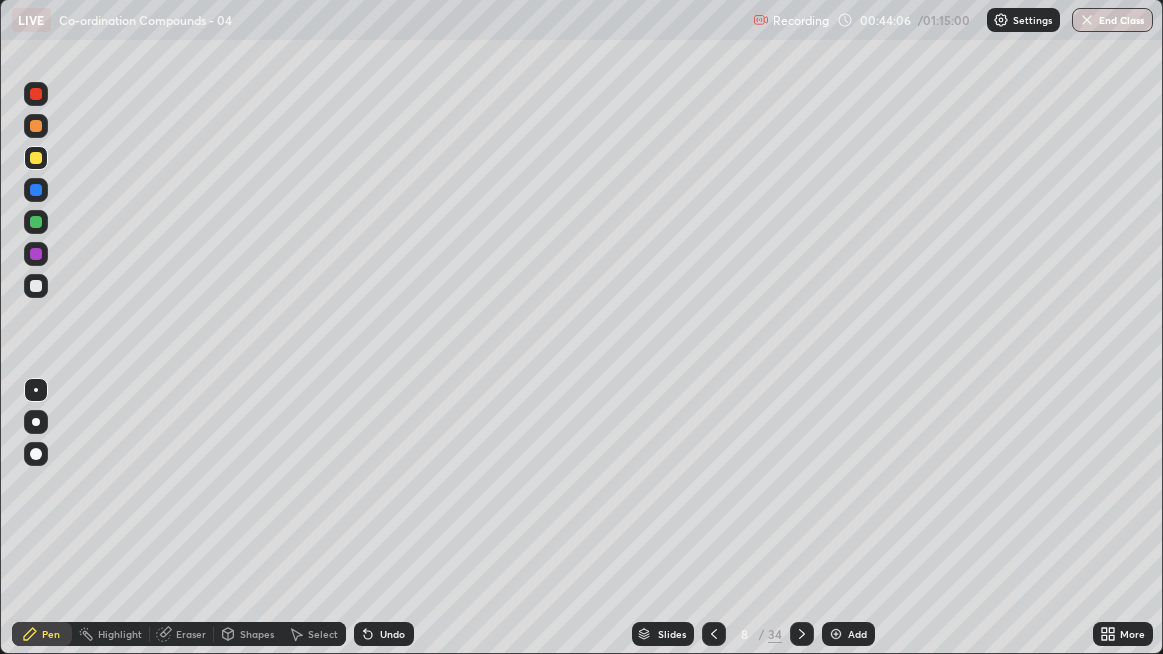 click on "Undo" at bounding box center [392, 634] 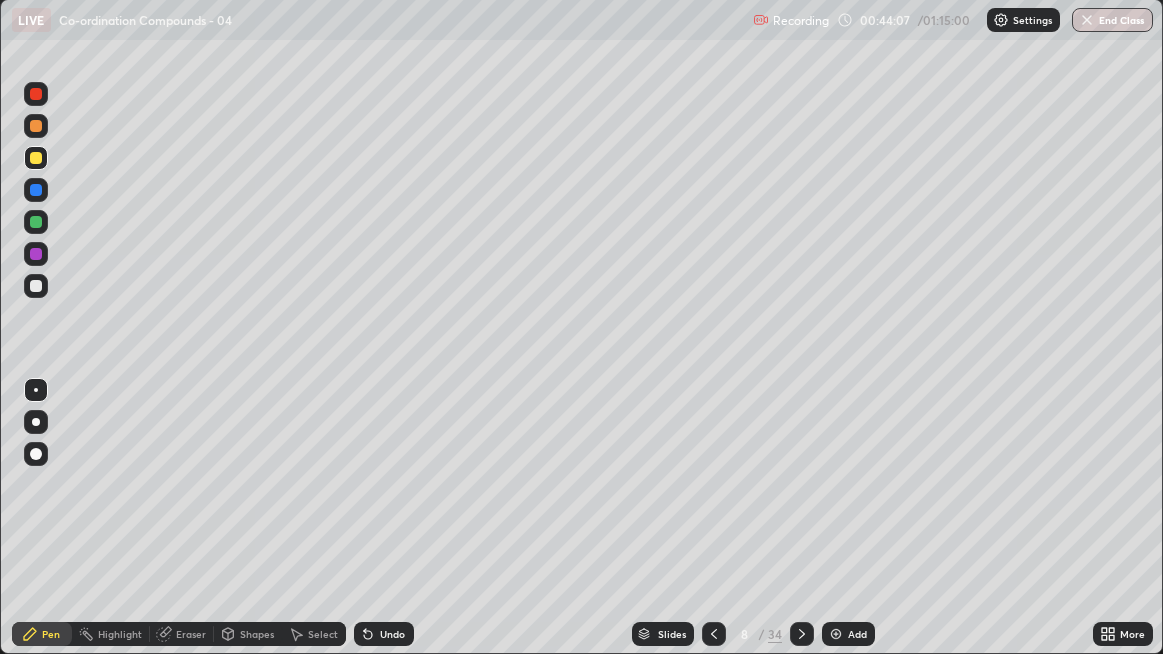 click 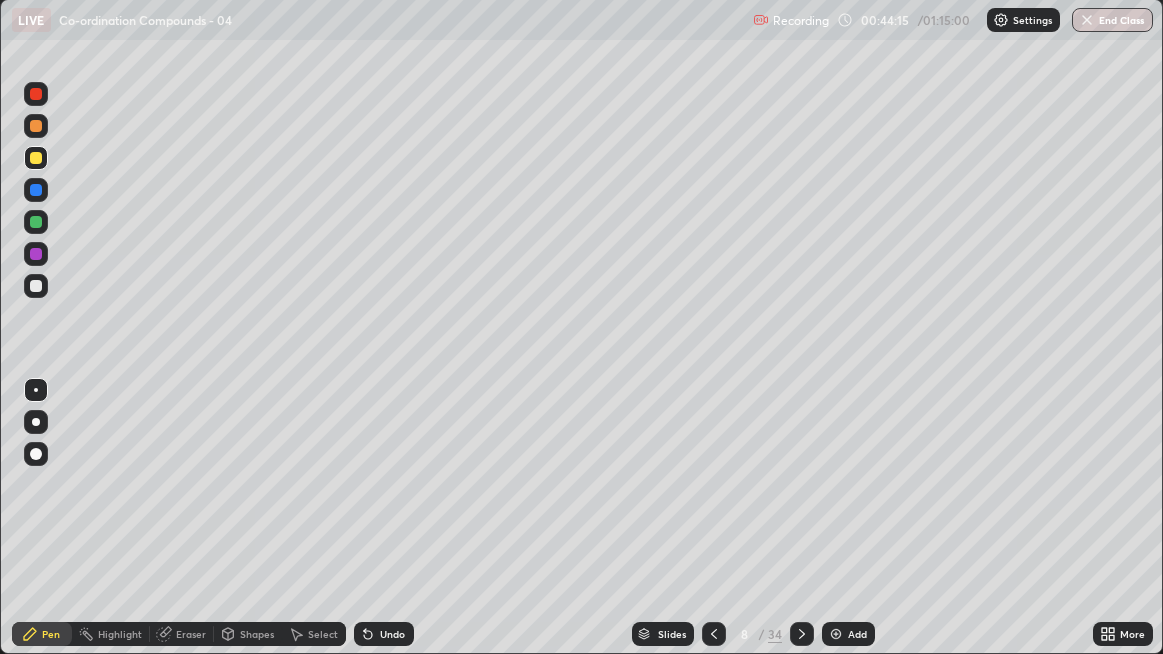click on "Undo" at bounding box center [384, 634] 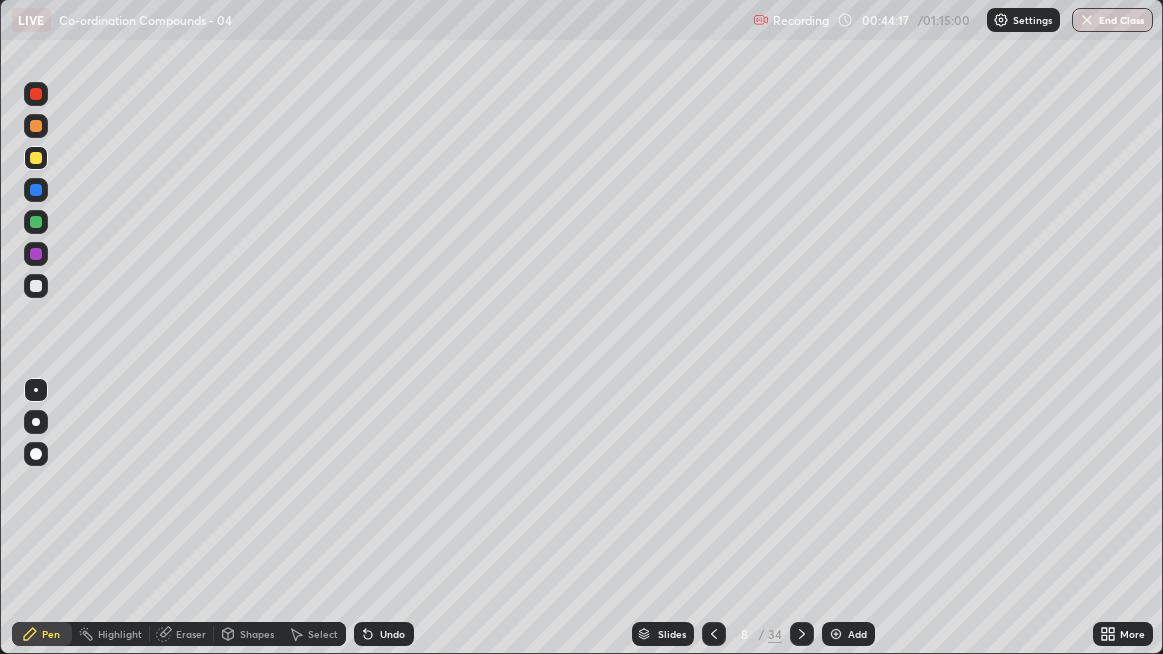 click on "Undo" at bounding box center (384, 634) 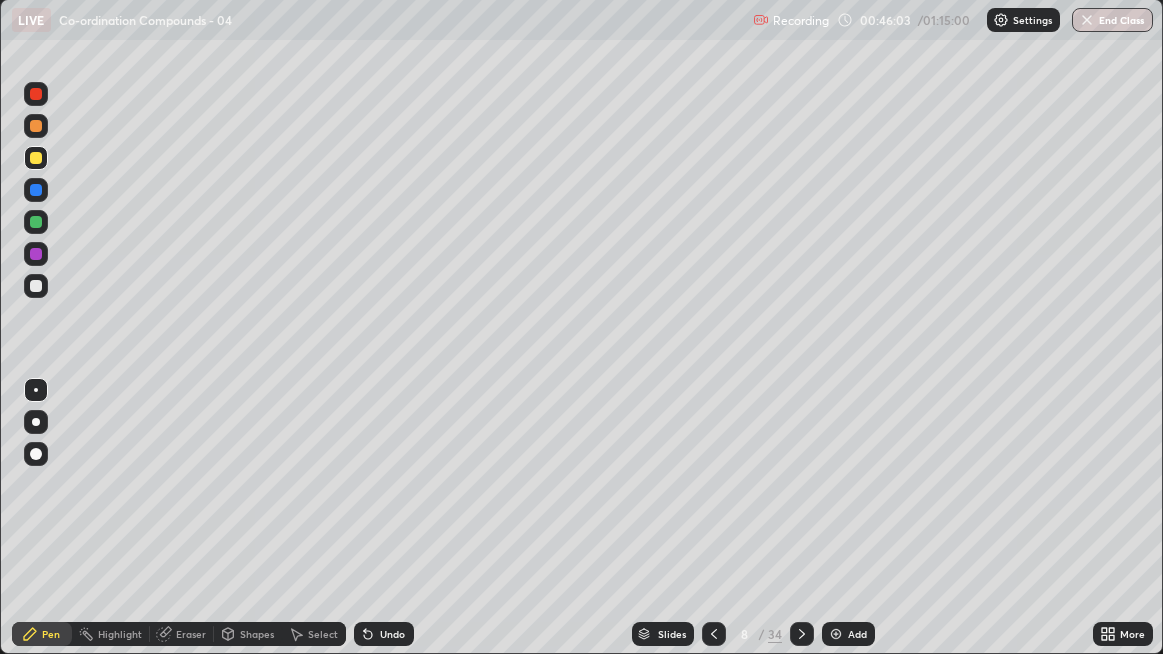 click at bounding box center (36, 286) 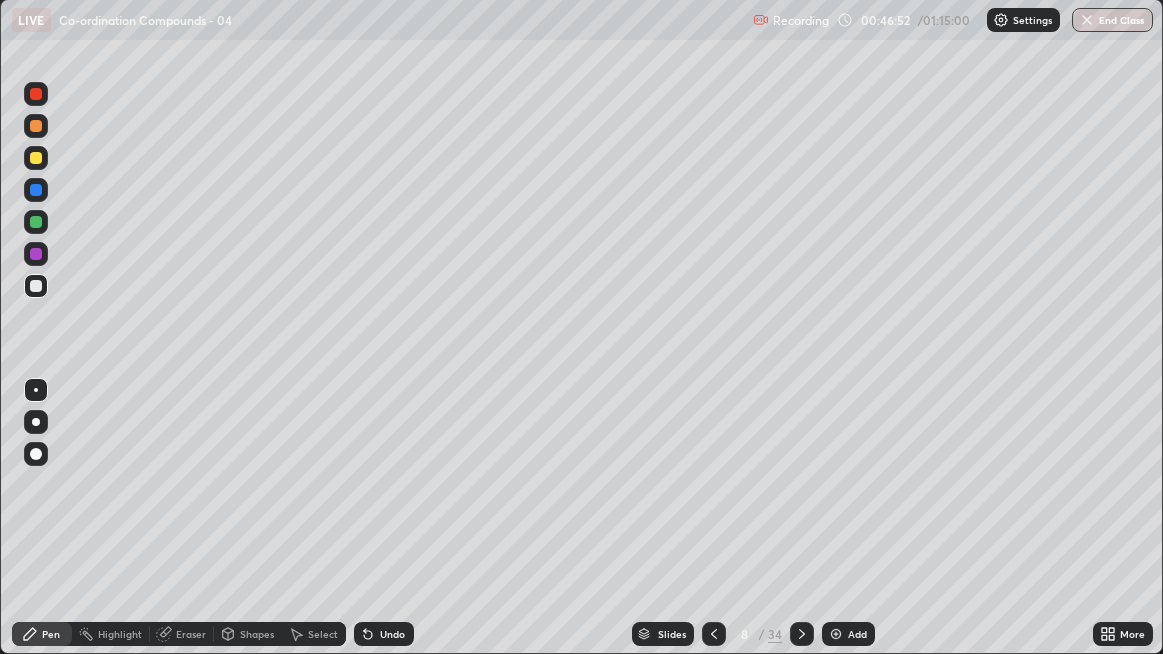 click at bounding box center [36, 286] 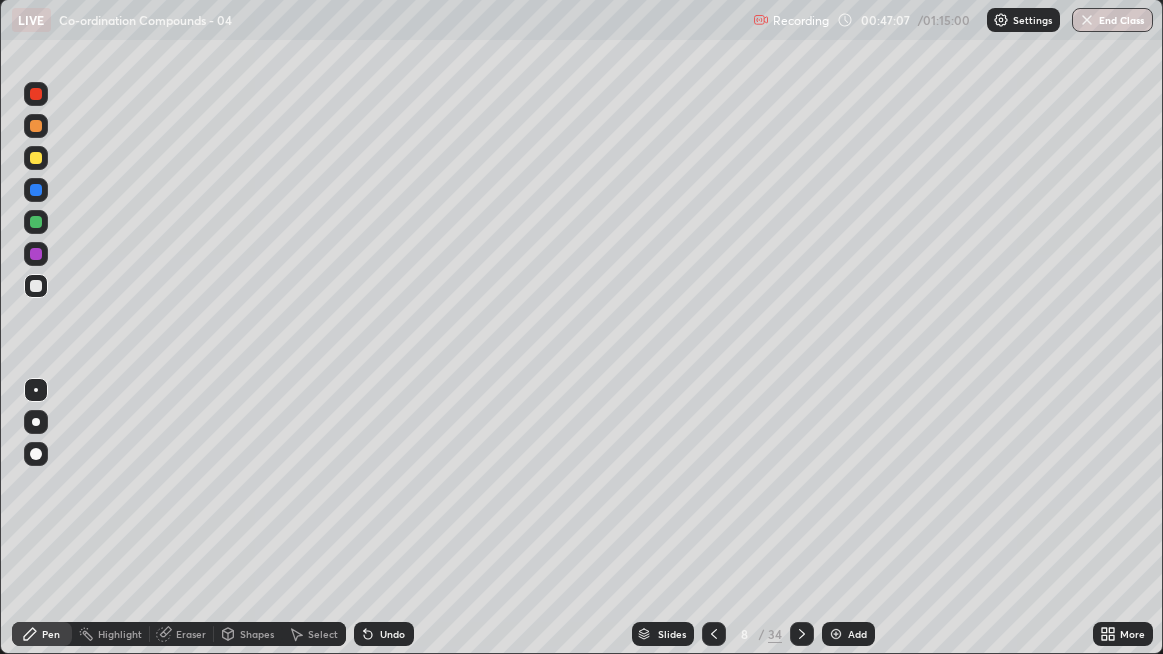 click on "Undo" at bounding box center [384, 634] 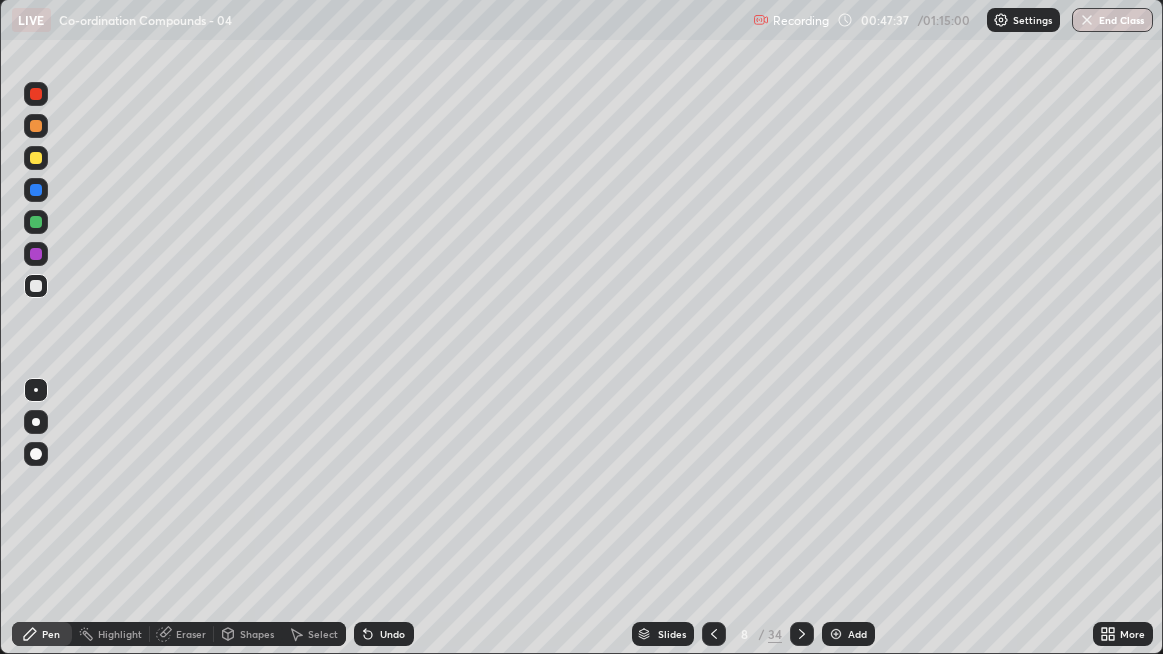 click on "Select" at bounding box center [323, 634] 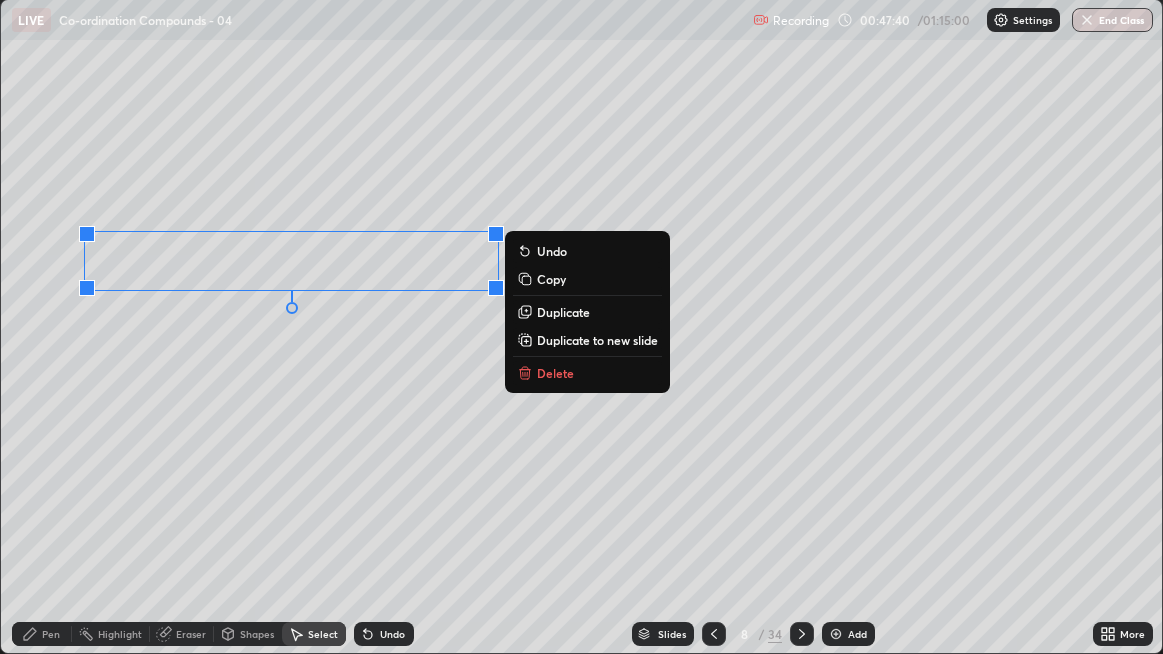 click on "0 ° Undo Copy Duplicate Duplicate to new slide Delete" at bounding box center [582, 326] 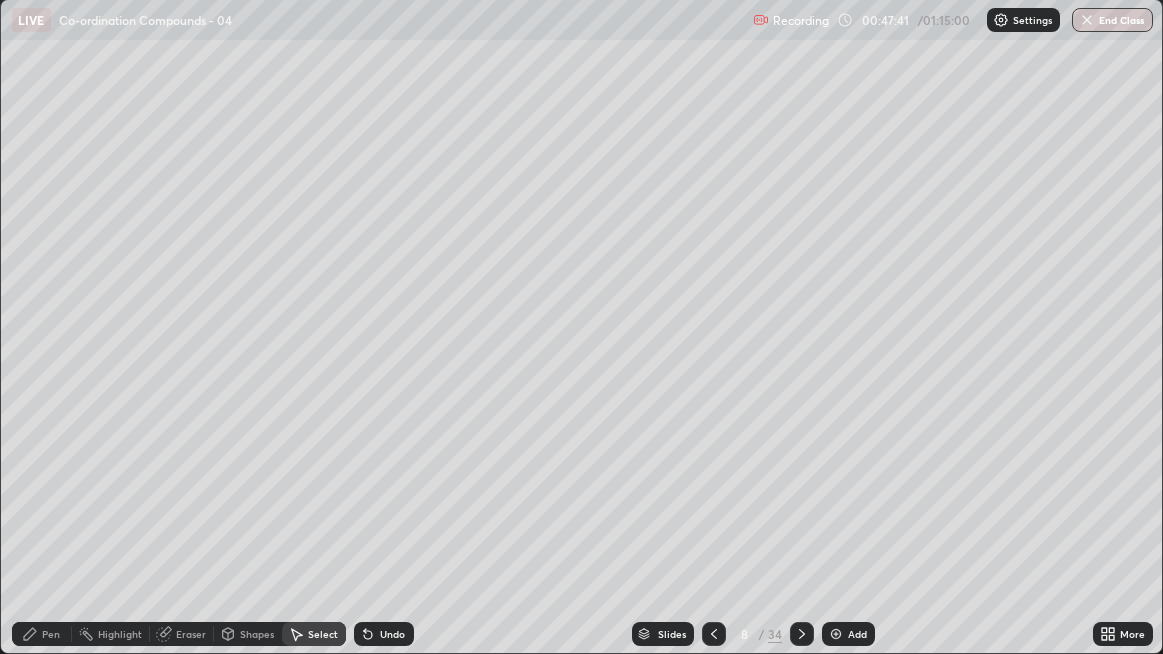 click on "Pen" at bounding box center [42, 634] 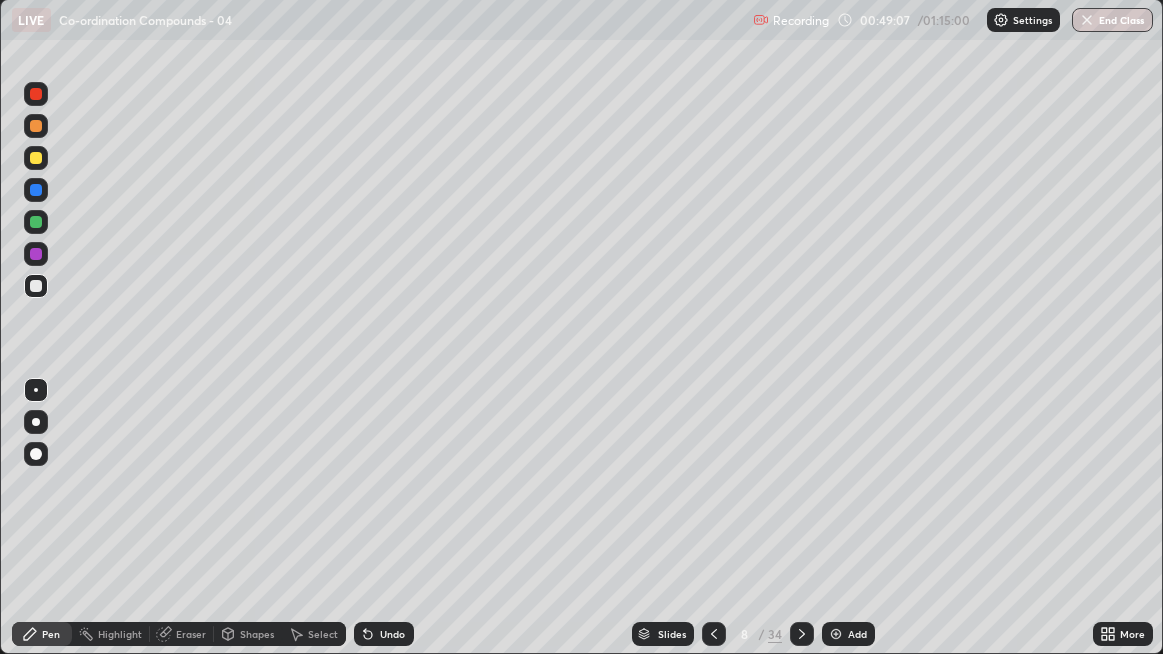 click on "Undo" at bounding box center (384, 634) 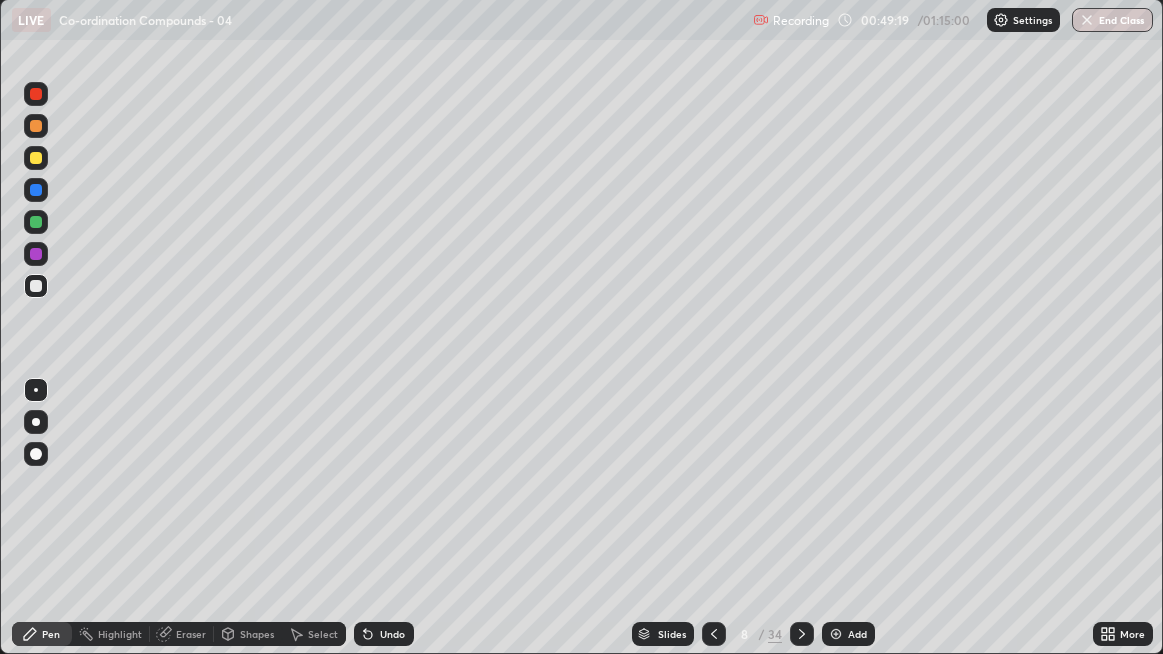 click on "Select" at bounding box center [323, 634] 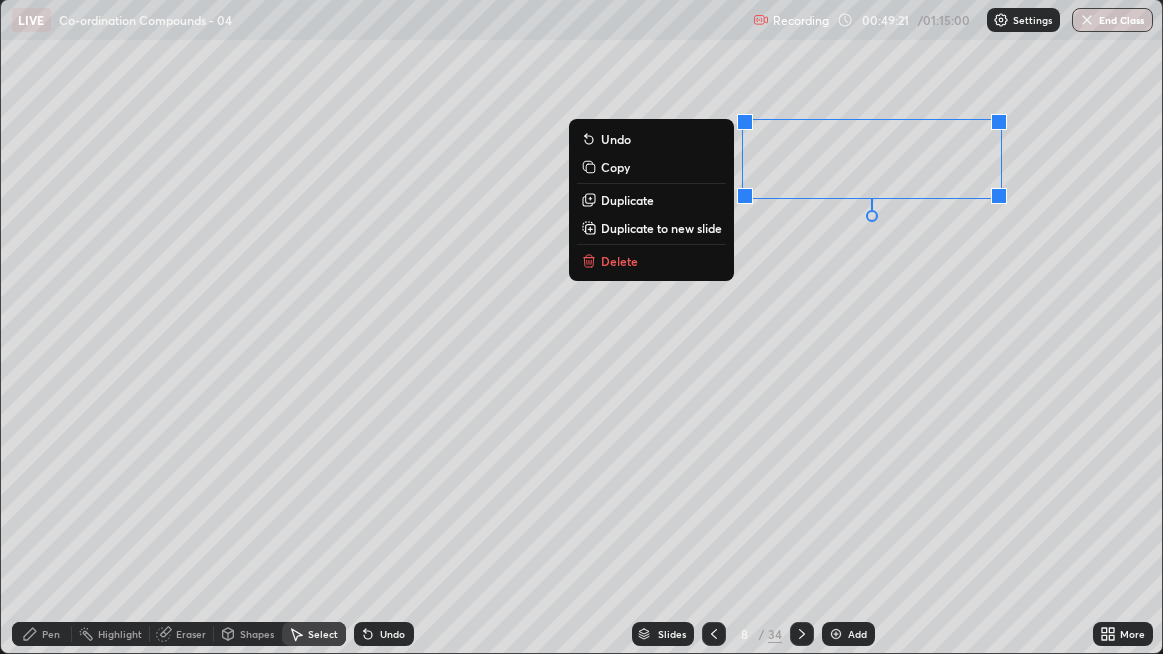 click on "0 ° Undo Copy Duplicate Duplicate to new slide Delete" at bounding box center (582, 326) 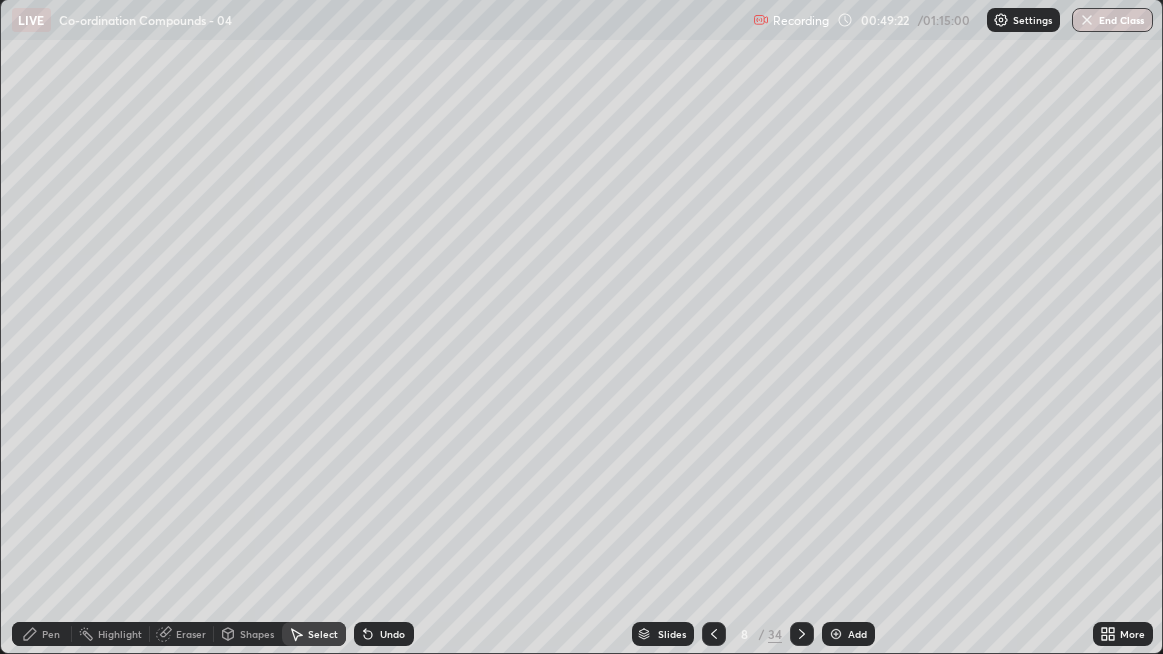 click on "Pen" at bounding box center (51, 634) 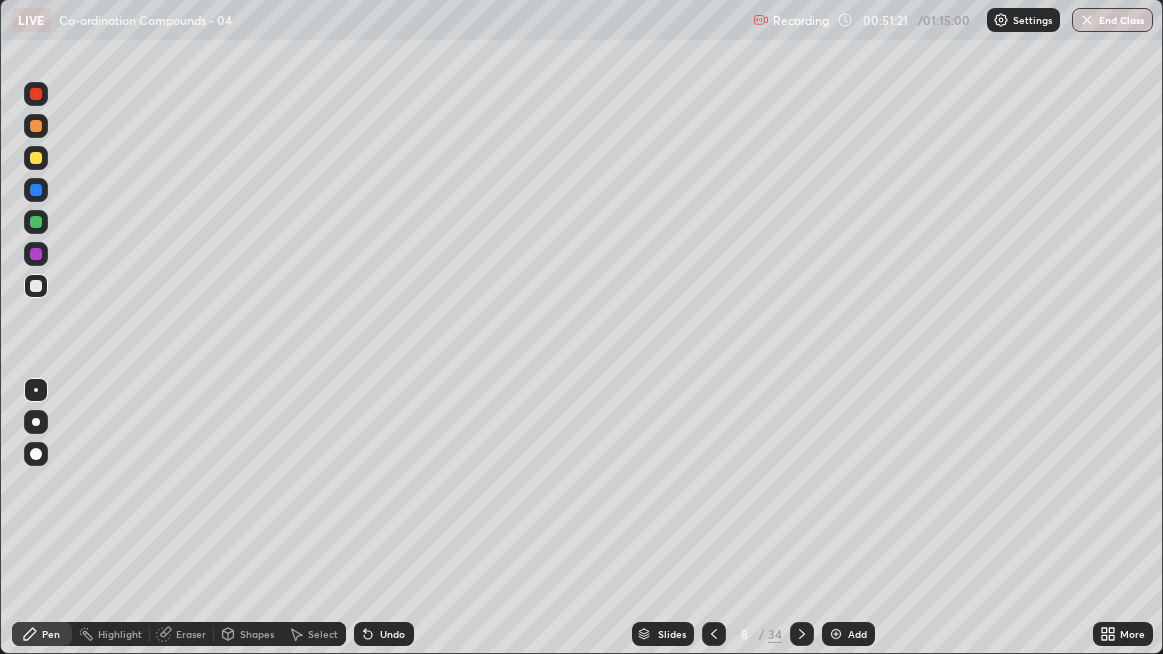 click at bounding box center [836, 634] 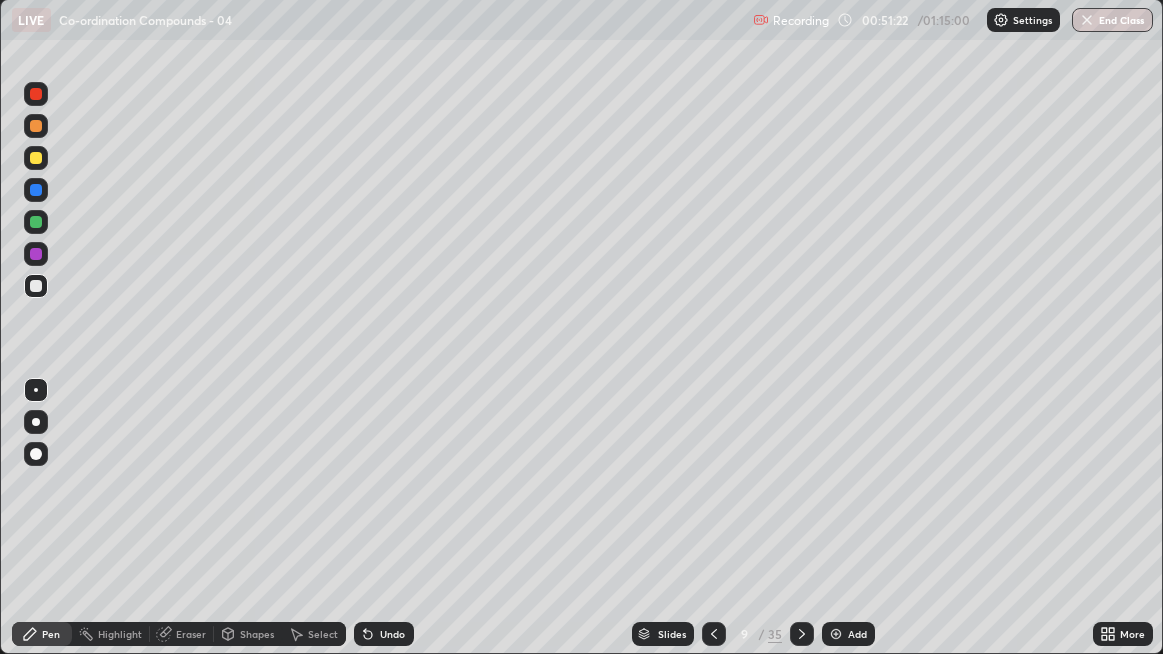 click at bounding box center [36, 158] 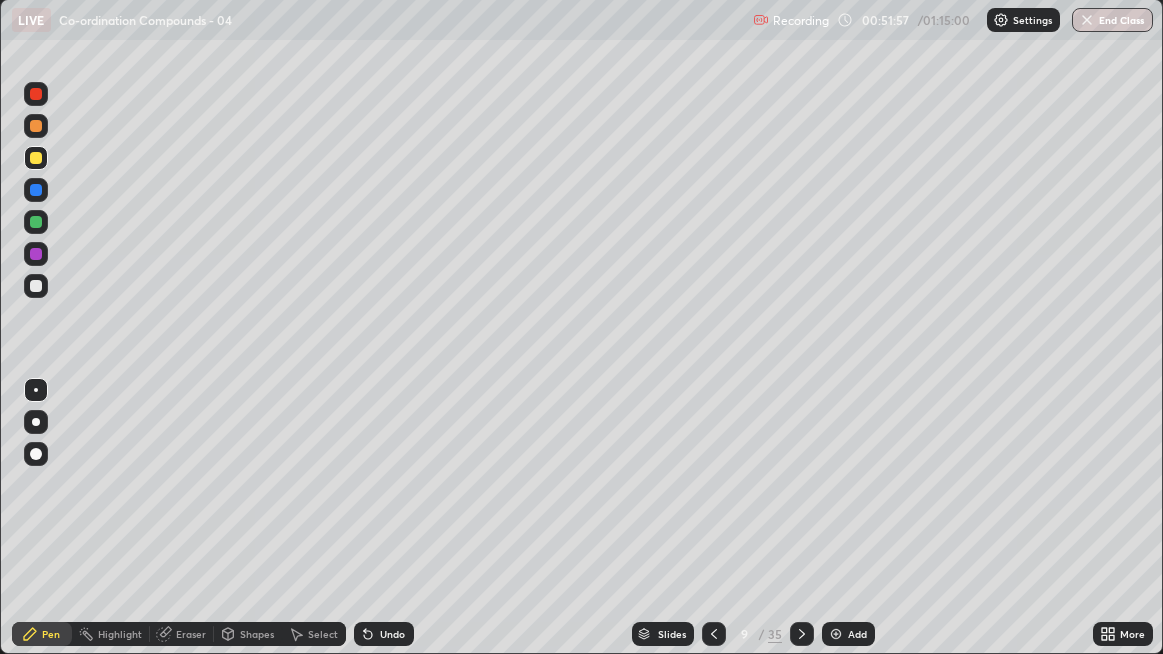 click at bounding box center [36, 286] 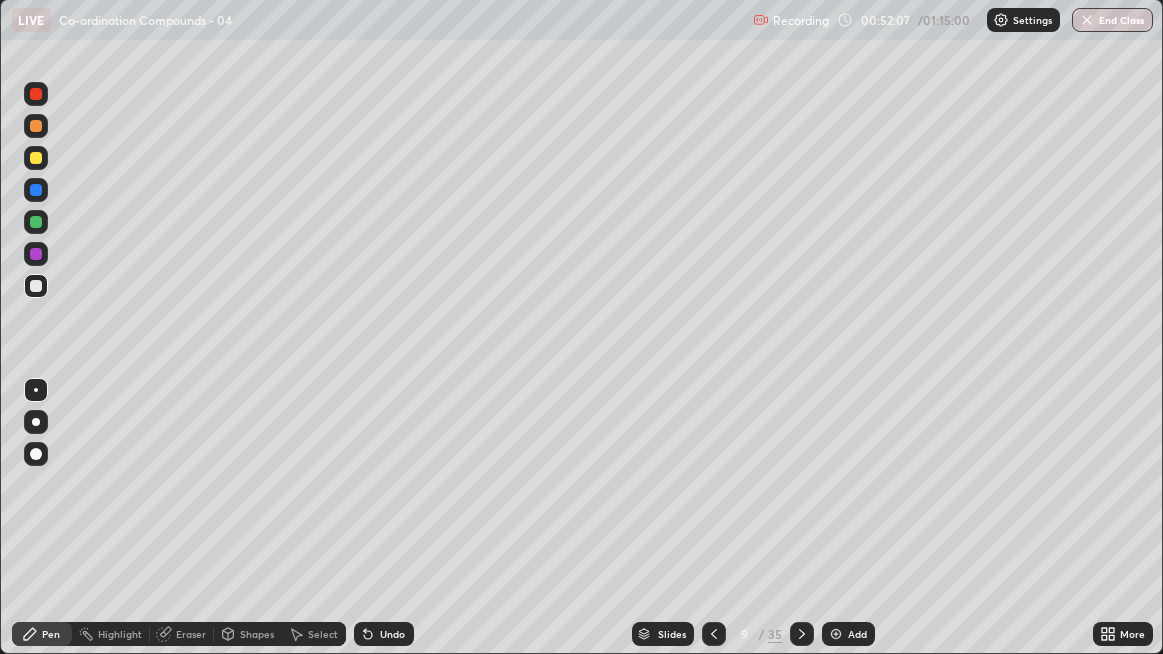 click on "Highlight" at bounding box center (111, 634) 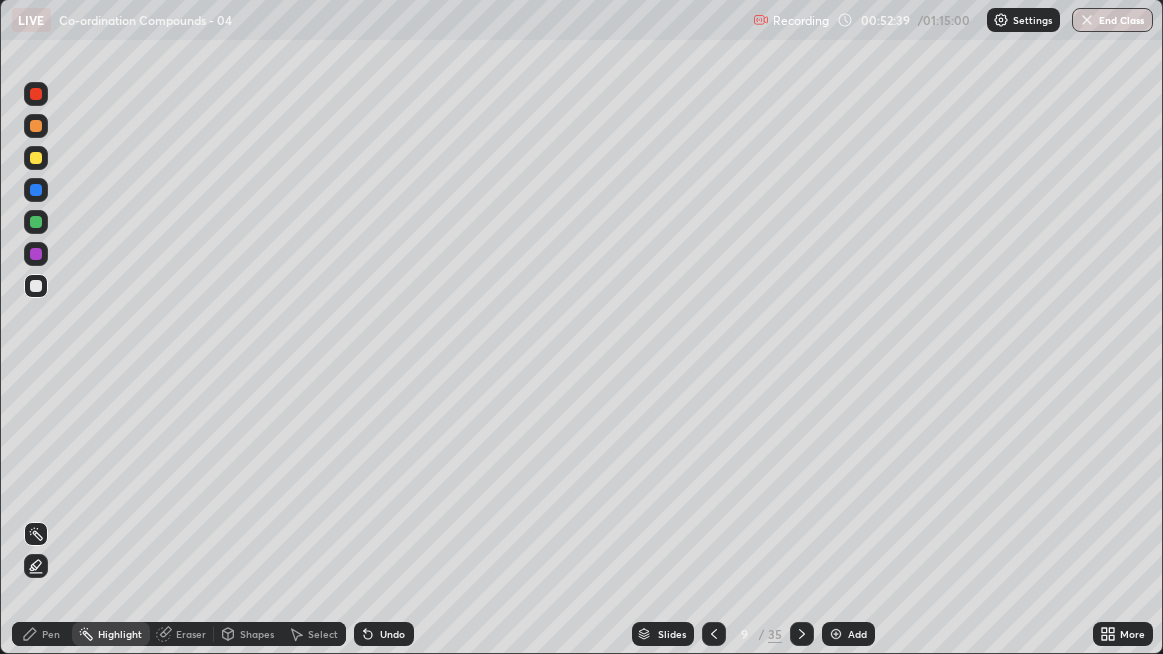 click on "Pen" at bounding box center [51, 634] 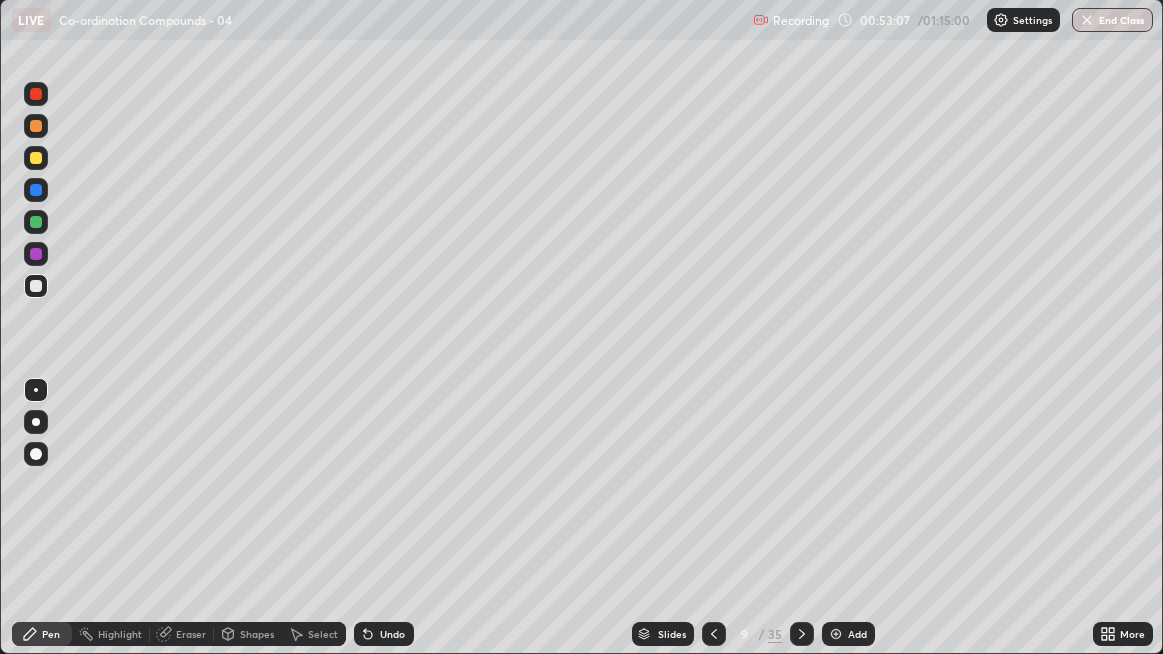 click on "Undo" at bounding box center [384, 634] 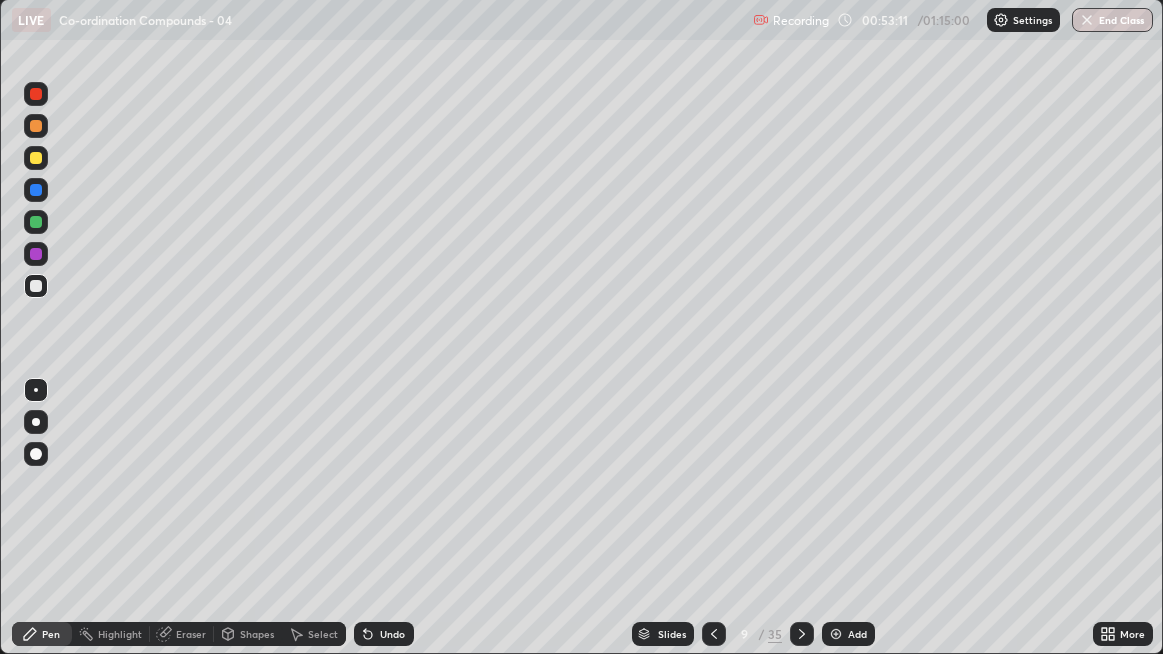 click on "Undo" at bounding box center (384, 634) 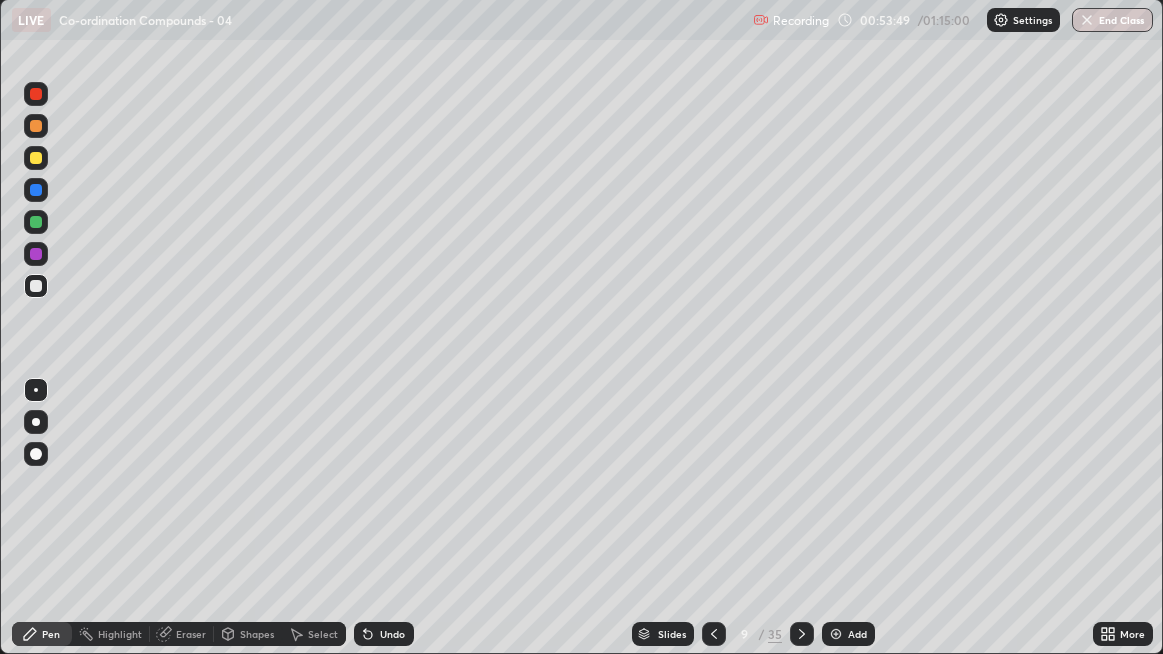click on "Select" at bounding box center [314, 634] 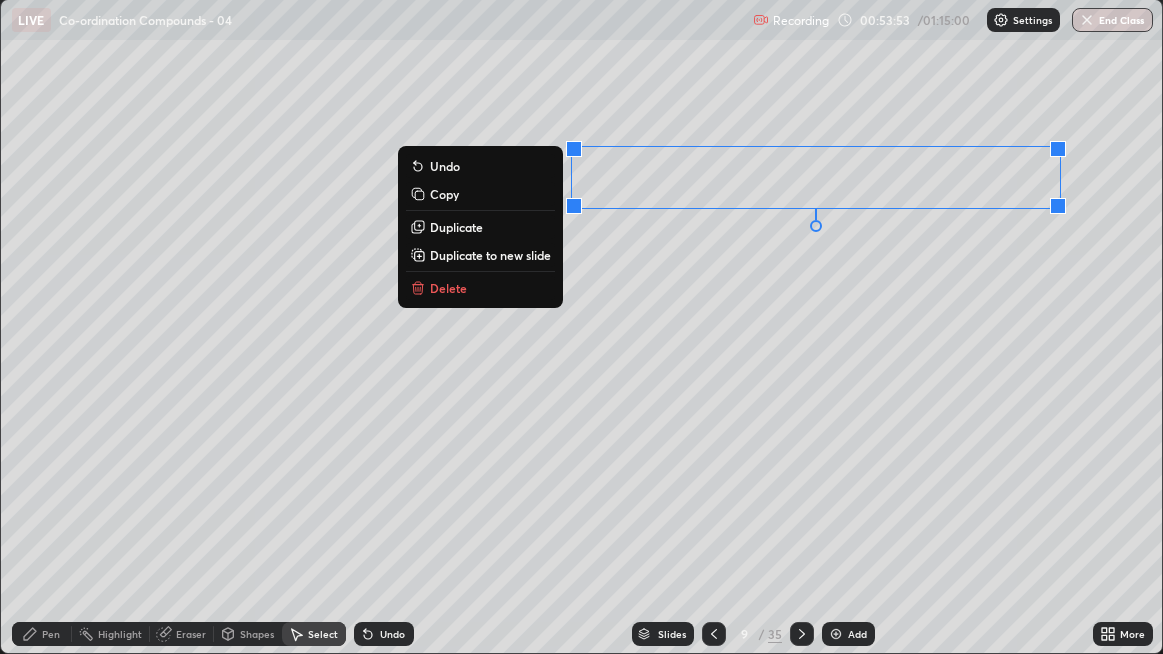 click on "0 ° Undo Copy Duplicate Duplicate to new slide Delete" at bounding box center [582, 326] 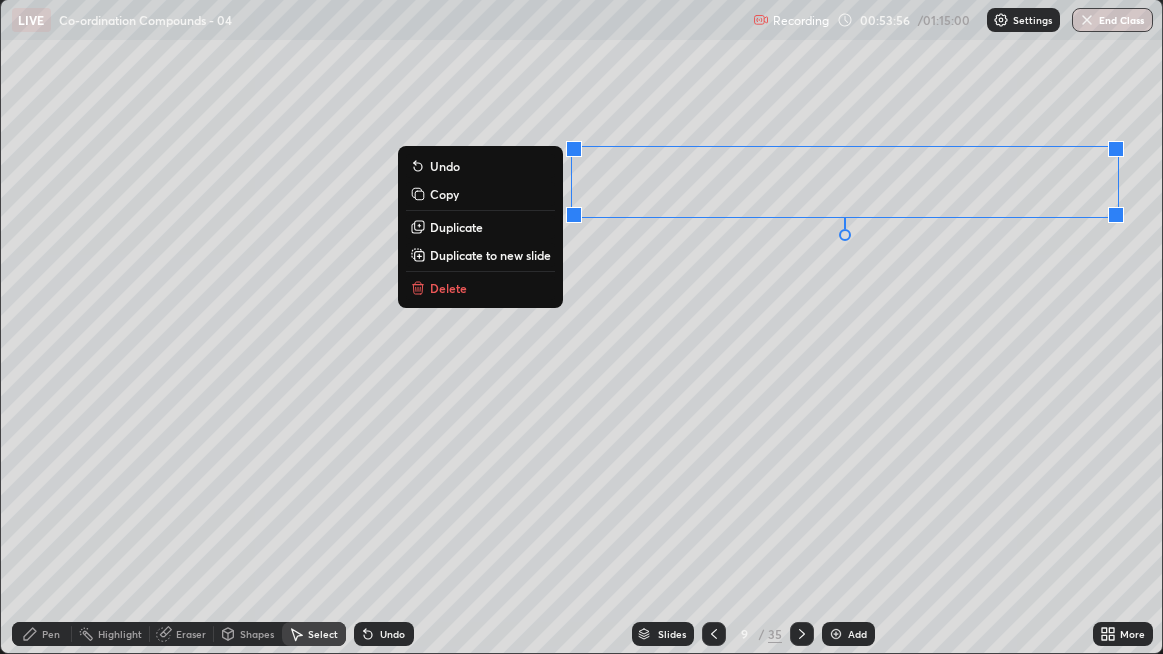 click on "0 ° Undo Copy Duplicate Duplicate to new slide Delete" at bounding box center (582, 326) 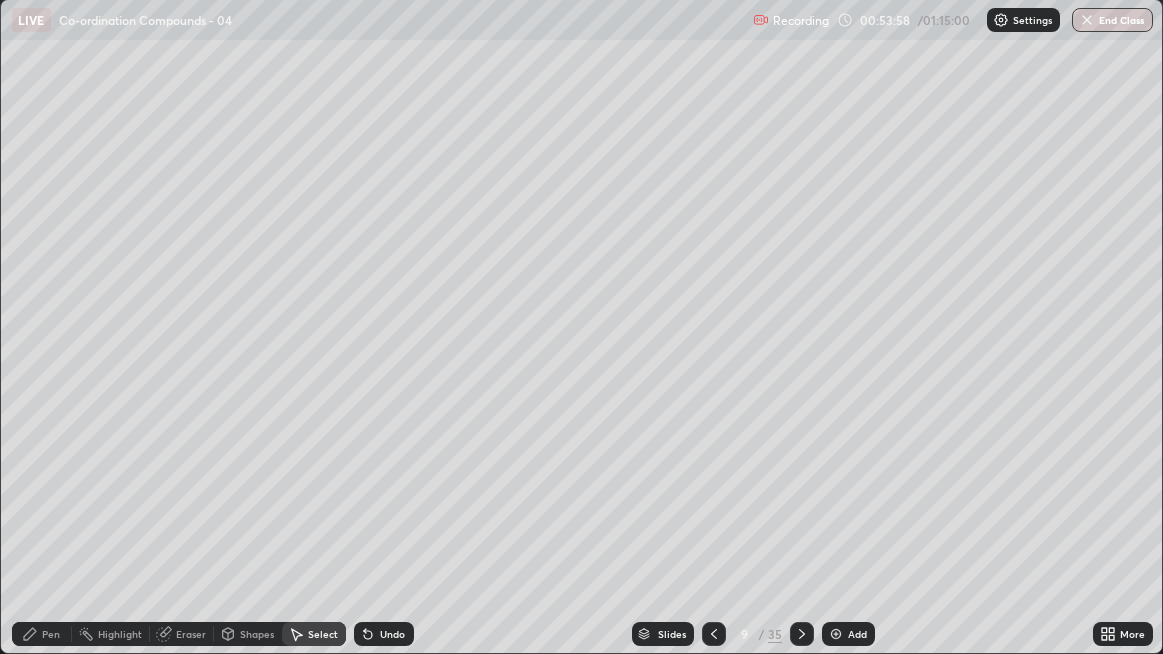 click on "Pen" at bounding box center [42, 634] 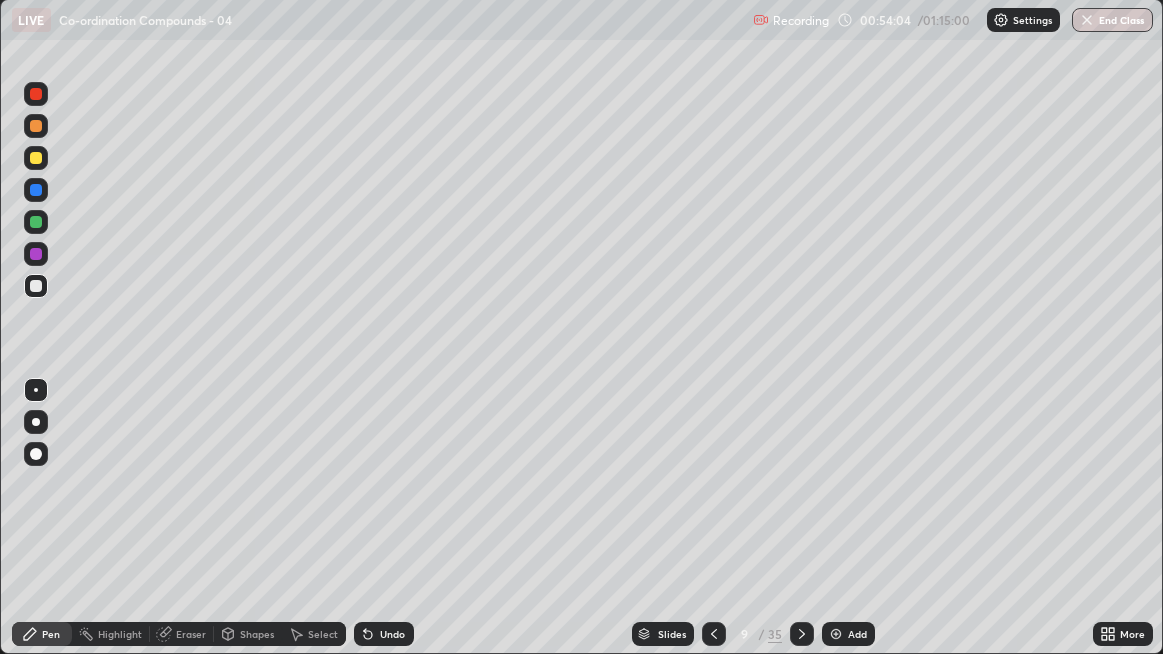 click at bounding box center (802, 634) 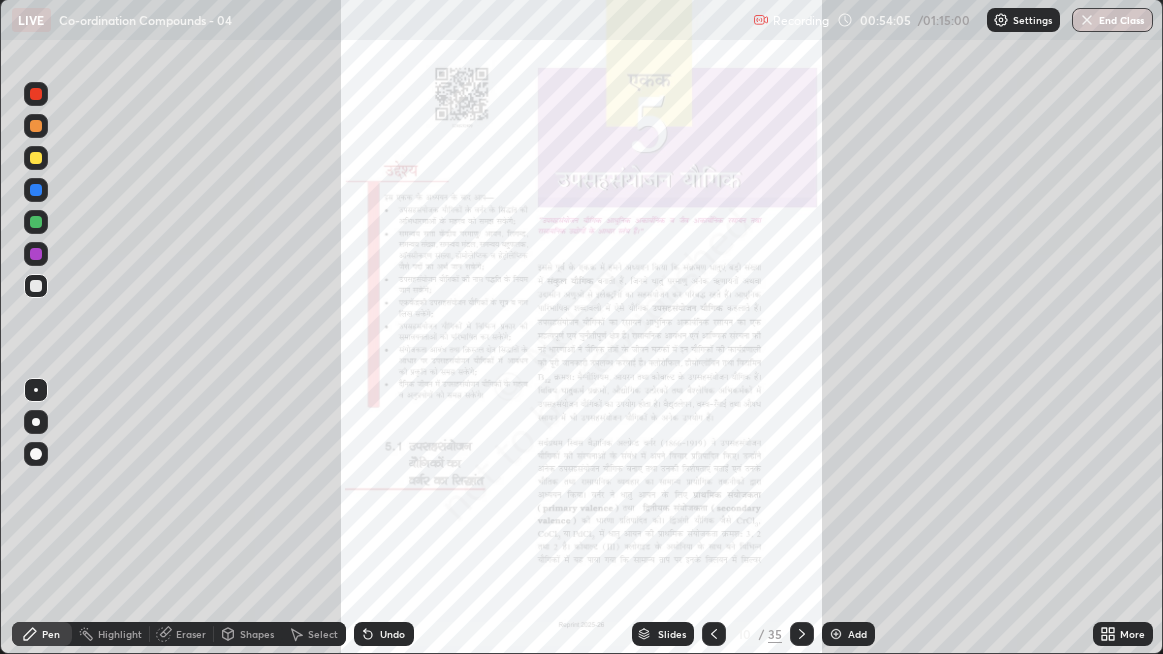 click at bounding box center (714, 634) 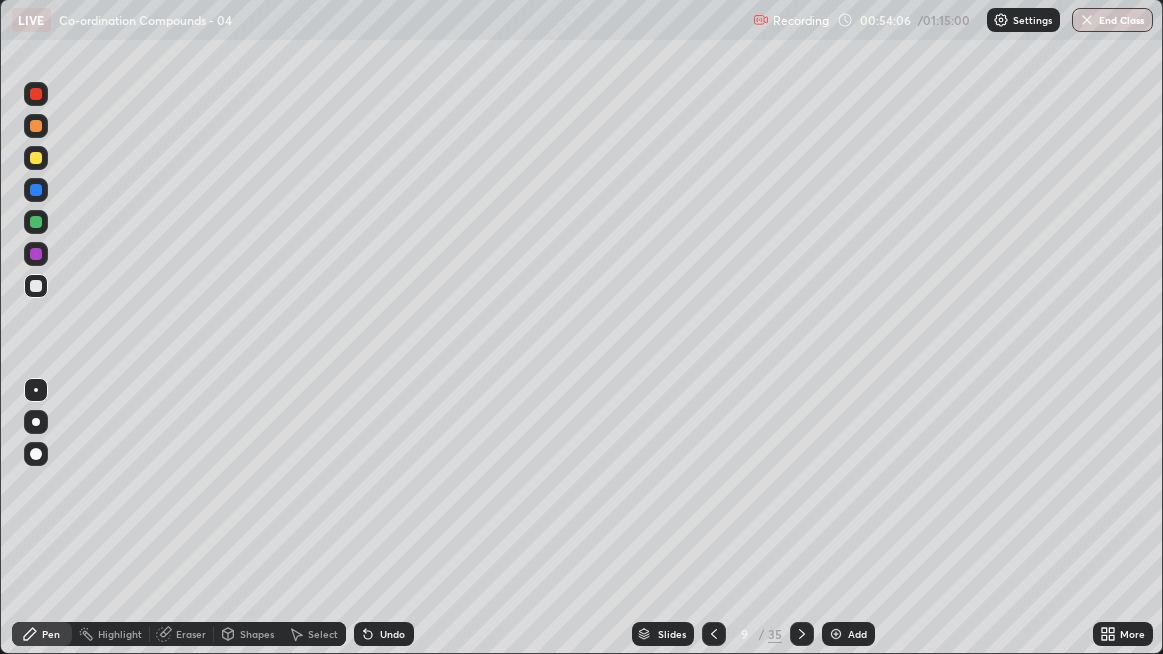 click at bounding box center (36, 158) 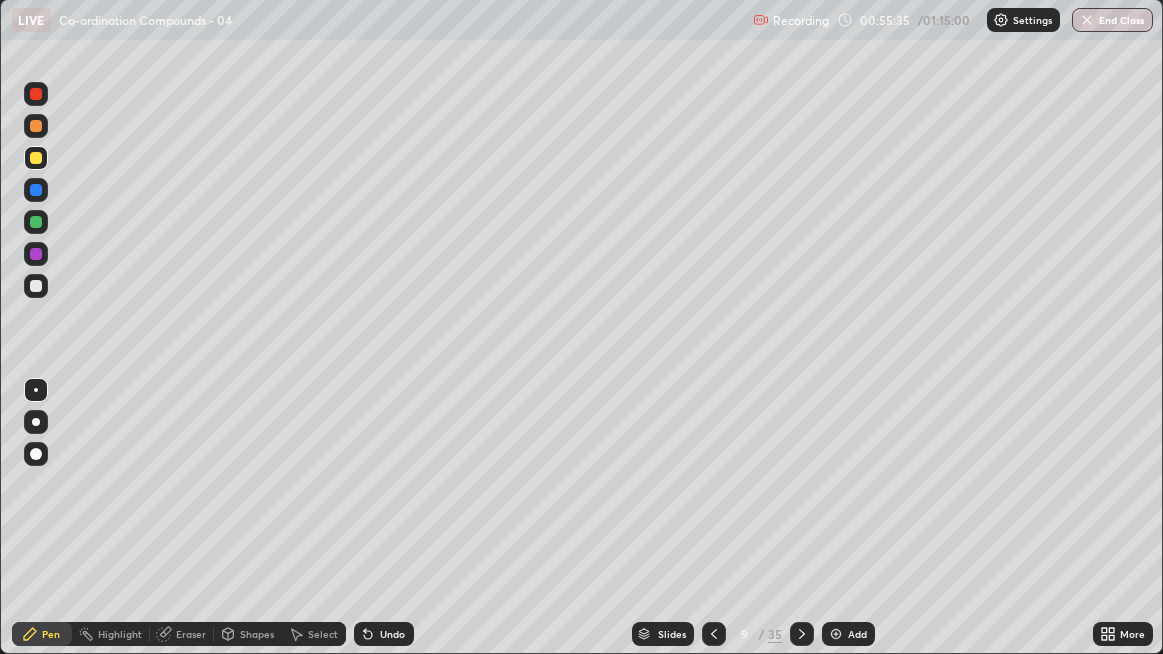 click at bounding box center (36, 286) 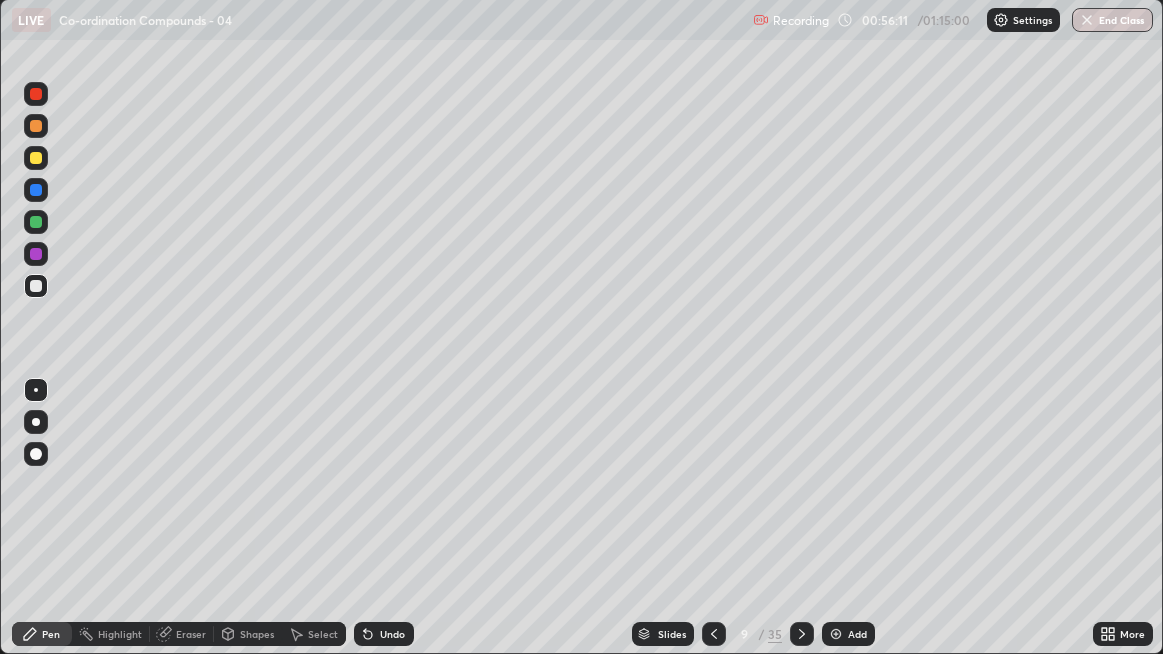 click at bounding box center (802, 634) 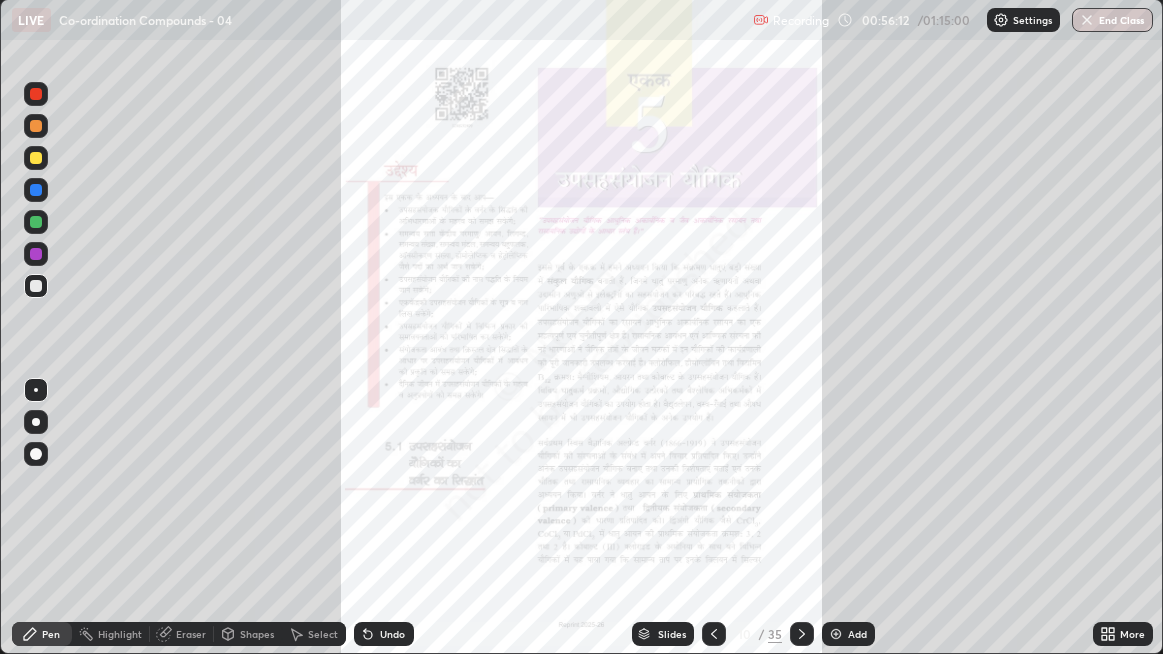 click at bounding box center (802, 634) 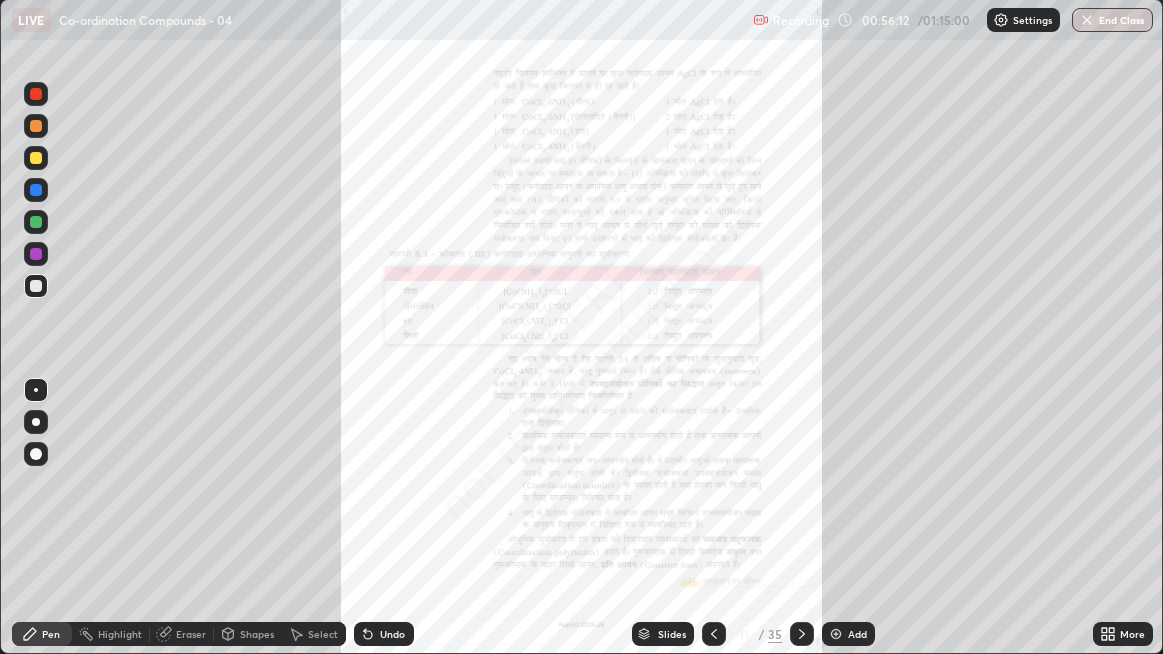 click 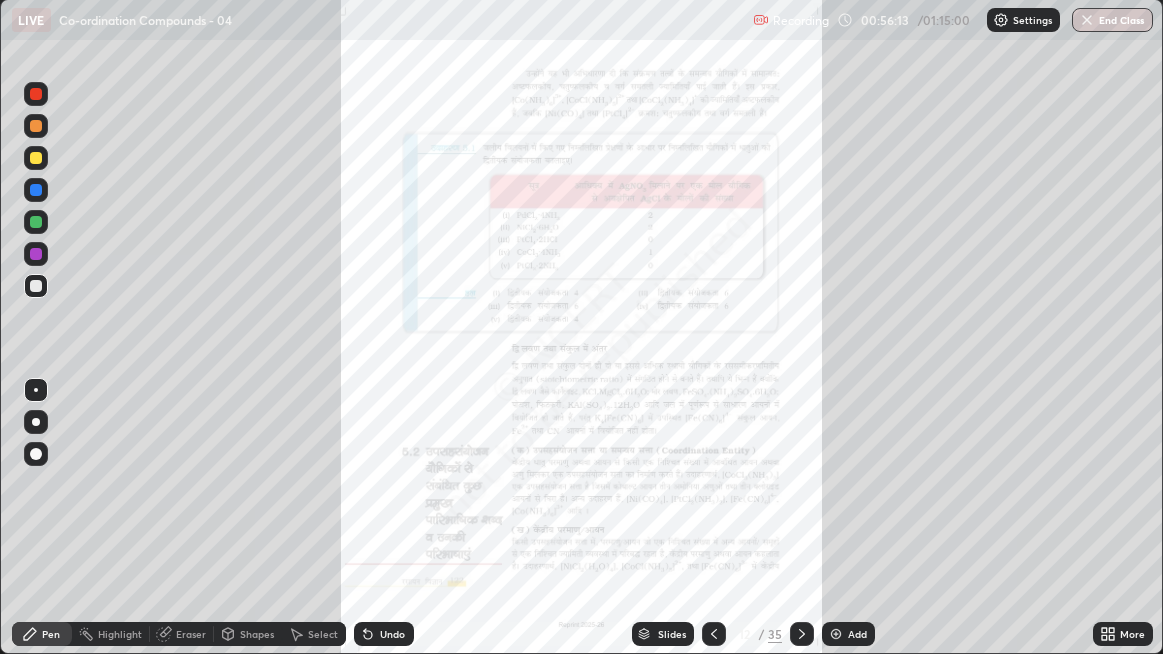 click 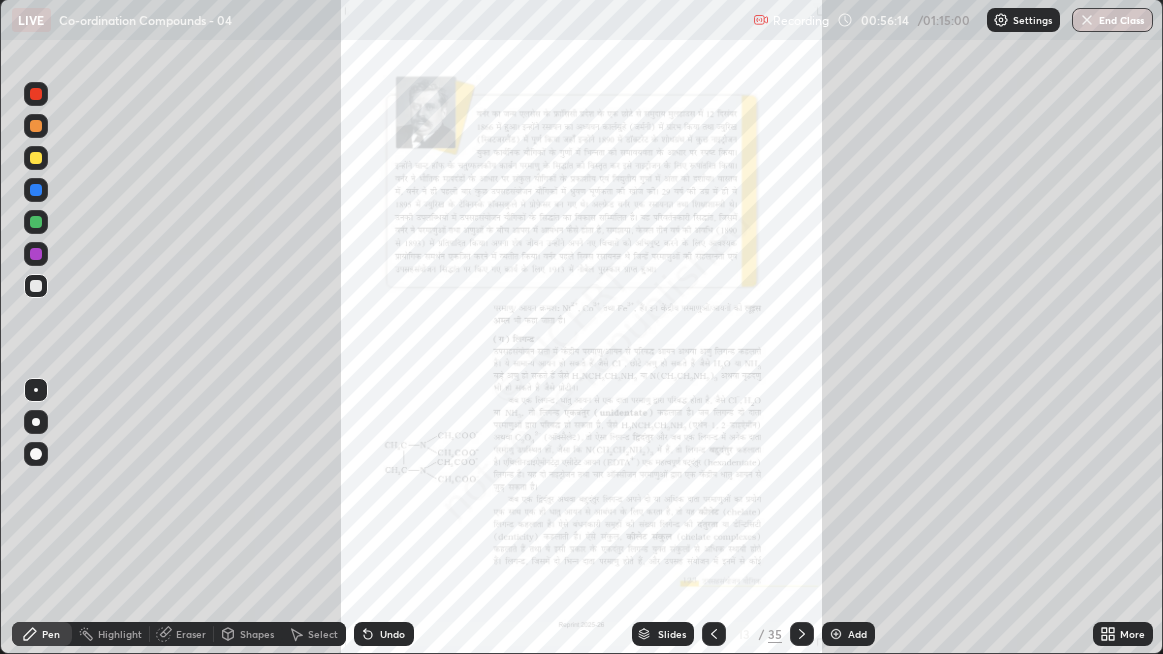 click 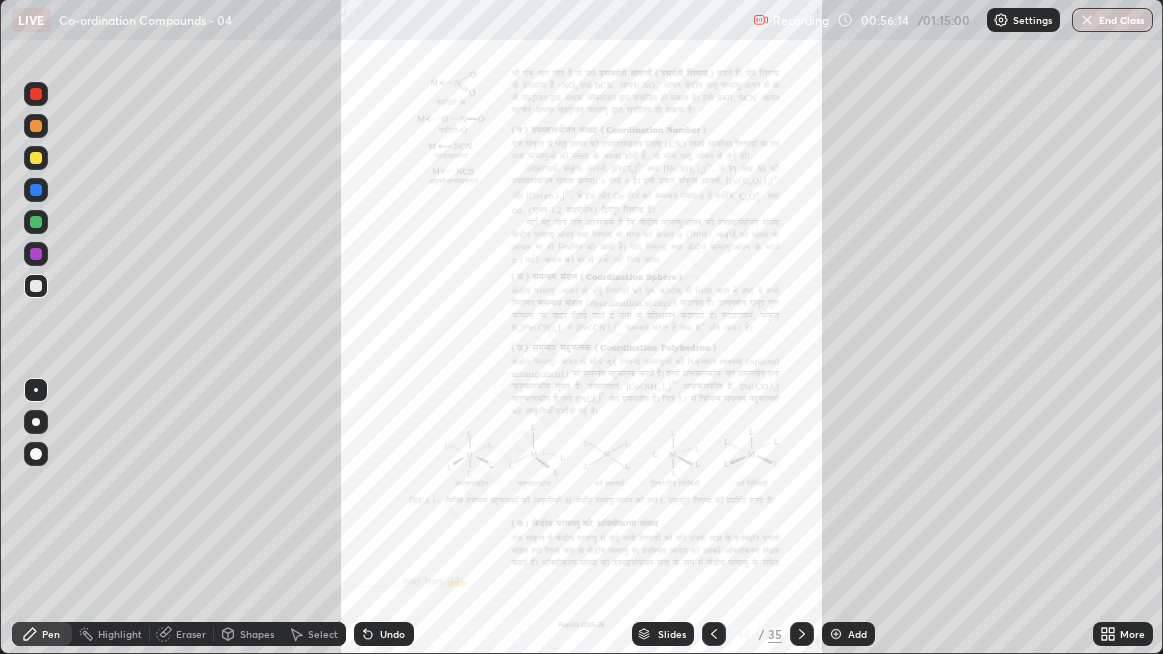 click 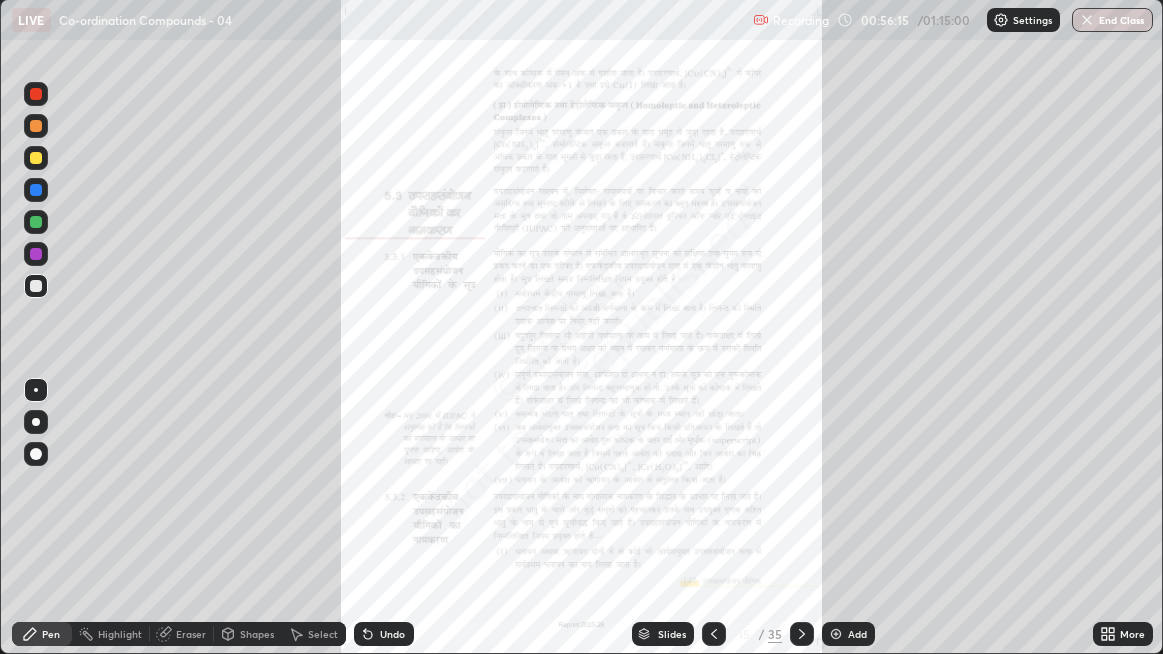 click 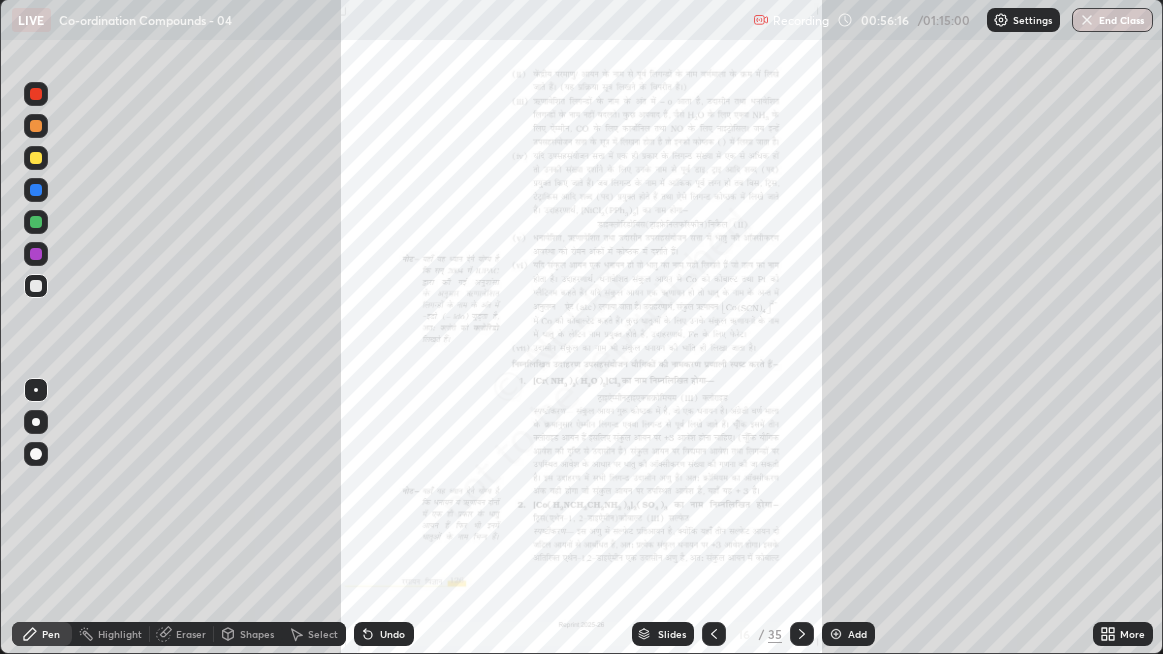 click 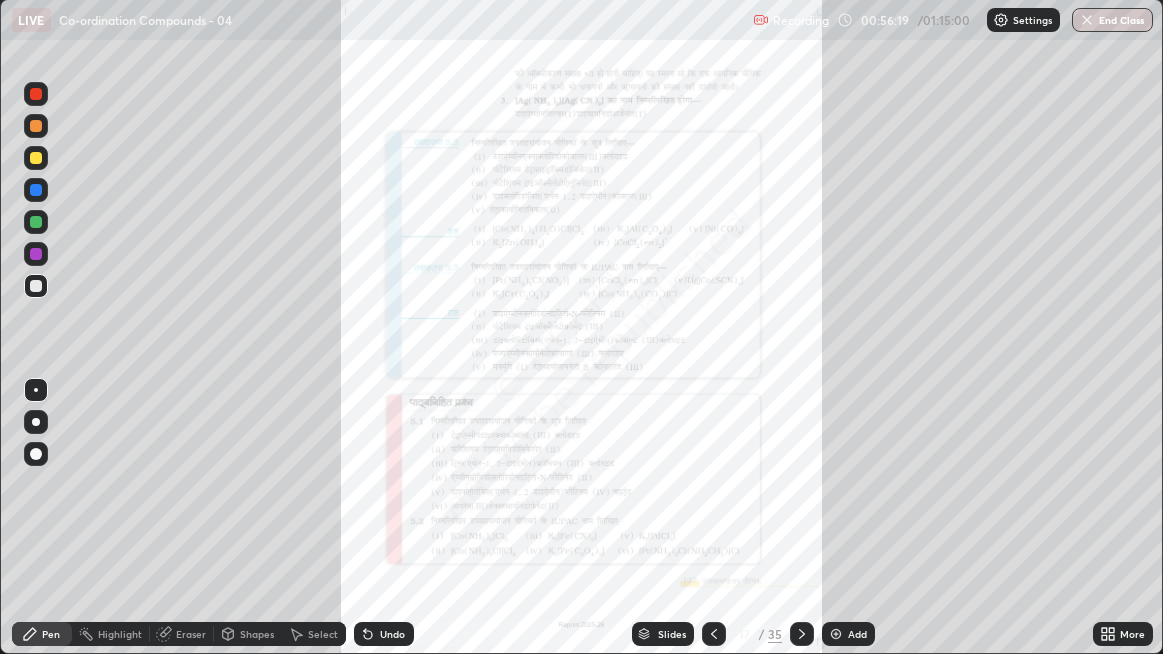 click on "More" at bounding box center [1123, 634] 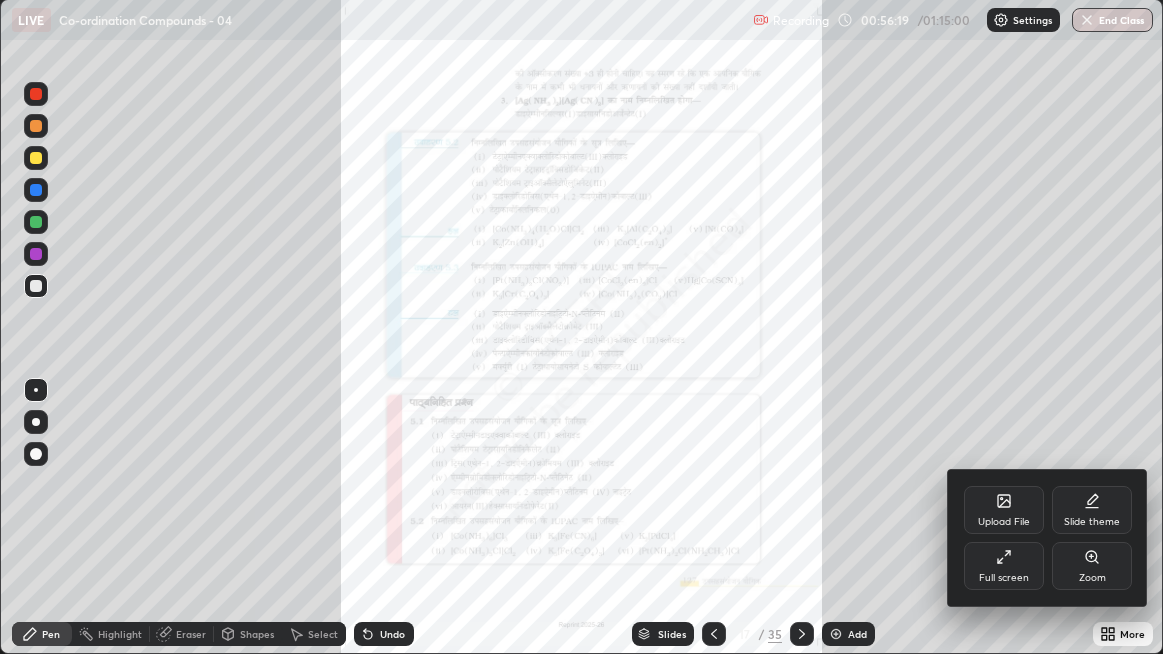 click on "Zoom" at bounding box center (1092, 566) 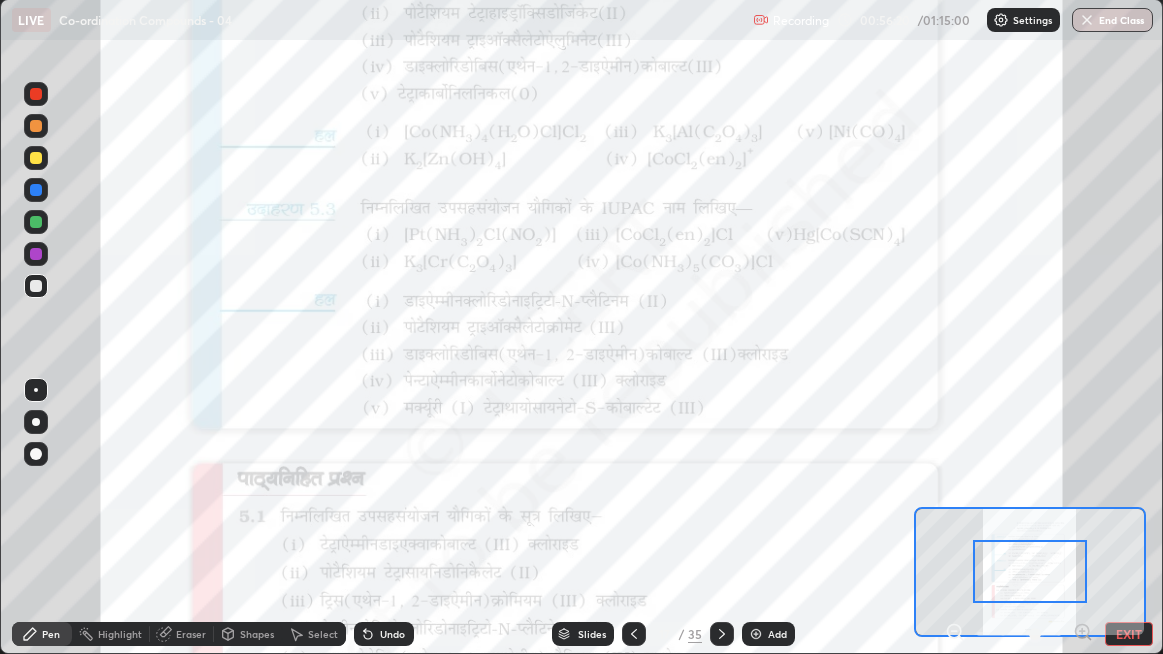 click 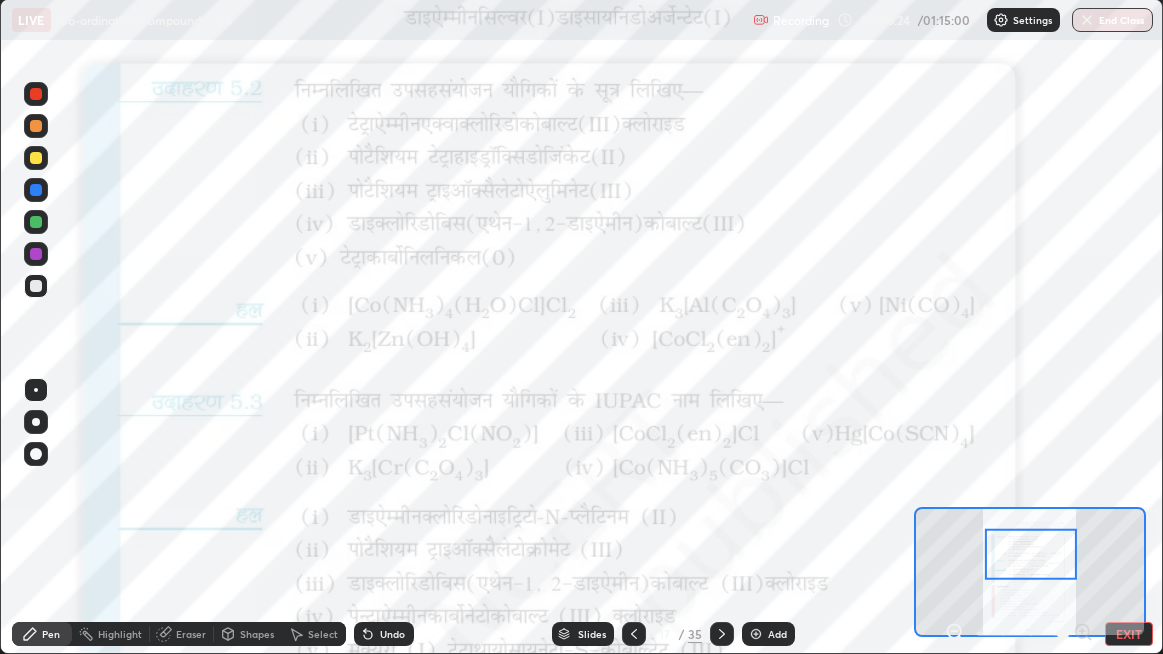click at bounding box center [36, 94] 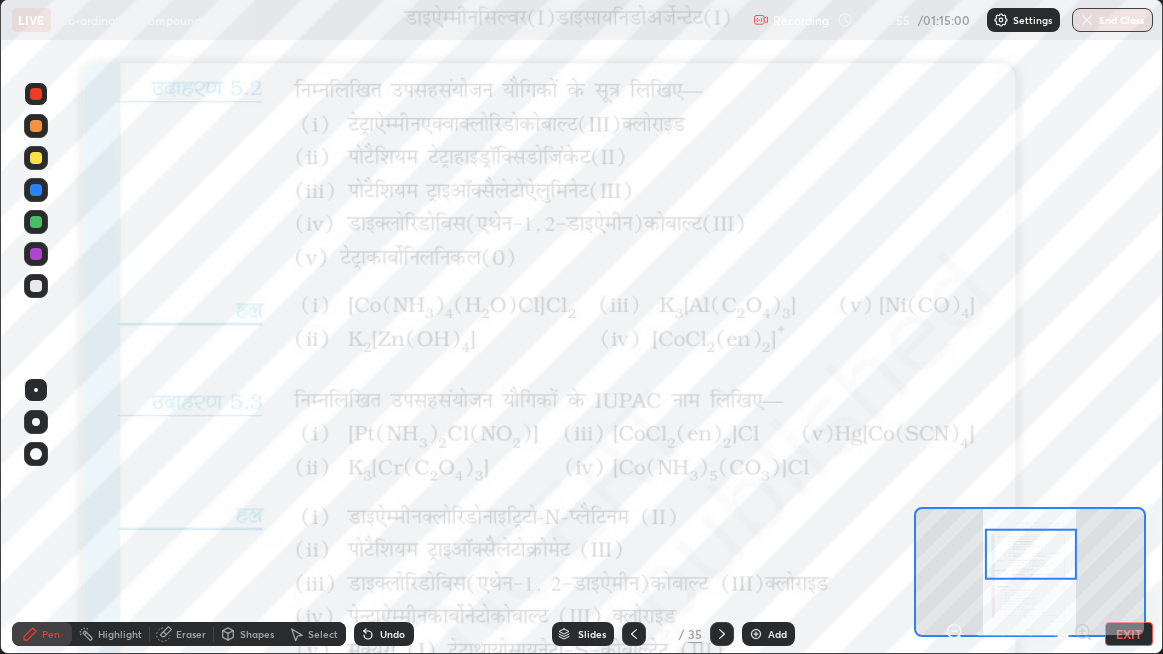 click on "Undo" at bounding box center [392, 634] 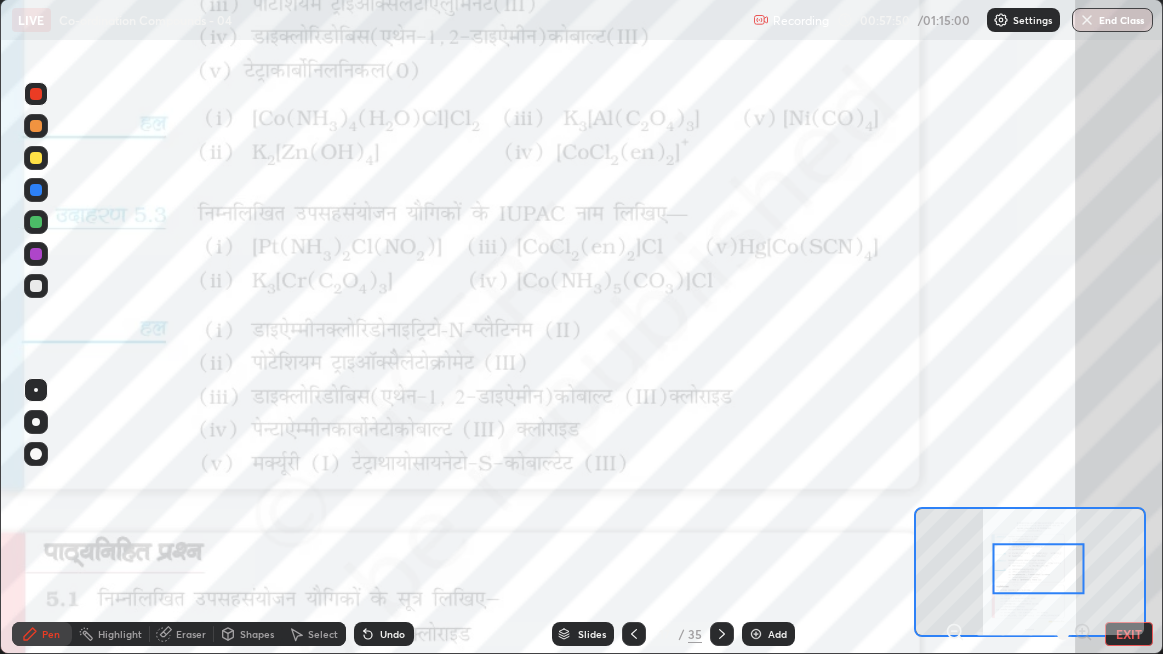 click on "EXIT" at bounding box center [1129, 634] 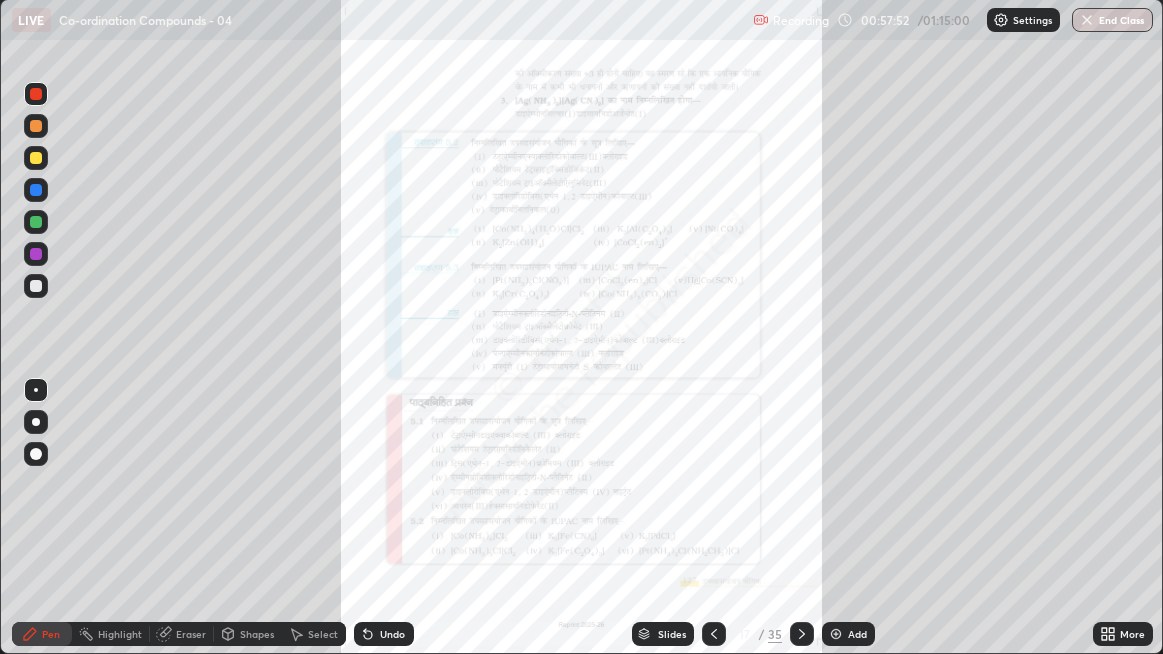 click at bounding box center [714, 634] 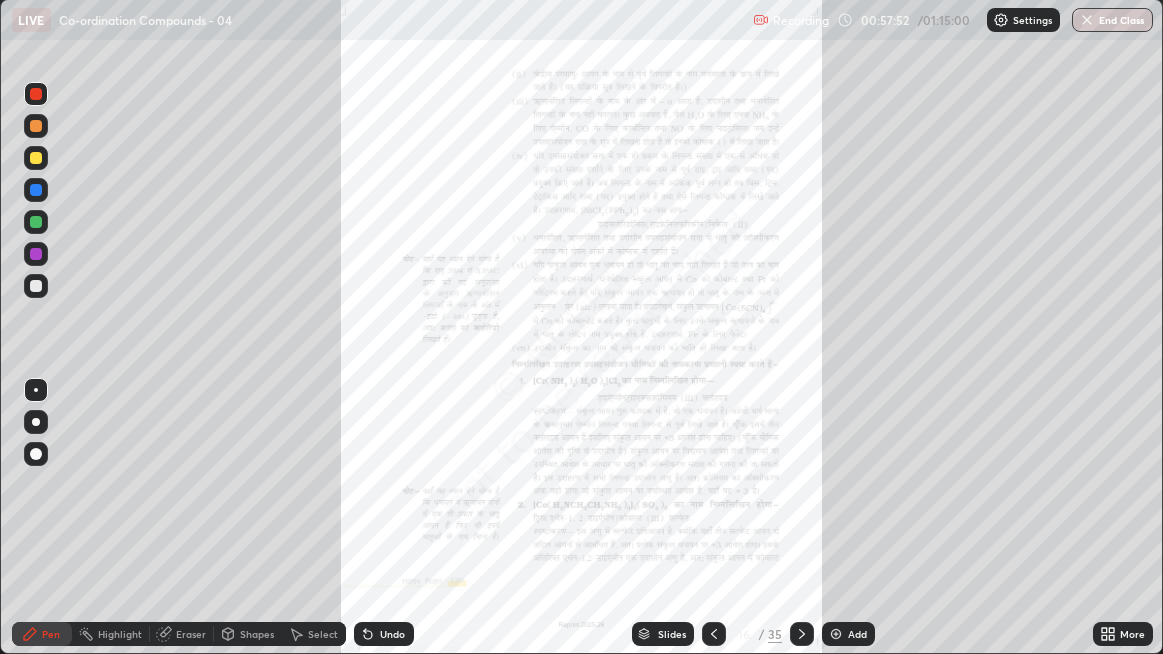 click 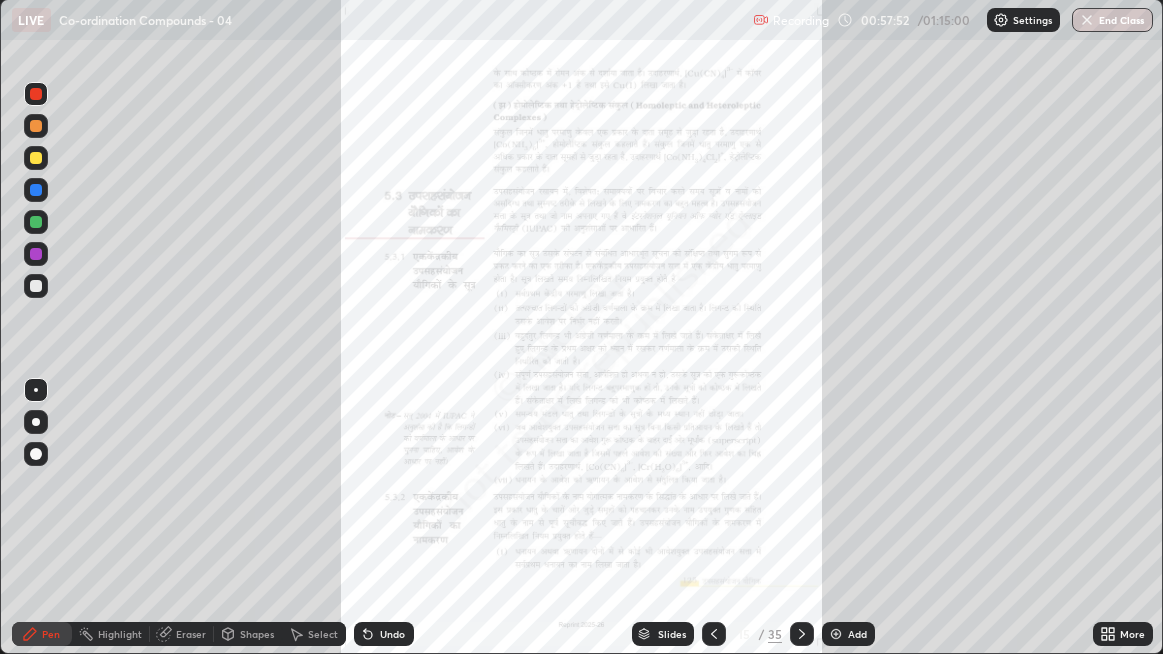 click 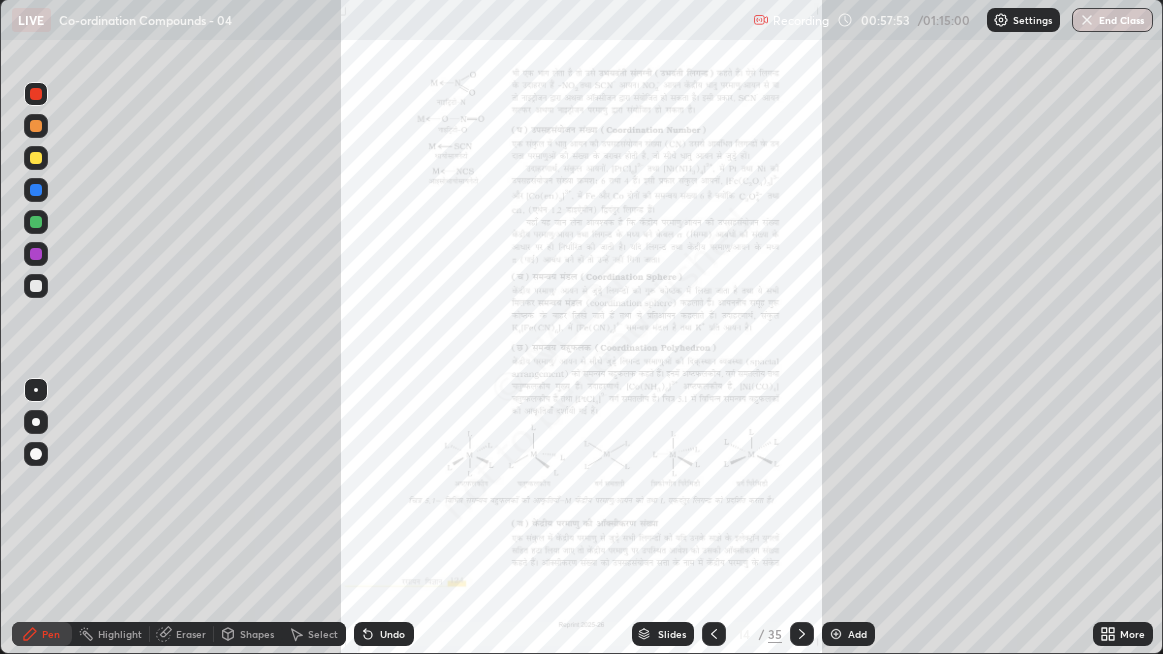 click 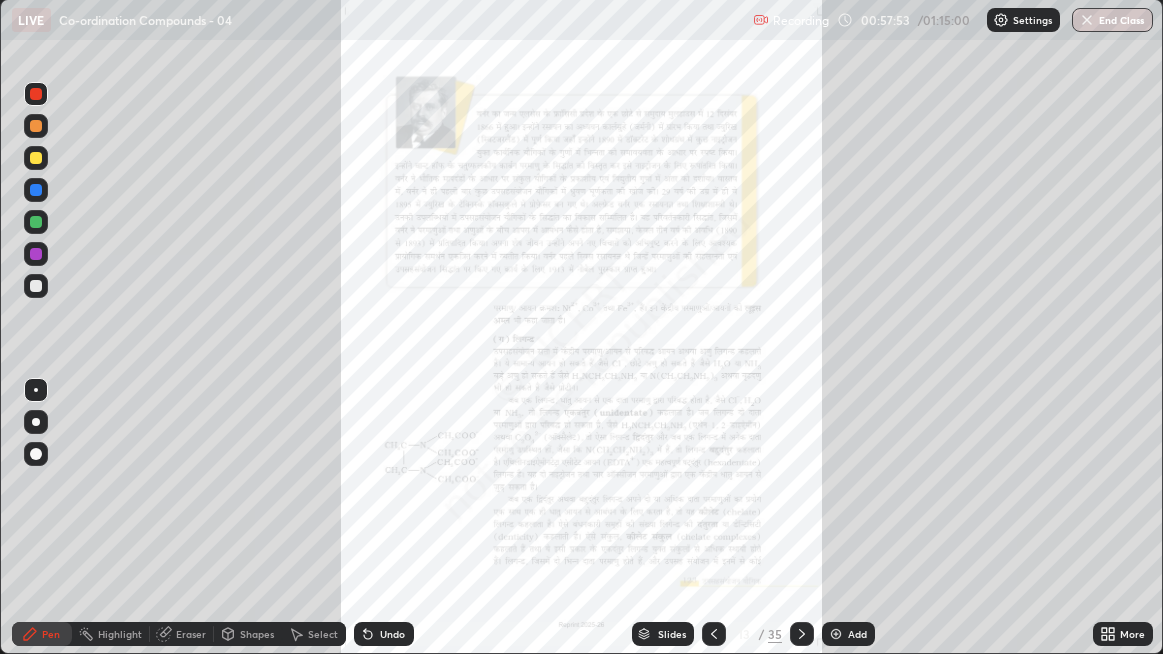 click 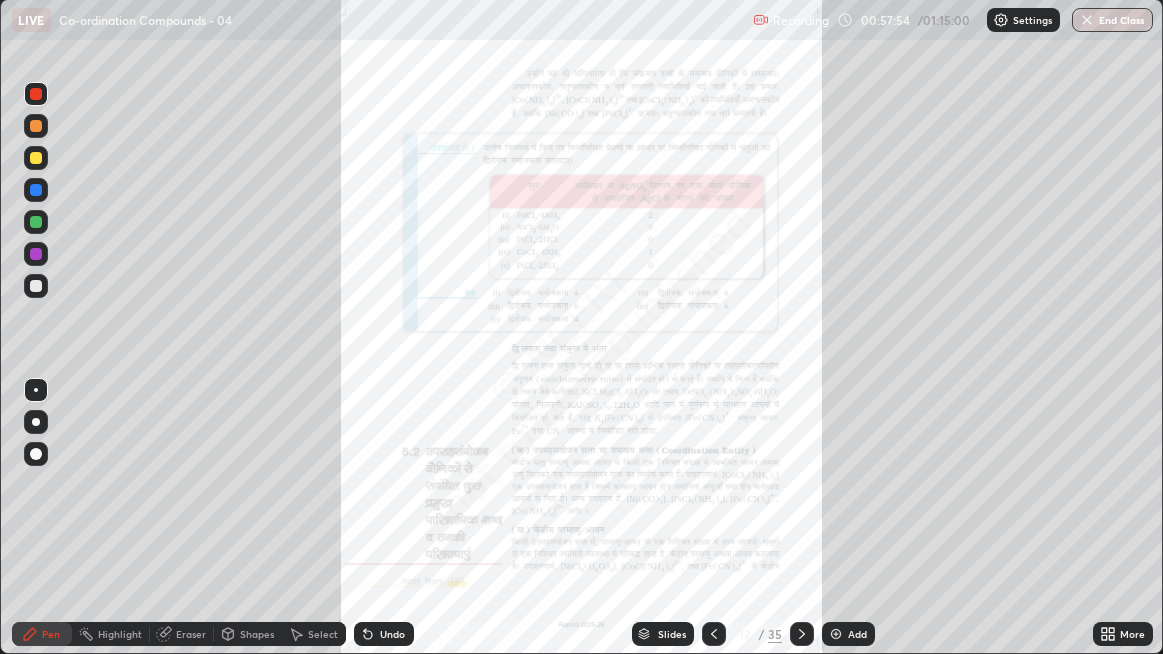 click 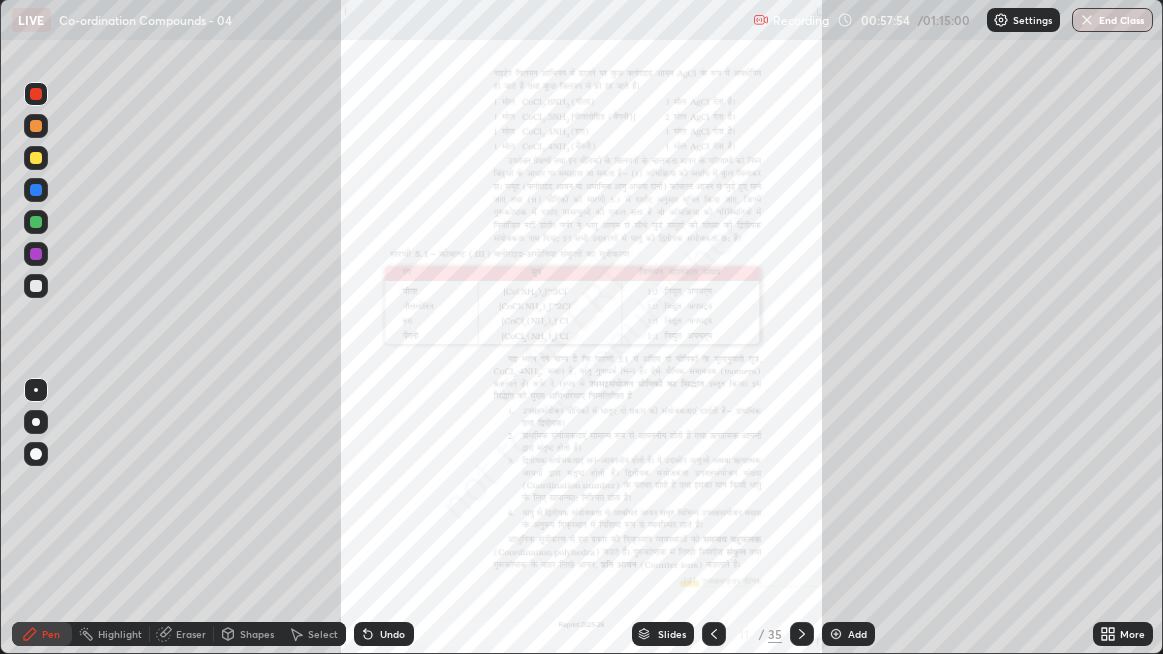 click 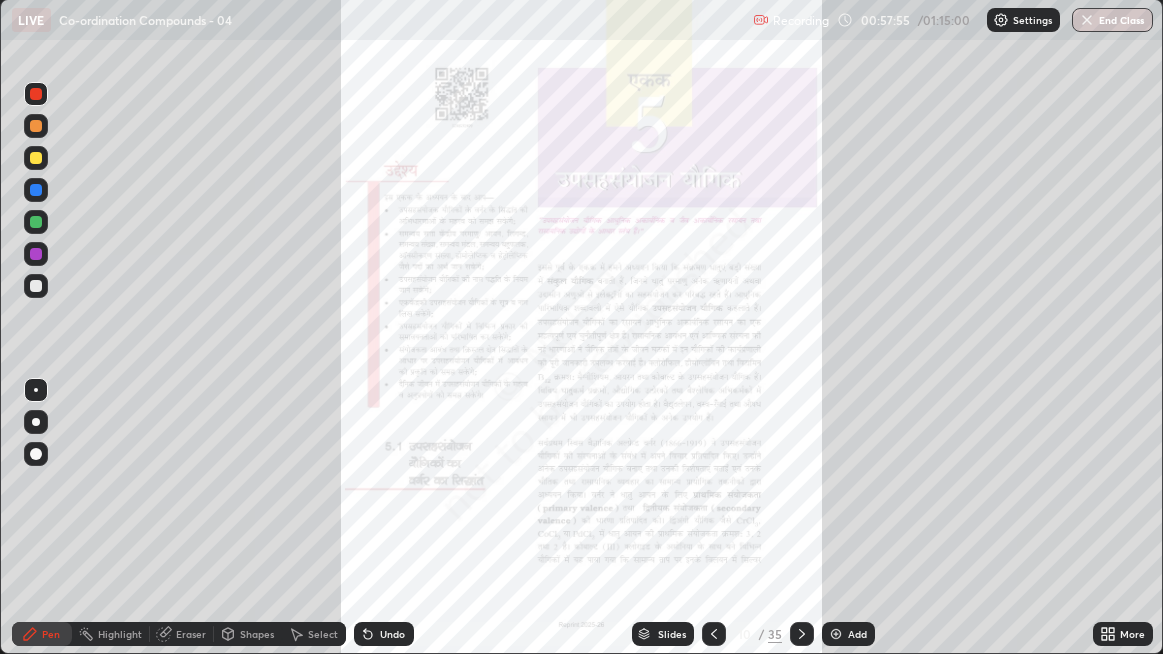 click 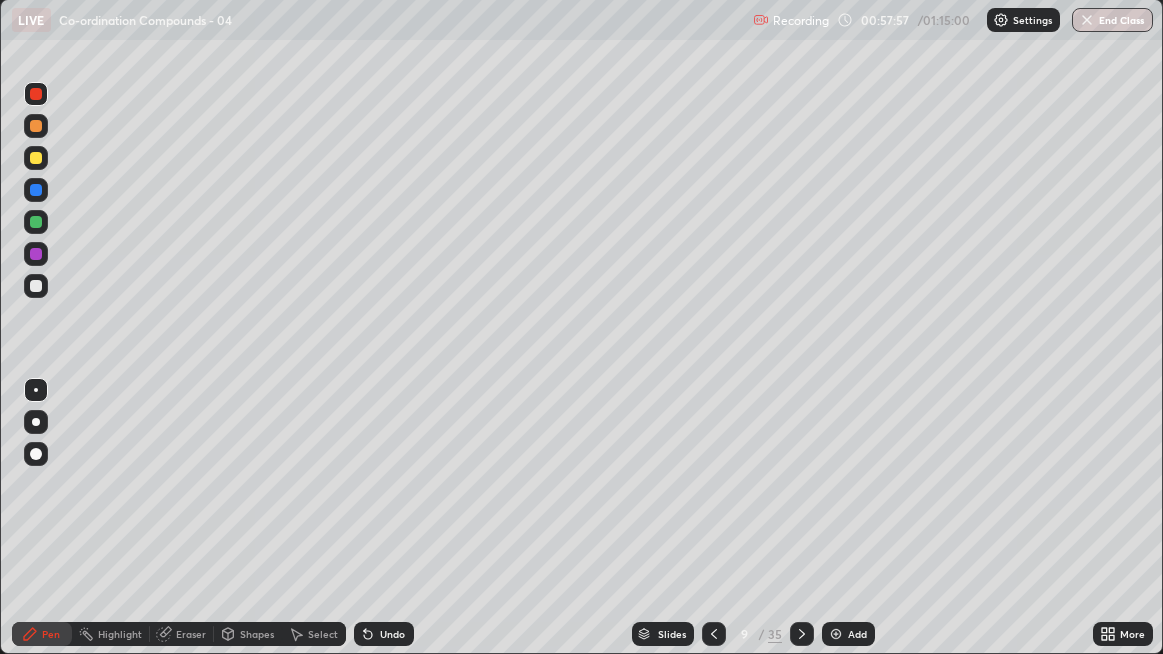 click at bounding box center [36, 286] 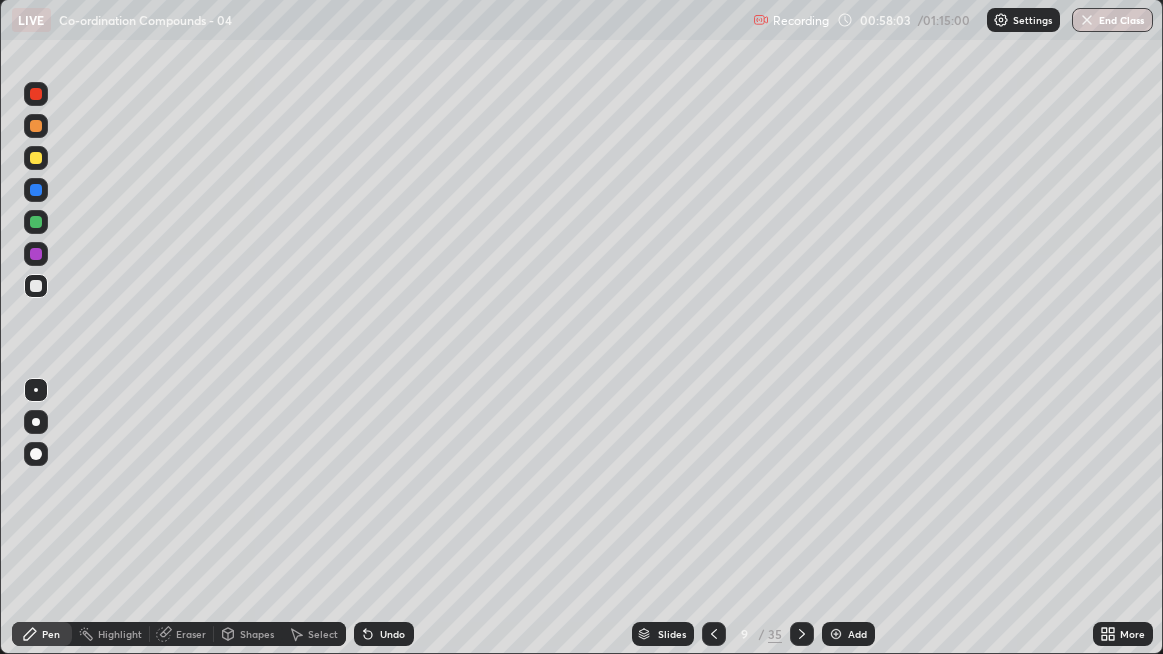 click on "Add" at bounding box center [848, 634] 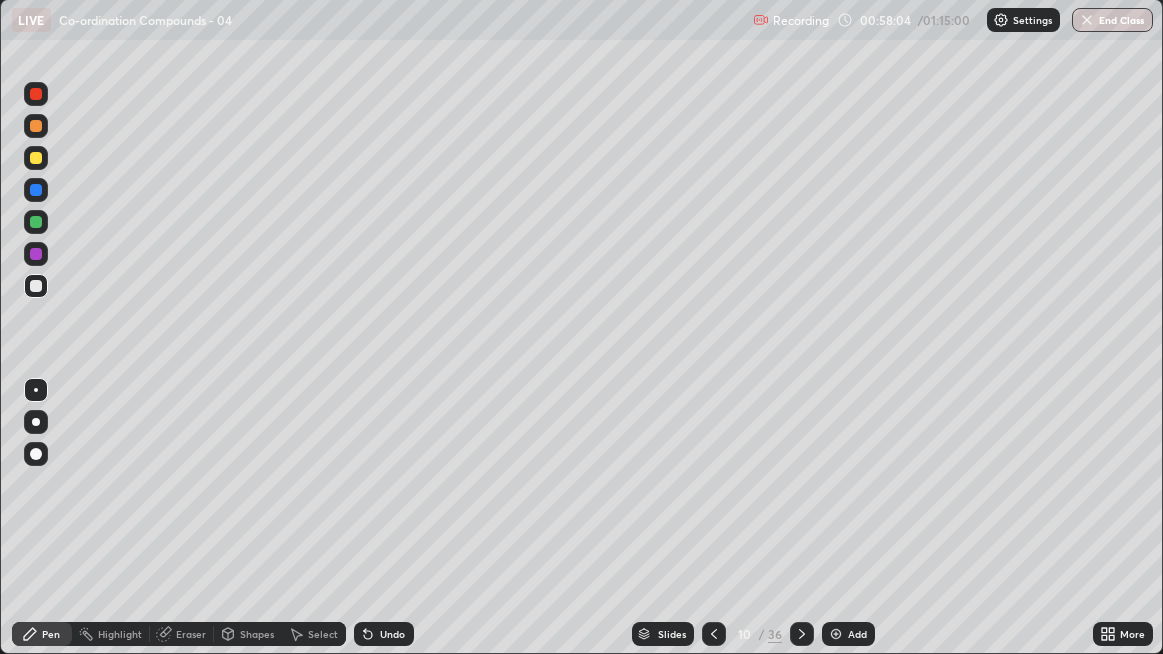 click at bounding box center (36, 422) 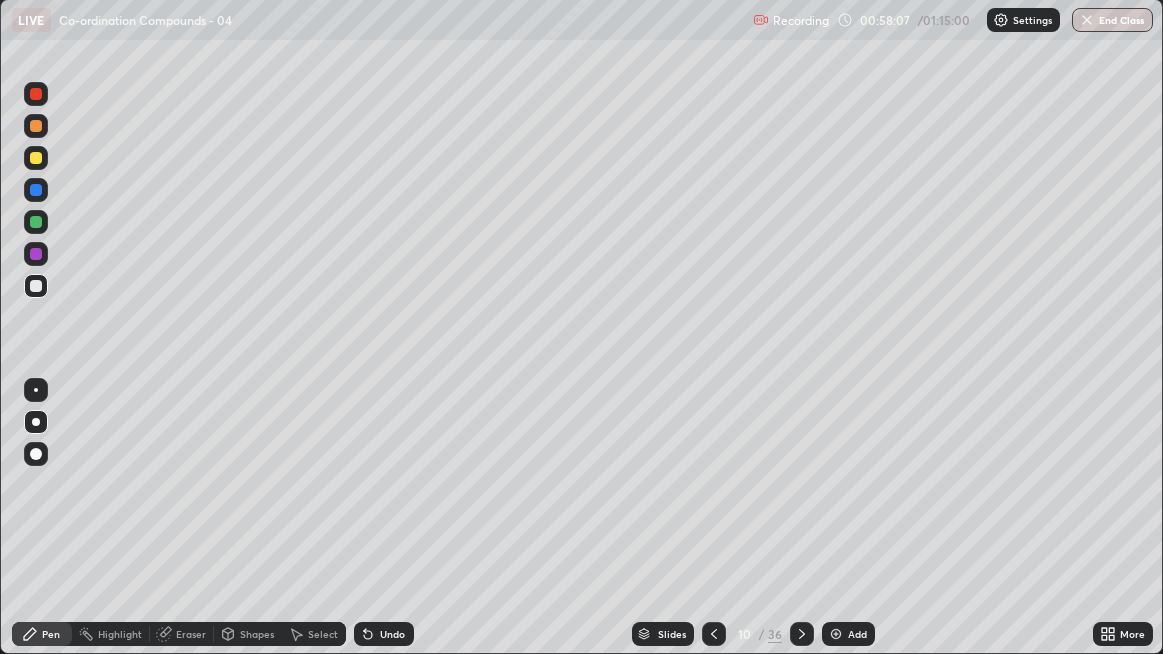 click on "Undo" at bounding box center (384, 634) 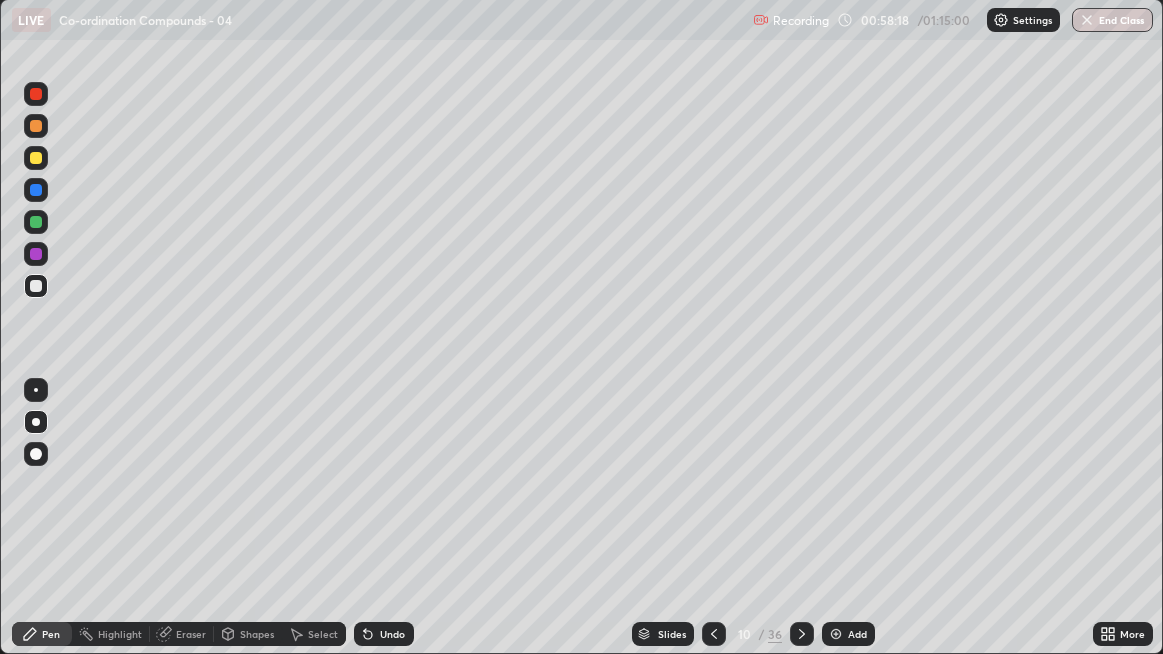 click at bounding box center (36, 286) 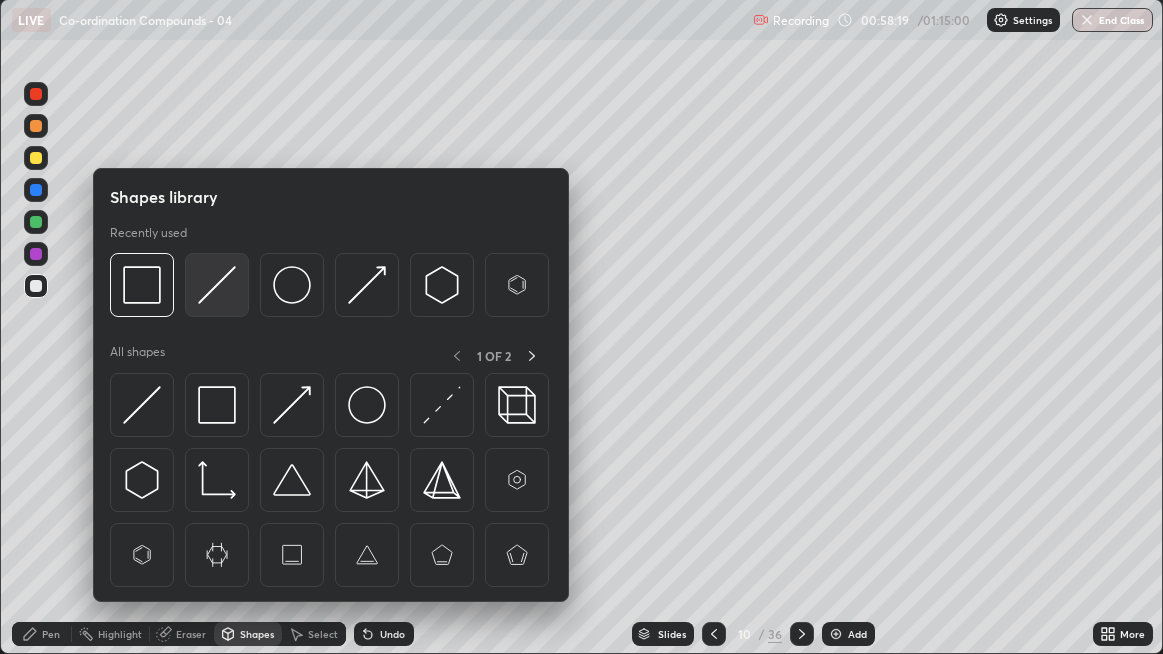 click at bounding box center (217, 285) 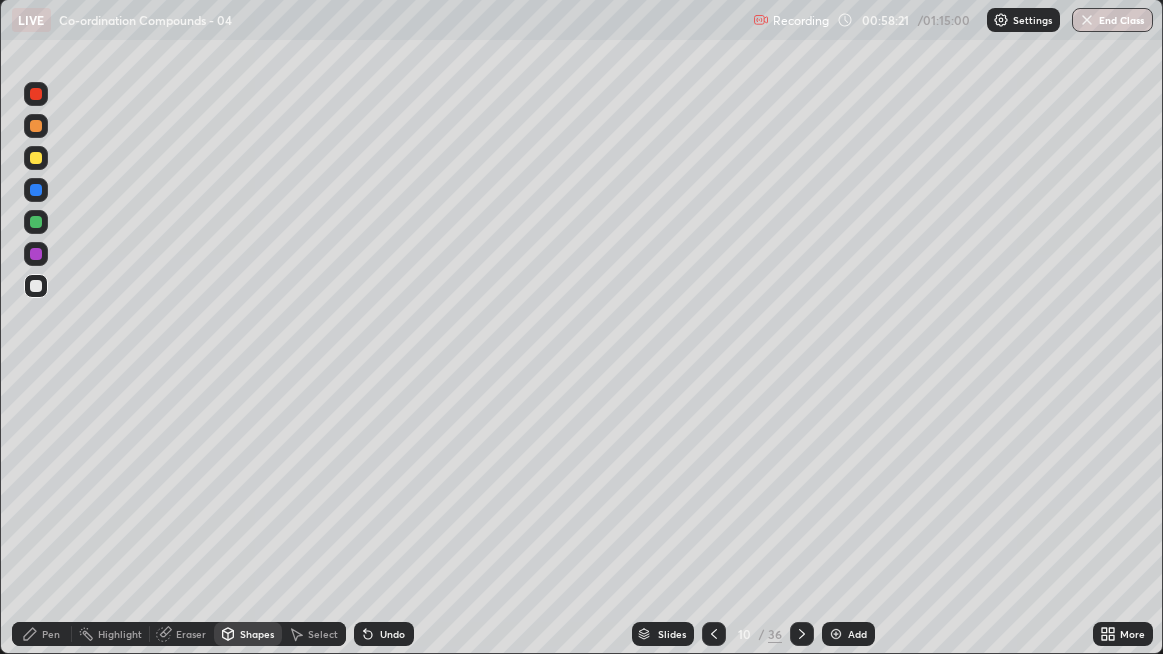 click on "Pen" at bounding box center (51, 634) 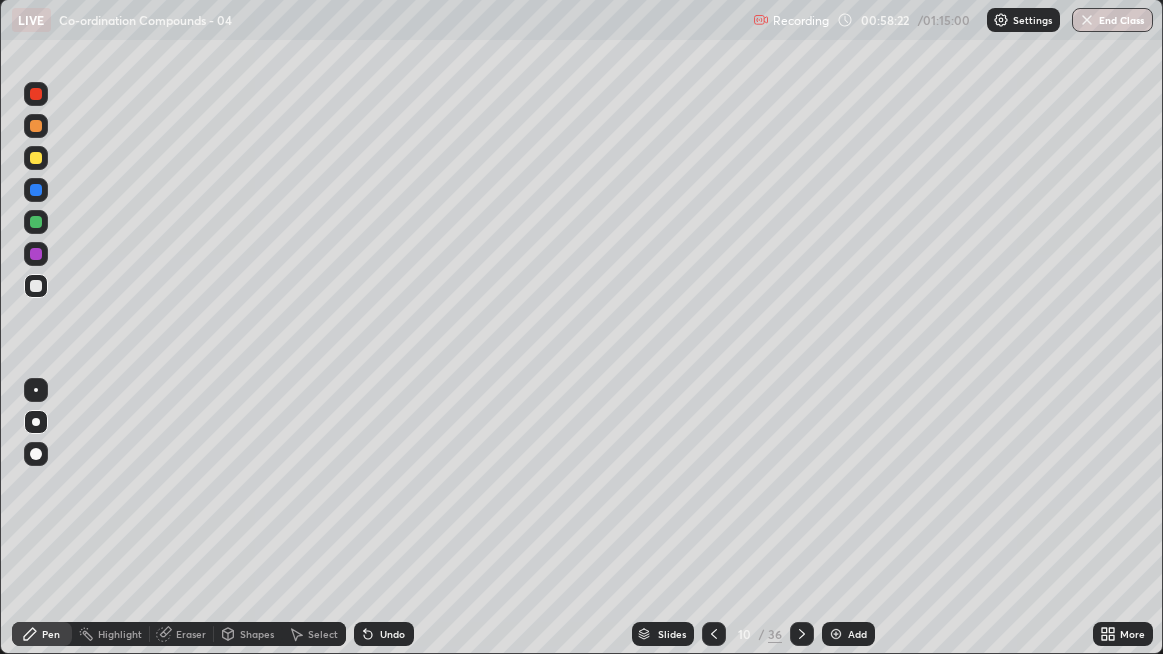 click at bounding box center [36, 390] 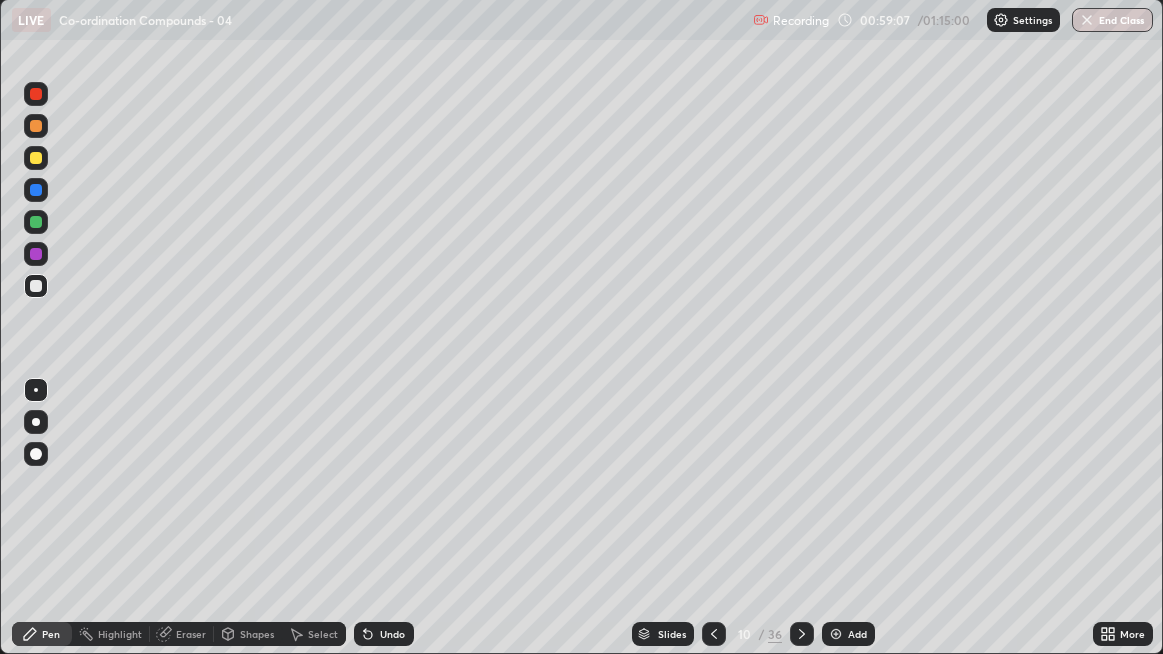 click 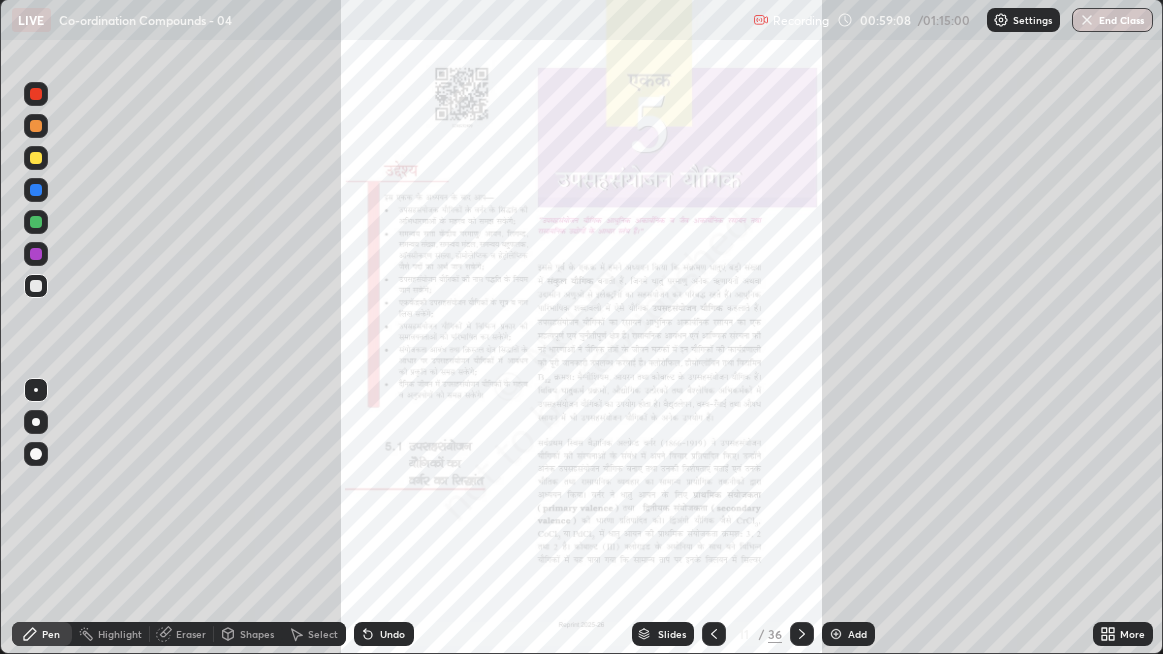 click 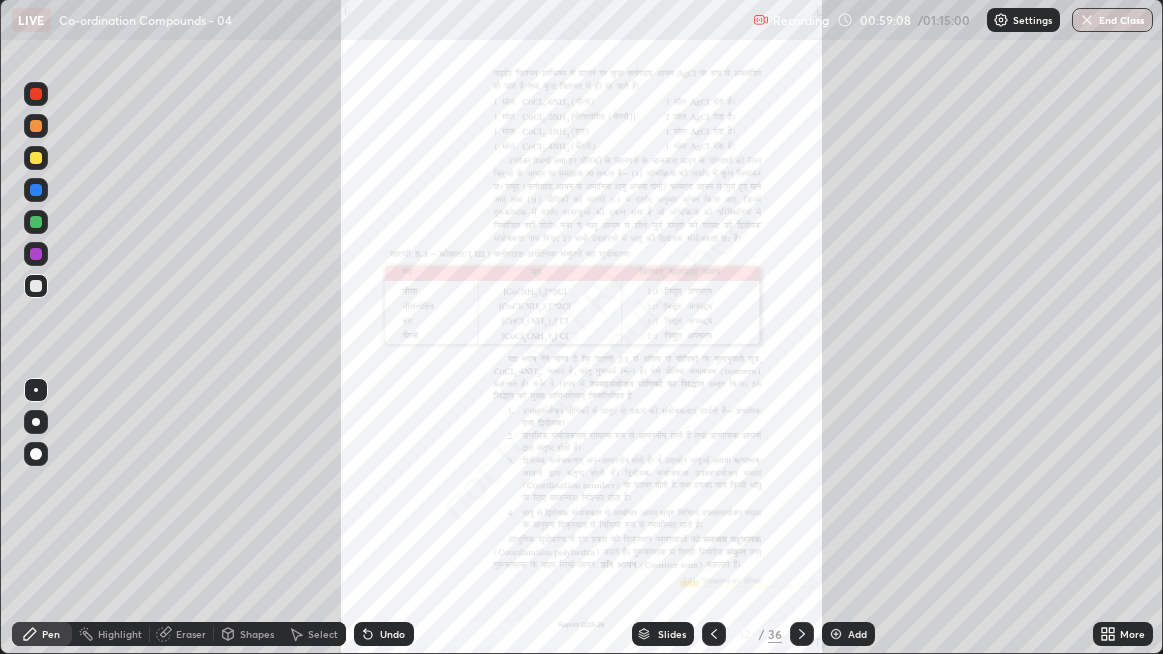 click at bounding box center (714, 634) 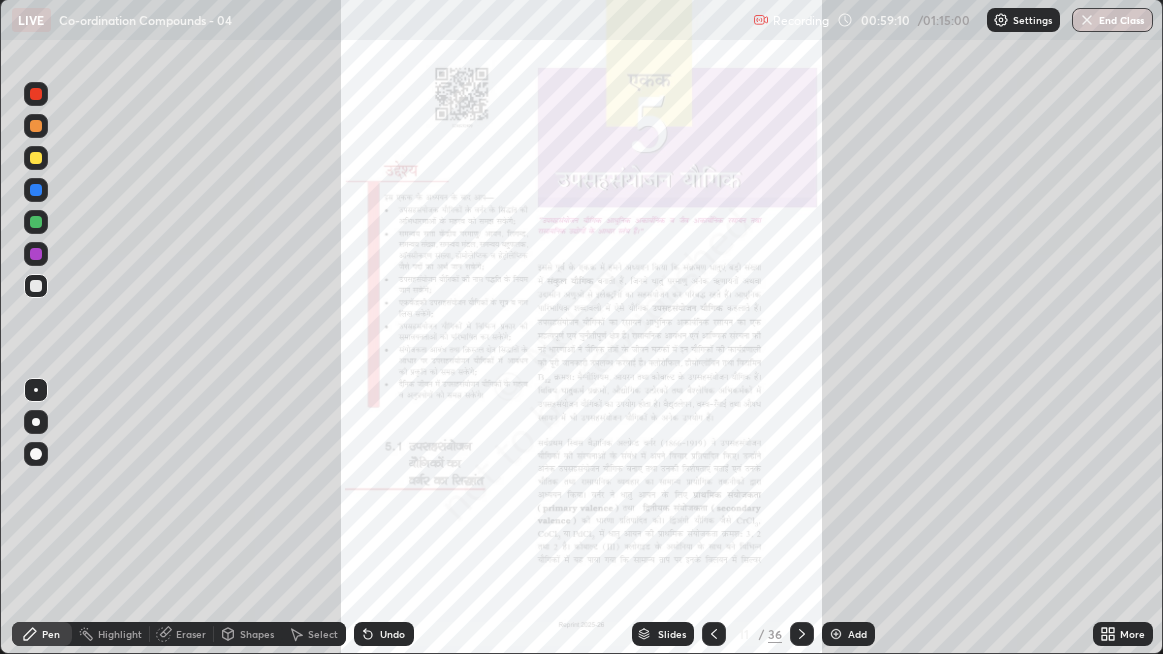 click 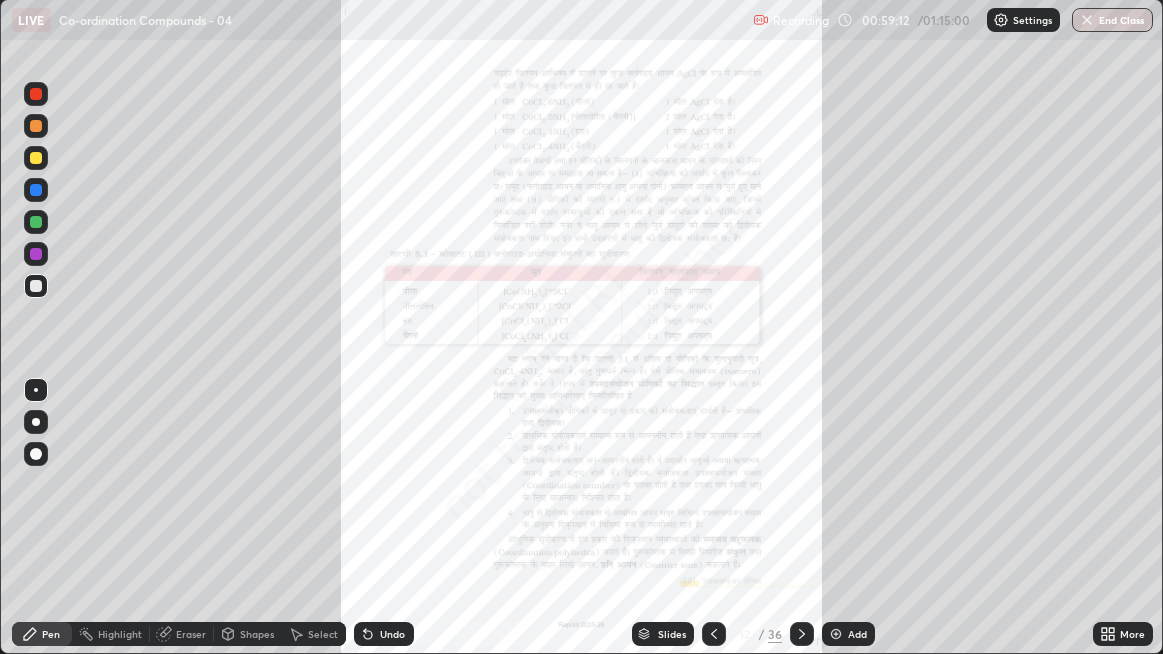 click 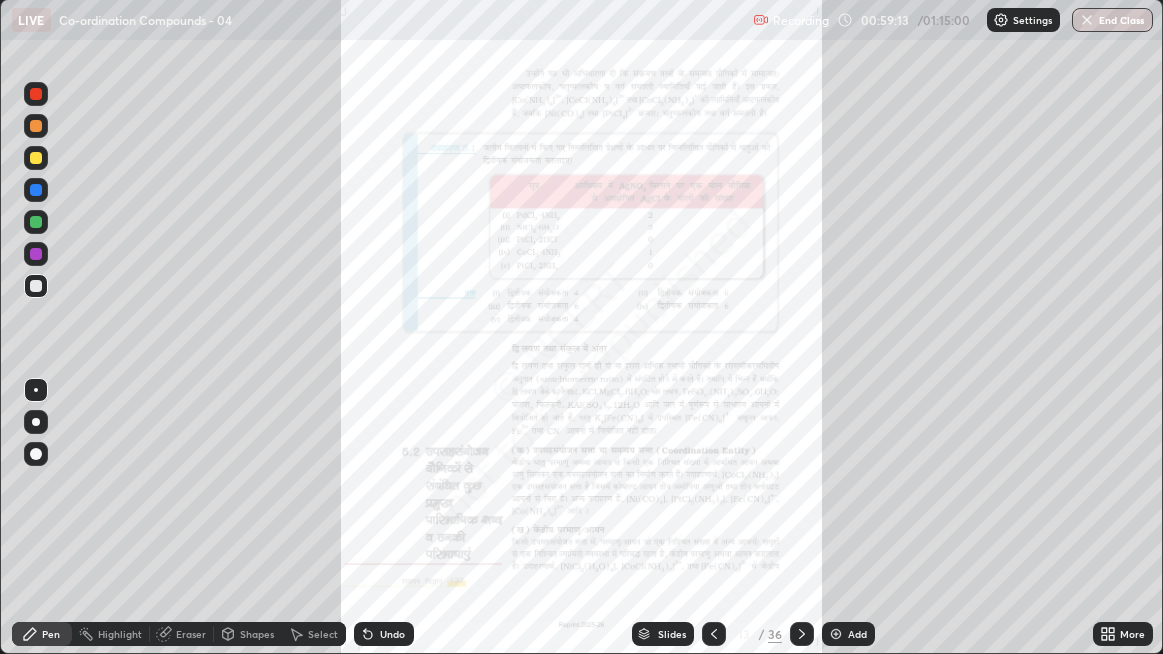 click 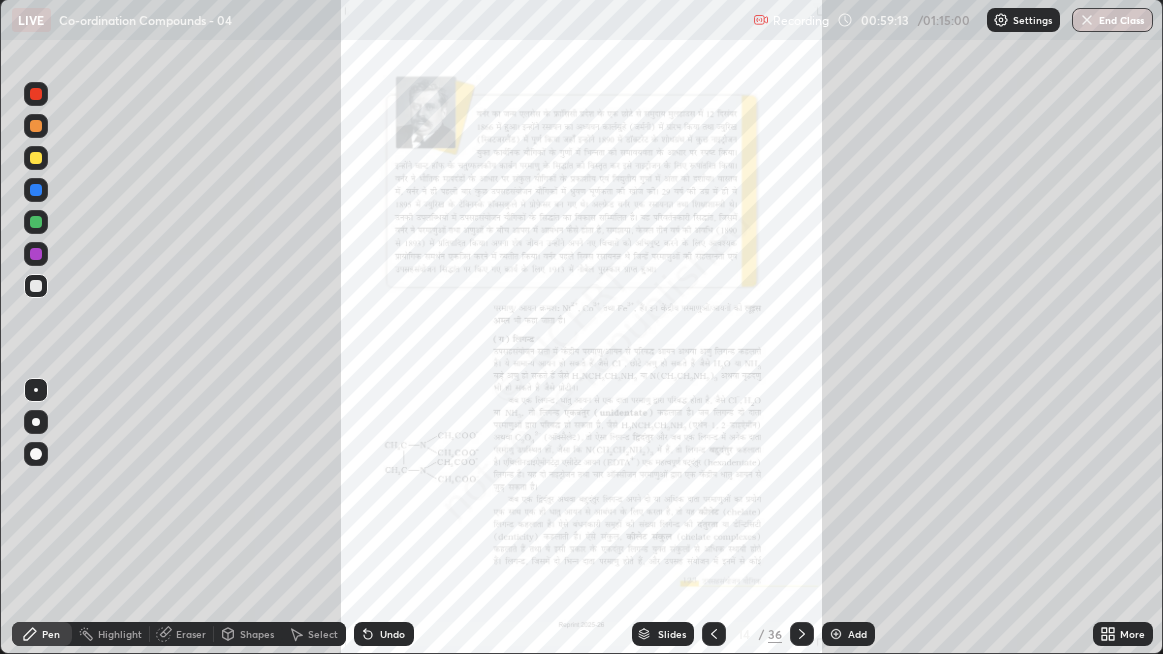 click 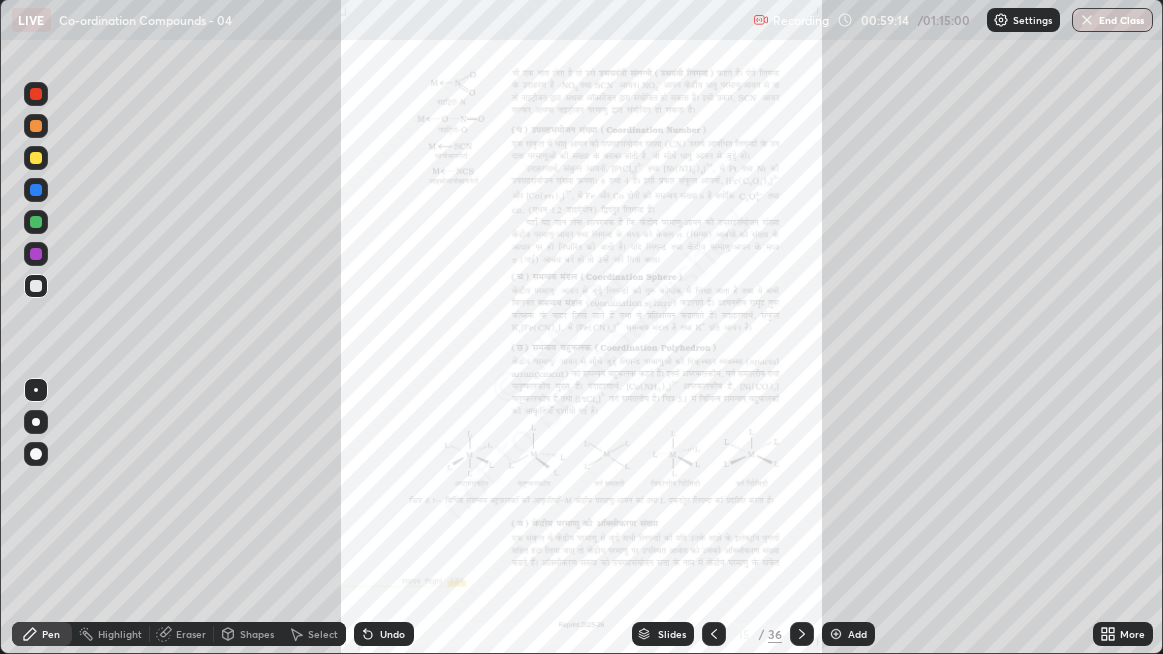click 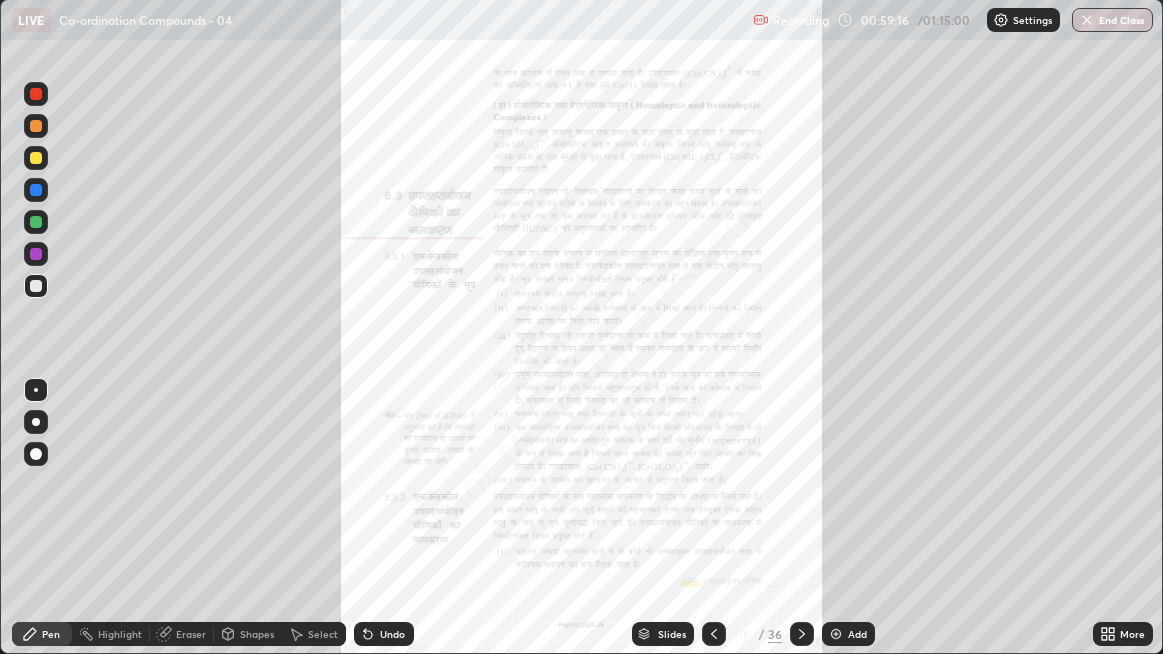 click 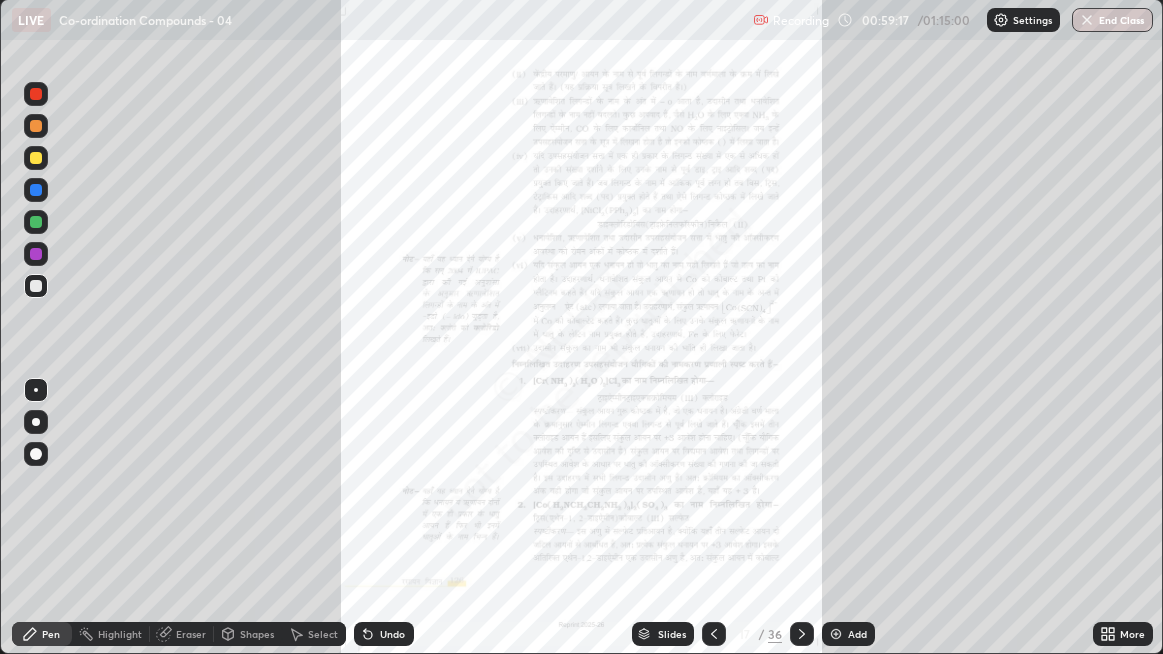 click 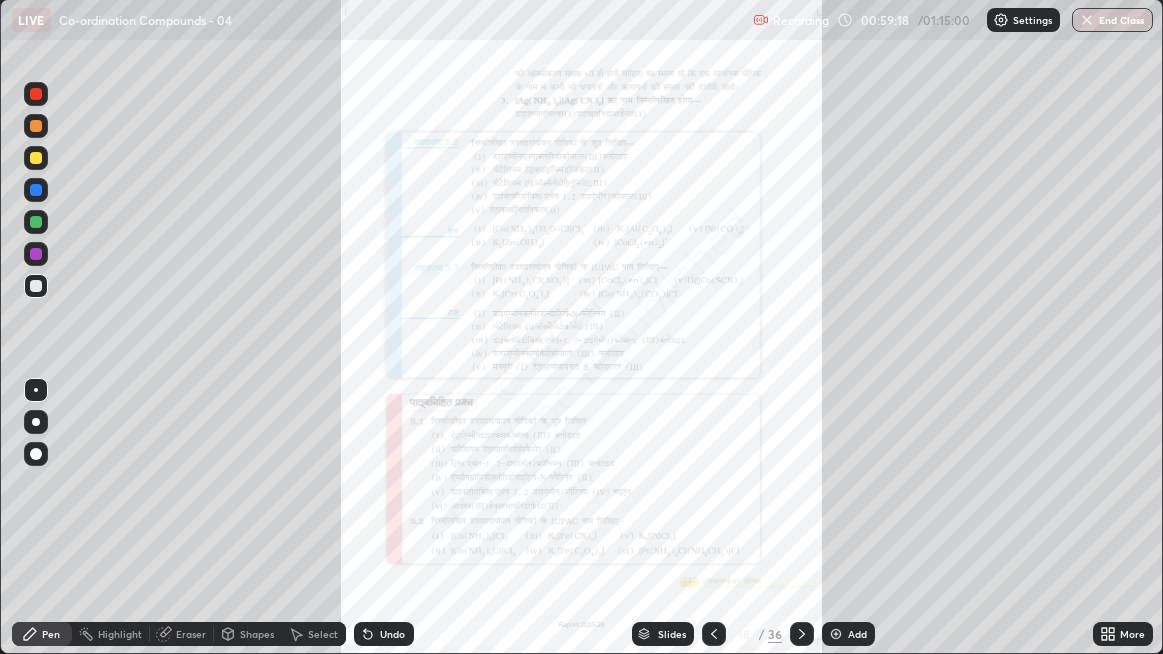 click 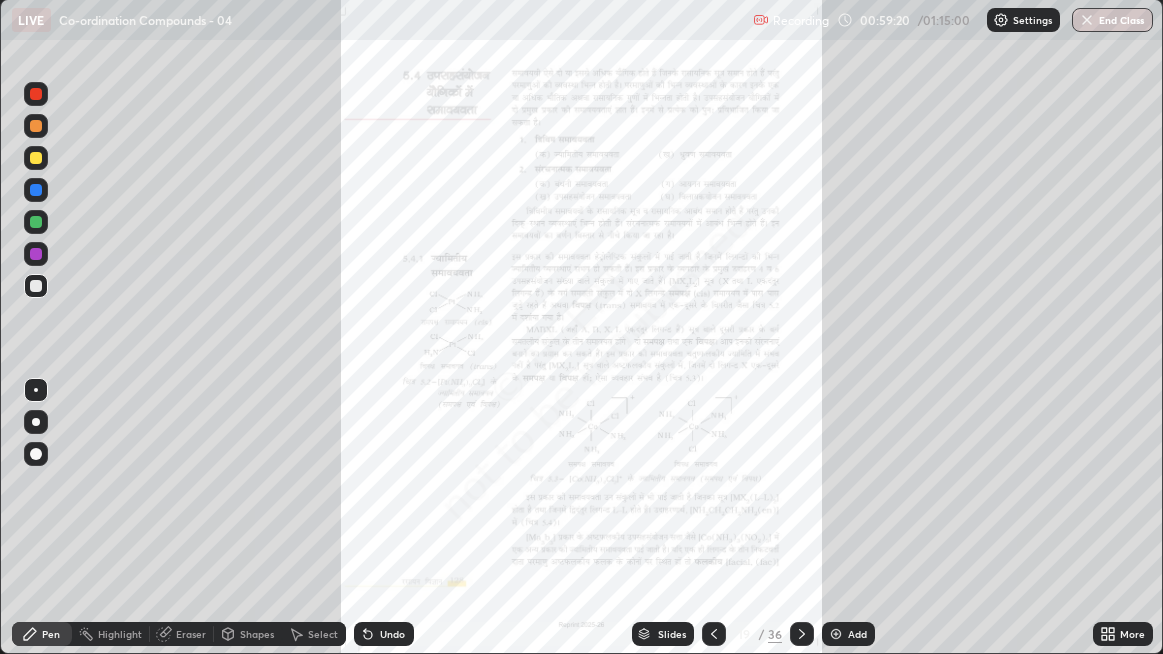 click at bounding box center (36, 94) 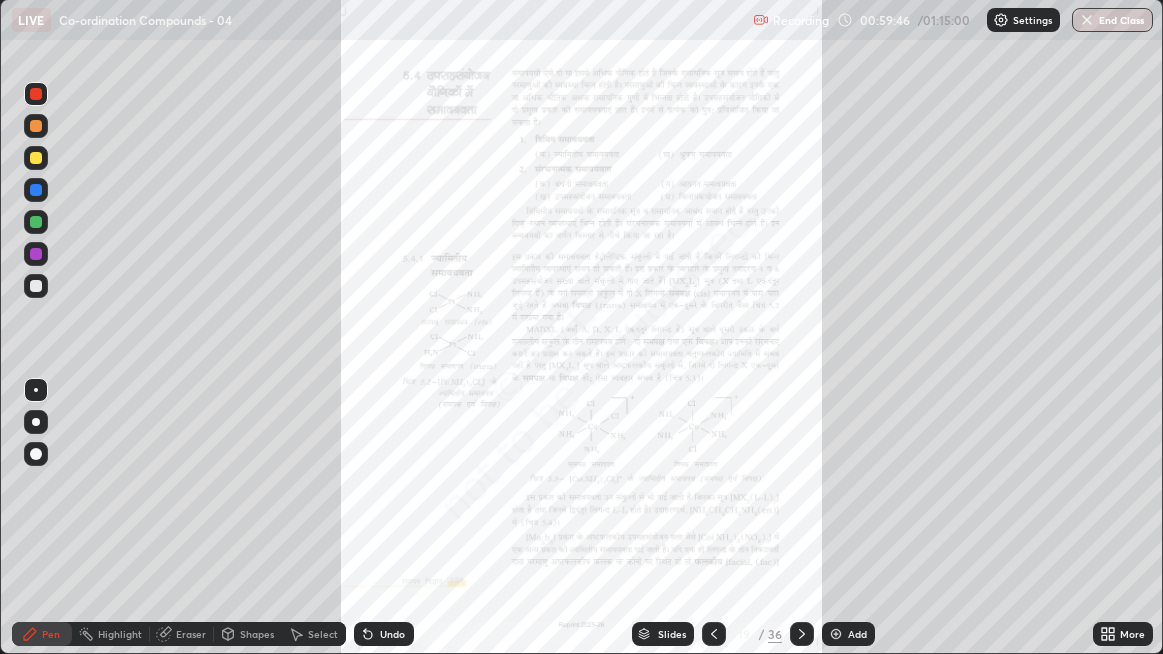 click on "Slides" at bounding box center [663, 634] 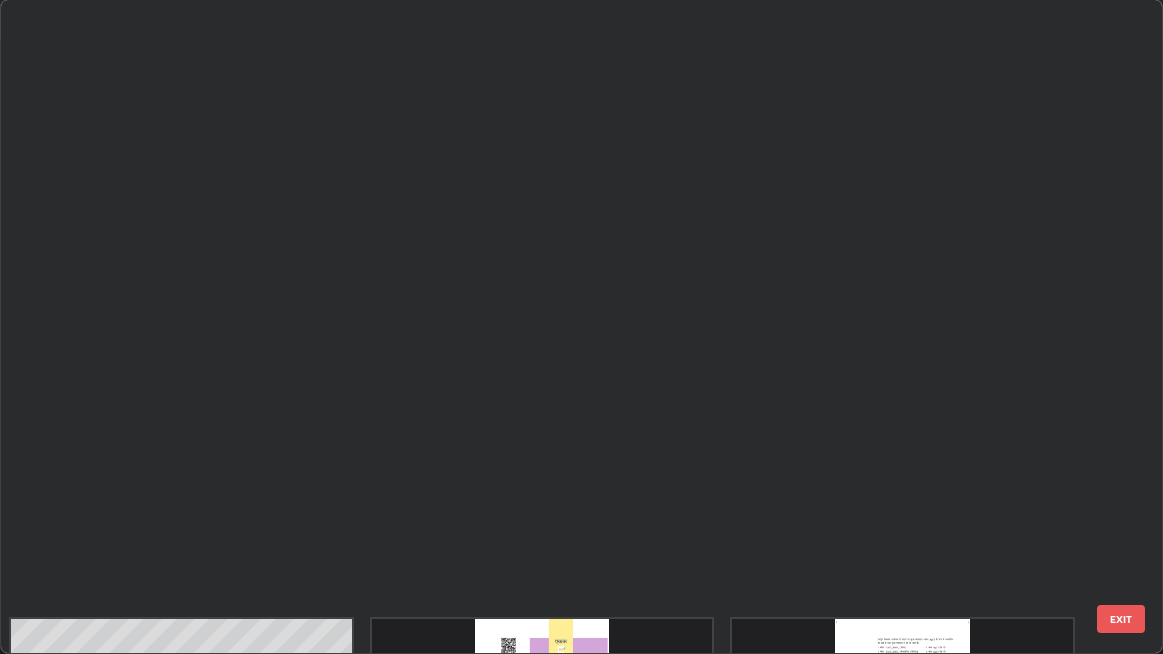 scroll, scrollTop: 767, scrollLeft: 0, axis: vertical 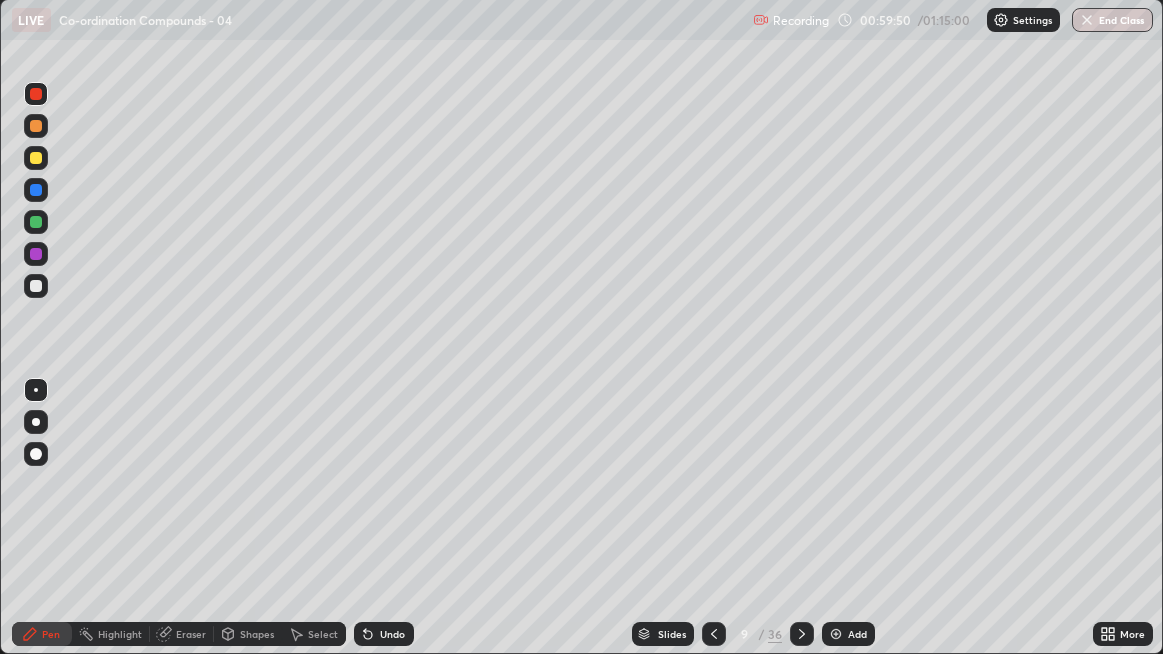 click 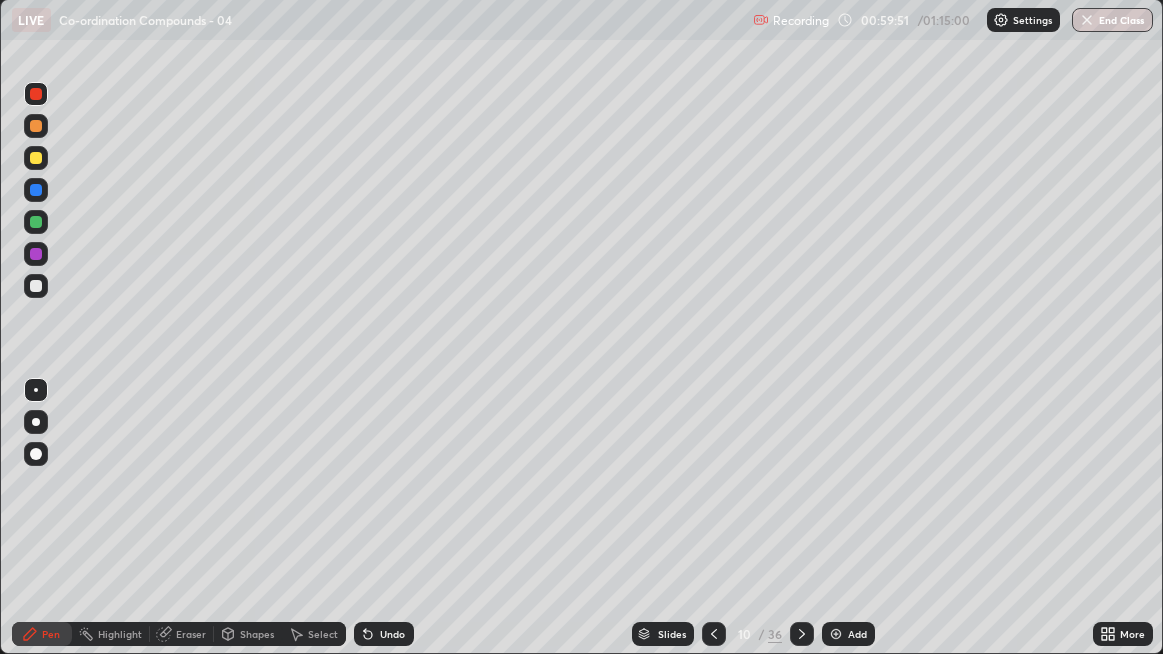 click 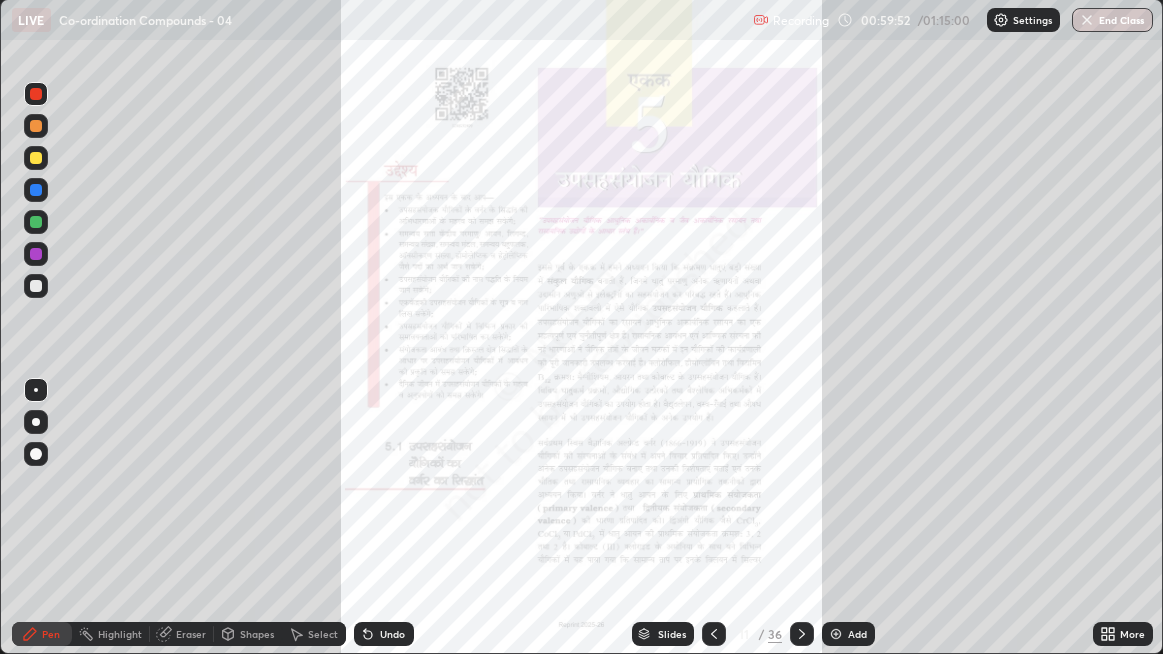 click 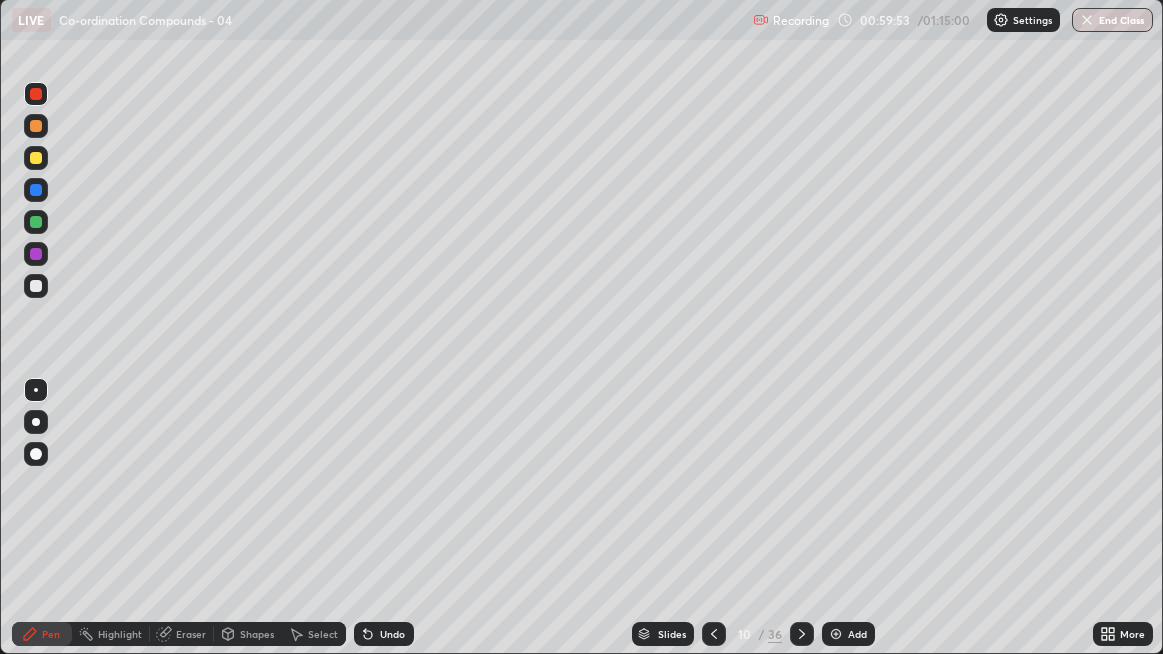 click at bounding box center (36, 286) 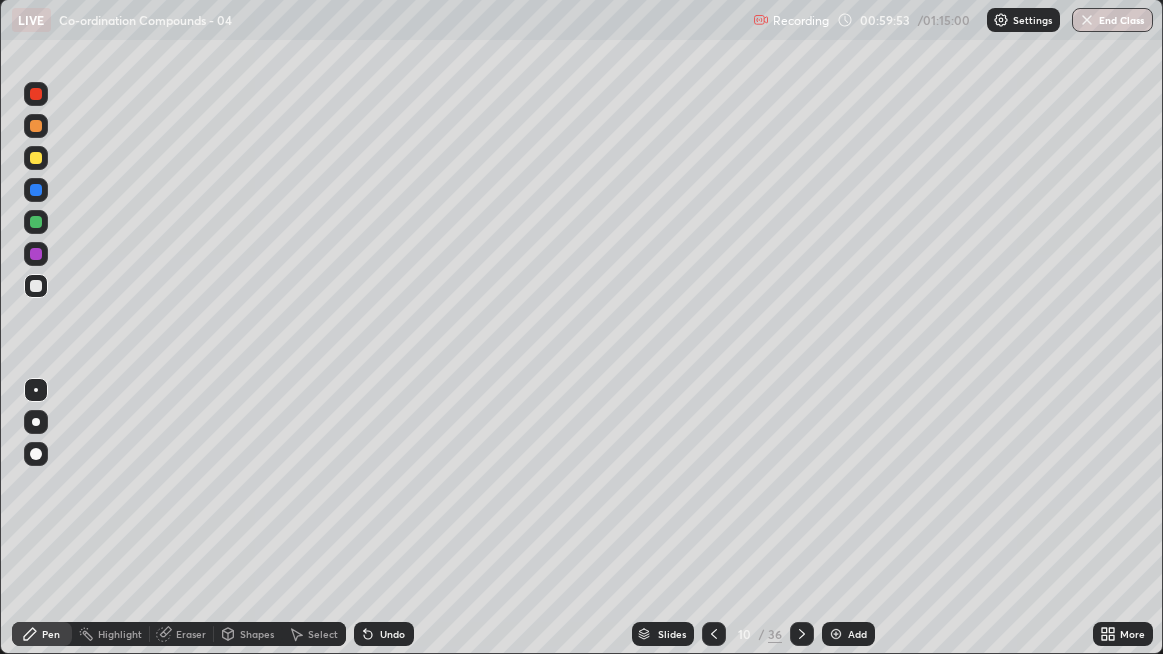 click at bounding box center [36, 422] 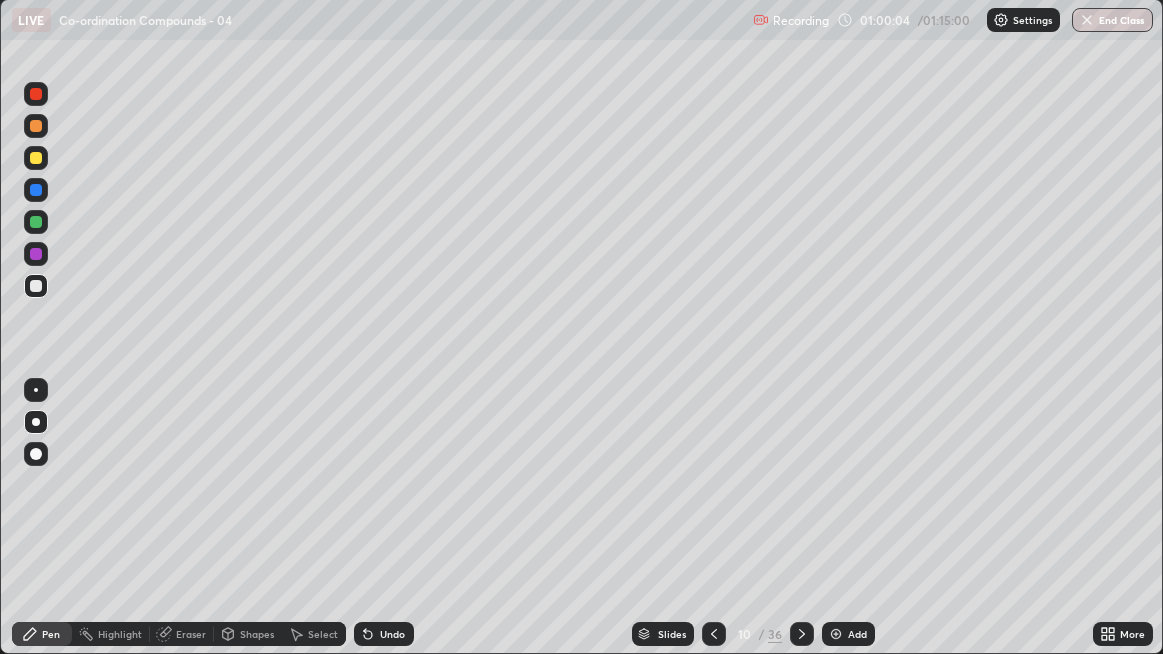 click at bounding box center [36, 286] 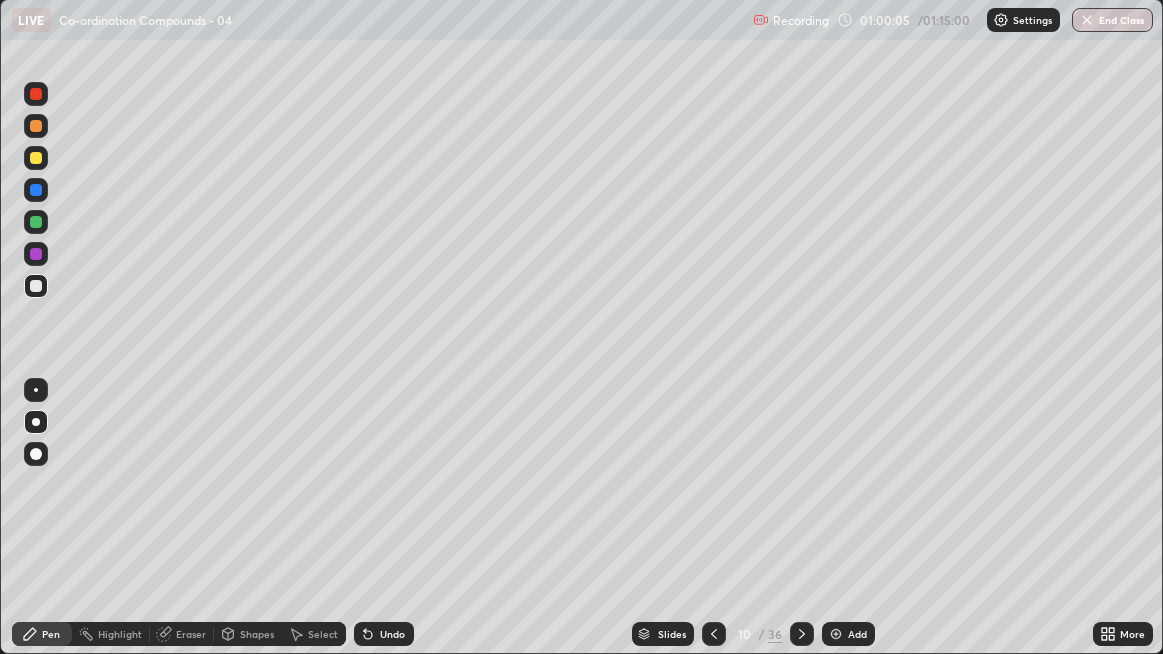 click at bounding box center [36, 390] 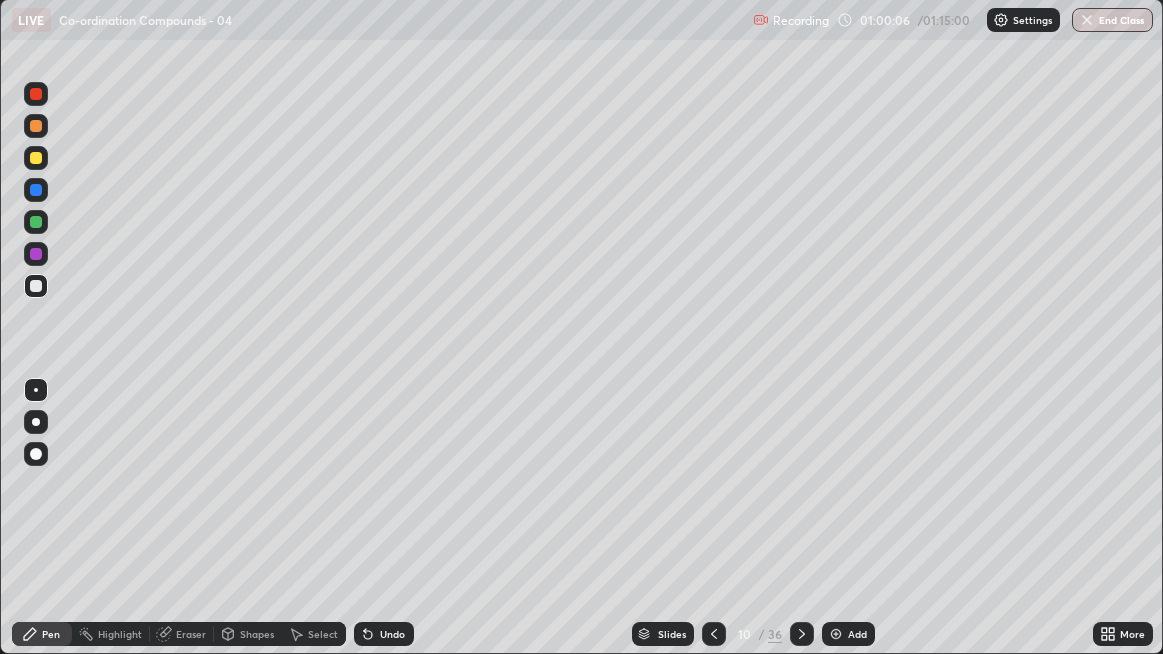 click on "Shapes" at bounding box center (257, 634) 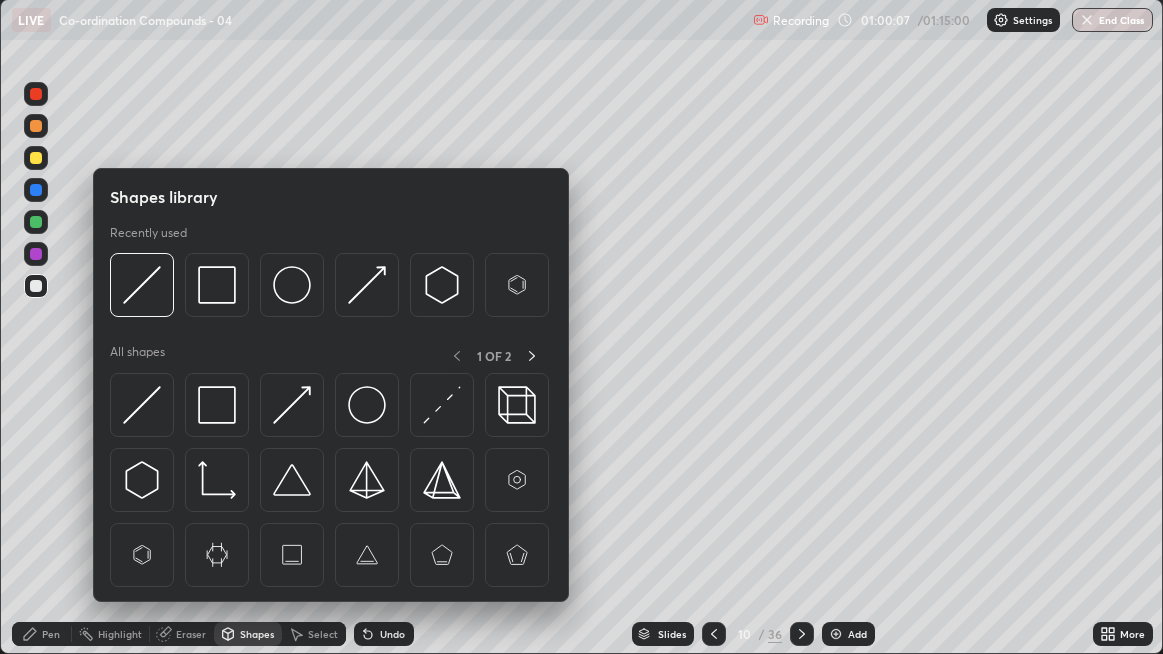 click on "Shapes" at bounding box center [257, 634] 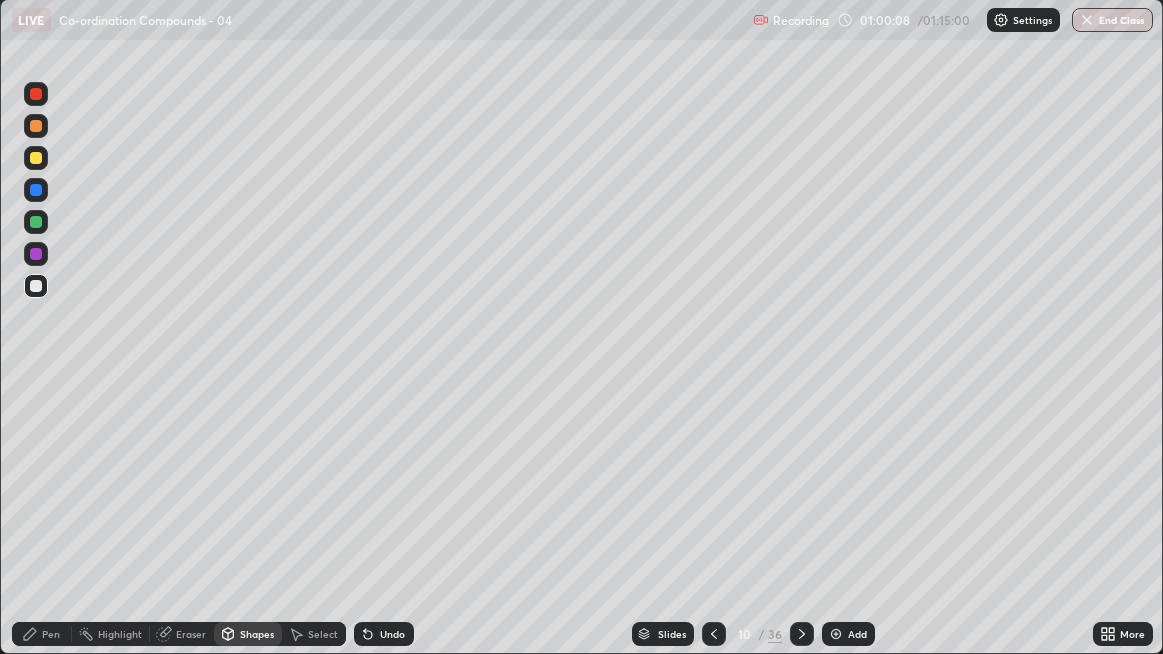 click on "Shapes" at bounding box center [257, 634] 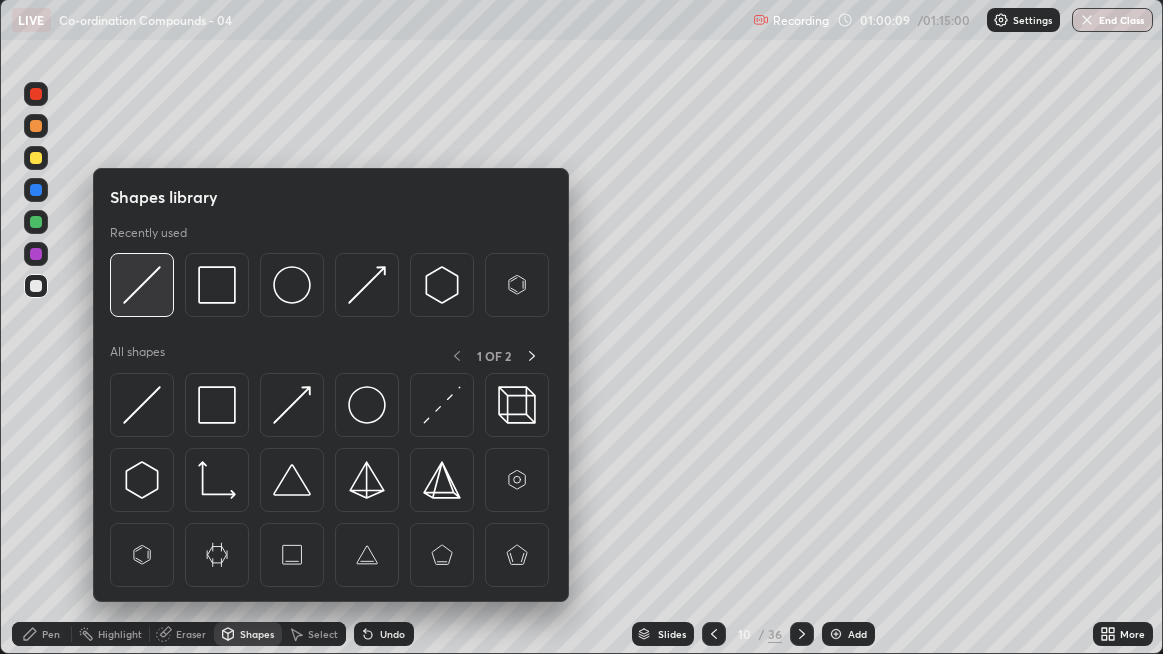 click at bounding box center (142, 285) 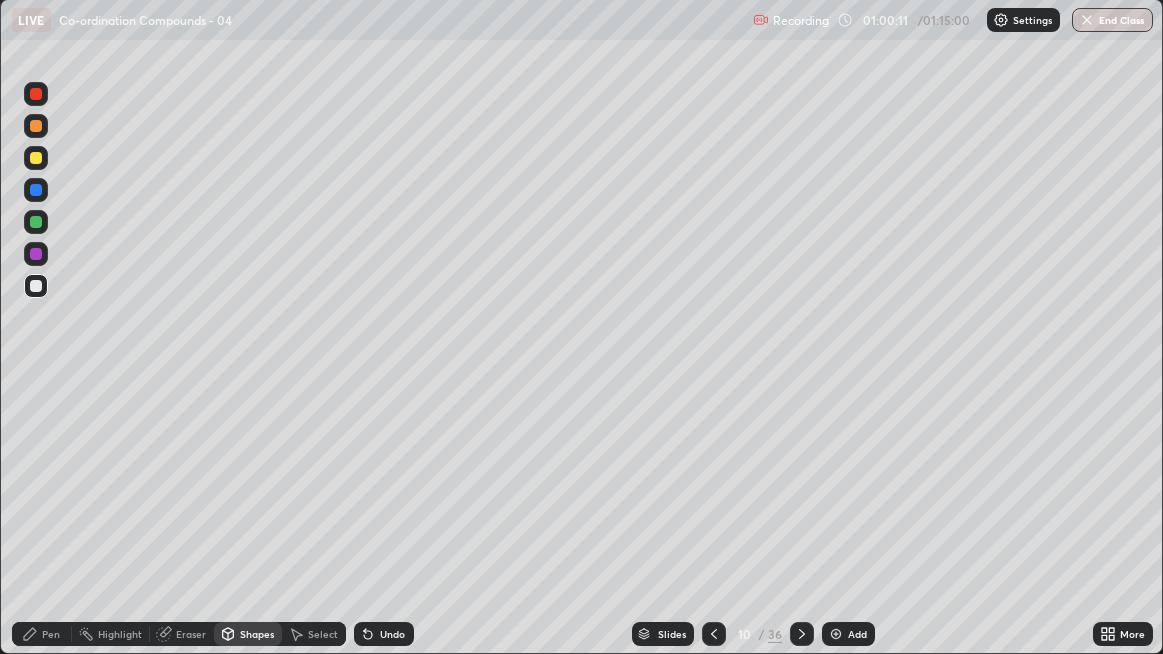 click on "Pen" at bounding box center (51, 634) 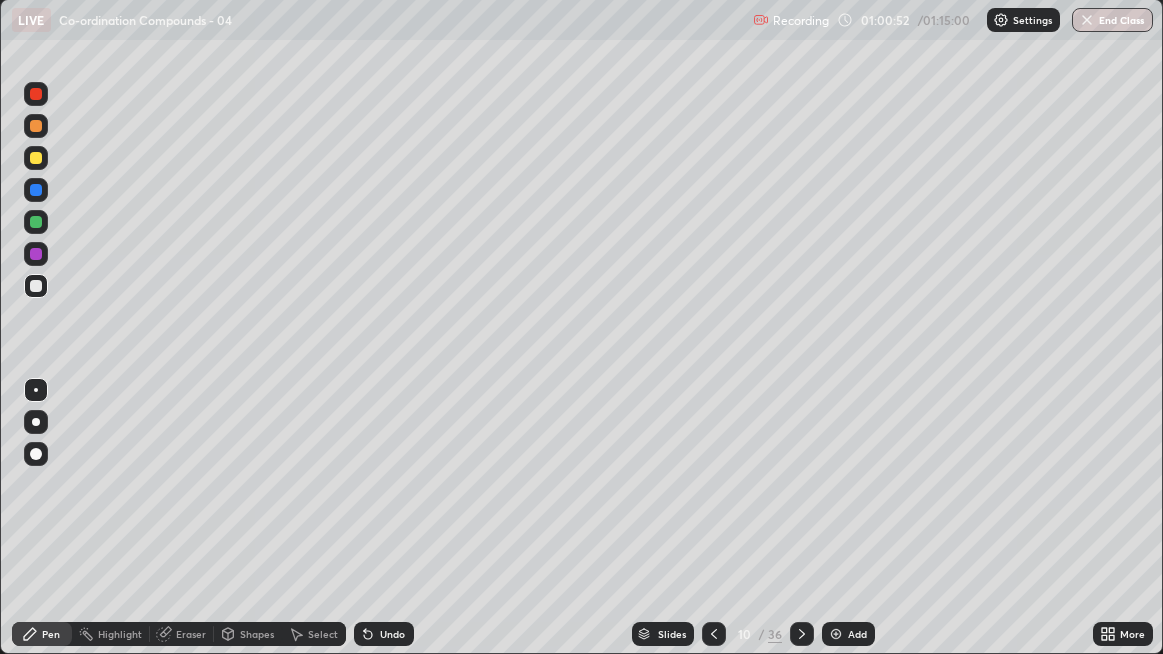 click on "Undo" at bounding box center (384, 634) 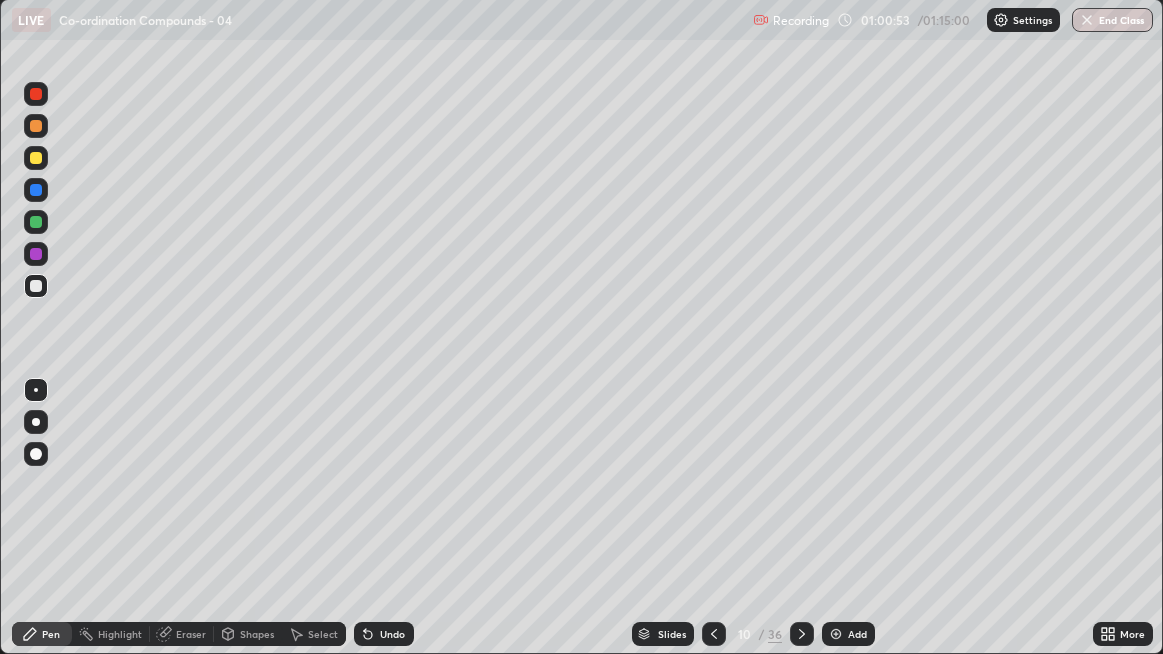 click on "Undo" at bounding box center (384, 634) 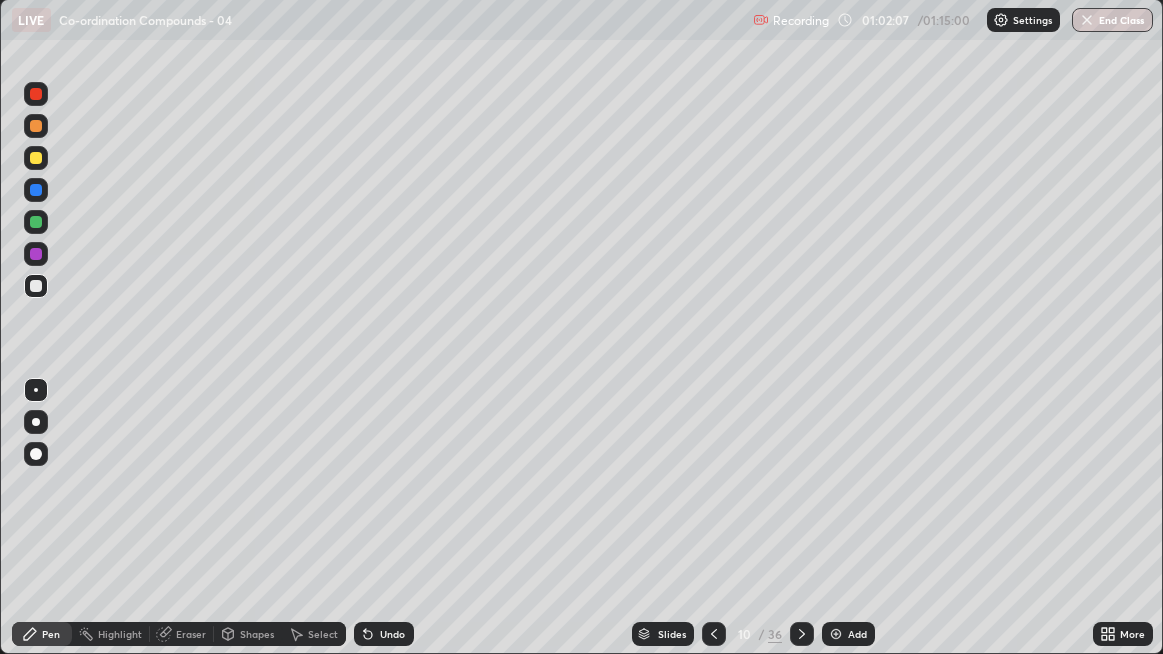 click on "Select" at bounding box center (323, 634) 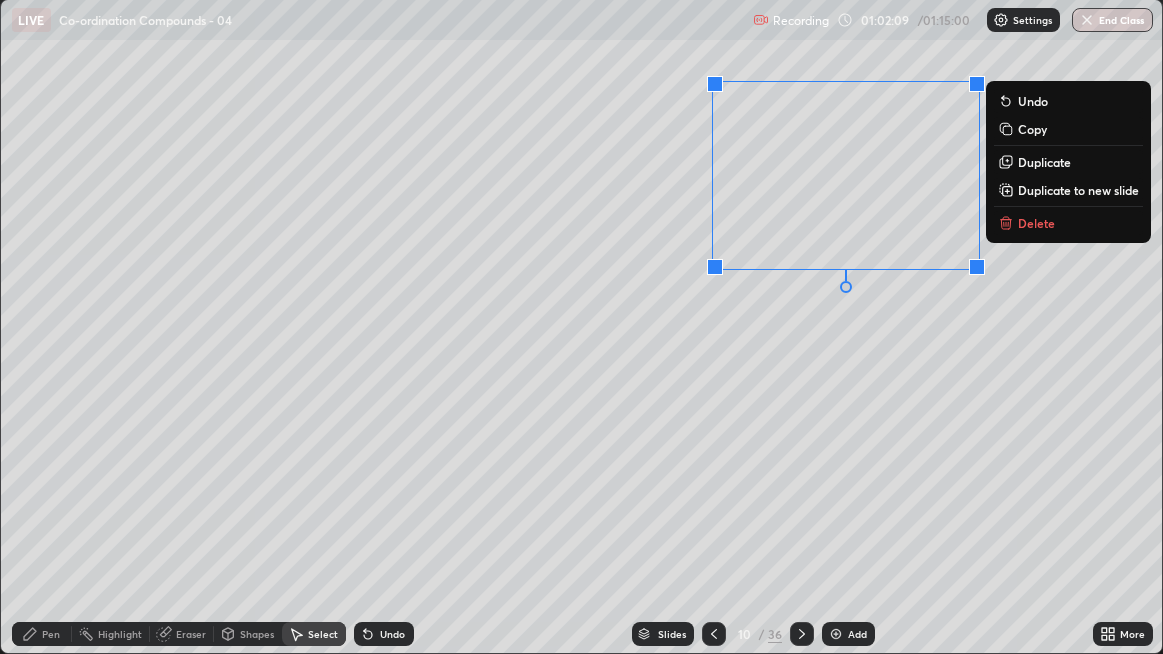 click on "Duplicate to new slide" at bounding box center [1078, 190] 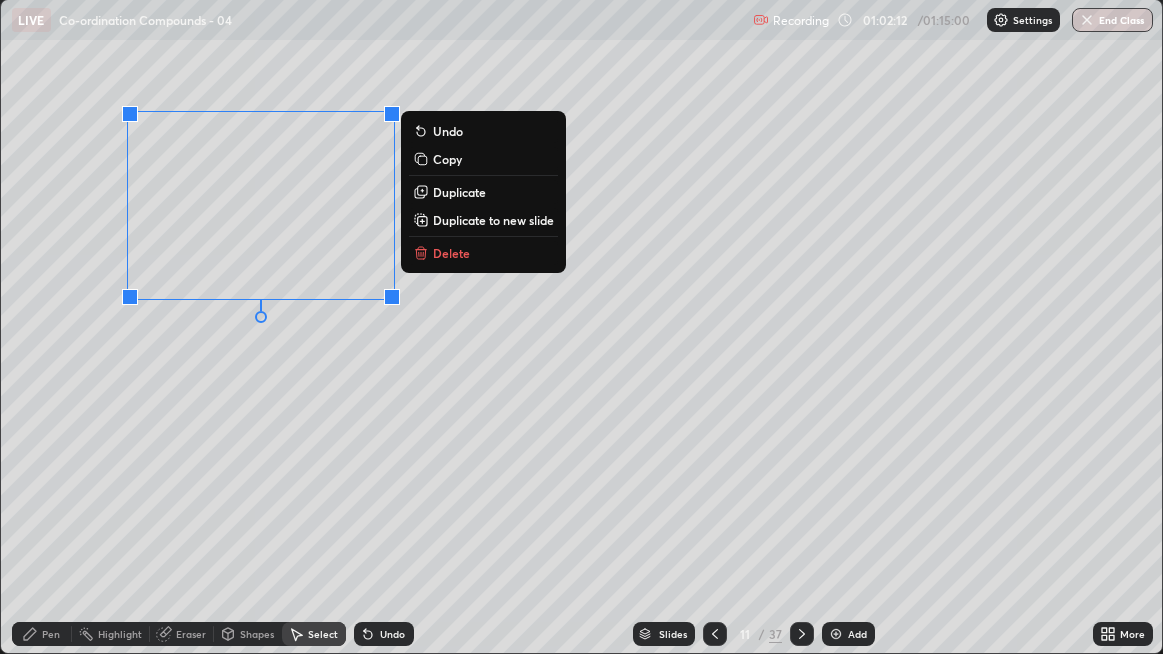 click on "0 ° Undo Copy Duplicate Duplicate to new slide Delete" at bounding box center [582, 326] 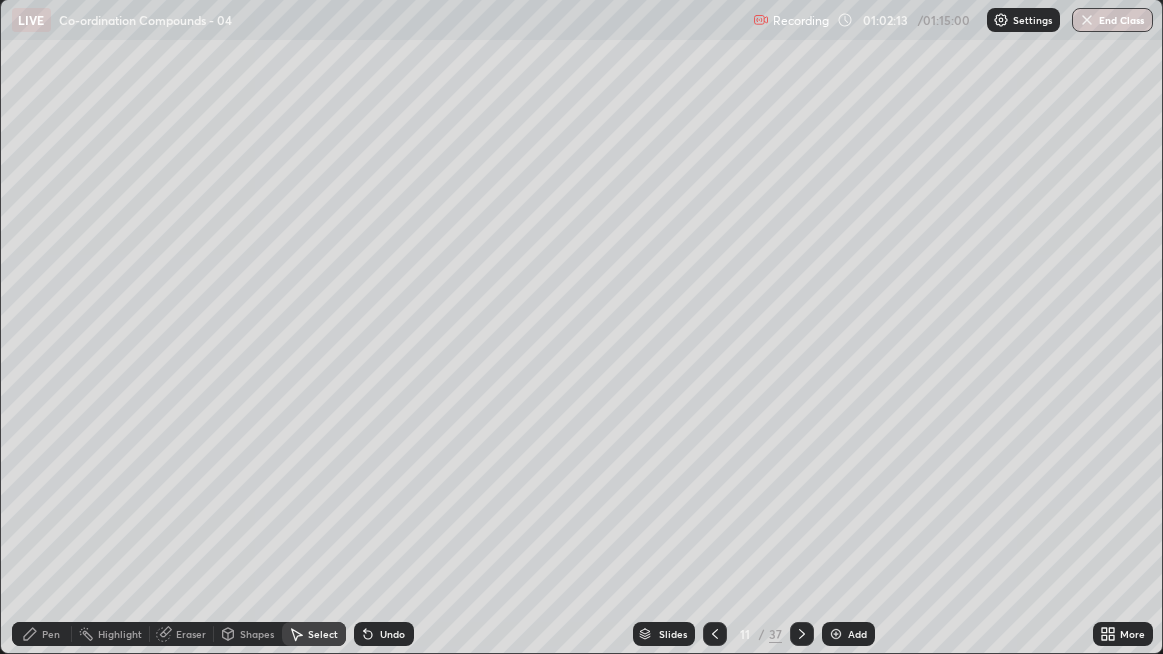 click 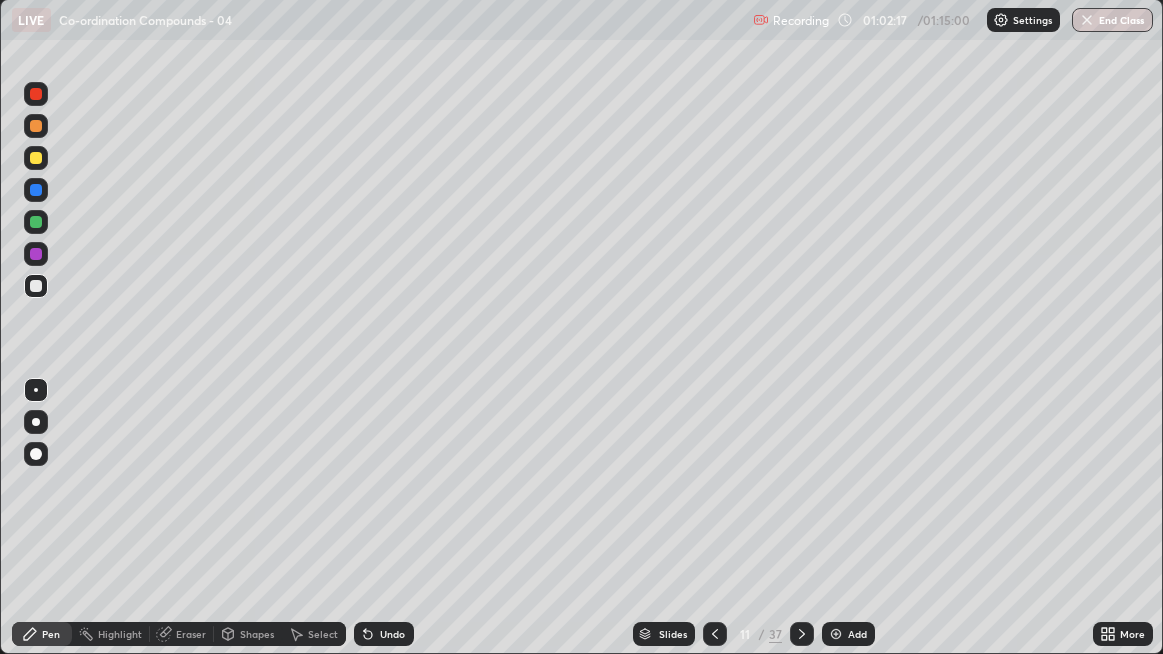 click on "Undo" at bounding box center (392, 634) 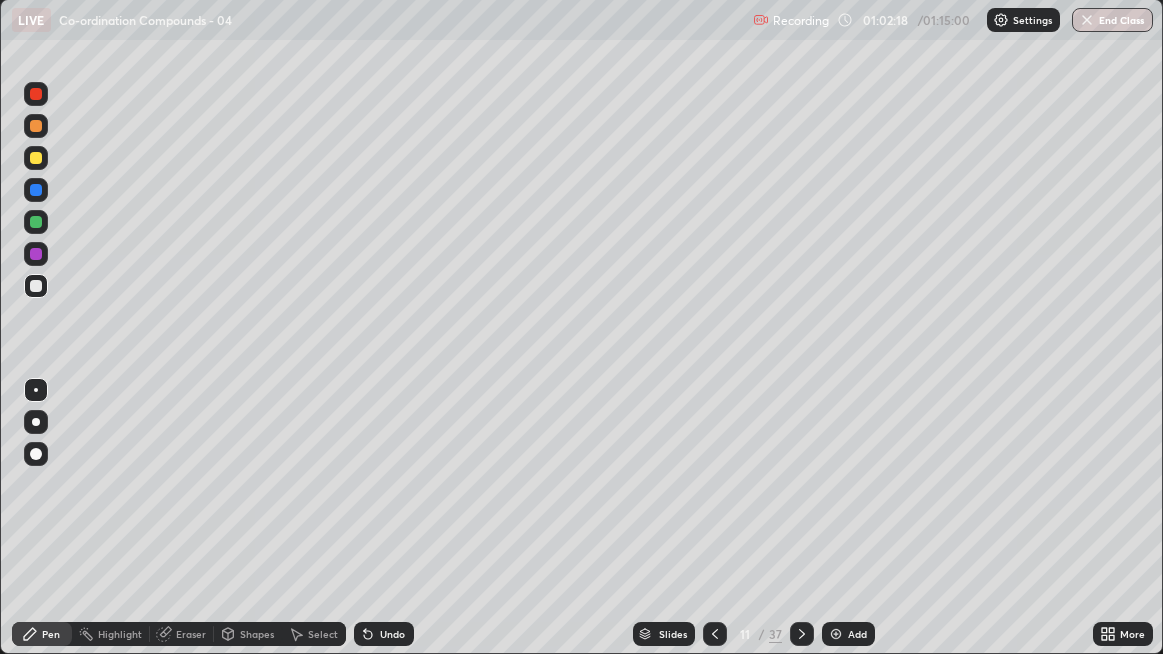 click on "Undo" at bounding box center [384, 634] 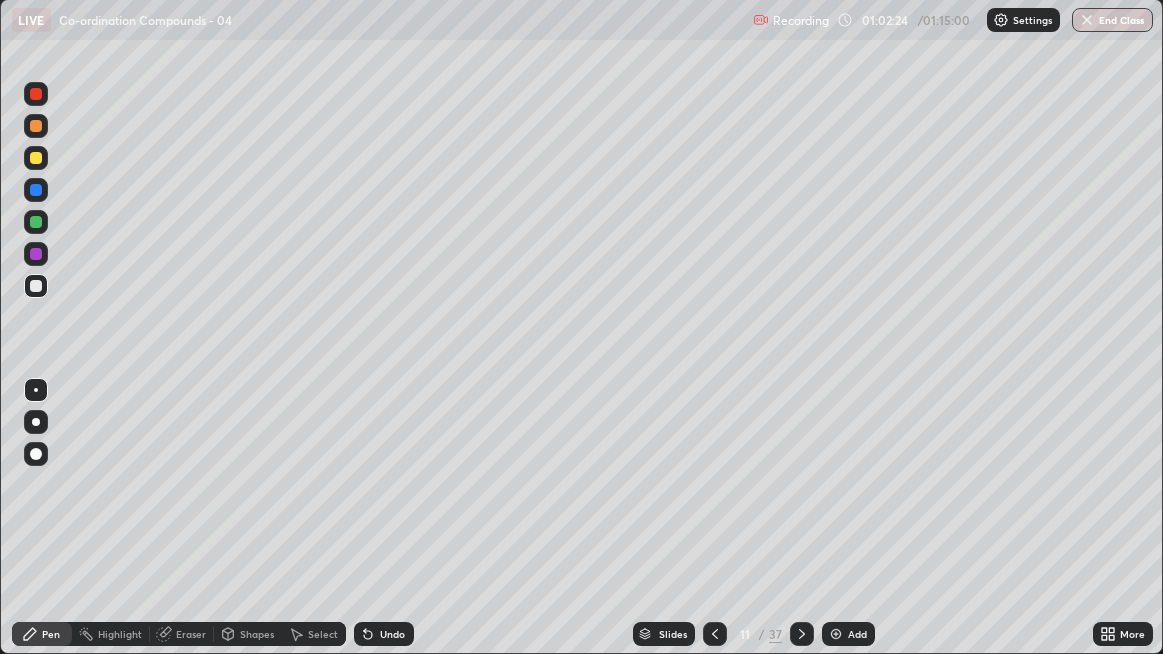click on "Undo" at bounding box center (392, 634) 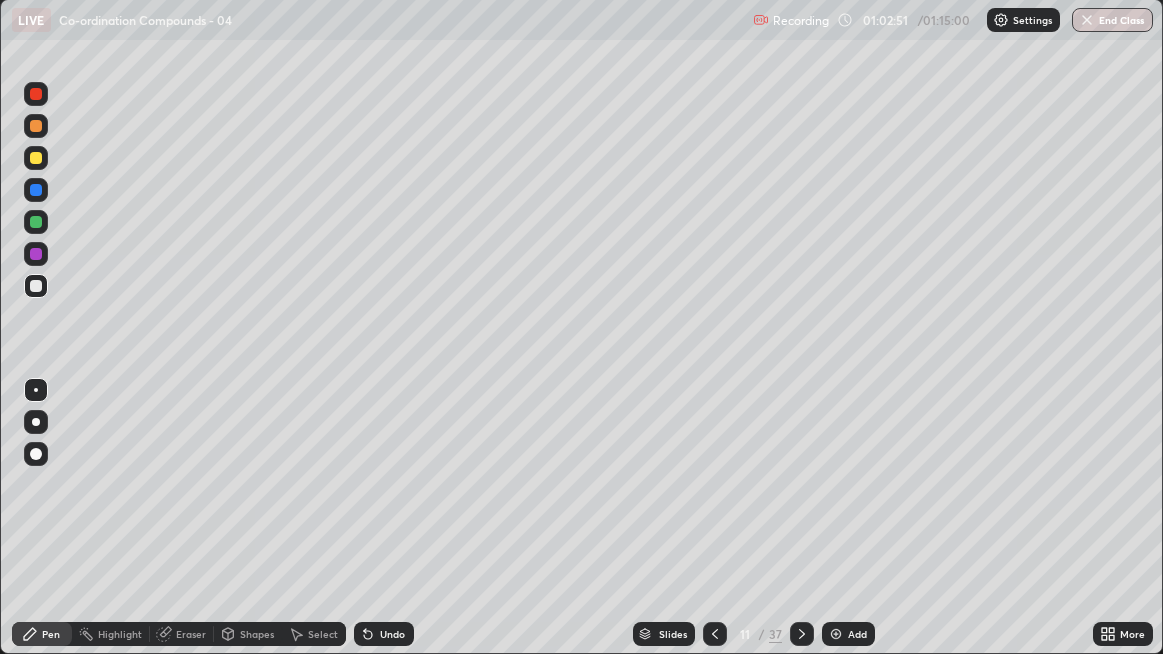 click on "Select" at bounding box center (323, 634) 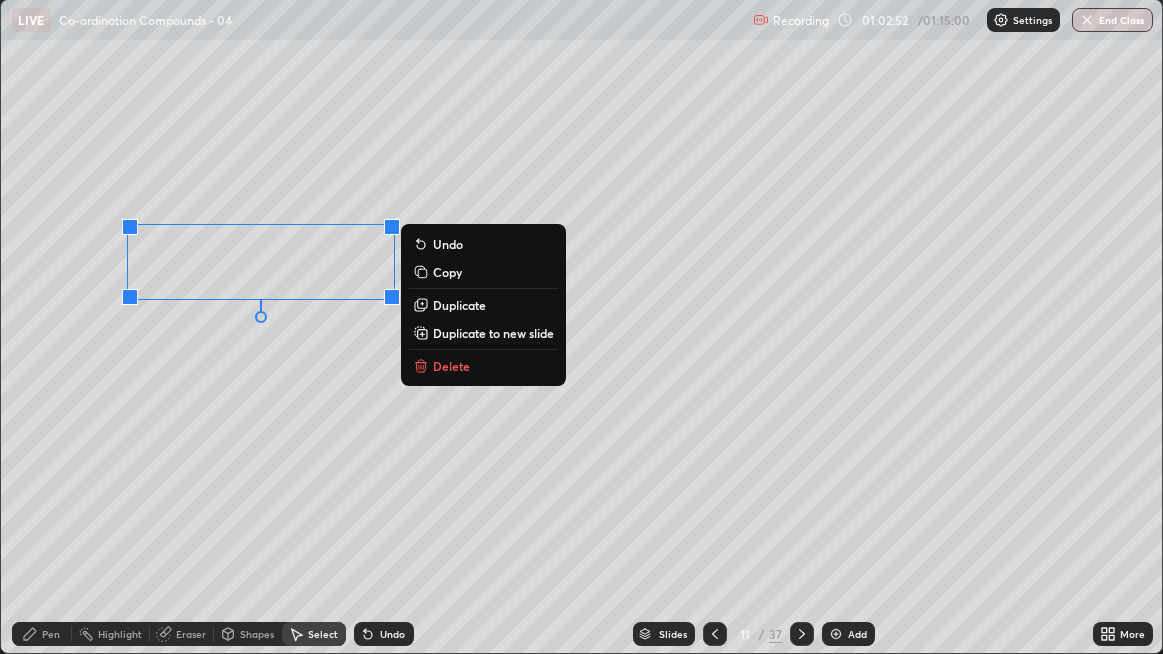 click on "Duplicate" at bounding box center [459, 305] 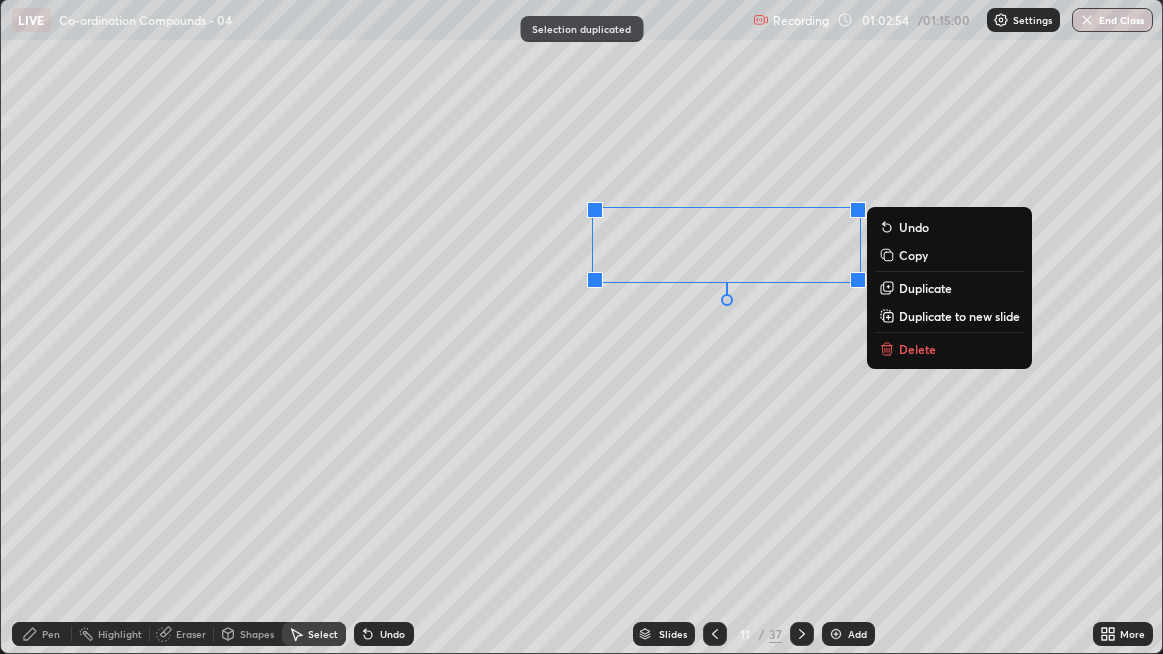 click on "0 ° Undo Copy Duplicate Duplicate to new slide Delete" at bounding box center (582, 326) 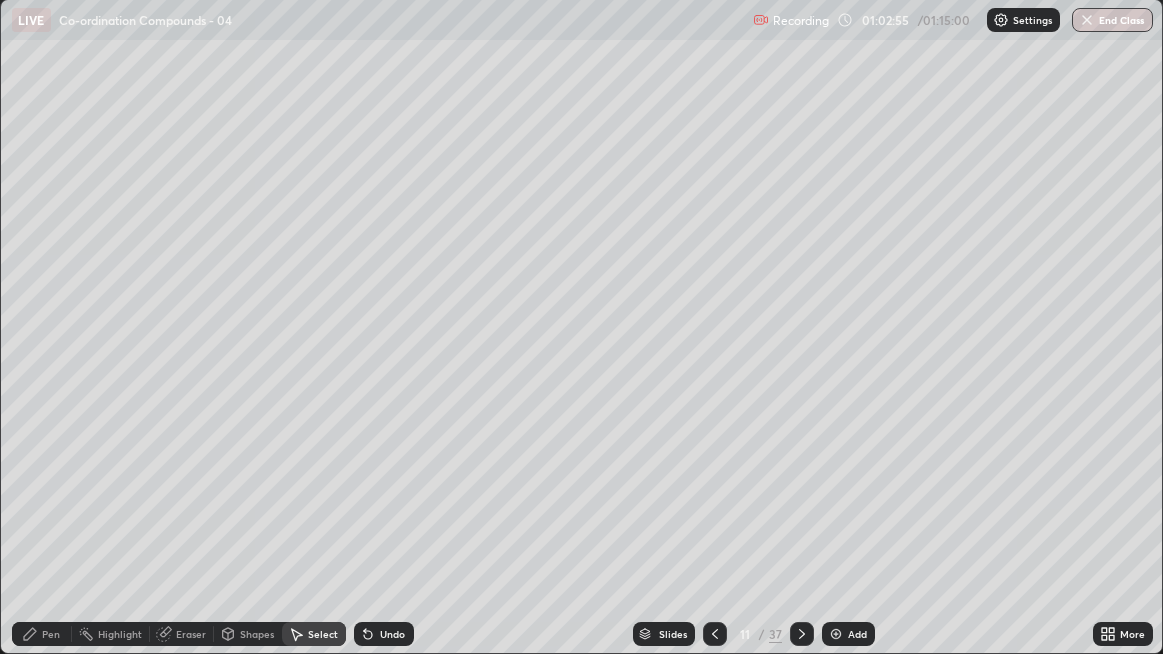 click on "Eraser" at bounding box center [191, 634] 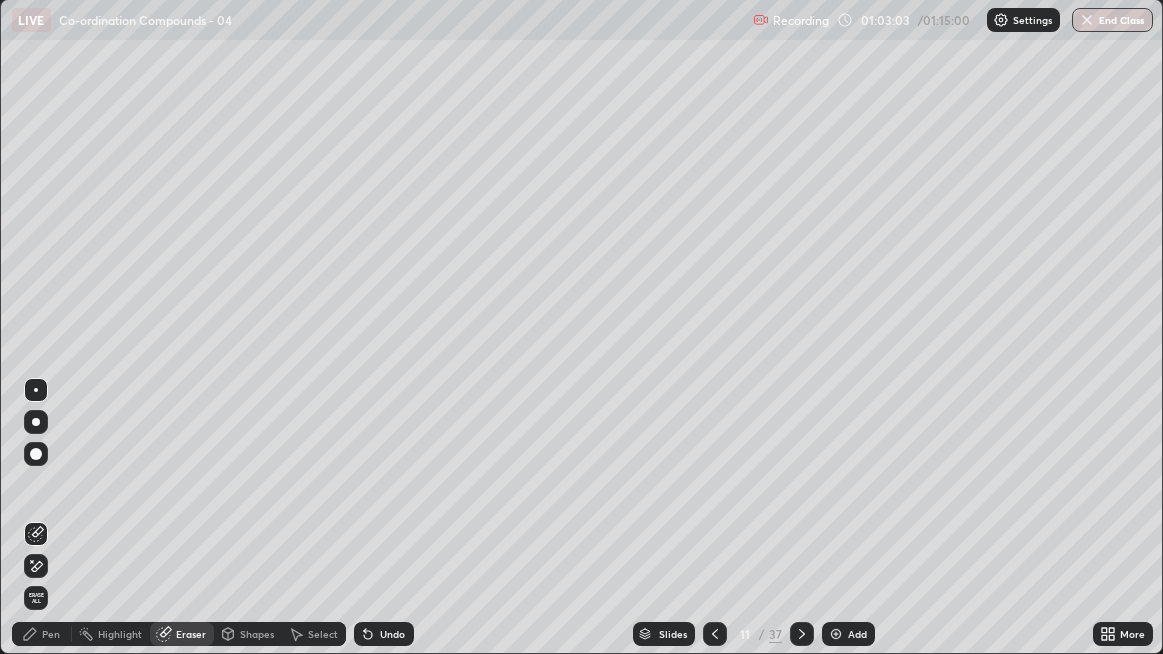 click on "Pen" at bounding box center [51, 634] 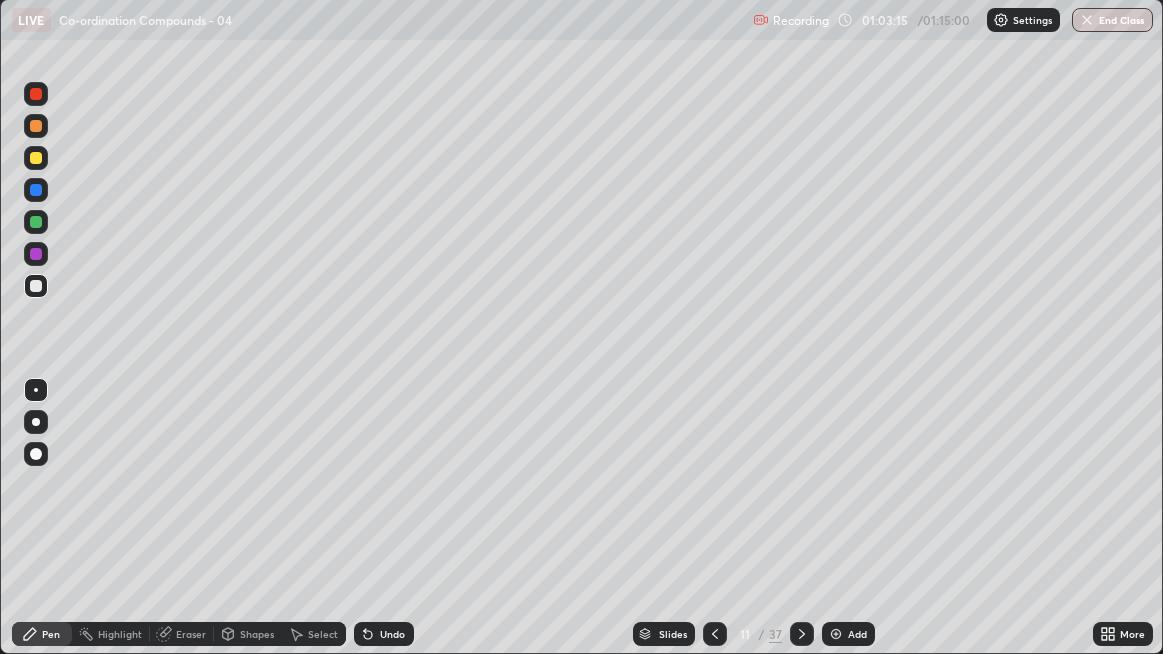 click on "Undo" at bounding box center [392, 634] 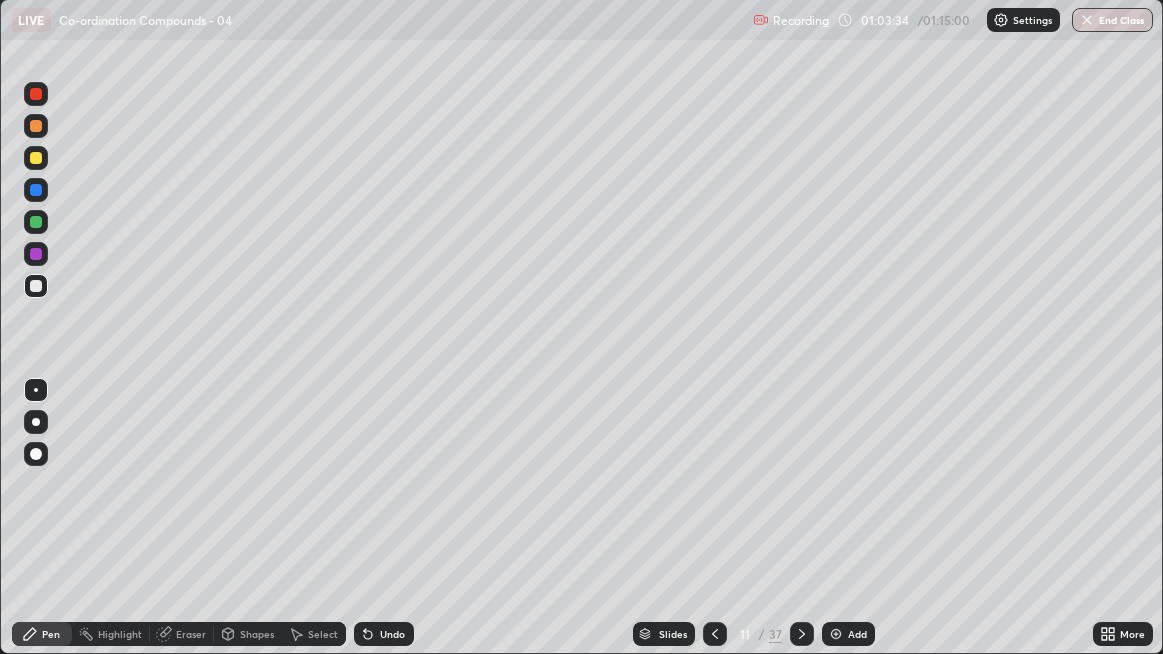 click on "Undo" at bounding box center [384, 634] 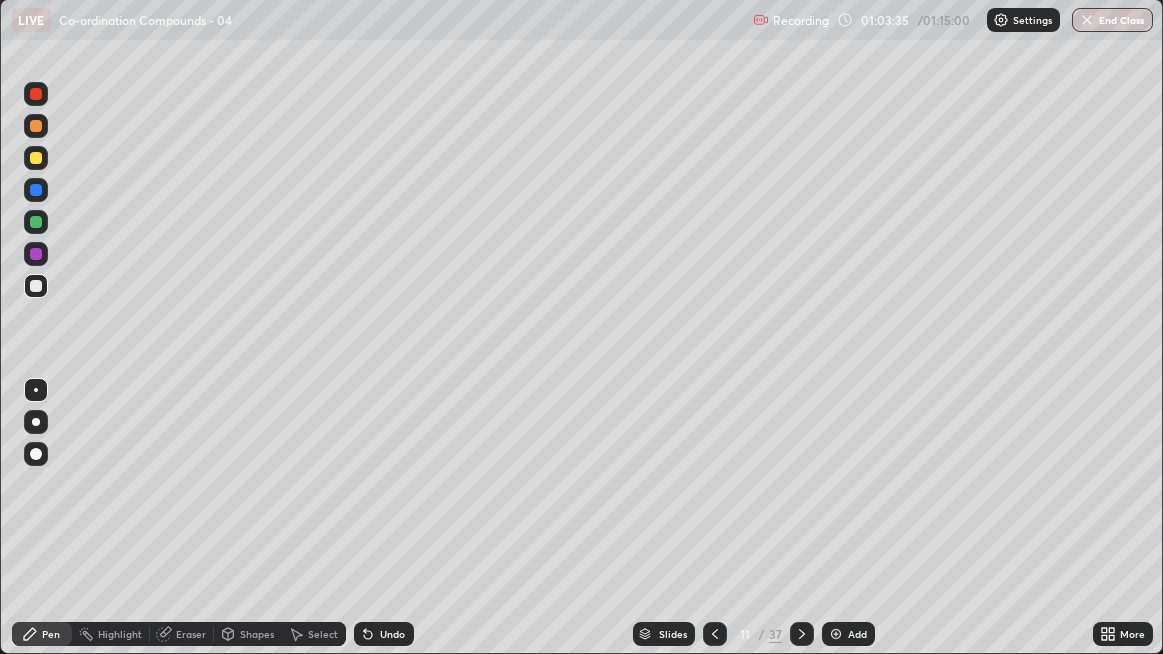 click on "Undo" at bounding box center (384, 634) 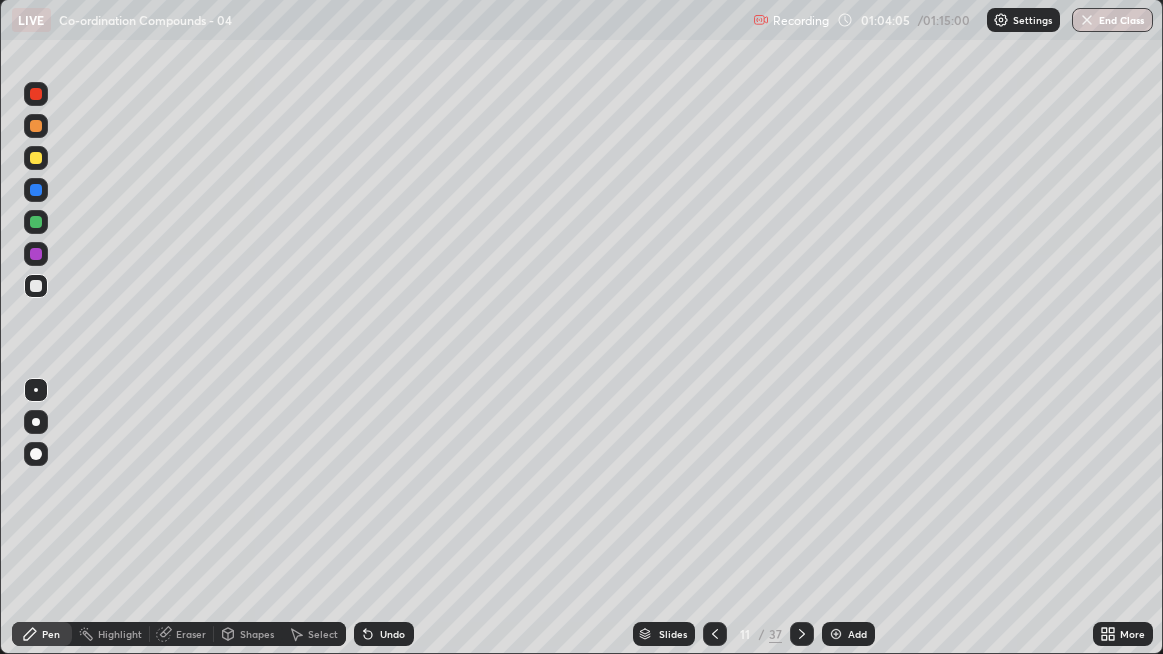 click at bounding box center (36, 158) 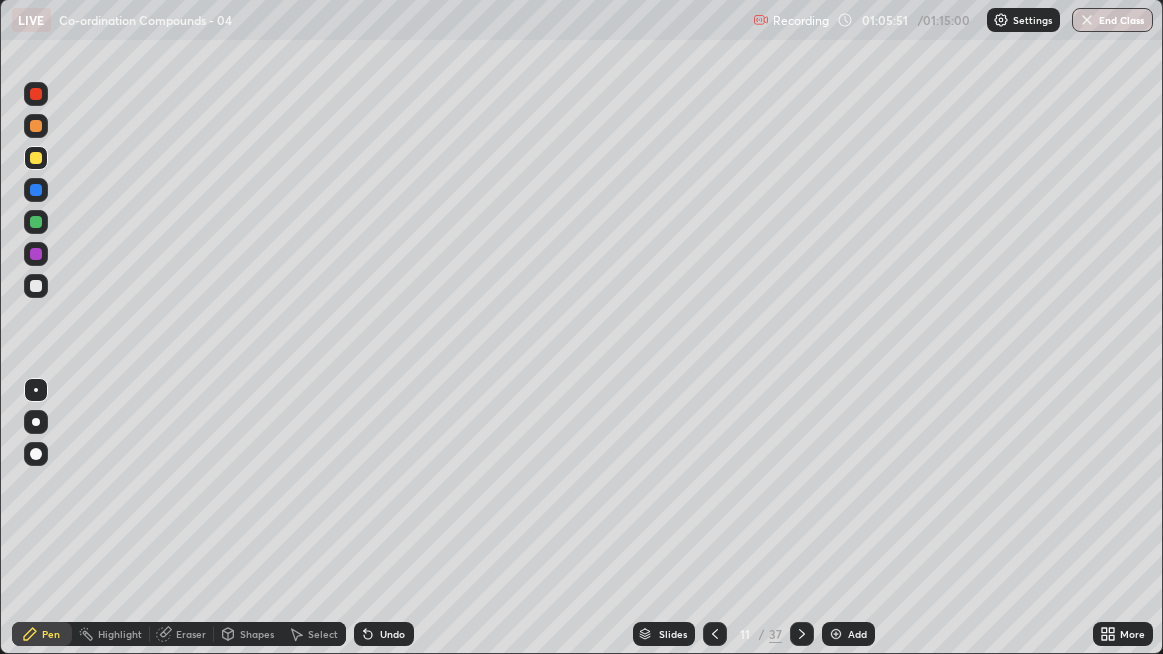 click on "Select" at bounding box center [314, 634] 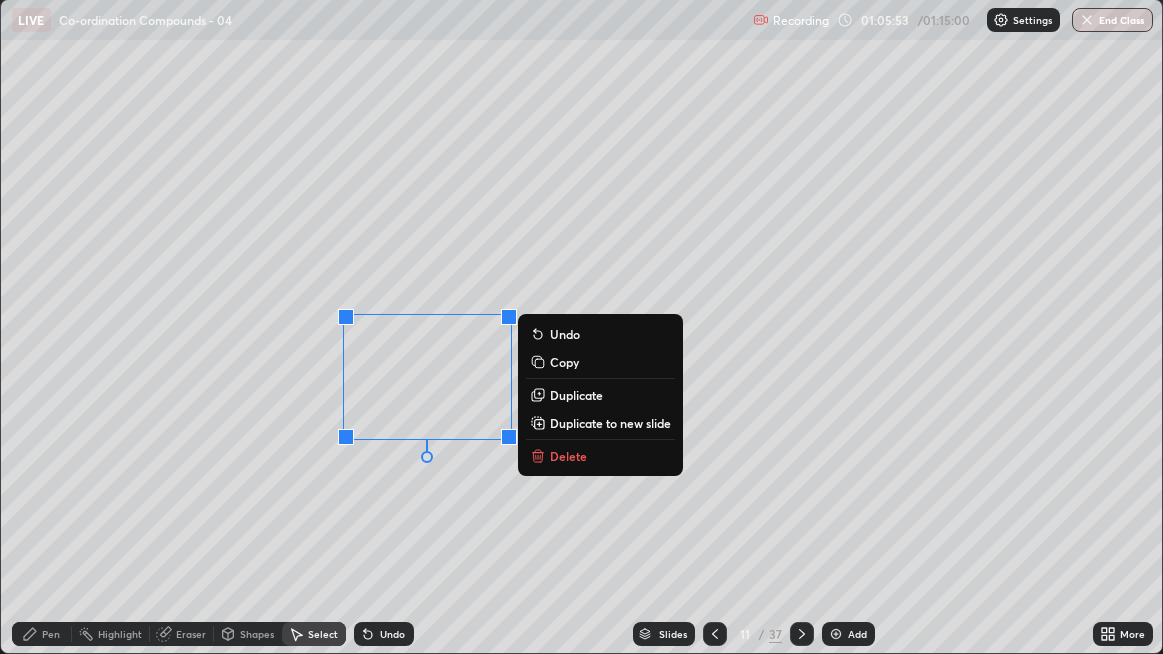 click on "Duplicate" at bounding box center [576, 395] 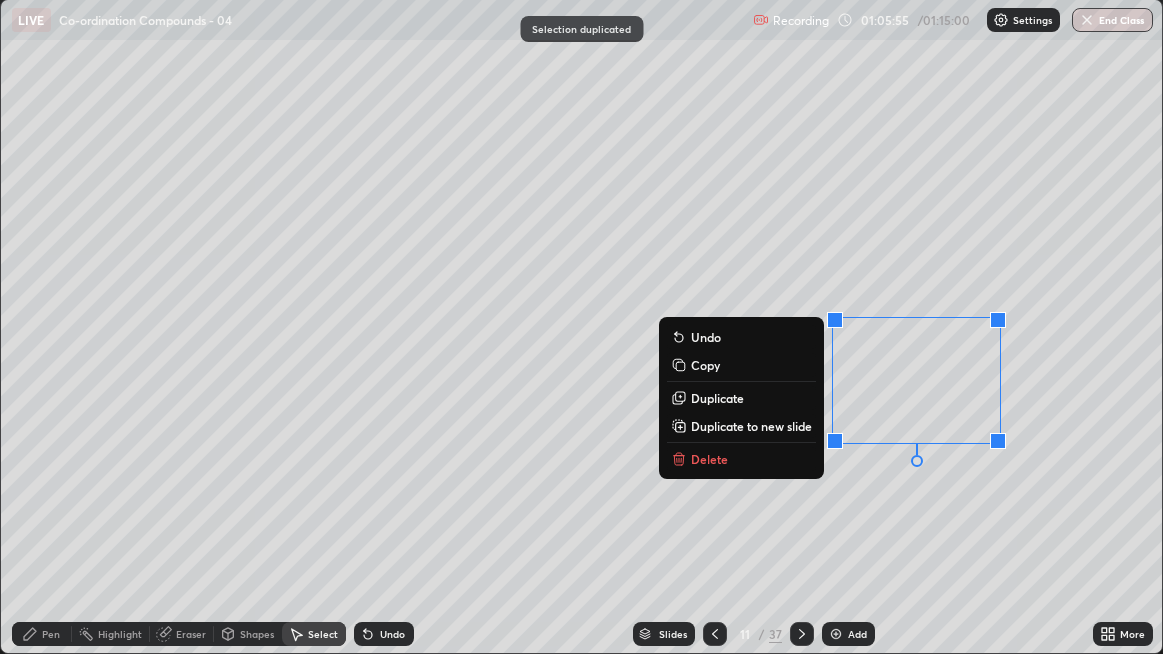 click on "0 ° Undo Copy Duplicate Duplicate to new slide Delete" at bounding box center (582, 326) 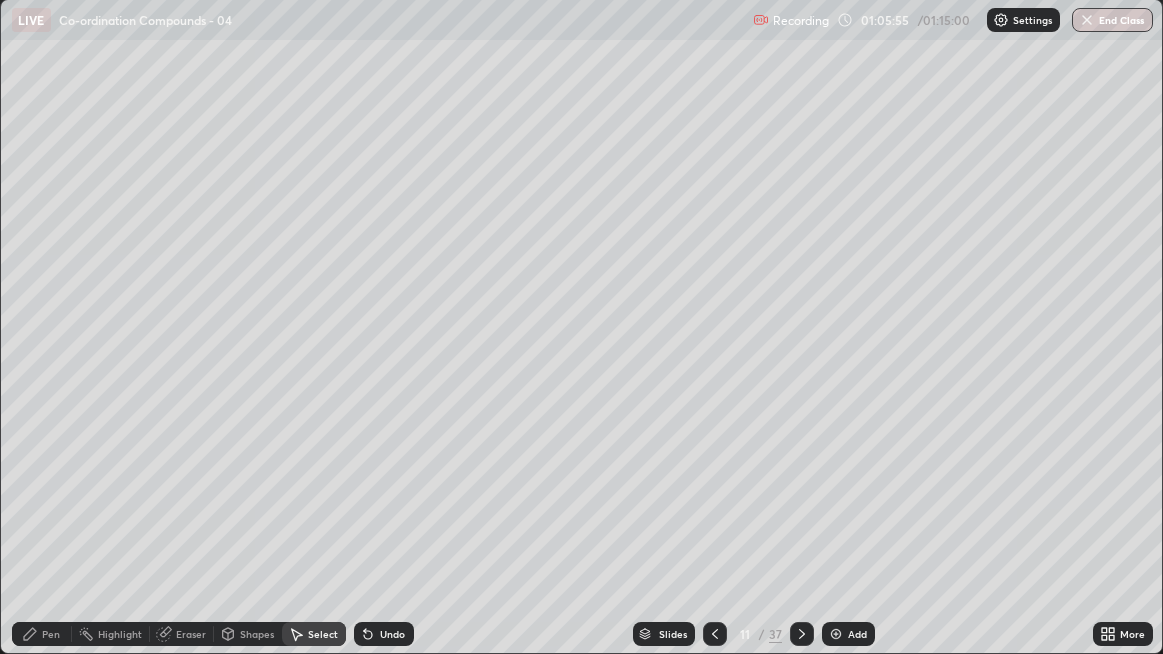 click on "Eraser" at bounding box center [182, 634] 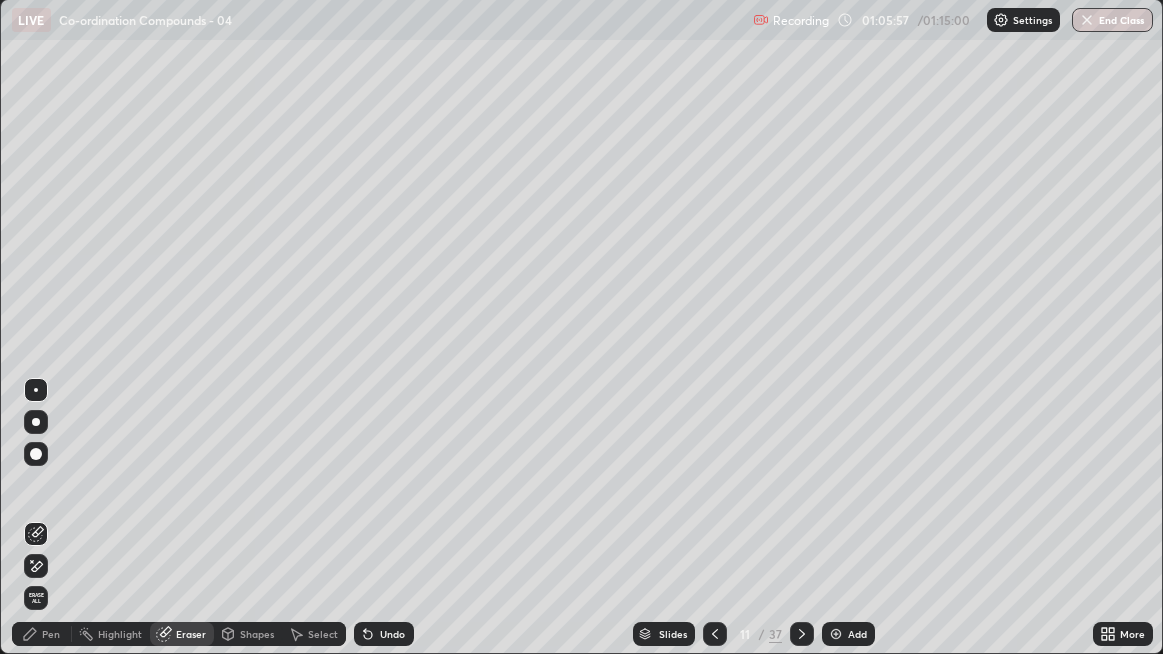 click on "Pen" at bounding box center (42, 634) 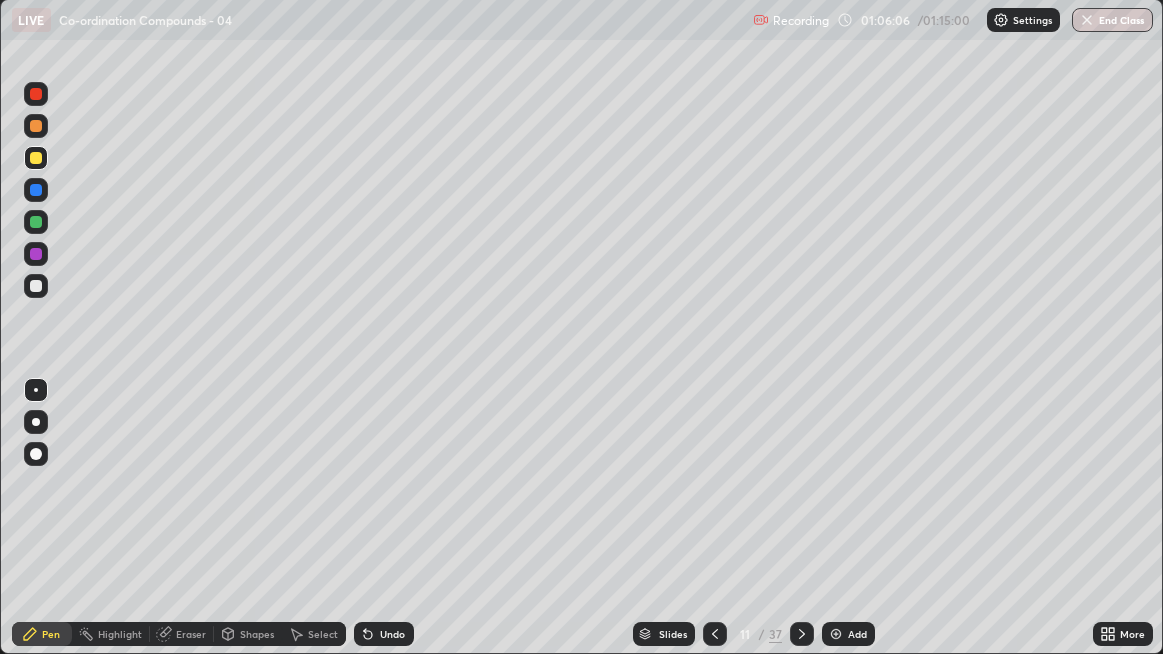 click on "Highlight" at bounding box center (120, 634) 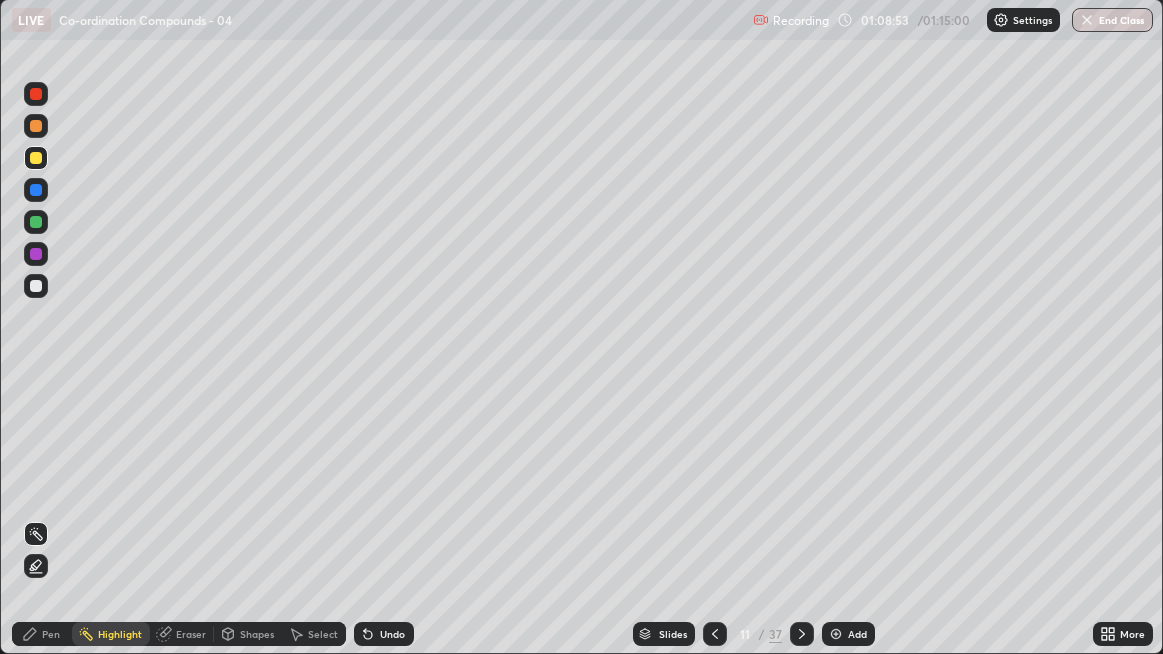 click 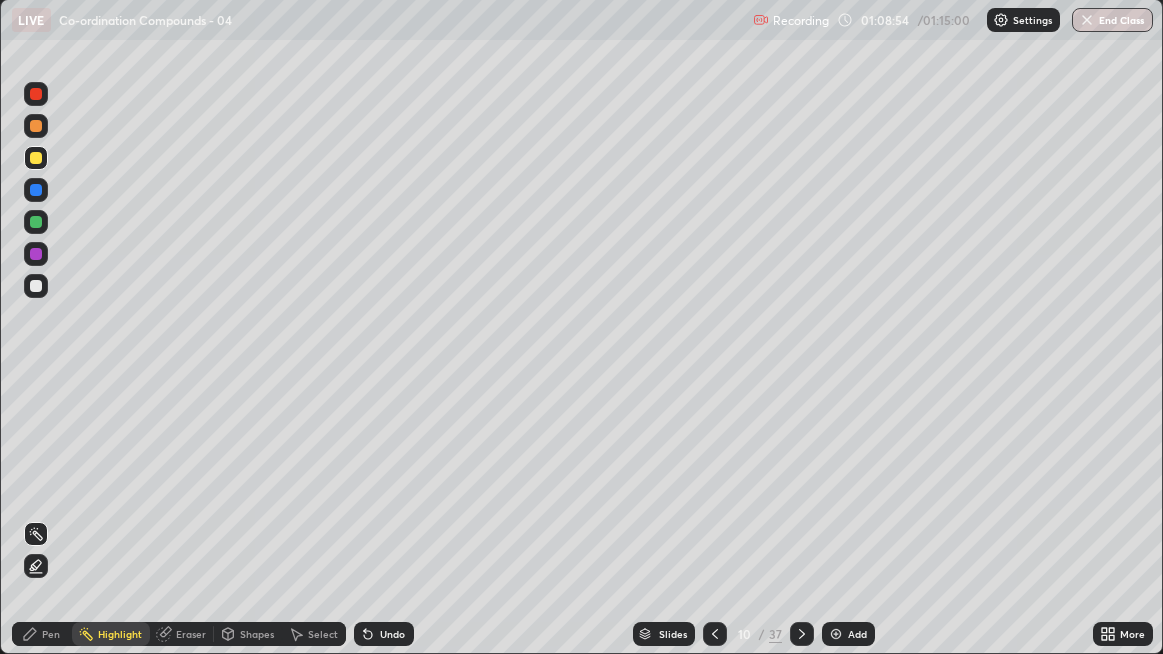 click on "Pen" at bounding box center [42, 634] 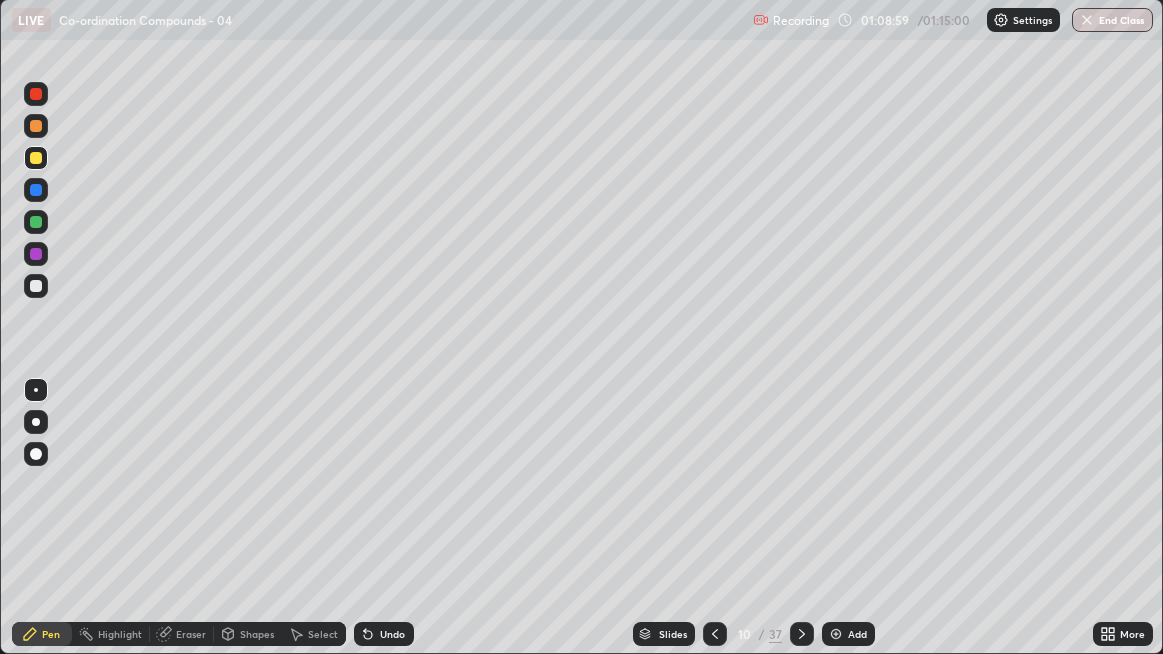 click on "Select" at bounding box center [323, 634] 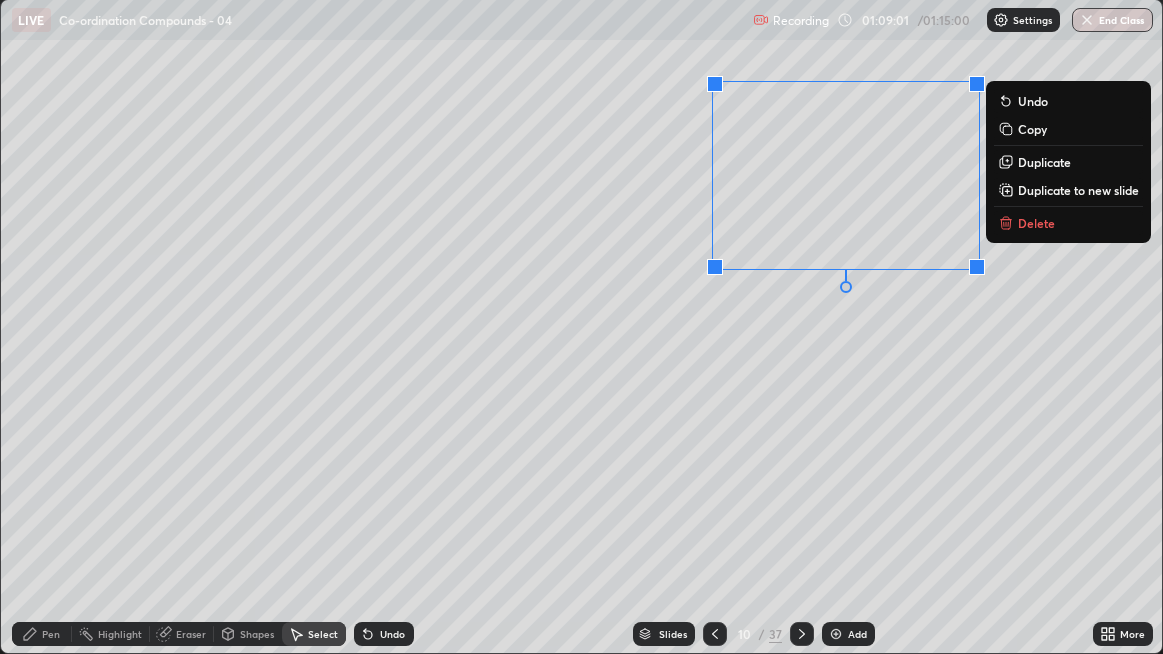 click on "Delete" at bounding box center (1036, 223) 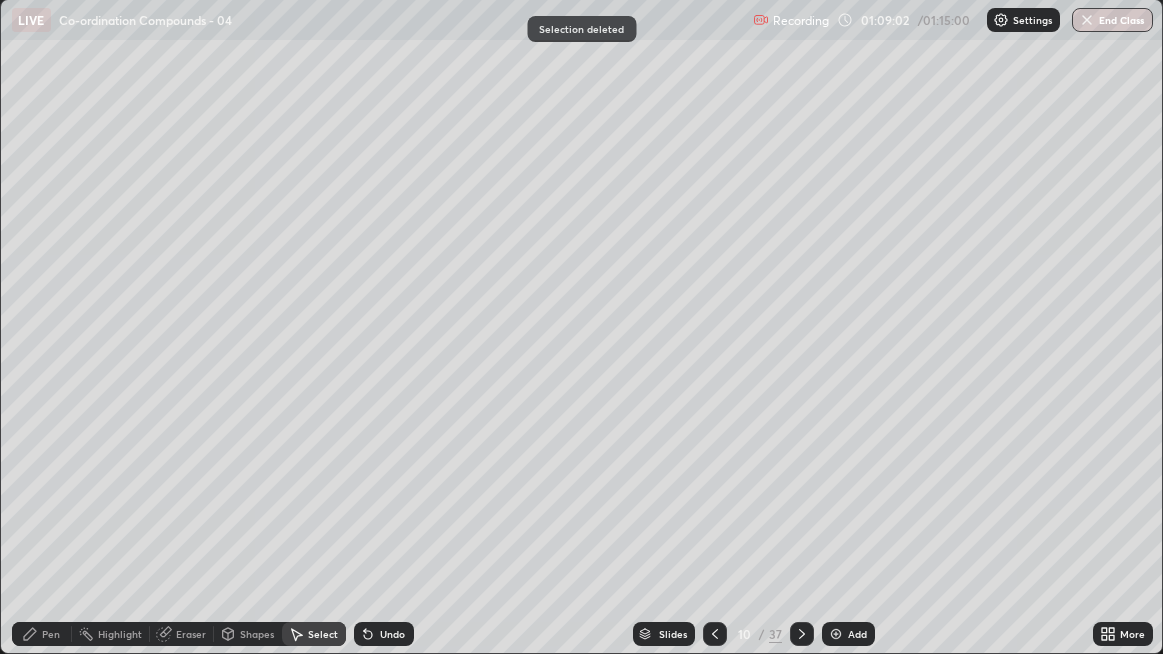 click 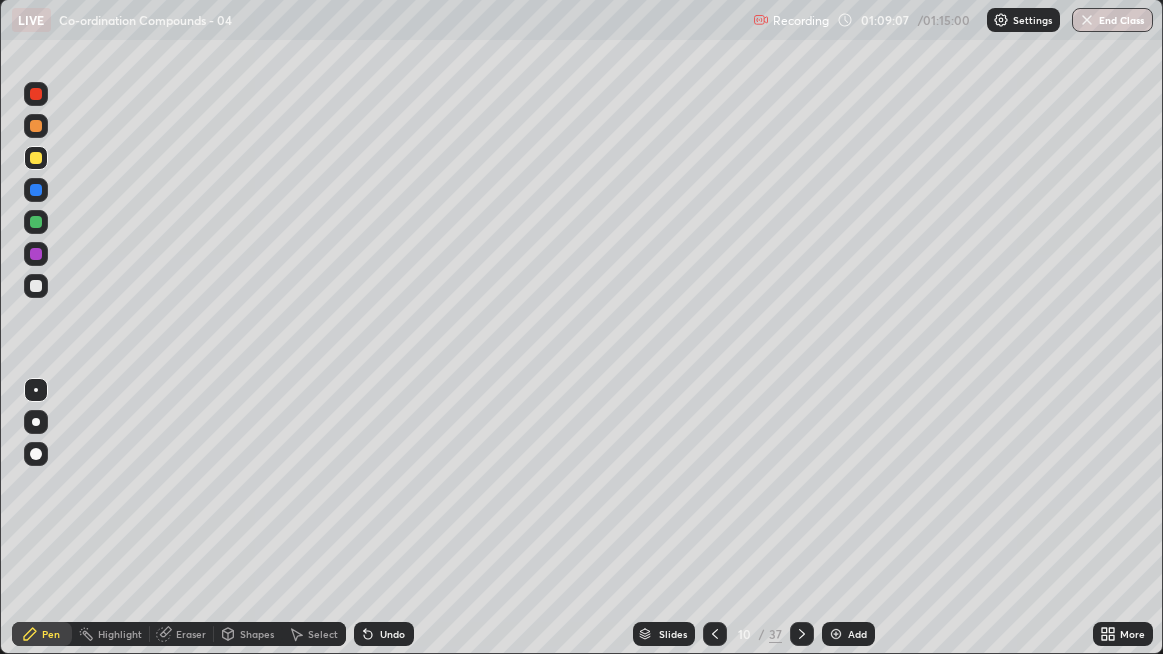 click on "Undo" at bounding box center [392, 634] 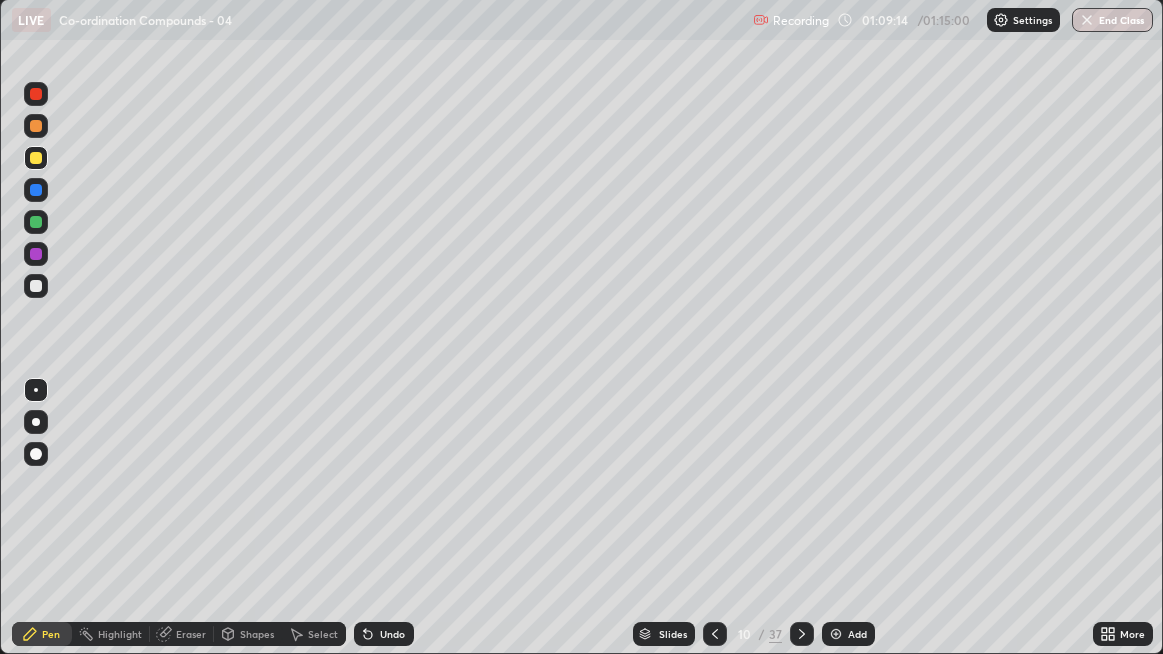click on "Select" at bounding box center (323, 634) 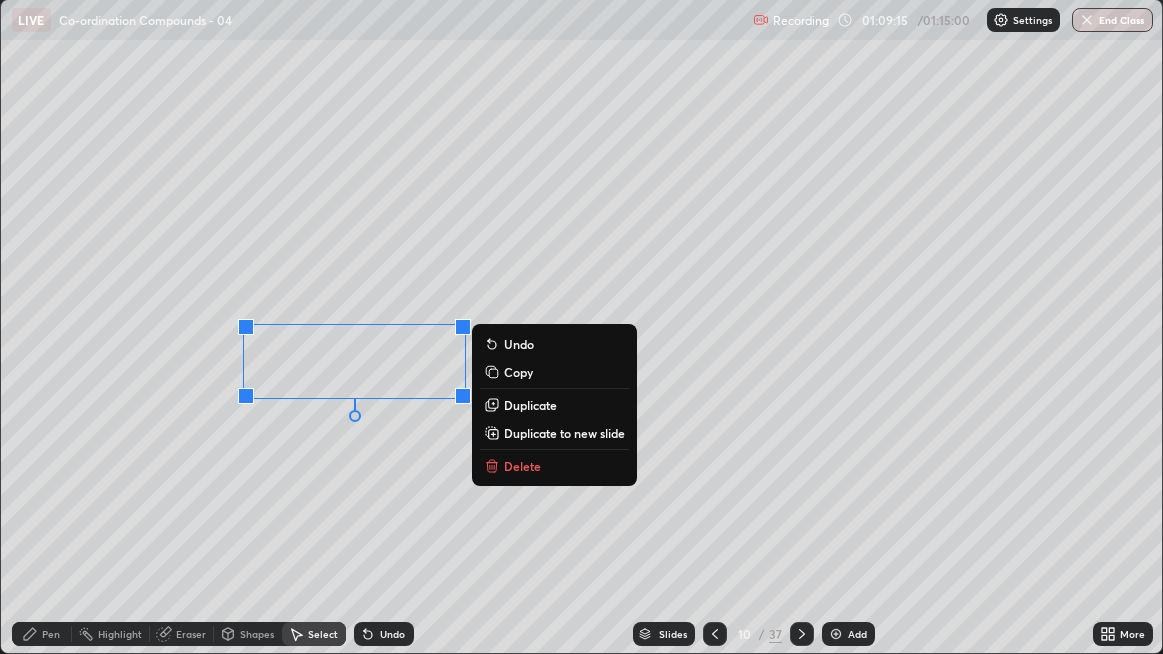 click on "Duplicate" at bounding box center (530, 405) 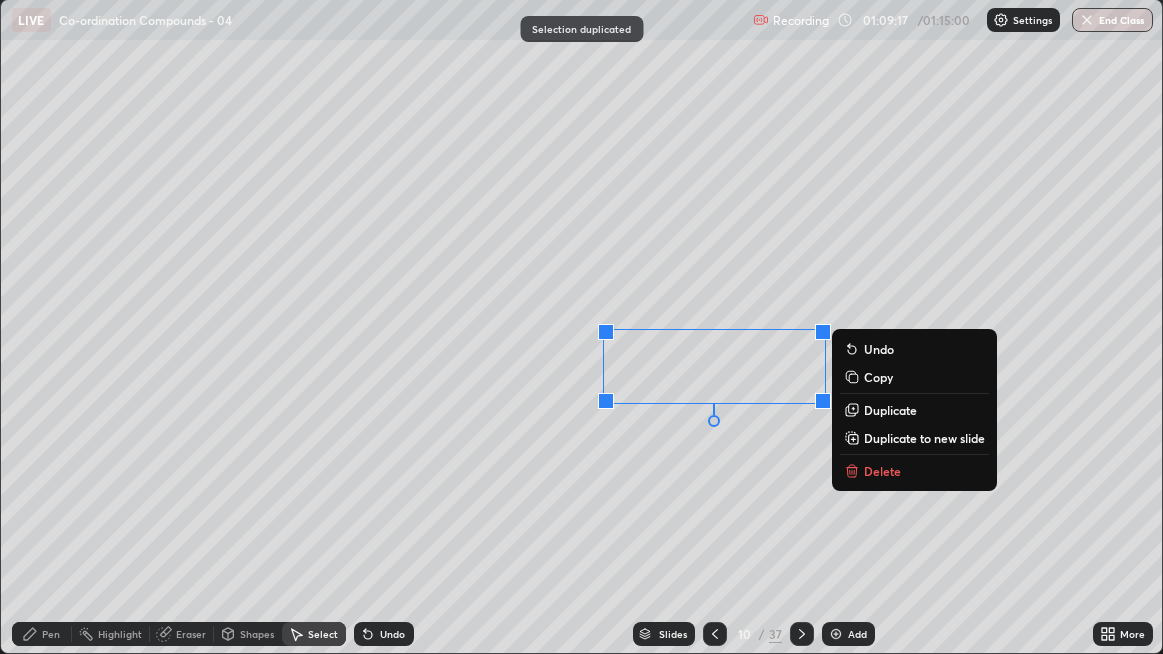click on "0 ° Undo Copy Duplicate Duplicate to new slide Delete" at bounding box center [582, 326] 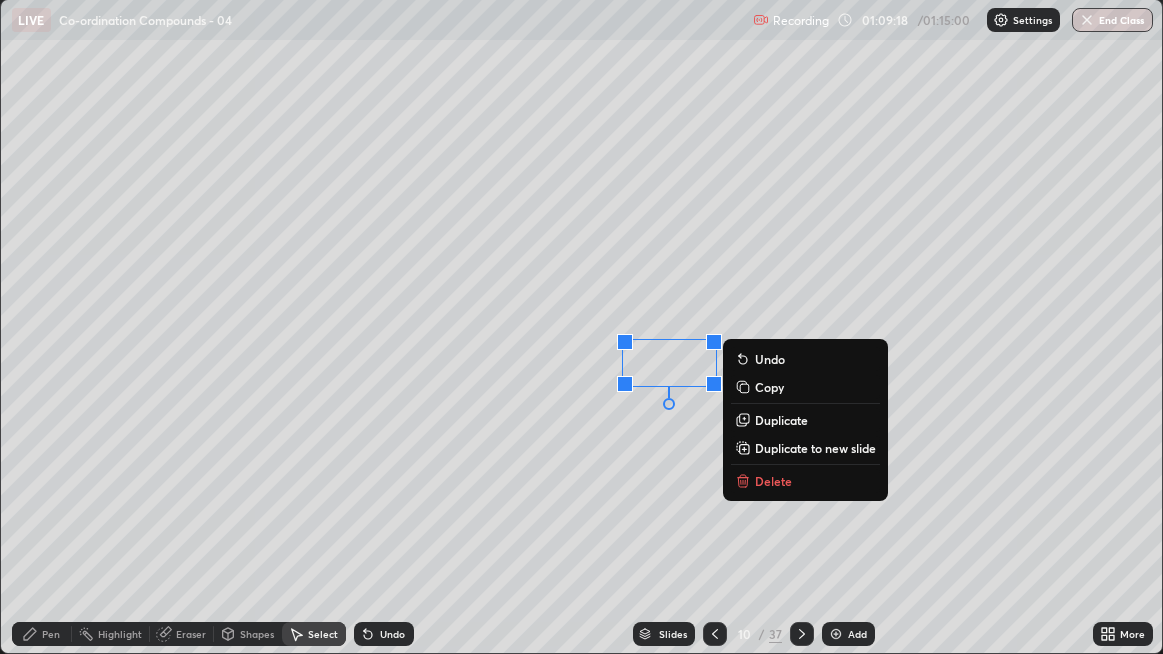 click on "Delete" at bounding box center (773, 481) 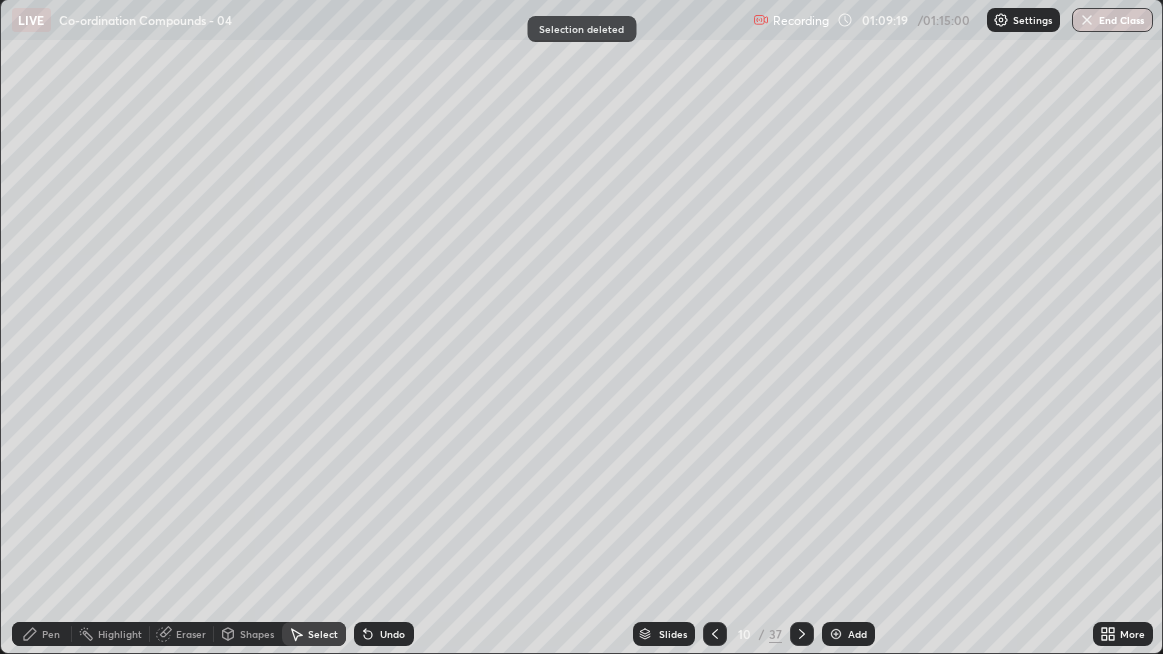 click 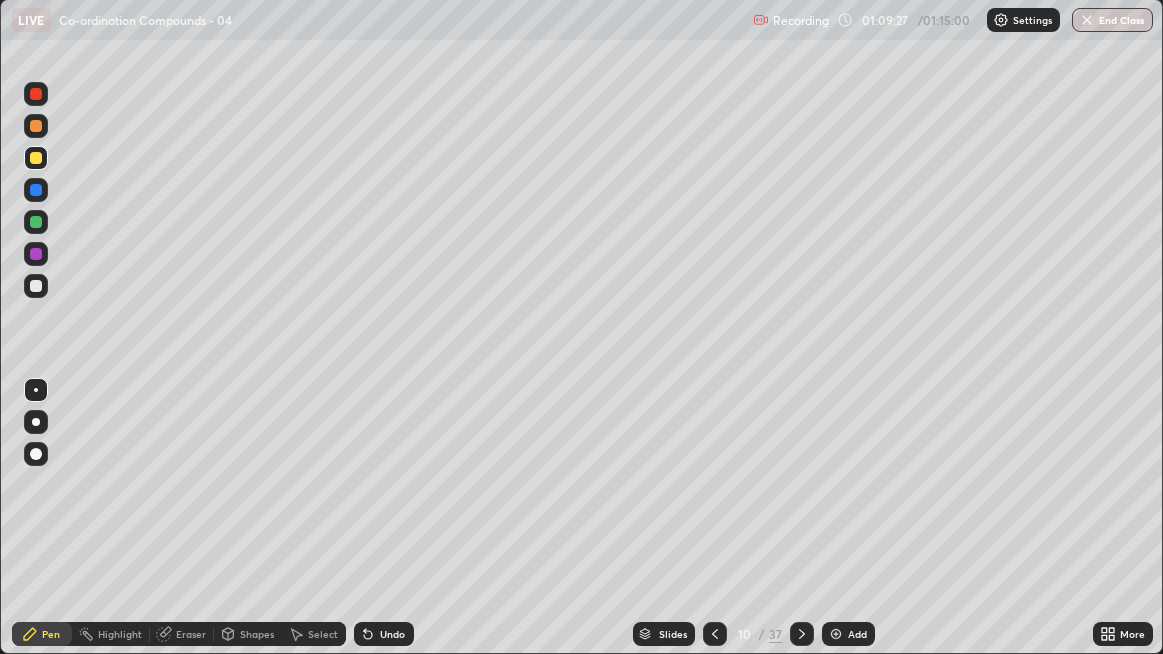 click at bounding box center (36, 286) 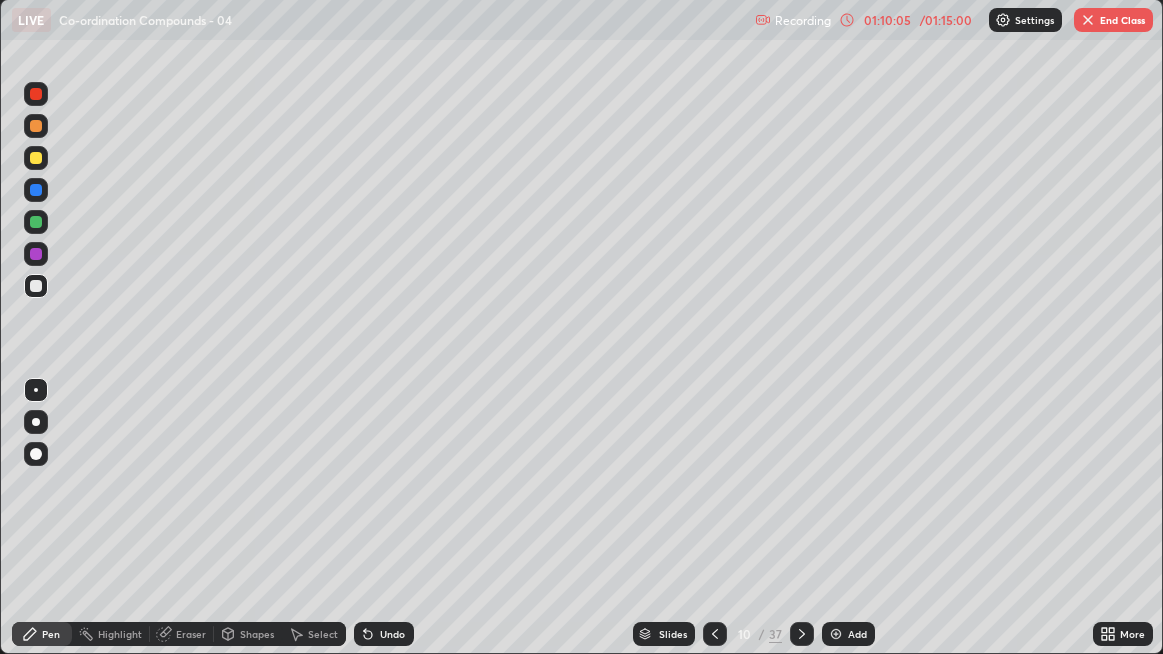 click on "Add" at bounding box center [848, 634] 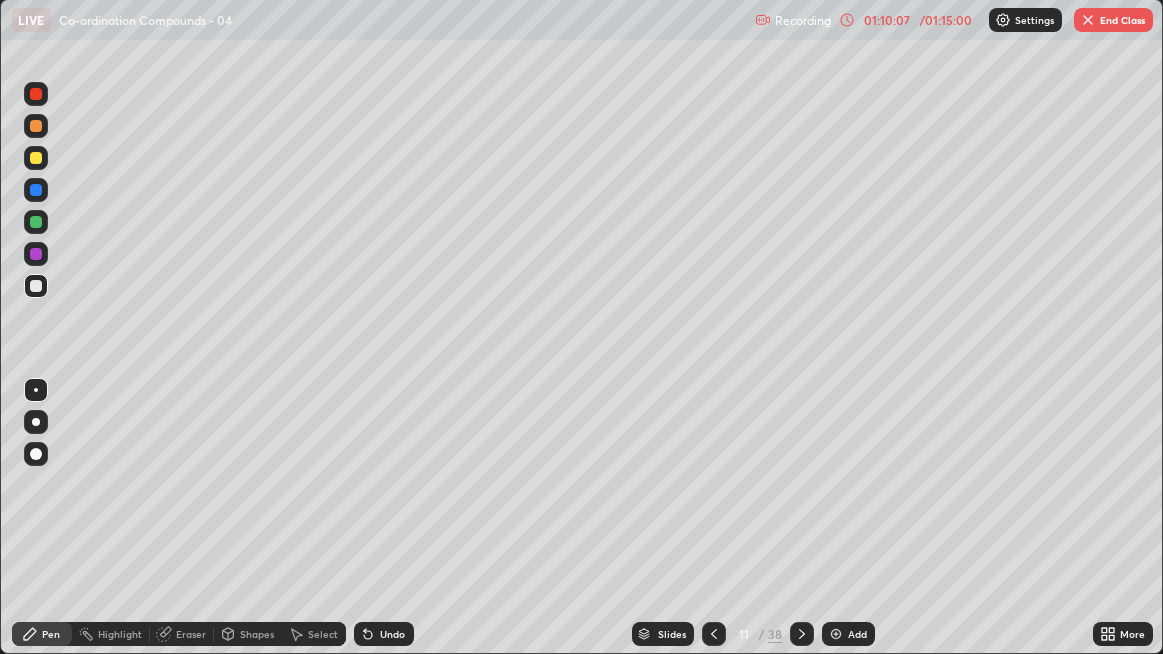 click 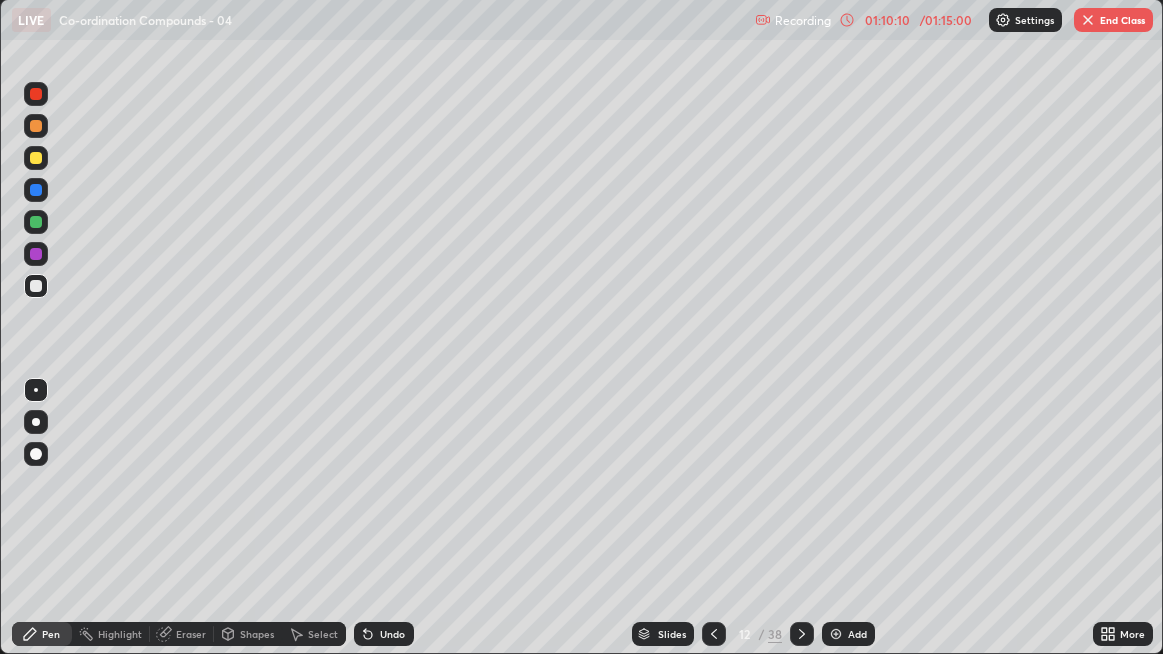 click at bounding box center [36, 286] 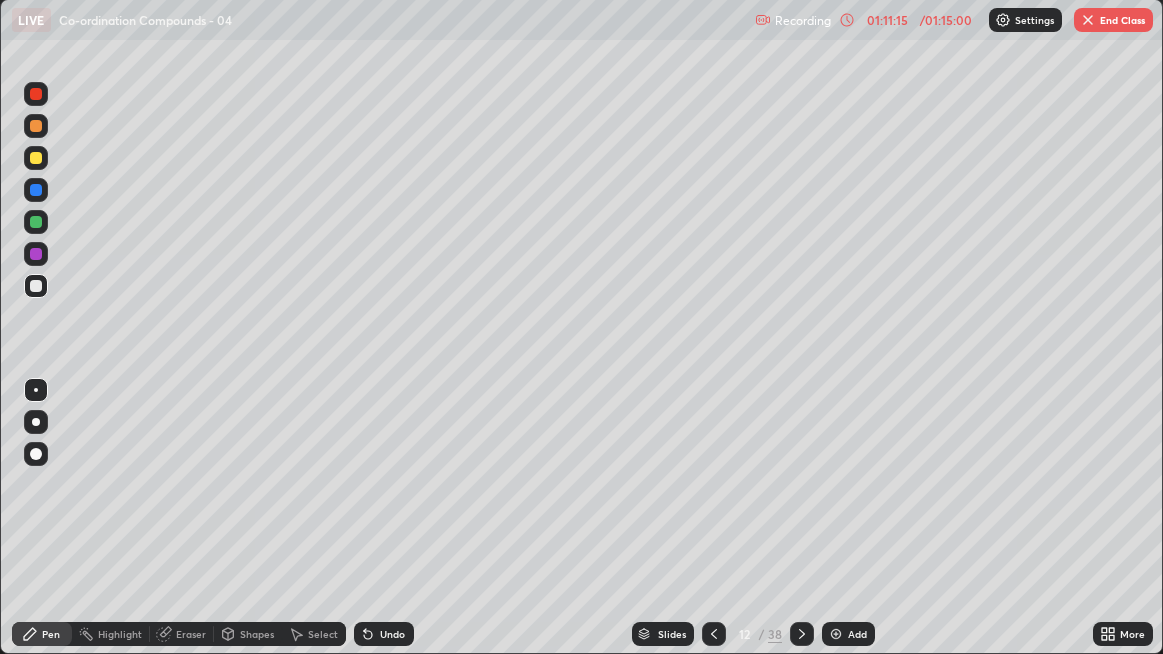 click at bounding box center [36, 158] 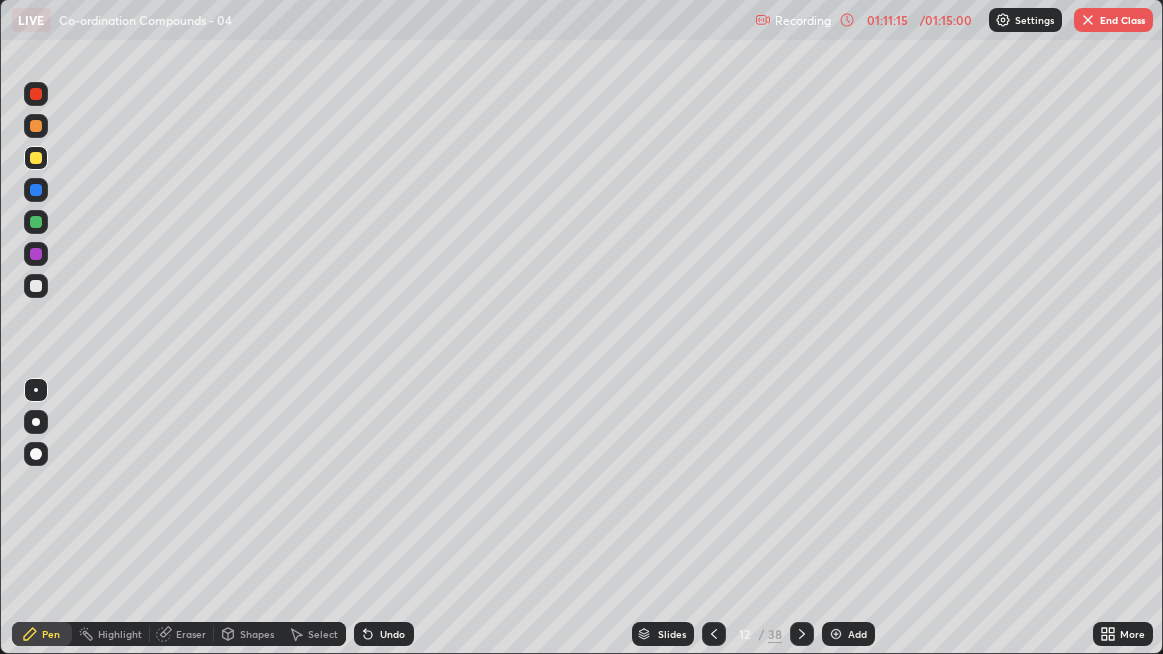 click 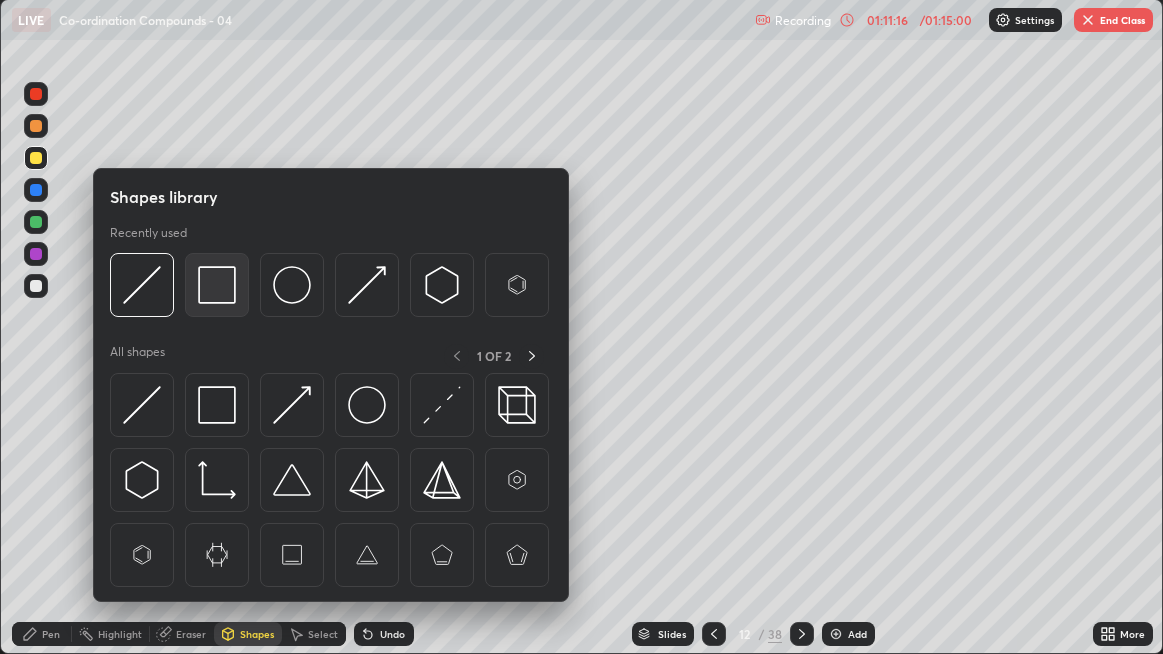 click at bounding box center [217, 285] 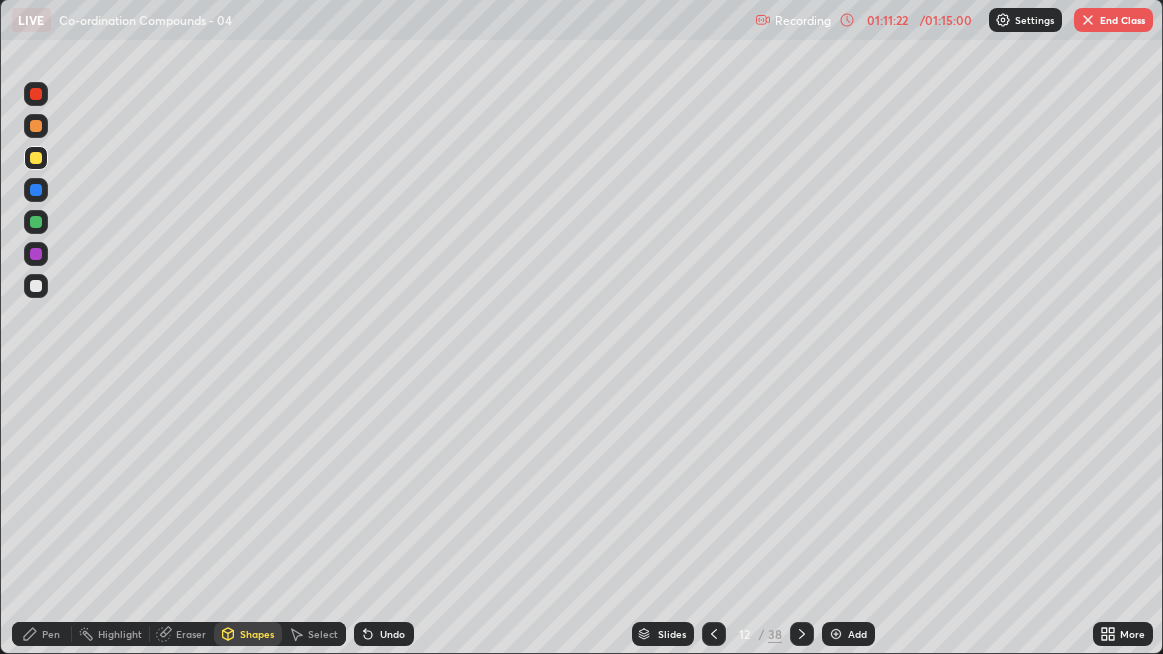 click on "Pen" at bounding box center [42, 634] 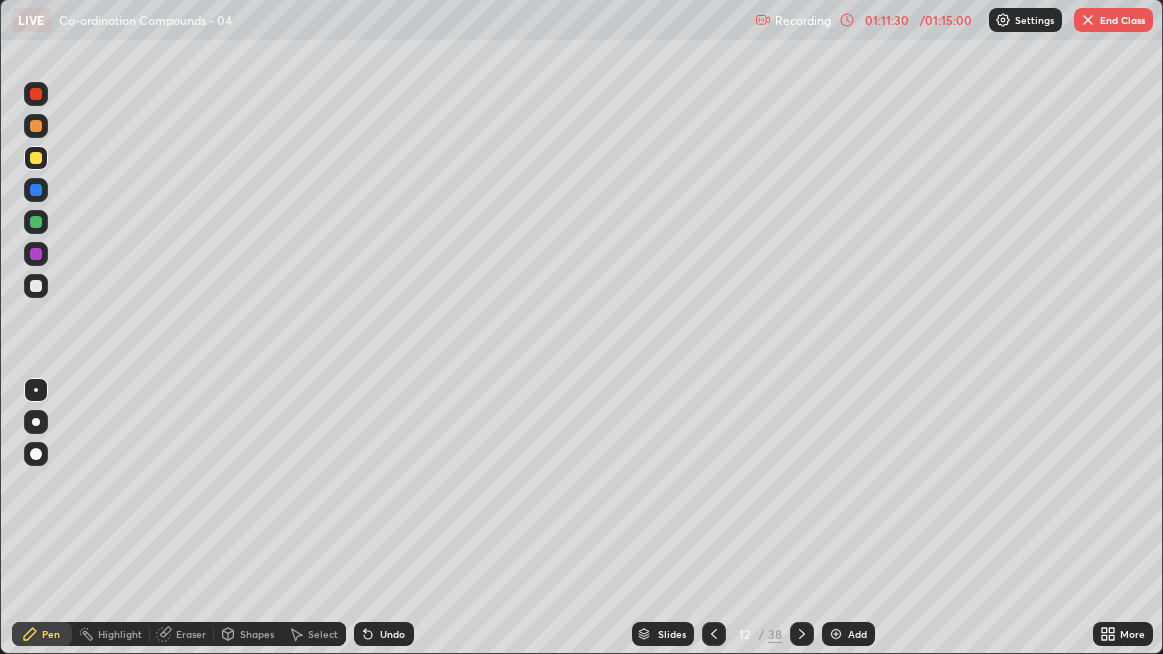 click on "01:11:30" at bounding box center [887, 20] 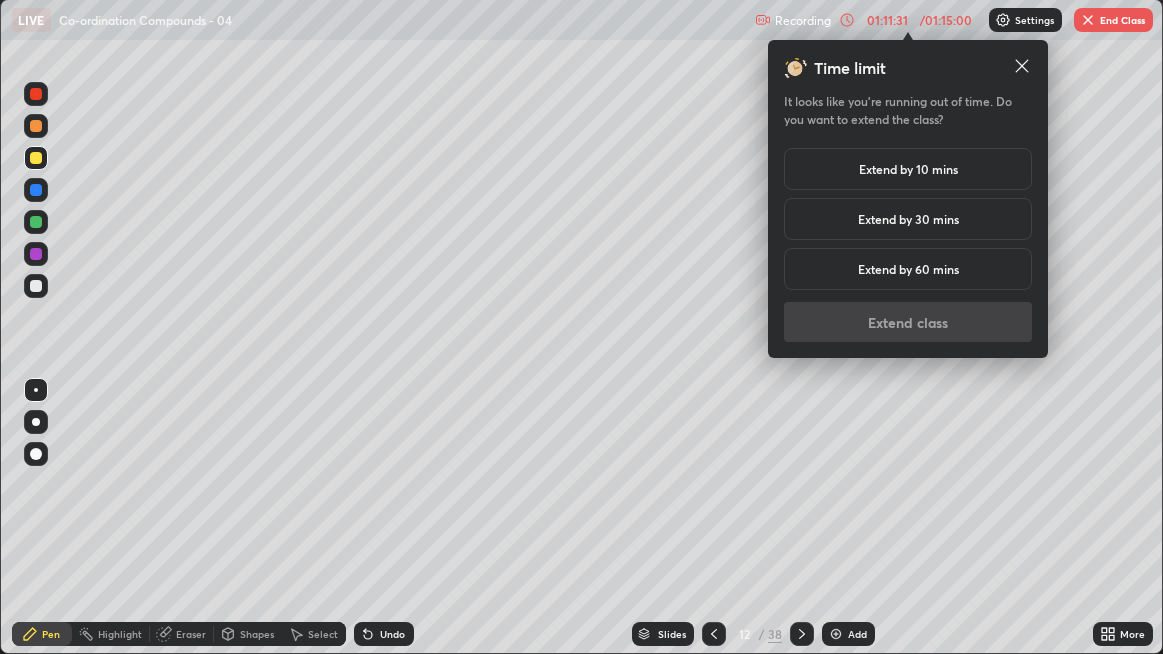 click on "Extend by 10 mins" at bounding box center (908, 169) 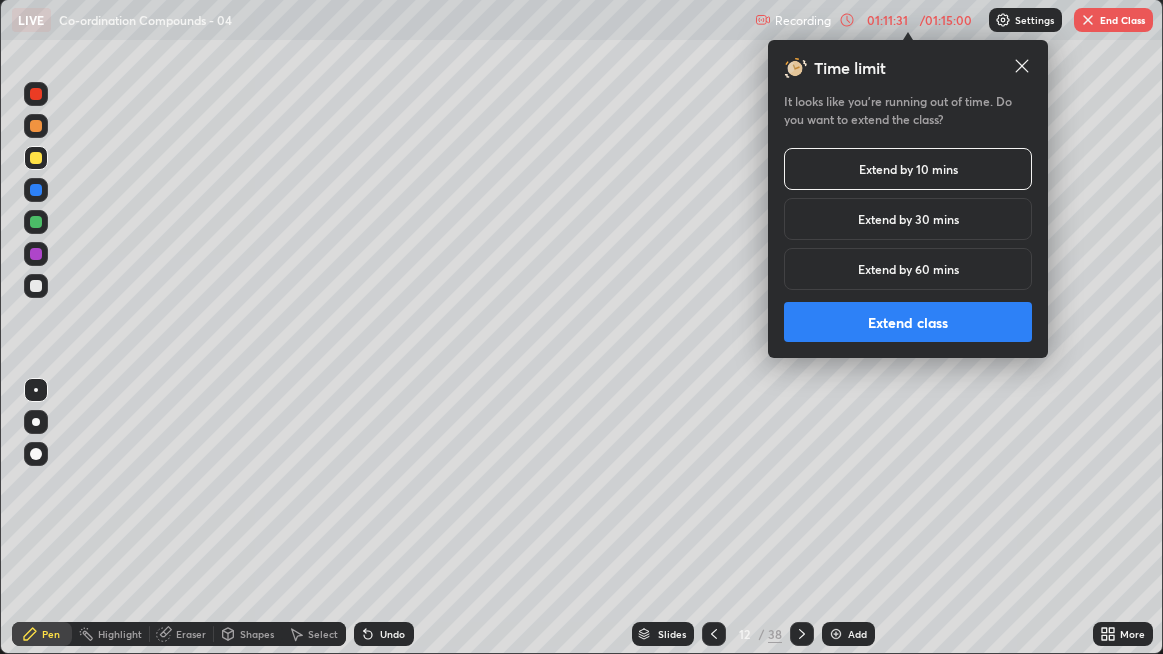 click on "Extend class" at bounding box center [908, 322] 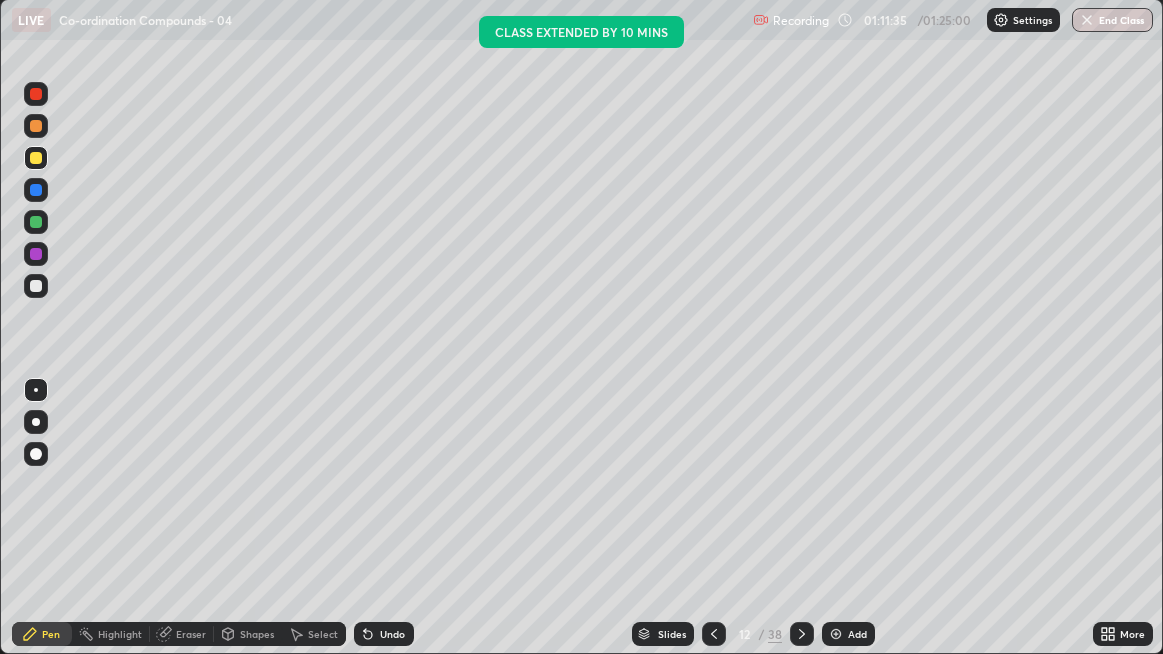 click on "Select" at bounding box center (314, 634) 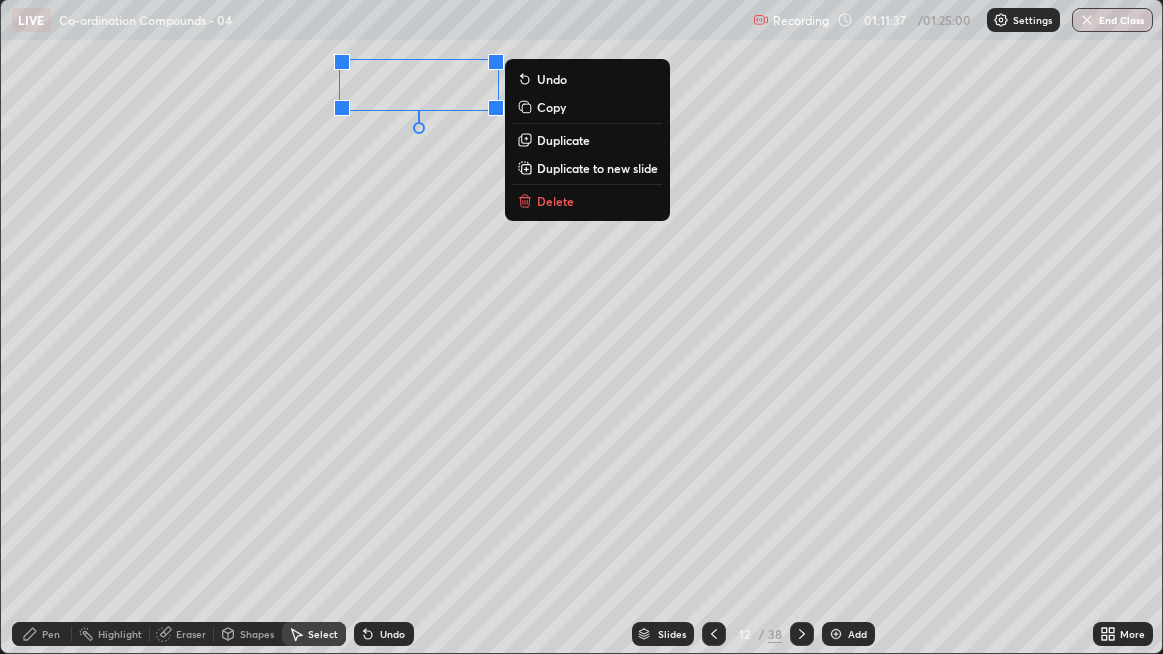 click on "Delete" at bounding box center [555, 201] 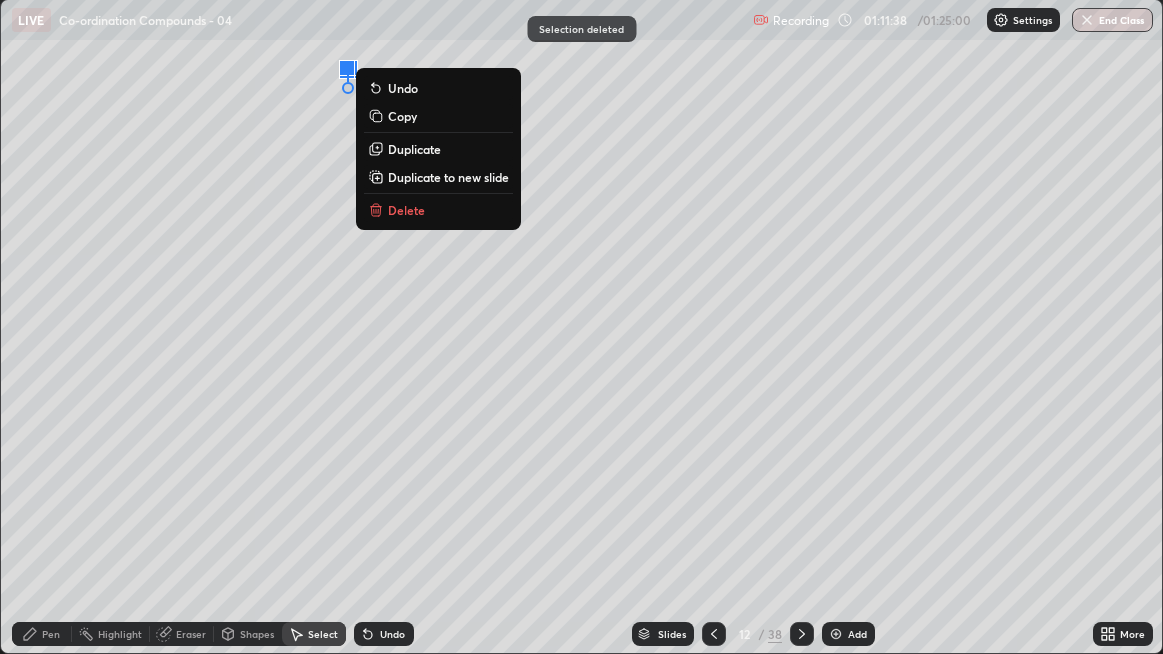 click on "Delete" at bounding box center [438, 210] 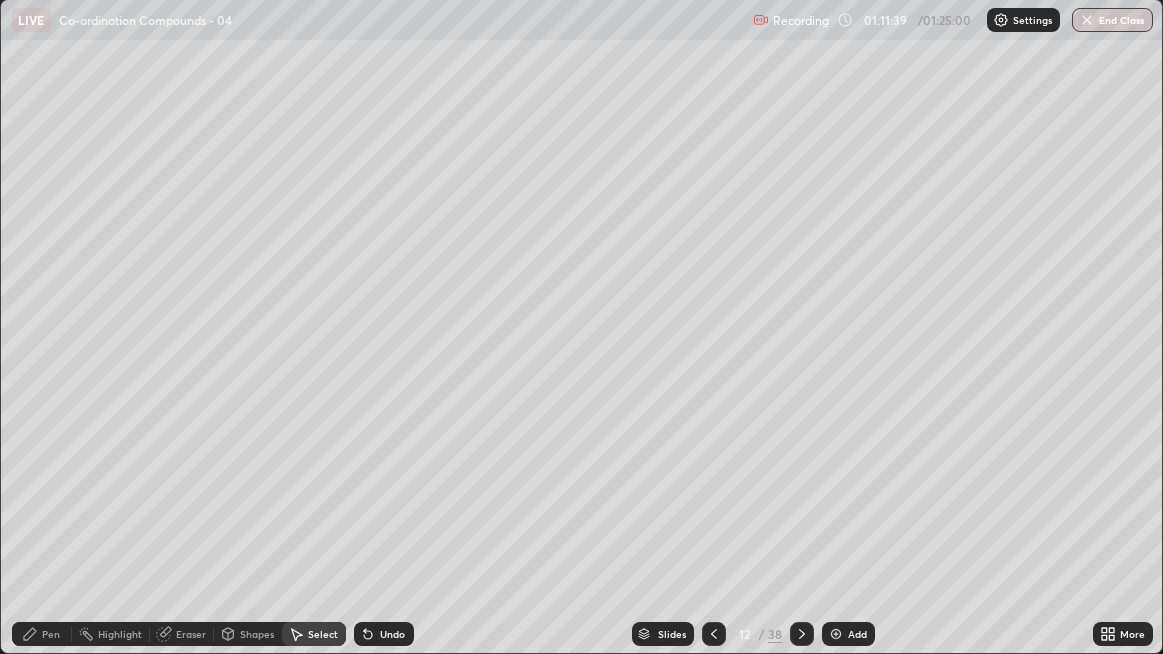 click 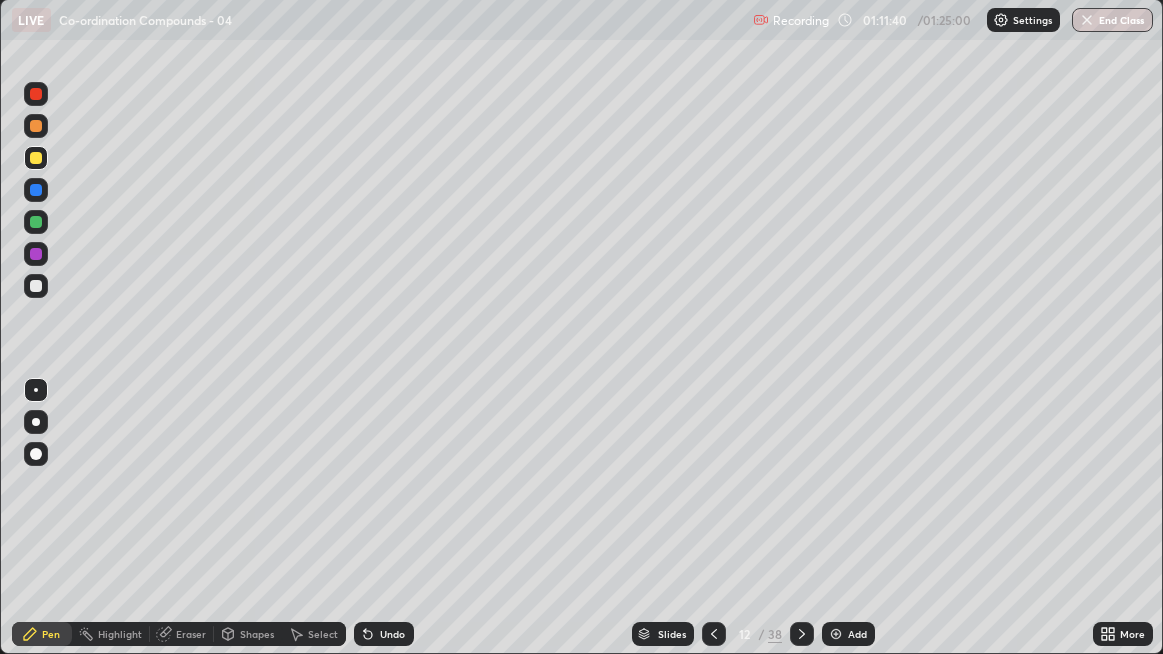 click at bounding box center [36, 286] 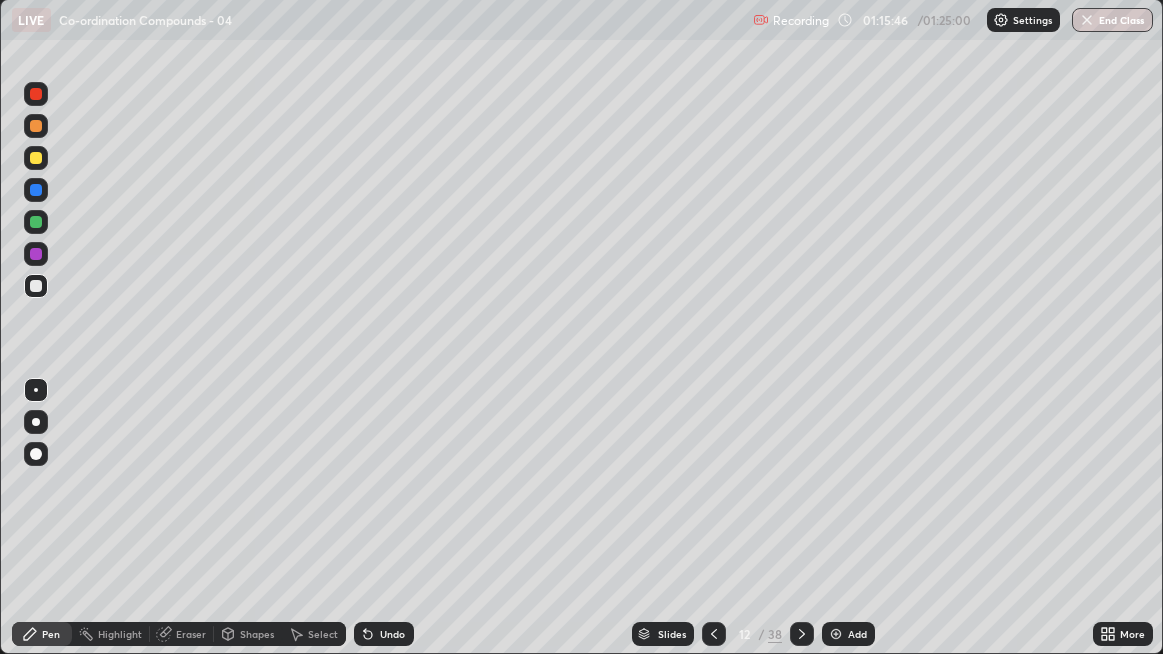click on "End Class" at bounding box center (1112, 20) 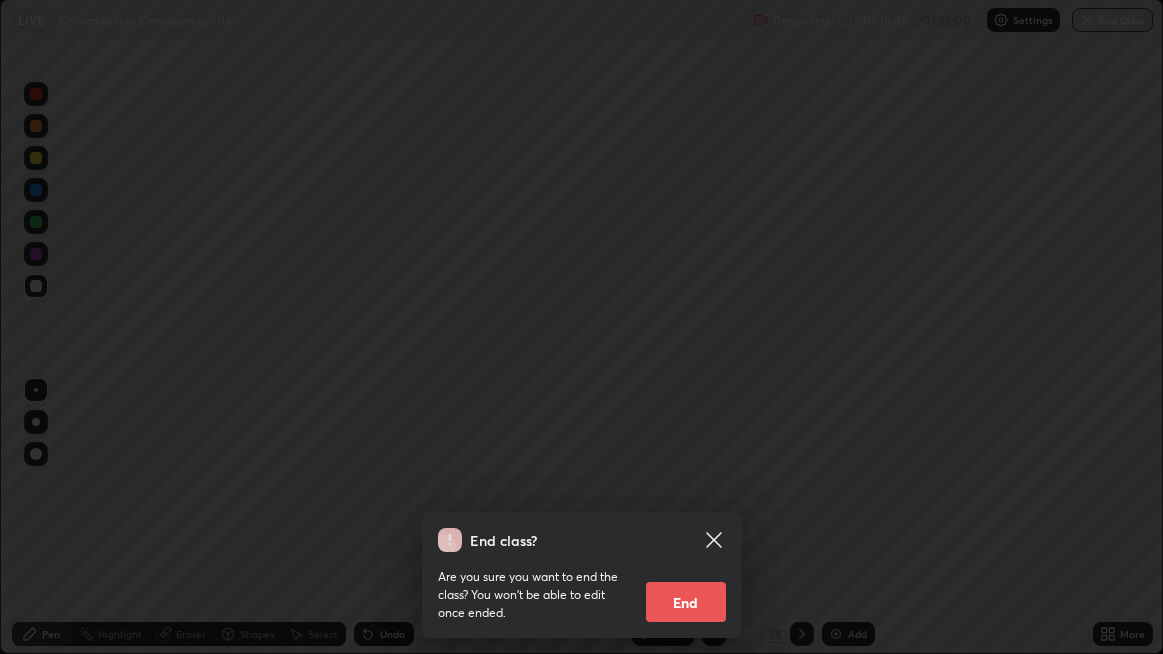 click on "End" at bounding box center (686, 602) 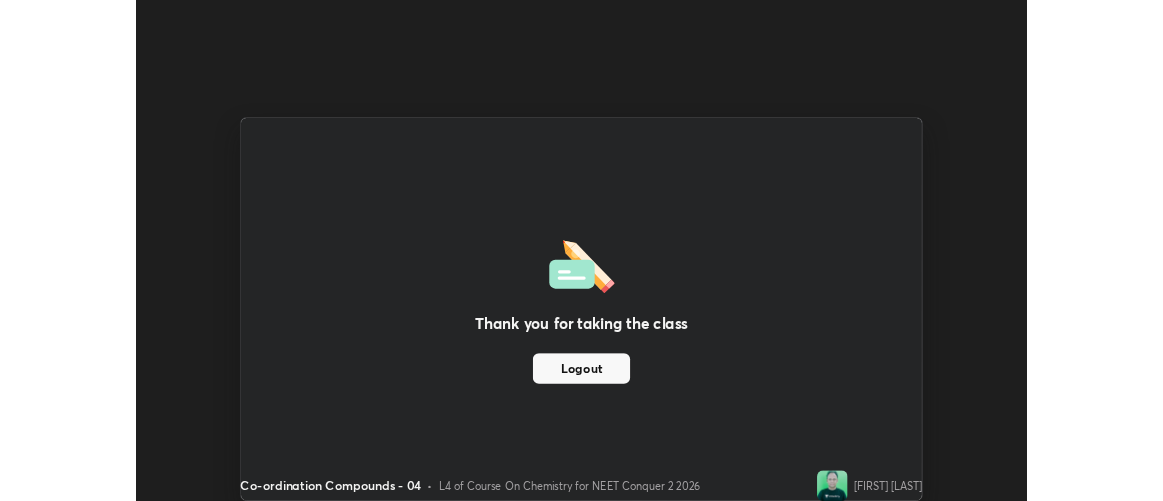 scroll, scrollTop: 500, scrollLeft: 1163, axis: both 